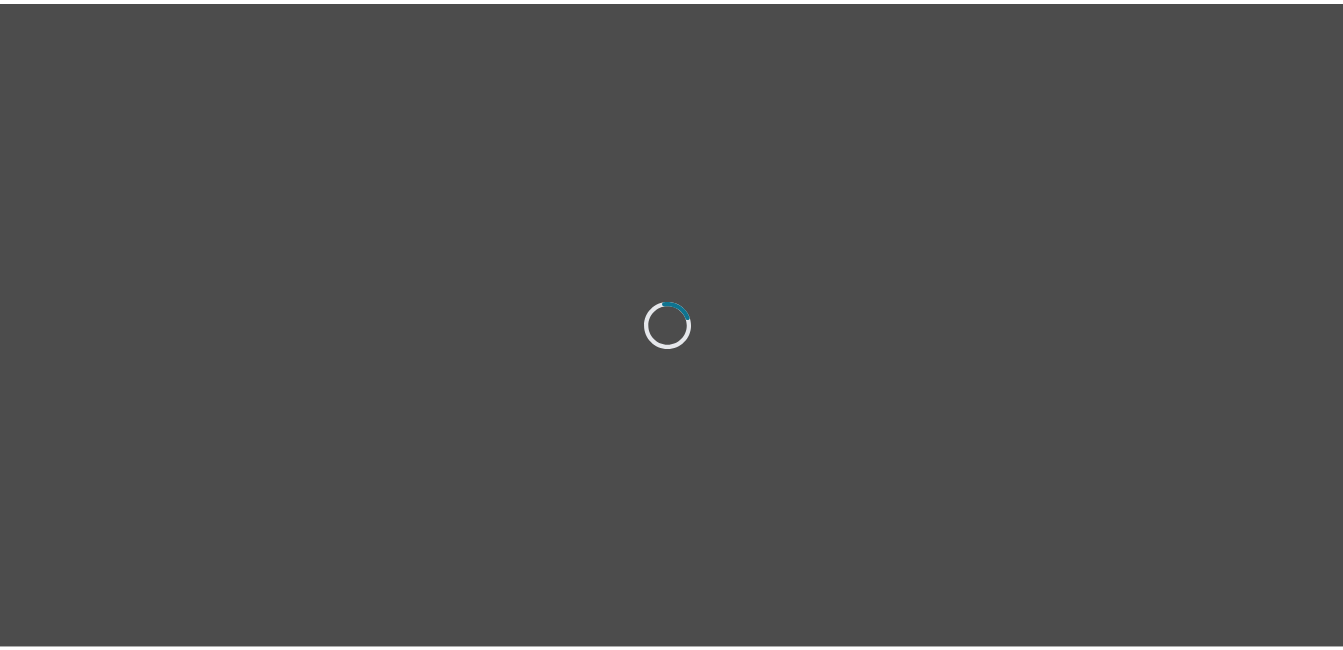 scroll, scrollTop: 0, scrollLeft: 0, axis: both 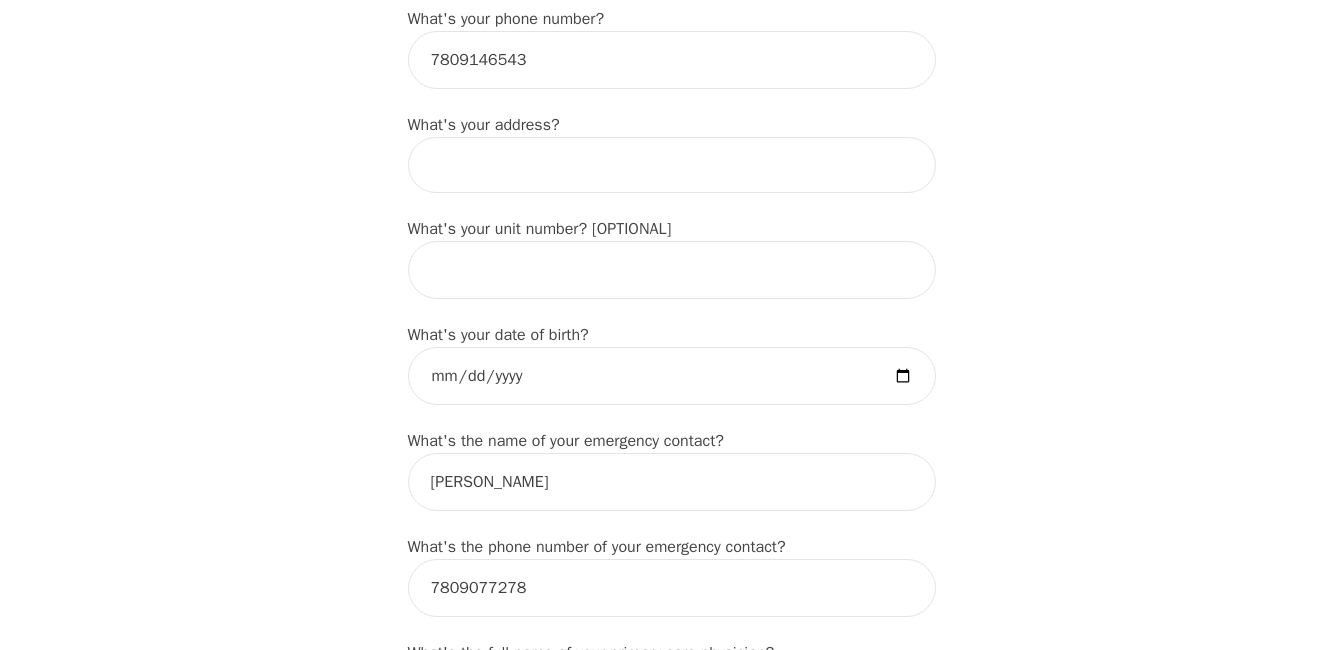 click at bounding box center (672, 165) 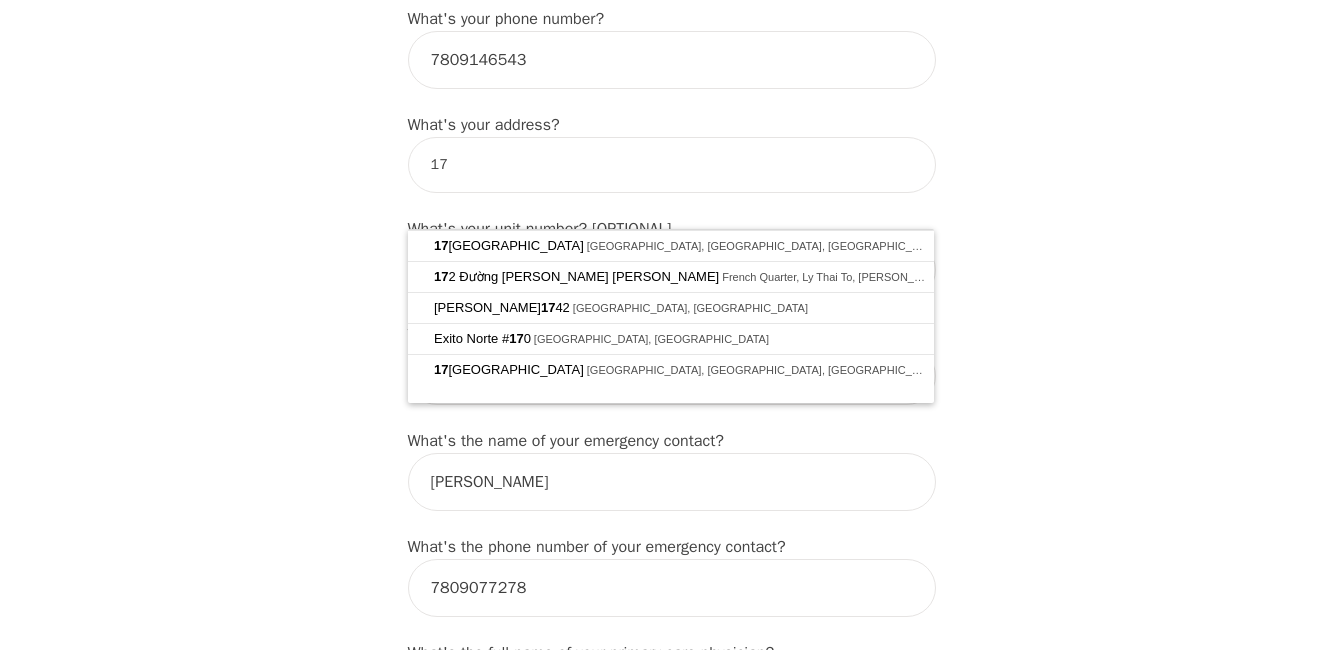 type on "1732 [STREET_ADDRESS]" 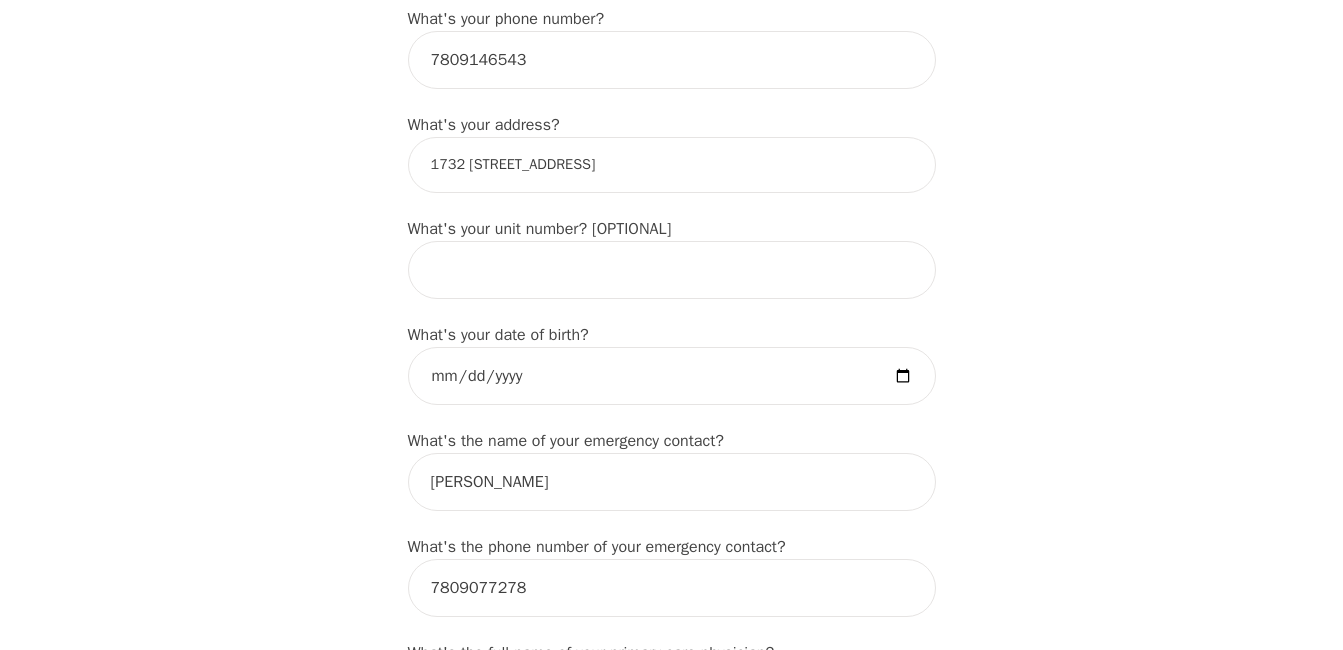 click on "Intake Assessment for [PERSON_NAME] Part 1 of 2: Tell Us About Yourself Please complete the following information before your initial session. This step is crucial to kickstart your therapeutic journey with your therapist: What's your first name? (This will be the name on your insurance receipt) [PERSON_NAME] What's your last name? [PERSON_NAME] What's your preferred name? [OPTIONAL] What's your email? [PERSON_NAME][EMAIL_ADDRESS][DOMAIN_NAME] What's your phone number? [PHONE_NUMBER] What's your address? [STREET_ADDRESS] What's your unit number? [OPTIONAL] What's your date of birth? What's the name of your emergency contact? [PERSON_NAME] What's the phone number of your emergency contact? [PHONE_NUMBER] What's the full name of your primary care physician? What's the phone number of your primary care physician? Below are optional questions - Please tell us more about yourself: What is your gender? -Select- [DEMOGRAPHIC_DATA] [DEMOGRAPHIC_DATA] [DEMOGRAPHIC_DATA] [DEMOGRAPHIC_DATA] [DEMOGRAPHIC_DATA] prefer_not_to_say What are your preferred pronouns? -Select- he/him she/her they/them ze/zir" at bounding box center [671, 776] 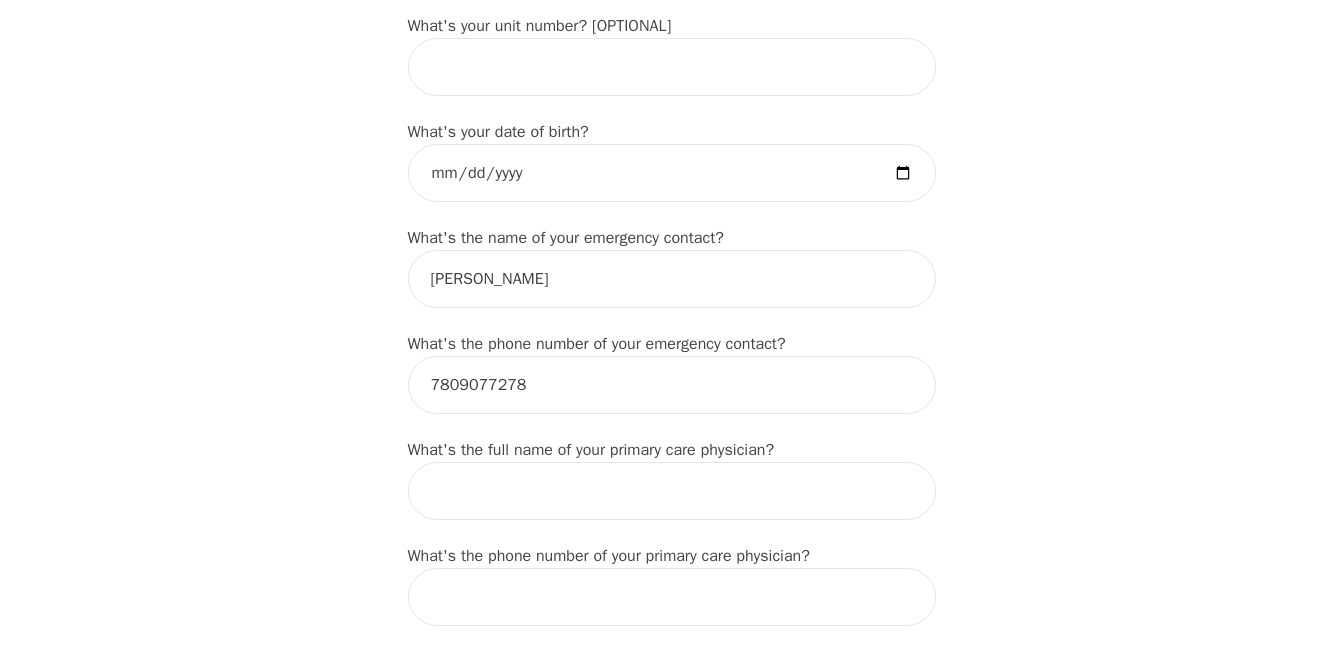 scroll, scrollTop: 973, scrollLeft: 0, axis: vertical 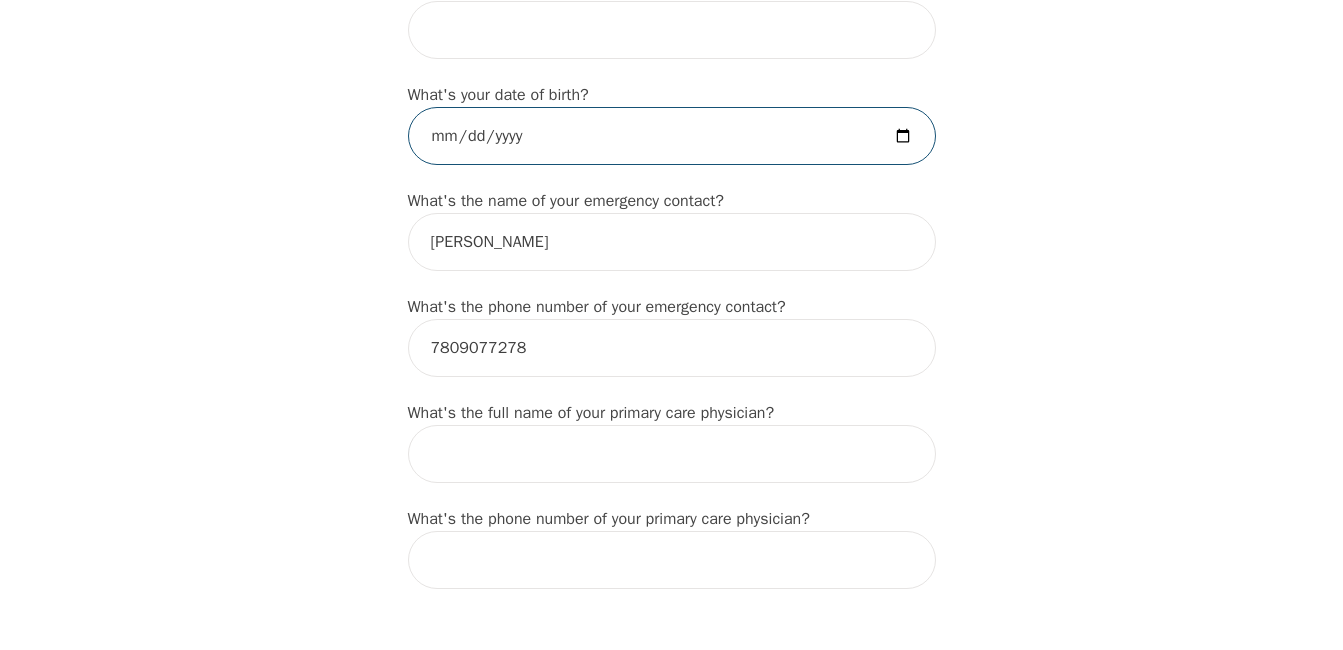 click at bounding box center [672, 136] 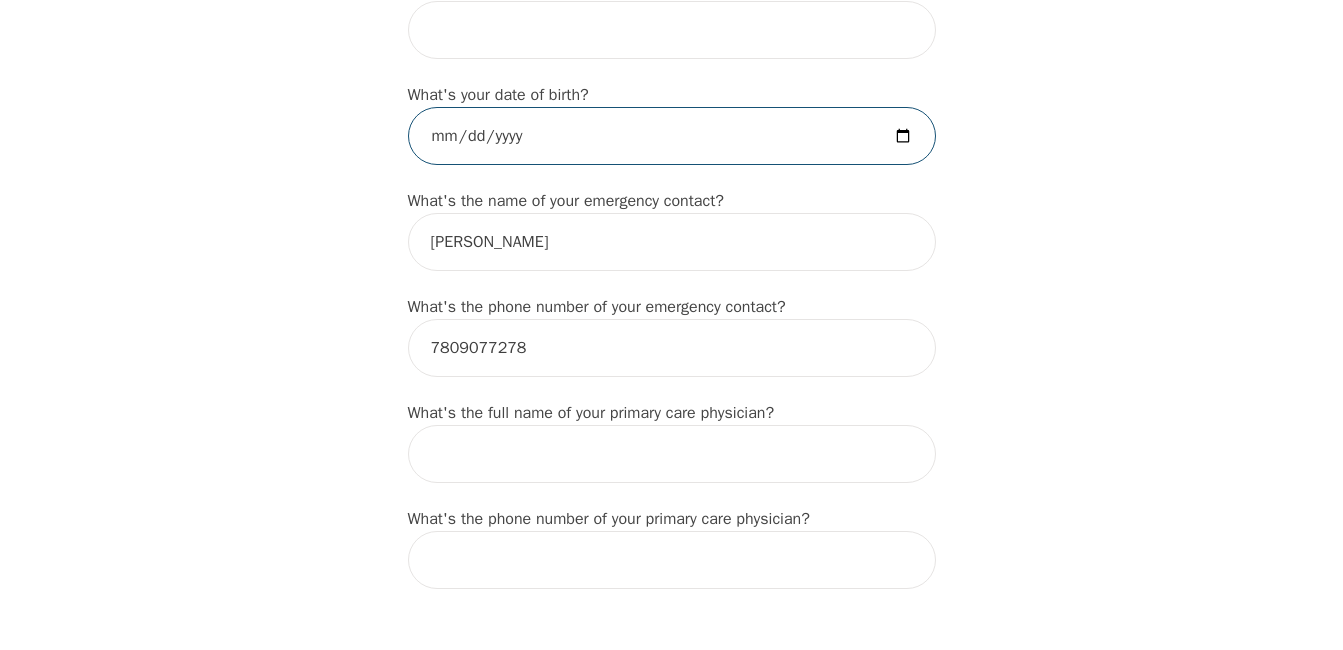 type on "[DATE]" 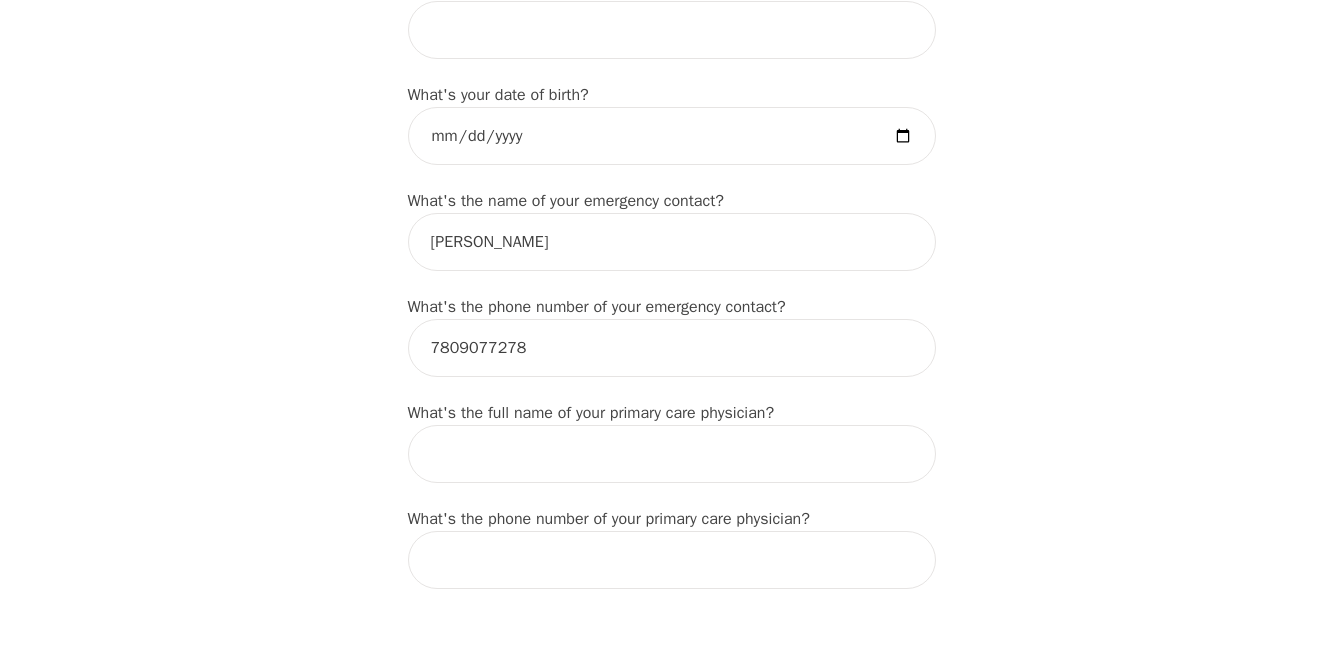 click on "Intake Assessment for [PERSON_NAME] Part 1 of 2: Tell Us About Yourself Please complete the following information before your initial session. This step is crucial to kickstart your therapeutic journey with your therapist: What's your first name? (This will be the name on your insurance receipt) [PERSON_NAME] What's your last name? [PERSON_NAME] What's your preferred name? [OPTIONAL] What's your email? [PERSON_NAME][EMAIL_ADDRESS][DOMAIN_NAME] What's your phone number? [PHONE_NUMBER] What's your address? [STREET_ADDRESS] What's your unit number? [OPTIONAL] What's your date of birth? [DEMOGRAPHIC_DATA] What's the name of your emergency contact? [PERSON_NAME] What's the phone number of your emergency contact? [PHONE_NUMBER] What's the full name of your primary care physician? What's the phone number of your primary care physician? Below are optional questions - Please tell us more about yourself: What is your gender? -Select- [DEMOGRAPHIC_DATA] [DEMOGRAPHIC_DATA] [DEMOGRAPHIC_DATA] [DEMOGRAPHIC_DATA] [DEMOGRAPHIC_DATA] prefer_not_to_say What are your preferred pronouns? -Select- he/him she/her ze/zir" at bounding box center (671, 536) 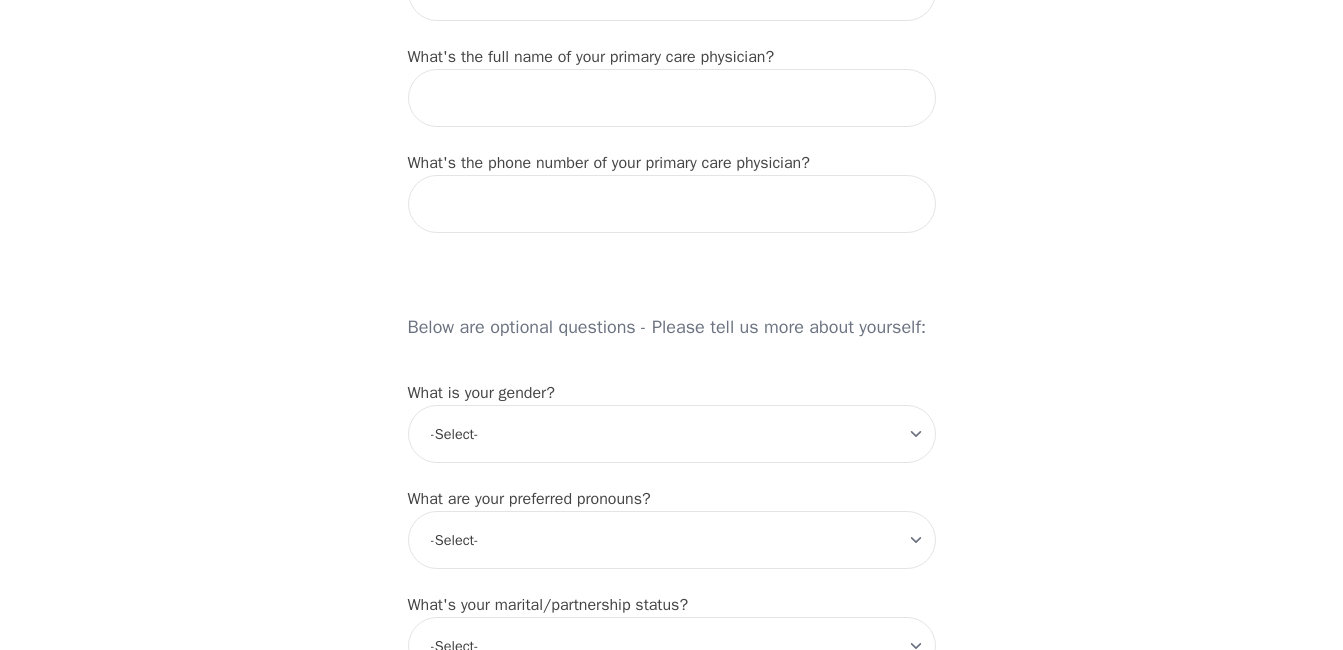 scroll, scrollTop: 1333, scrollLeft: 0, axis: vertical 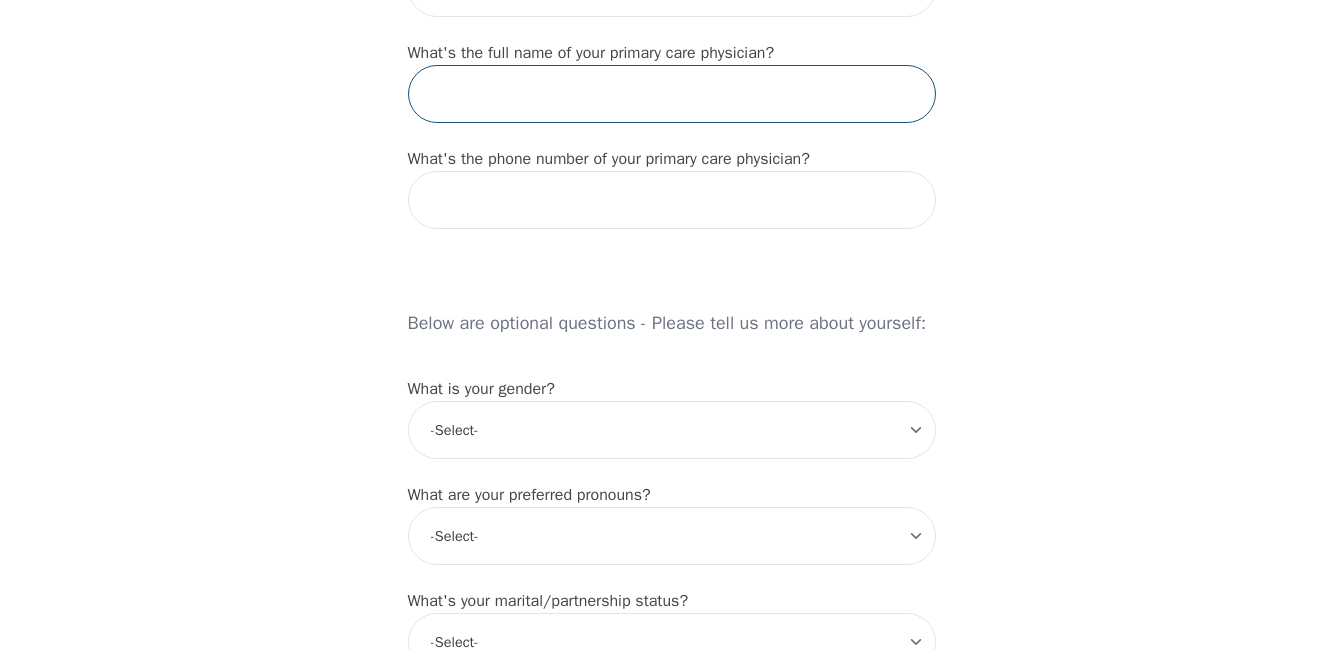 click at bounding box center (672, 94) 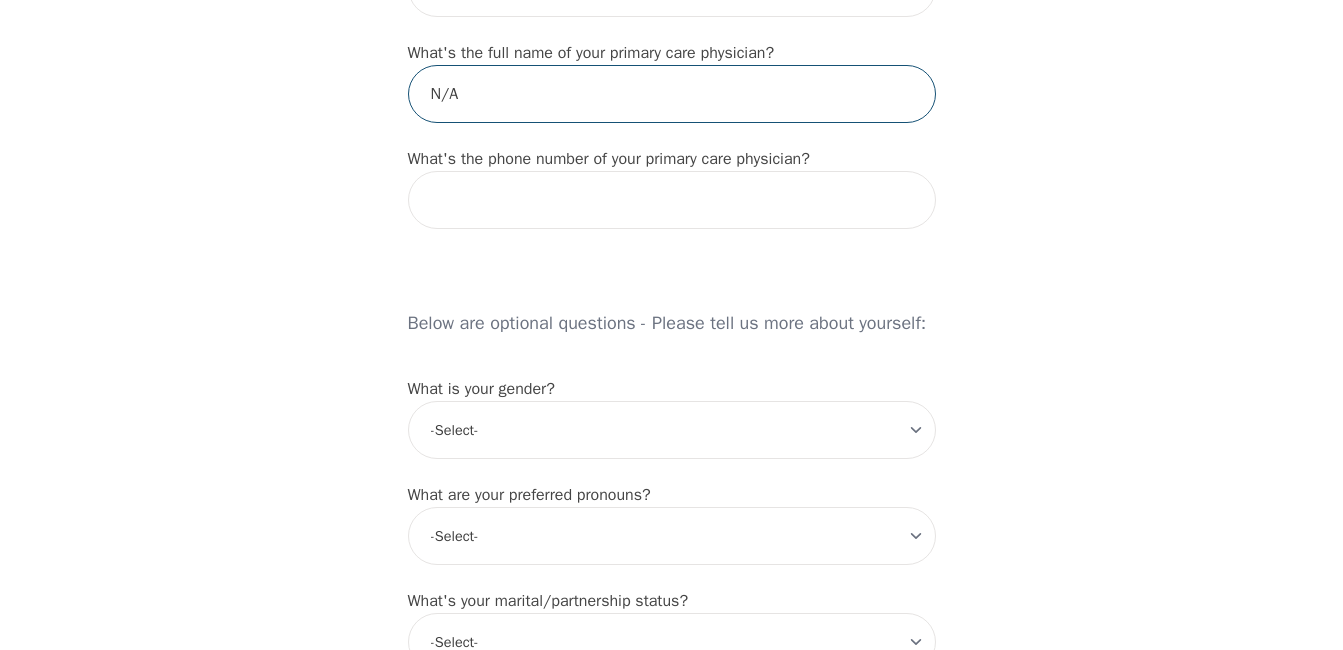 type on "N/A" 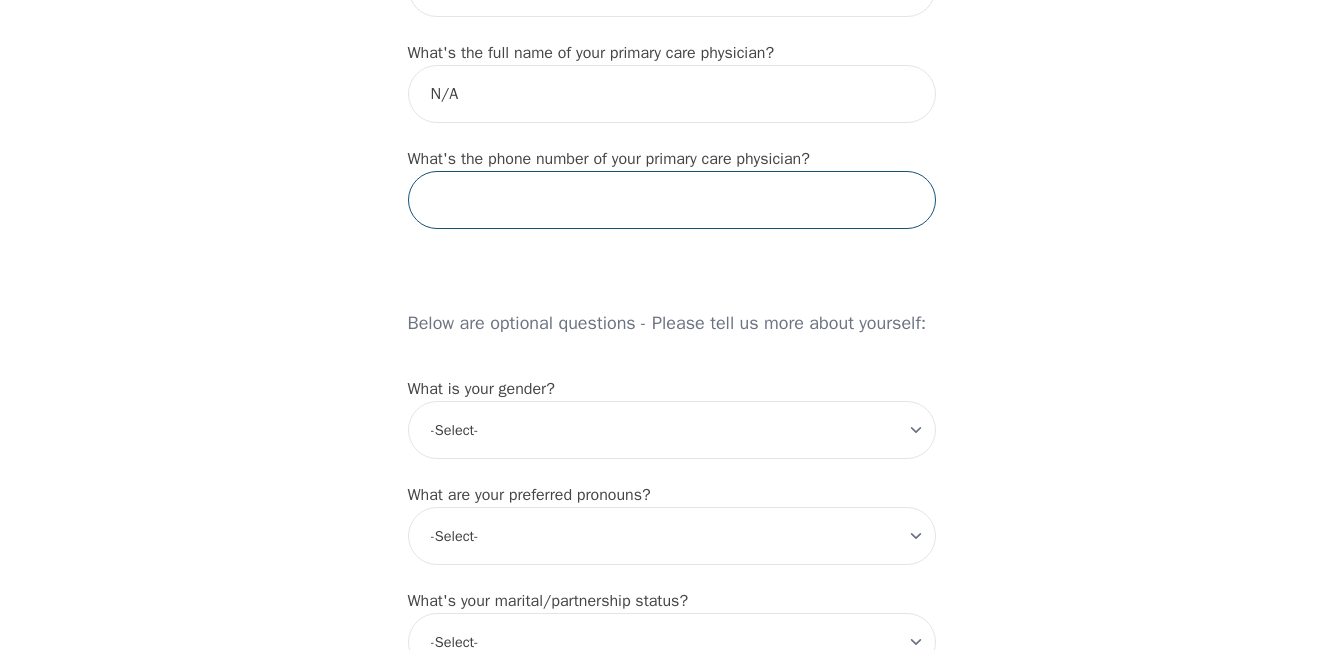 click at bounding box center (672, 200) 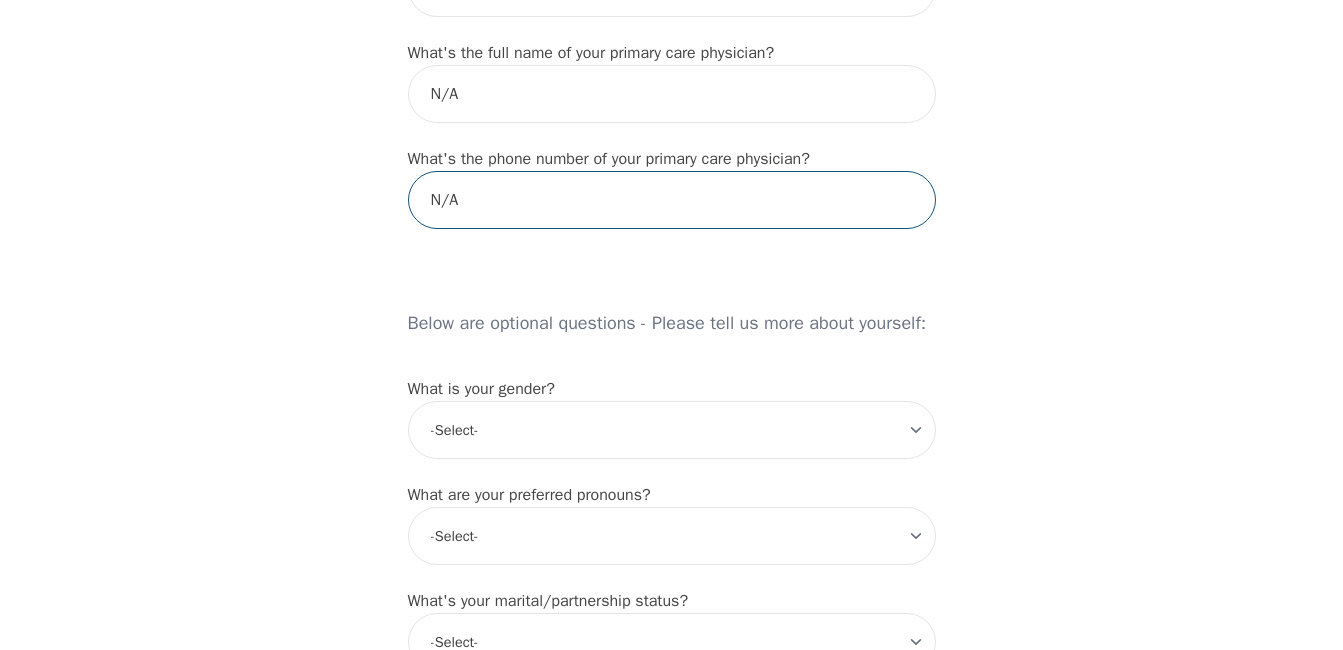 type on "N/A" 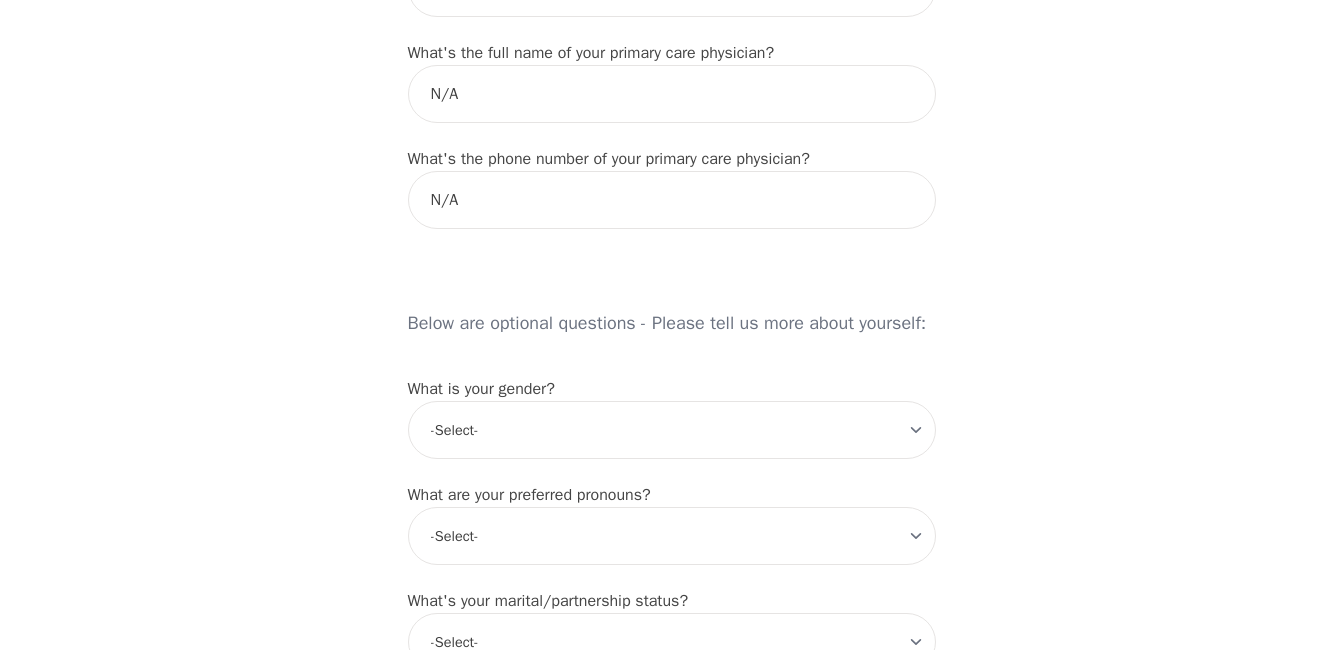 click on "Intake Assessment for [PERSON_NAME] Part 1 of 2: Tell Us About Yourself Please complete the following information before your initial session. This step is crucial to kickstart your therapeutic journey with your therapist: What's your first name? (This will be the name on your insurance receipt) [PERSON_NAME] What's your last name? [PERSON_NAME] What's your preferred name? [OPTIONAL] What's your email? [PERSON_NAME][EMAIL_ADDRESS][DOMAIN_NAME] What's your phone number? [PHONE_NUMBER] What's your address? [STREET_ADDRESS] What's your unit number? [OPTIONAL] What's your date of birth? [DEMOGRAPHIC_DATA] What's the name of your emergency contact? [PERSON_NAME] What's the phone number of your emergency contact? [PHONE_NUMBER] What's the full name of your primary care physician? N/A What's the phone number of your primary care physician? N/A Below are optional questions - Please tell us more about yourself: What is your gender? -Select- [DEMOGRAPHIC_DATA] [DEMOGRAPHIC_DATA] [DEMOGRAPHIC_DATA] [DEMOGRAPHIC_DATA] [DEMOGRAPHIC_DATA] prefer_not_to_say What are your preferred pronouns? -Select- he/him she/her" at bounding box center [671, 176] 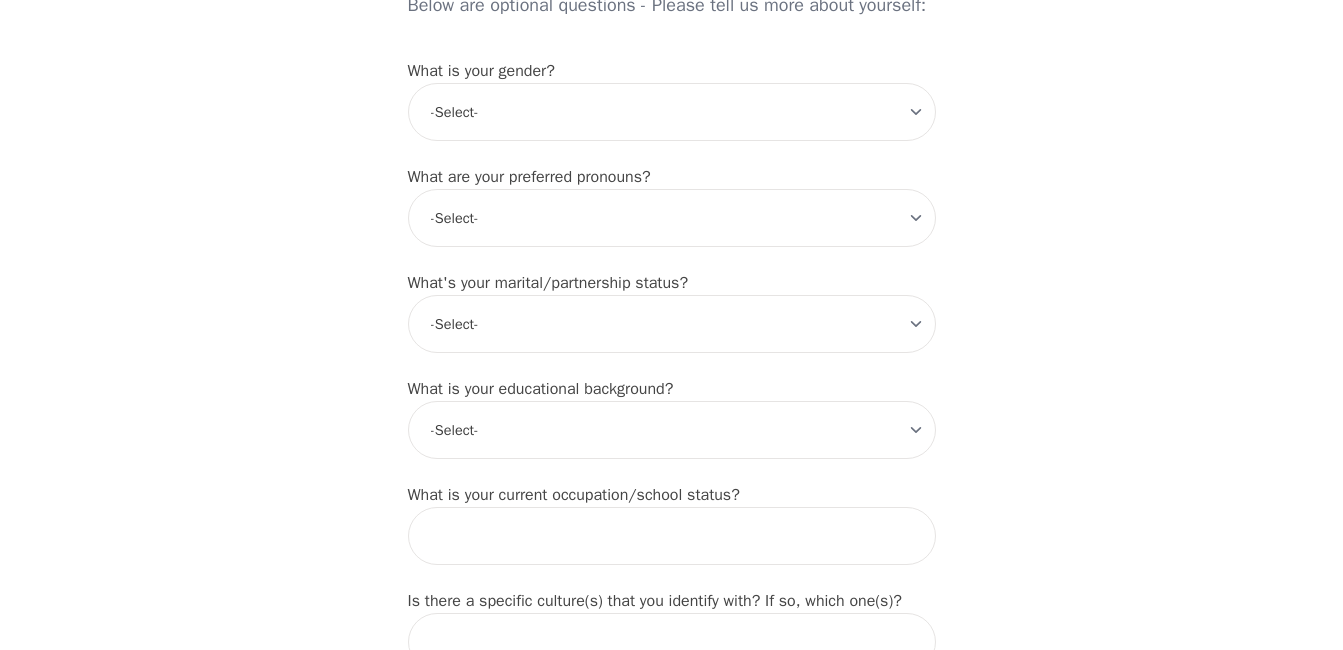 scroll, scrollTop: 1653, scrollLeft: 0, axis: vertical 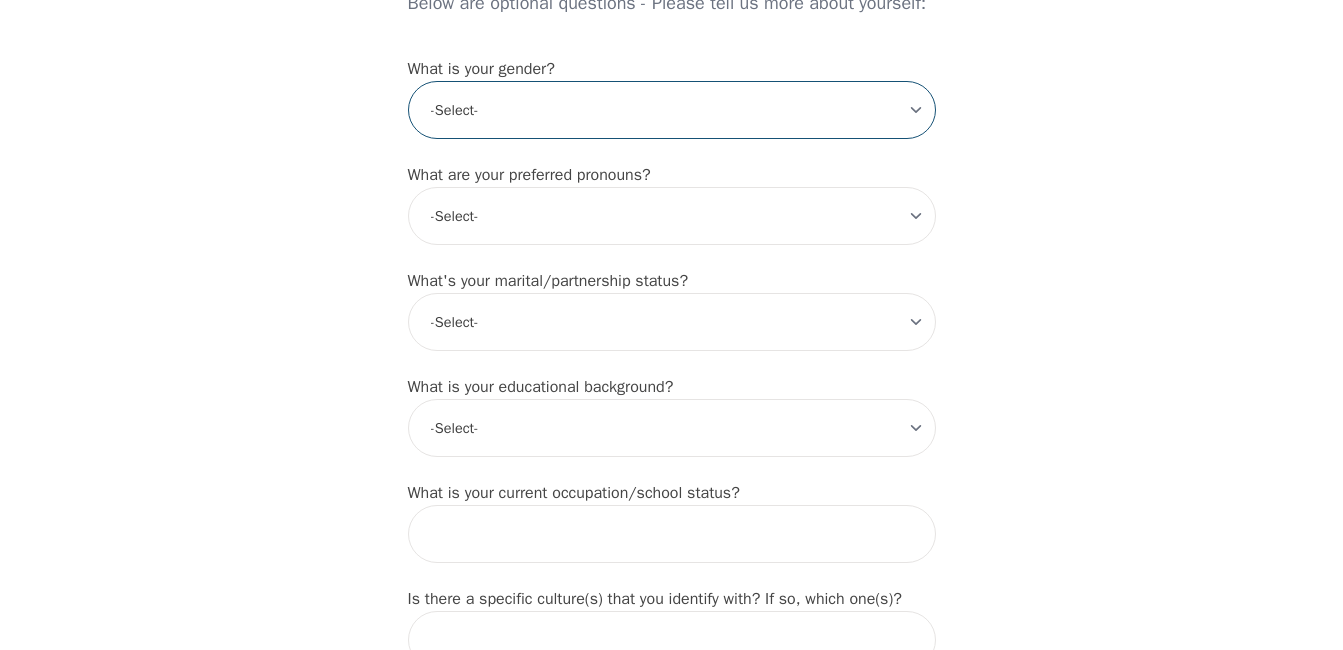 click on "-Select- [DEMOGRAPHIC_DATA] [DEMOGRAPHIC_DATA] [DEMOGRAPHIC_DATA] [DEMOGRAPHIC_DATA] [DEMOGRAPHIC_DATA] prefer_not_to_say" at bounding box center [672, 110] 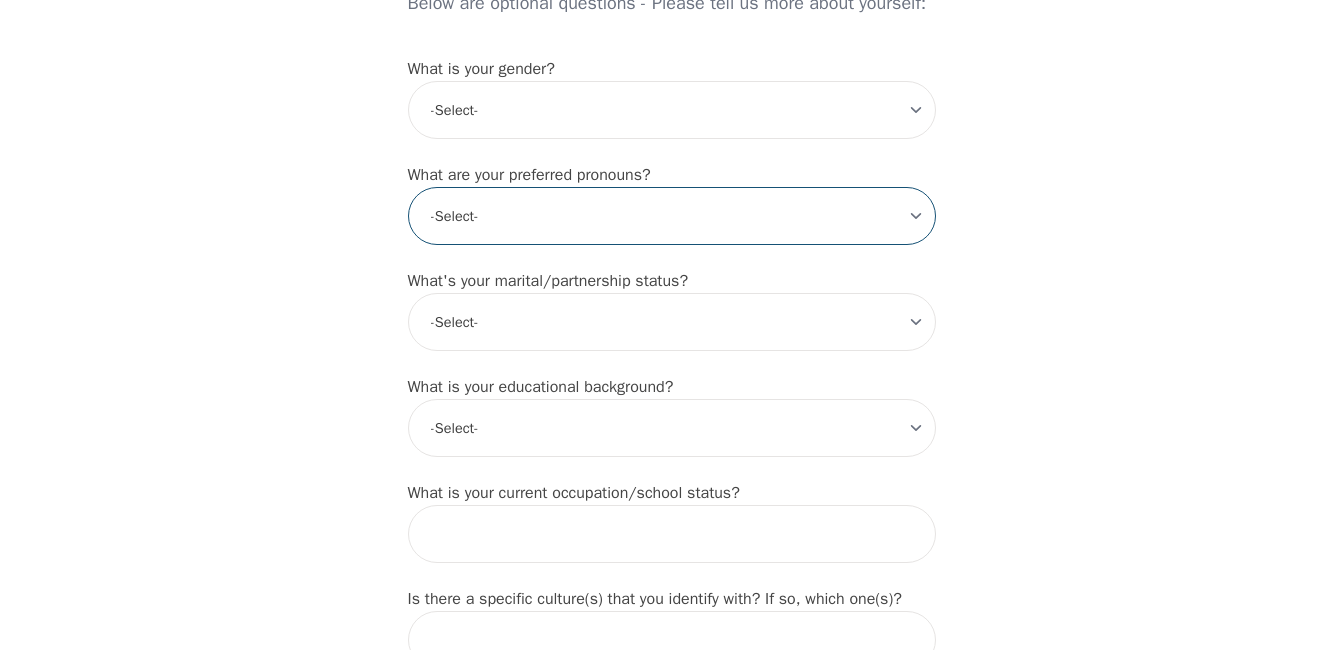 click on "-Select- he/him she/her they/them ze/zir xe/xem ey/em ve/ver tey/ter e/e per/per prefer_not_to_say" at bounding box center [672, 216] 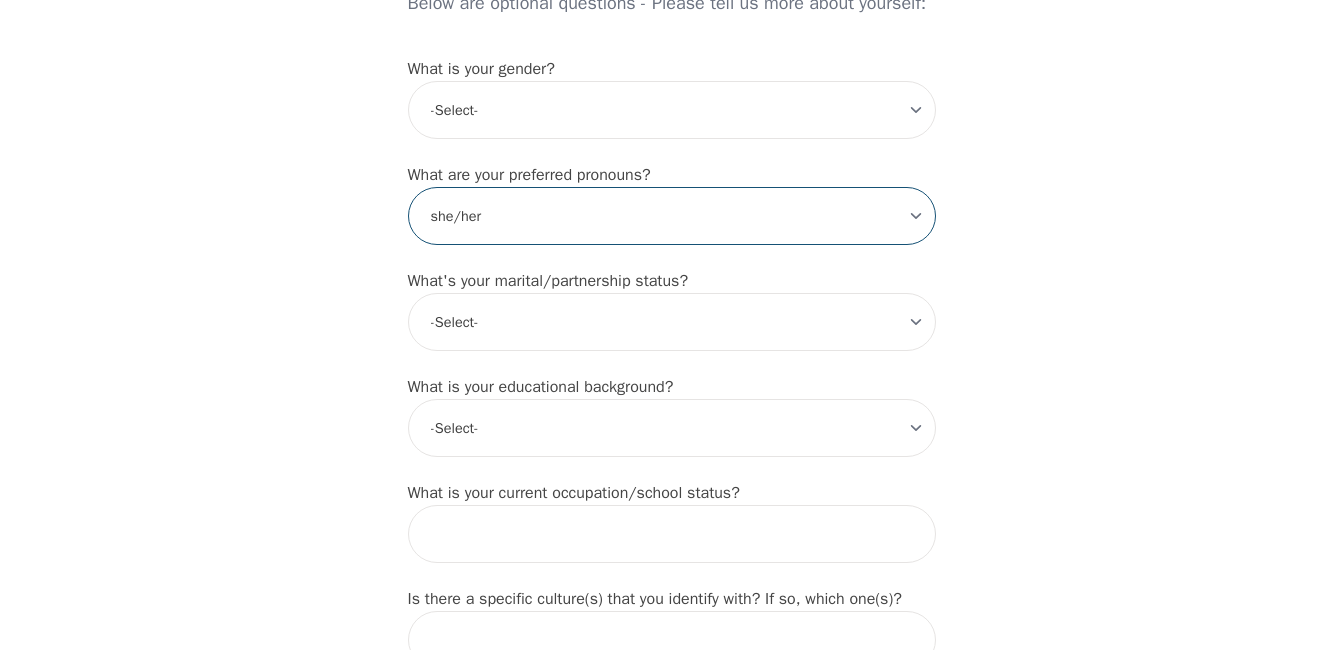 click on "-Select- he/him she/her they/them ze/zir xe/xem ey/em ve/ver tey/ter e/e per/per prefer_not_to_say" at bounding box center [672, 216] 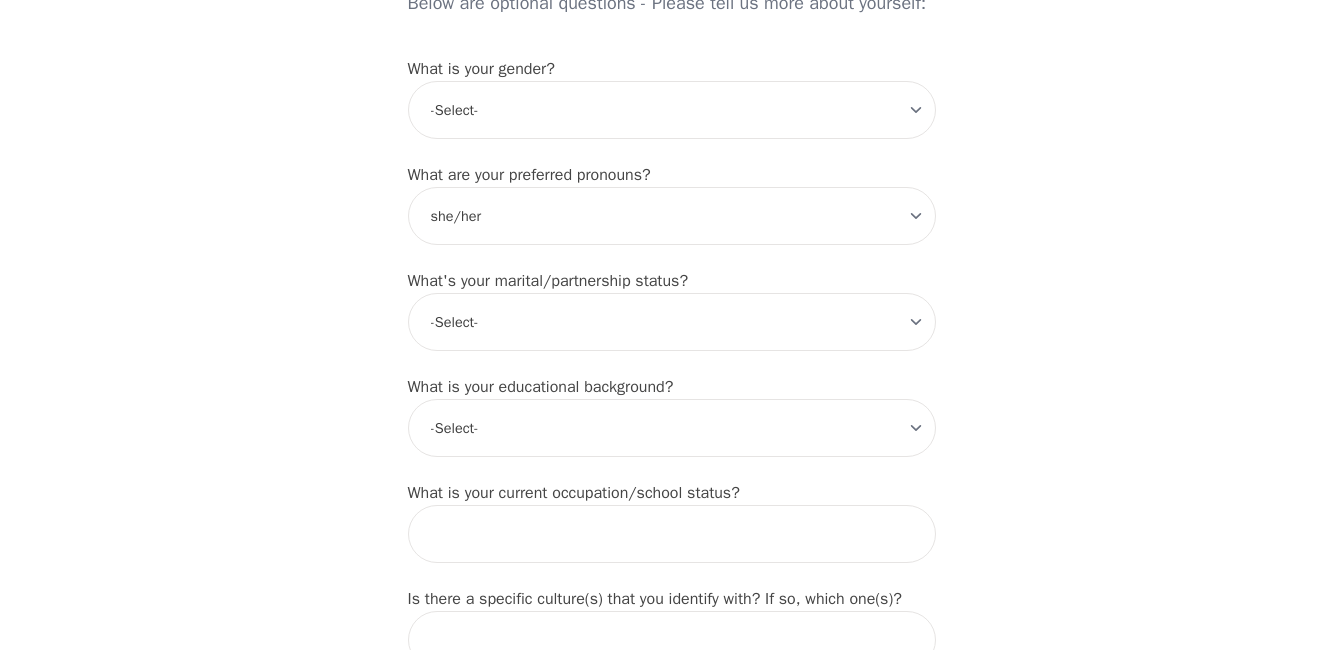 click on "Intake Assessment for [PERSON_NAME] Part 1 of 2: Tell Us About Yourself Please complete the following information before your initial session. This step is crucial to kickstart your therapeutic journey with your therapist: What's your first name? (This will be the name on your insurance receipt) [PERSON_NAME] What's your last name? [PERSON_NAME] What's your preferred name? [OPTIONAL] What's your email? [PERSON_NAME][EMAIL_ADDRESS][DOMAIN_NAME] What's your phone number? [PHONE_NUMBER] What's your address? [STREET_ADDRESS] What's your unit number? [OPTIONAL] What's your date of birth? [DEMOGRAPHIC_DATA] What's the name of your emergency contact? [PERSON_NAME] What's the phone number of your emergency contact? [PHONE_NUMBER] What's the full name of your primary care physician? N/A What's the phone number of your primary care physician? N/A Below are optional questions - Please tell us more about yourself: What is your gender? -Select- [DEMOGRAPHIC_DATA] [DEMOGRAPHIC_DATA] [DEMOGRAPHIC_DATA] [DEMOGRAPHIC_DATA] [DEMOGRAPHIC_DATA] prefer_not_to_say What are your preferred pronouns? -Select- he/him she/her" at bounding box center [671, -144] 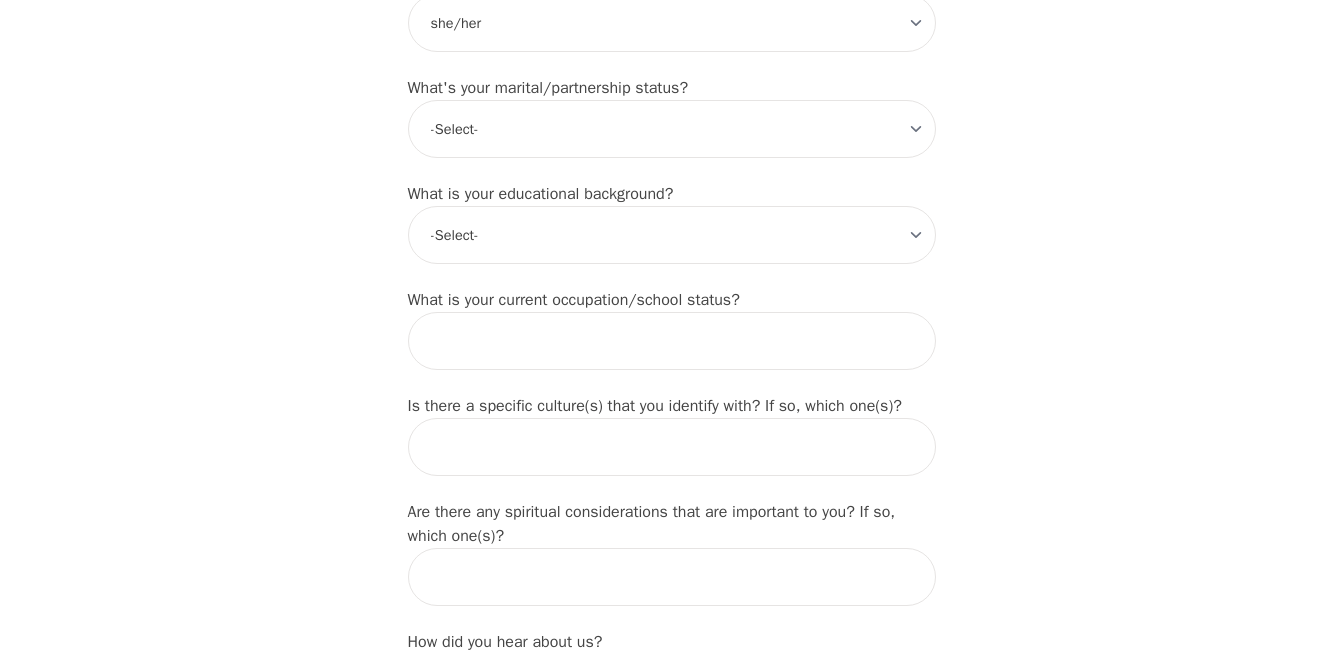 scroll, scrollTop: 1853, scrollLeft: 0, axis: vertical 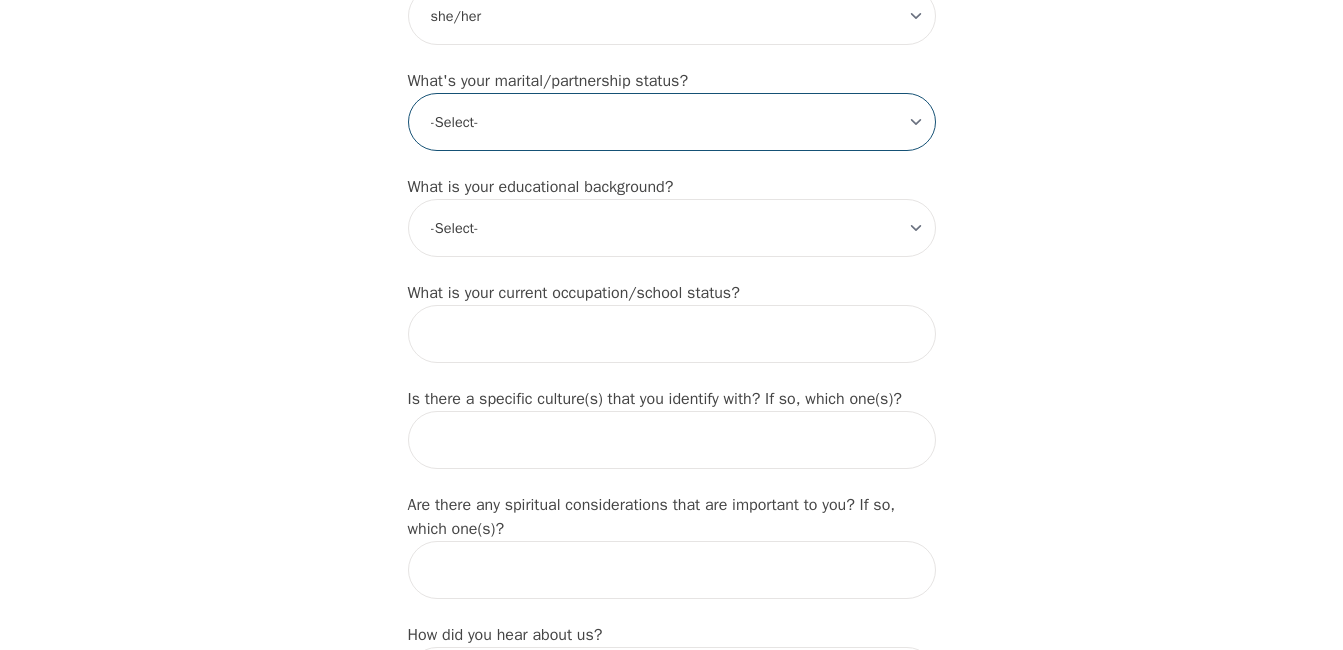 click on "-Select- Single Partnered Married Common Law Widowed Separated Divorced" at bounding box center [672, 122] 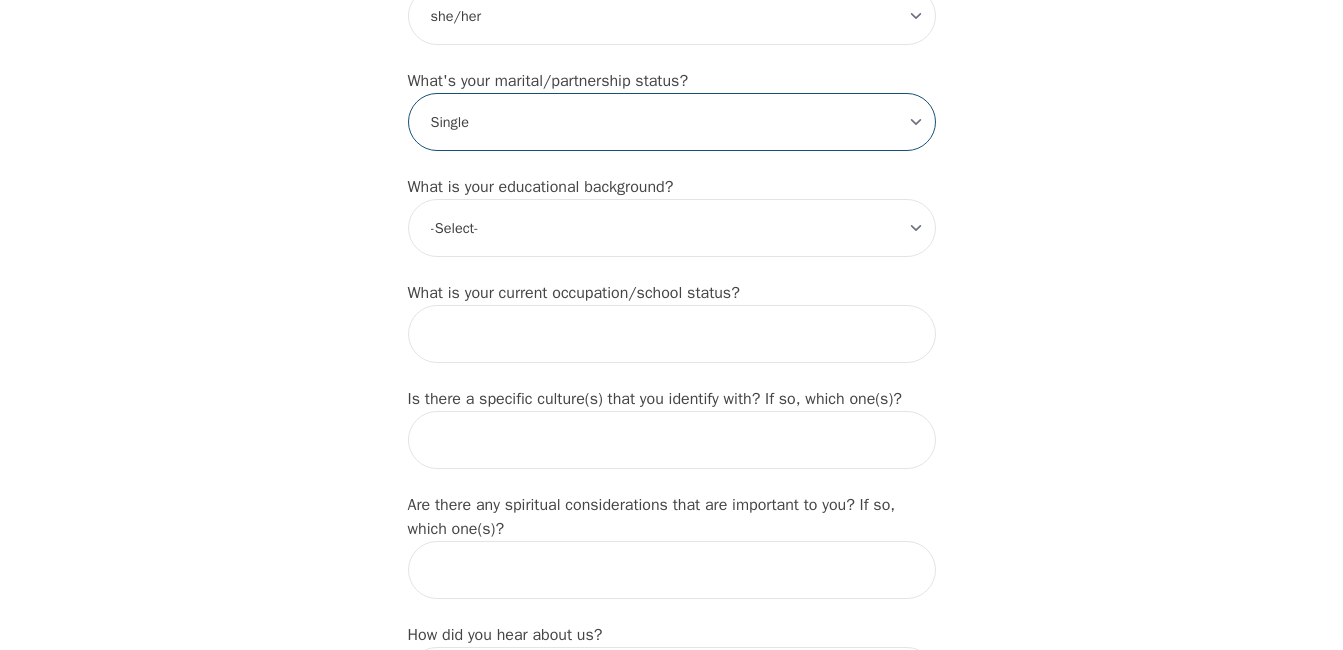 click on "-Select- Single Partnered Married Common Law Widowed Separated Divorced" at bounding box center [672, 122] 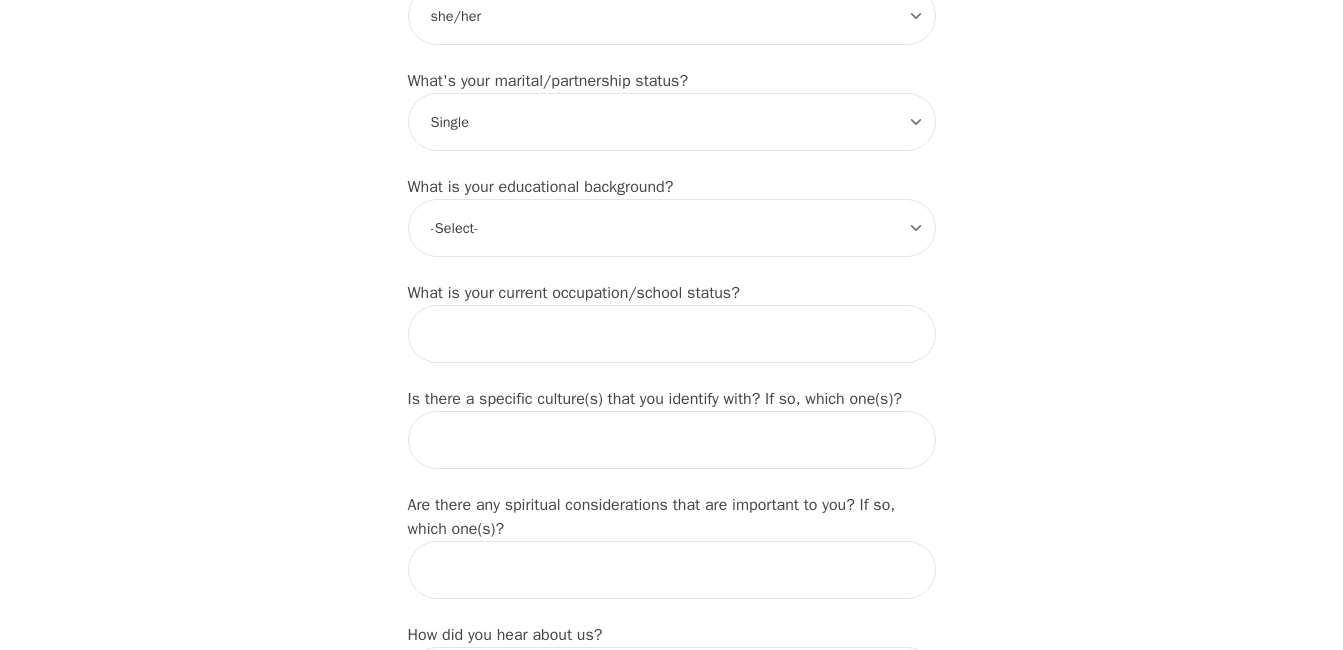 click on "Intake Assessment for [PERSON_NAME] Part 1 of 2: Tell Us About Yourself Please complete the following information before your initial session. This step is crucial to kickstart your therapeutic journey with your therapist: What's your first name? (This will be the name on your insurance receipt) [PERSON_NAME] What's your last name? [PERSON_NAME] What's your preferred name? [OPTIONAL] What's your email? [PERSON_NAME][EMAIL_ADDRESS][DOMAIN_NAME] What's your phone number? [PHONE_NUMBER] What's your address? [STREET_ADDRESS] What's your unit number? [OPTIONAL] What's your date of birth? [DEMOGRAPHIC_DATA] What's the name of your emergency contact? [PERSON_NAME] What's the phone number of your emergency contact? [PHONE_NUMBER] What's the full name of your primary care physician? N/A What's the phone number of your primary care physician? N/A Below are optional questions - Please tell us more about yourself: What is your gender? -Select- [DEMOGRAPHIC_DATA] [DEMOGRAPHIC_DATA] [DEMOGRAPHIC_DATA] [DEMOGRAPHIC_DATA] [DEMOGRAPHIC_DATA] prefer_not_to_say What are your preferred pronouns? -Select- he/him she/her" at bounding box center [671, -344] 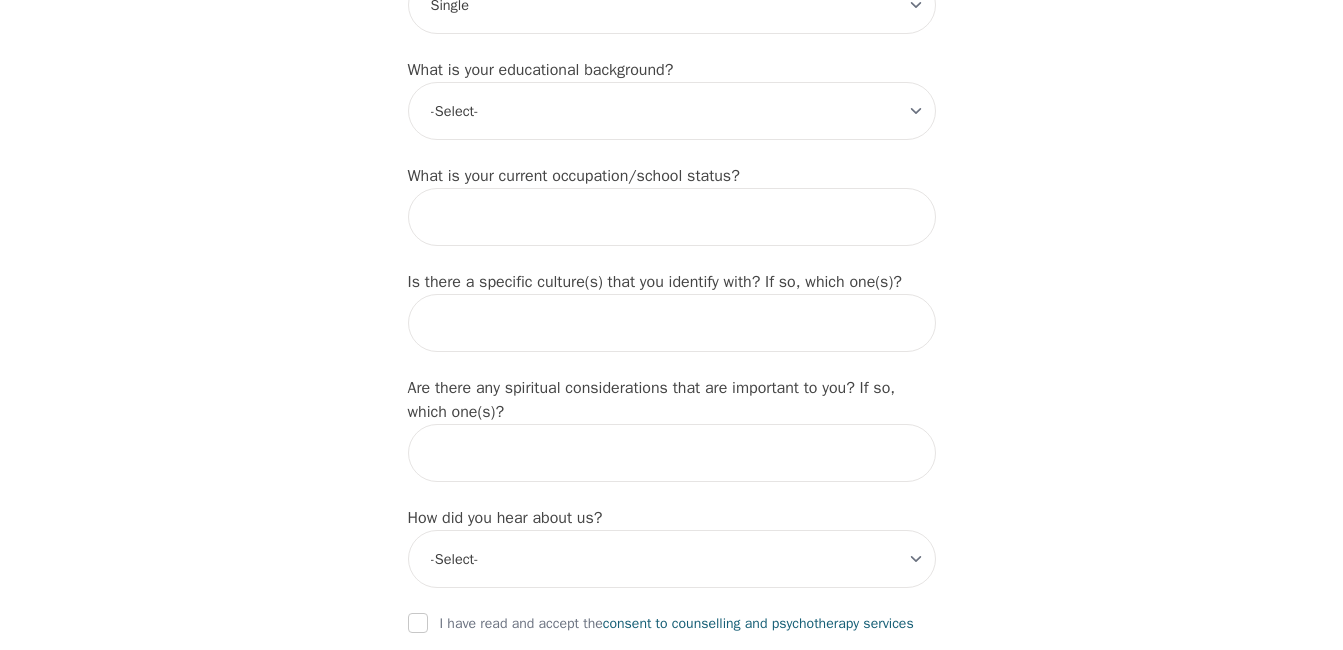 scroll, scrollTop: 1973, scrollLeft: 0, axis: vertical 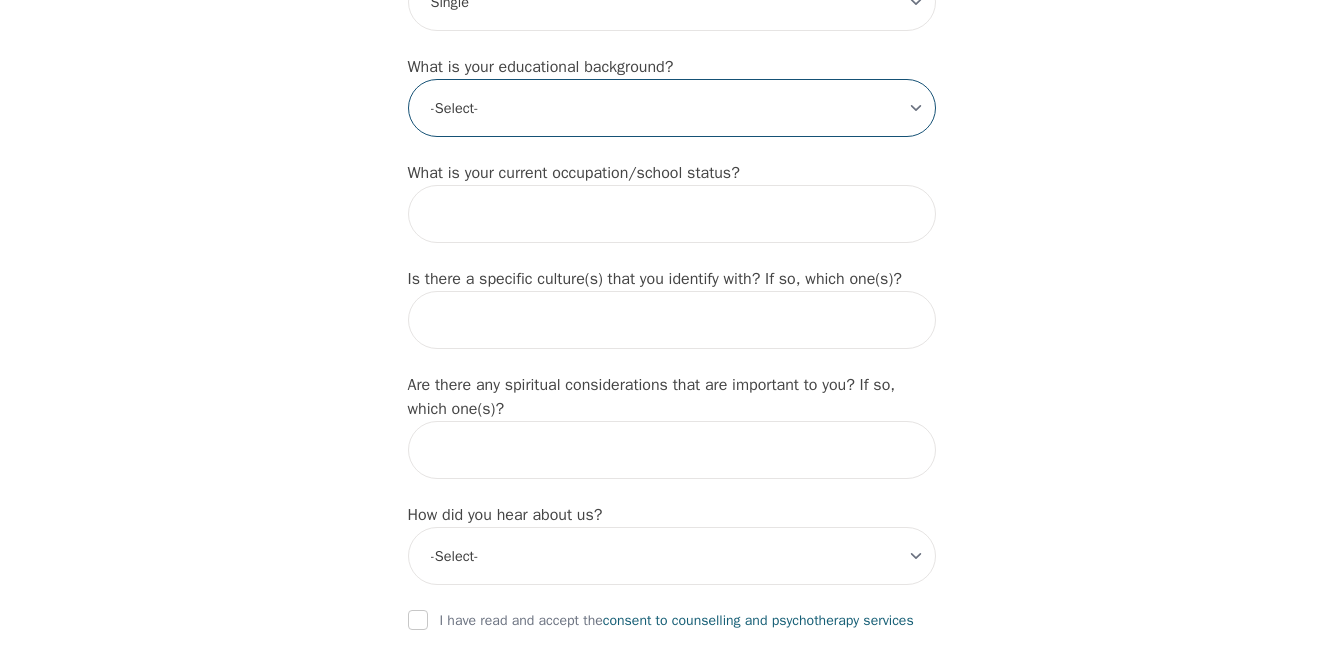 click on "-Select- Less than high school High school Associate degree Bachelor degree Master's degree Professional degree Doctorial degree" at bounding box center (672, 108) 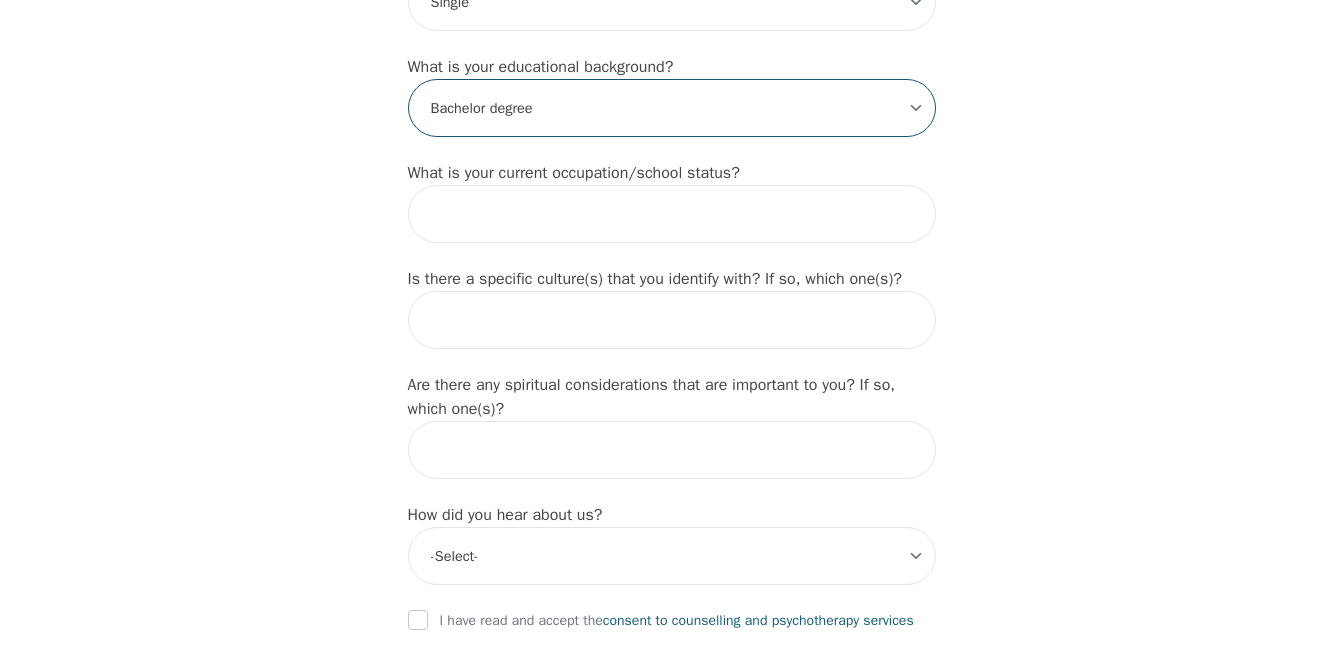 click on "-Select- Less than high school High school Associate degree Bachelor degree Master's degree Professional degree Doctorial degree" at bounding box center (672, 108) 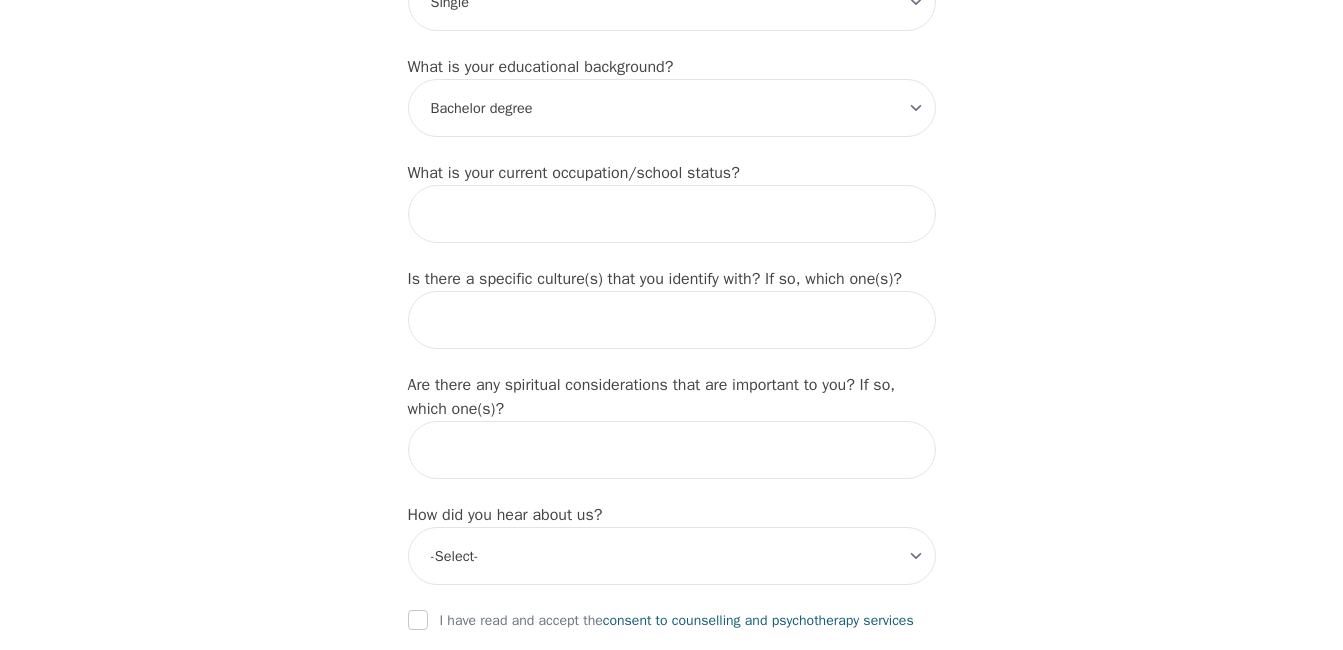 click on "Intake Assessment for [PERSON_NAME] Part 1 of 2: Tell Us About Yourself Please complete the following information before your initial session. This step is crucial to kickstart your therapeutic journey with your therapist: What's your first name? (This will be the name on your insurance receipt) [PERSON_NAME] What's your last name? [PERSON_NAME] What's your preferred name? [OPTIONAL] What's your email? [PERSON_NAME][EMAIL_ADDRESS][DOMAIN_NAME] What's your phone number? [PHONE_NUMBER] What's your address? [STREET_ADDRESS] What's your unit number? [OPTIONAL] What's your date of birth? [DEMOGRAPHIC_DATA] What's the name of your emergency contact? [PERSON_NAME] What's the phone number of your emergency contact? [PHONE_NUMBER] What's the full name of your primary care physician? N/A What's the phone number of your primary care physician? N/A Below are optional questions - Please tell us more about yourself: What is your gender? -Select- [DEMOGRAPHIC_DATA] [DEMOGRAPHIC_DATA] [DEMOGRAPHIC_DATA] [DEMOGRAPHIC_DATA] [DEMOGRAPHIC_DATA] prefer_not_to_say What are your preferred pronouns? -Select- he/him she/her" at bounding box center [671, -464] 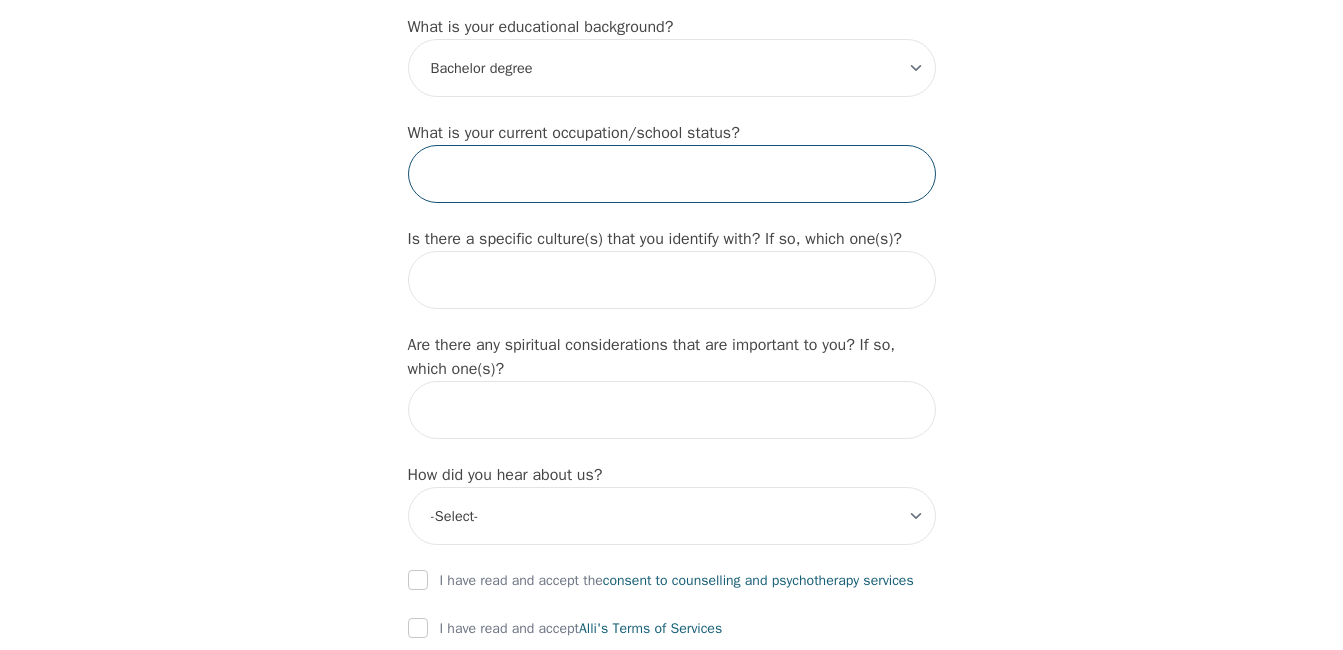 click at bounding box center (672, 174) 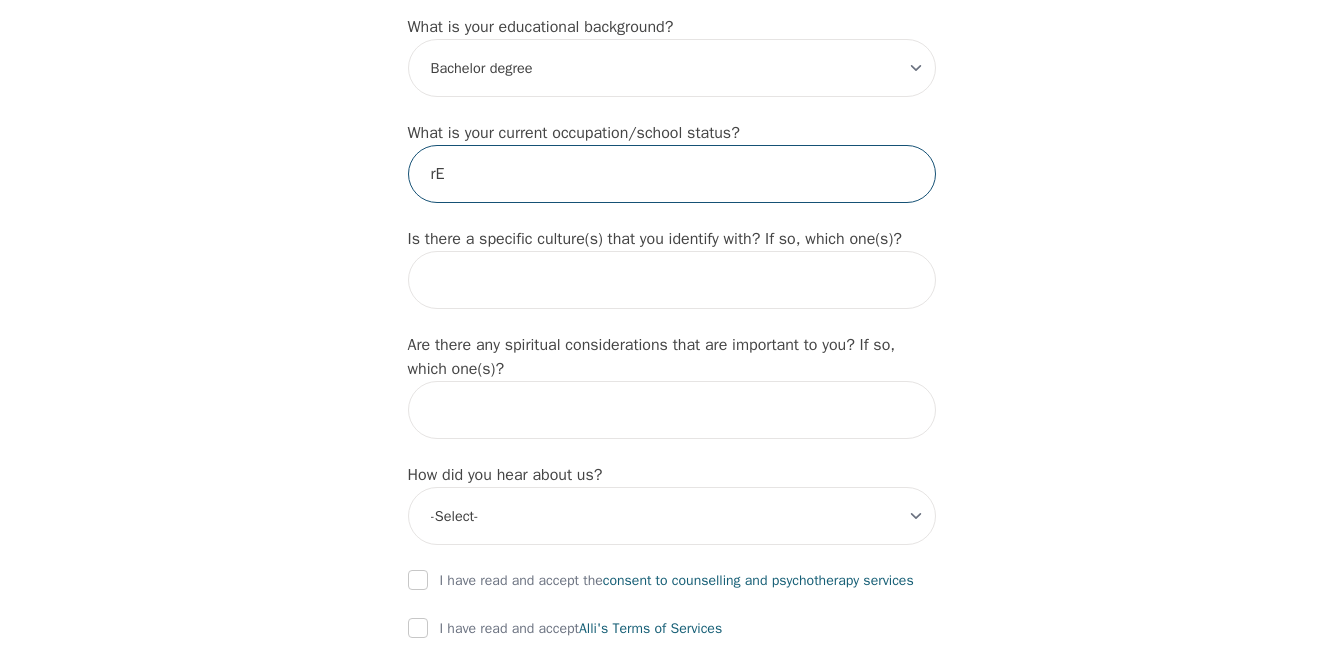 type on "r" 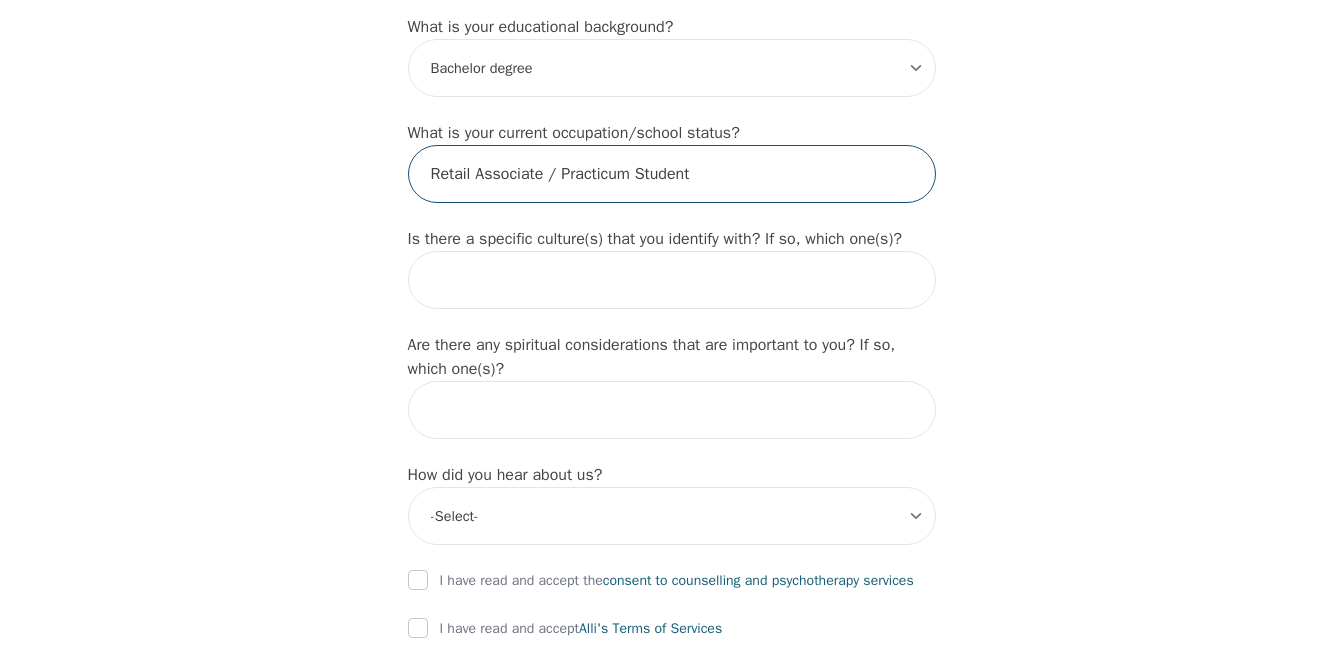 type on "Retail Associate / Practicum Student" 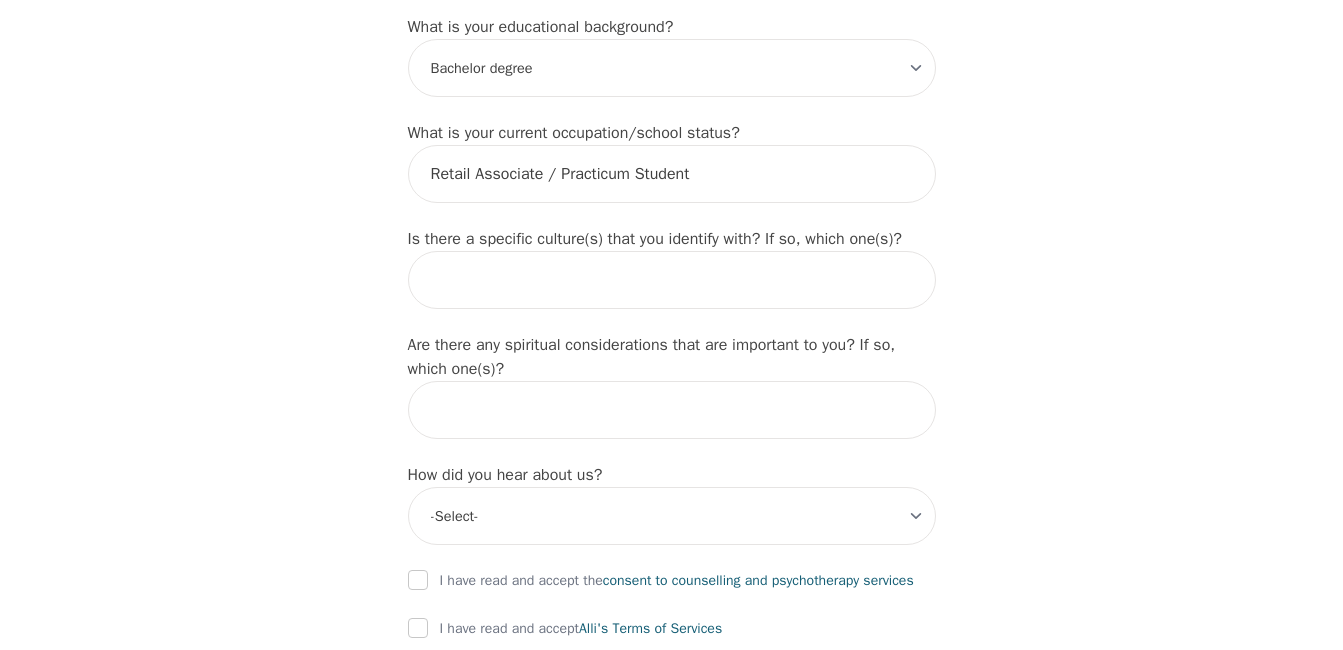 click on "Intake Assessment for [PERSON_NAME] Part 1 of 2: Tell Us About Yourself Please complete the following information before your initial session. This step is crucial to kickstart your therapeutic journey with your therapist: What's your first name? (This will be the name on your insurance receipt) [PERSON_NAME] What's your last name? [PERSON_NAME] What's your preferred name? [OPTIONAL] What's your email? [PERSON_NAME][EMAIL_ADDRESS][DOMAIN_NAME] What's your phone number? [PHONE_NUMBER] What's your address? [STREET_ADDRESS] What's your unit number? [OPTIONAL] What's your date of birth? [DEMOGRAPHIC_DATA] What's the name of your emergency contact? [PERSON_NAME] What's the phone number of your emergency contact? [PHONE_NUMBER] What's the full name of your primary care physician? N/A What's the phone number of your primary care physician? N/A Below are optional questions - Please tell us more about yourself: What is your gender? -Select- [DEMOGRAPHIC_DATA] [DEMOGRAPHIC_DATA] [DEMOGRAPHIC_DATA] [DEMOGRAPHIC_DATA] [DEMOGRAPHIC_DATA] prefer_not_to_say What are your preferred pronouns? -Select- he/him she/her" at bounding box center (671, -504) 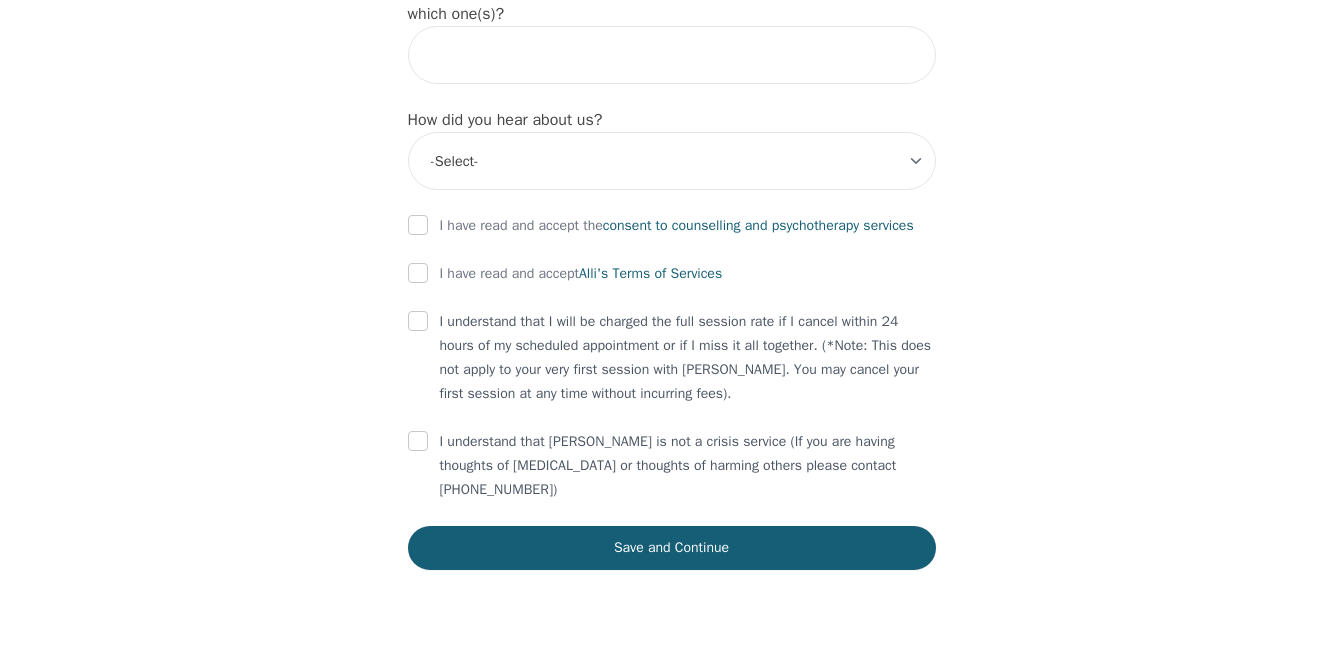 scroll, scrollTop: 2380, scrollLeft: 0, axis: vertical 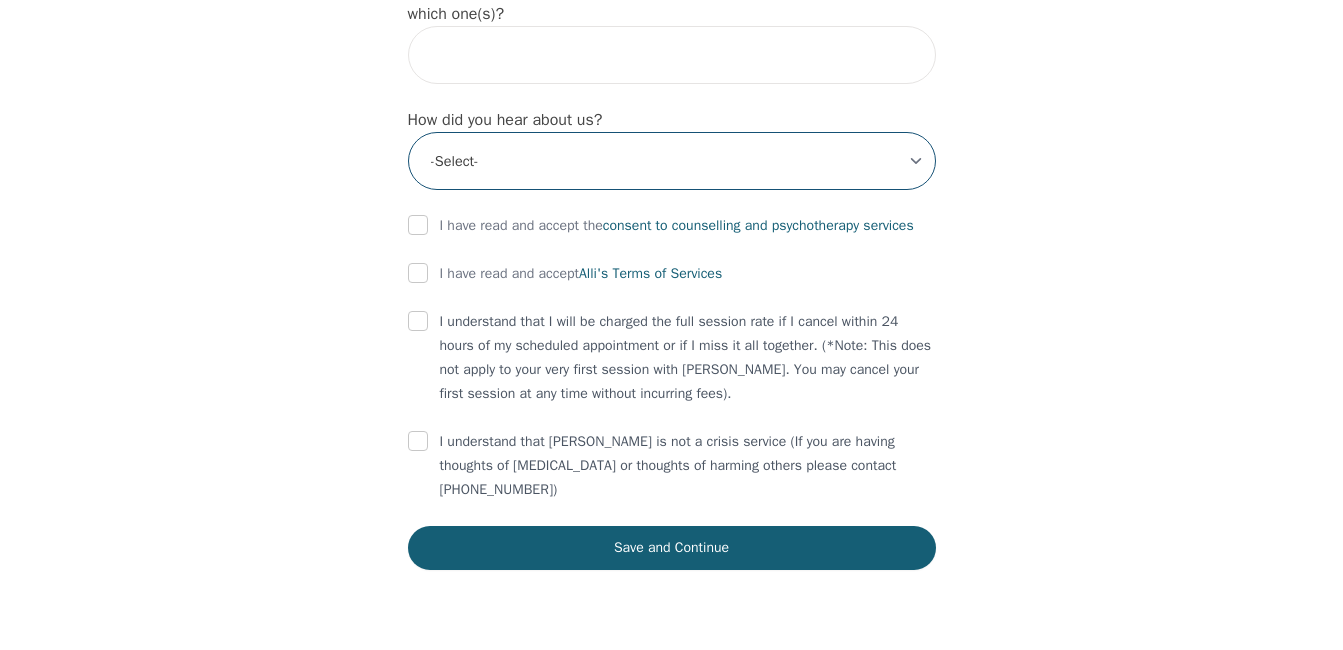 click on "-Select- Physician/Specialist Friend Facebook Instagram Google Search Google Ads Facebook/Instagram Ads Other" at bounding box center [672, 161] 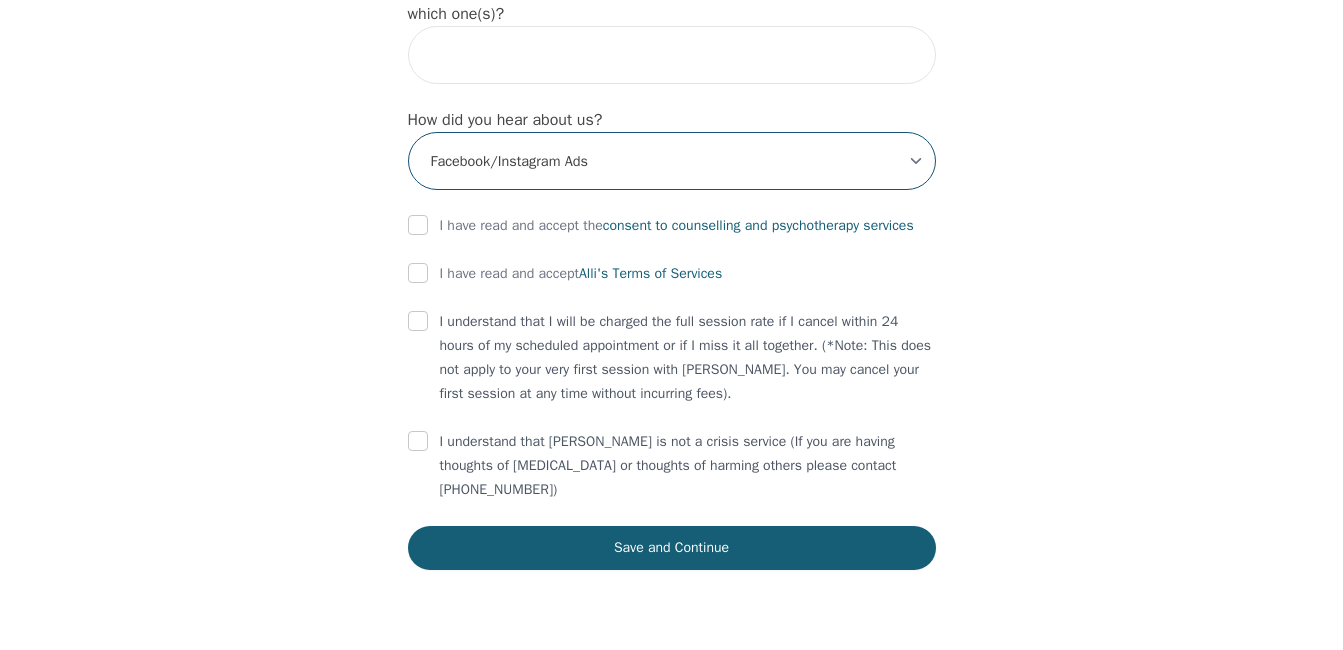 click on "-Select- Physician/Specialist Friend Facebook Instagram Google Search Google Ads Facebook/Instagram Ads Other" at bounding box center (672, 161) 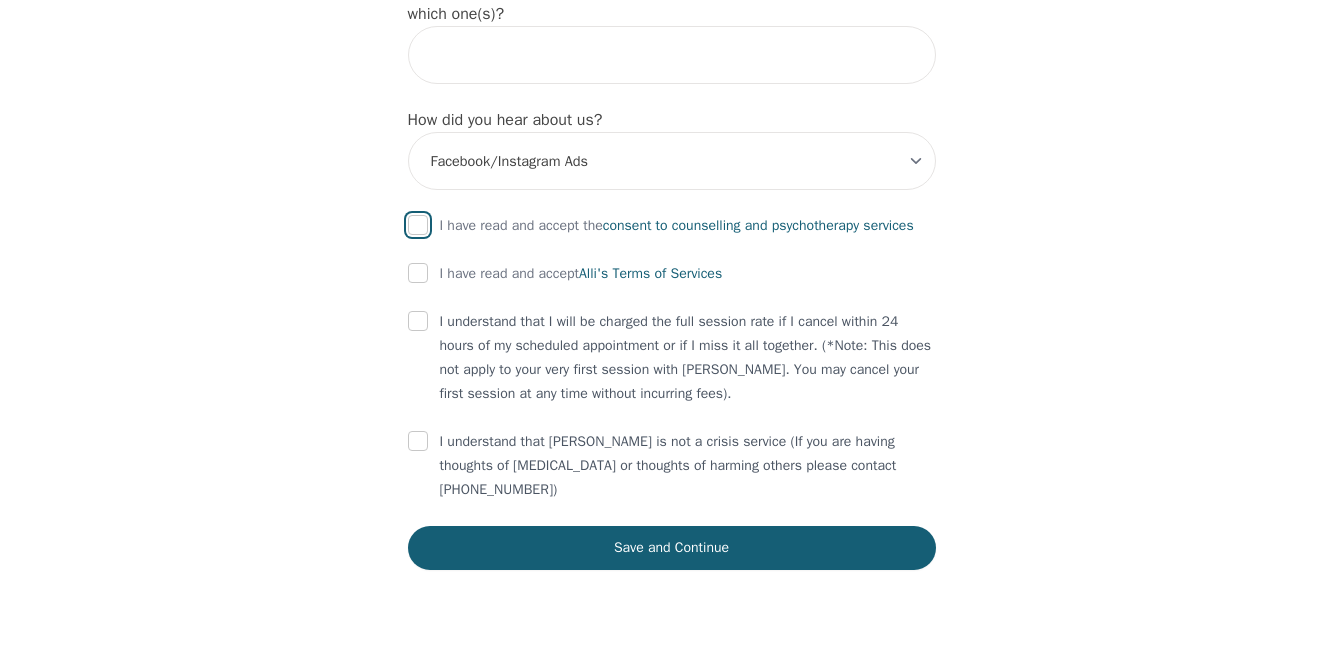 click at bounding box center [418, 225] 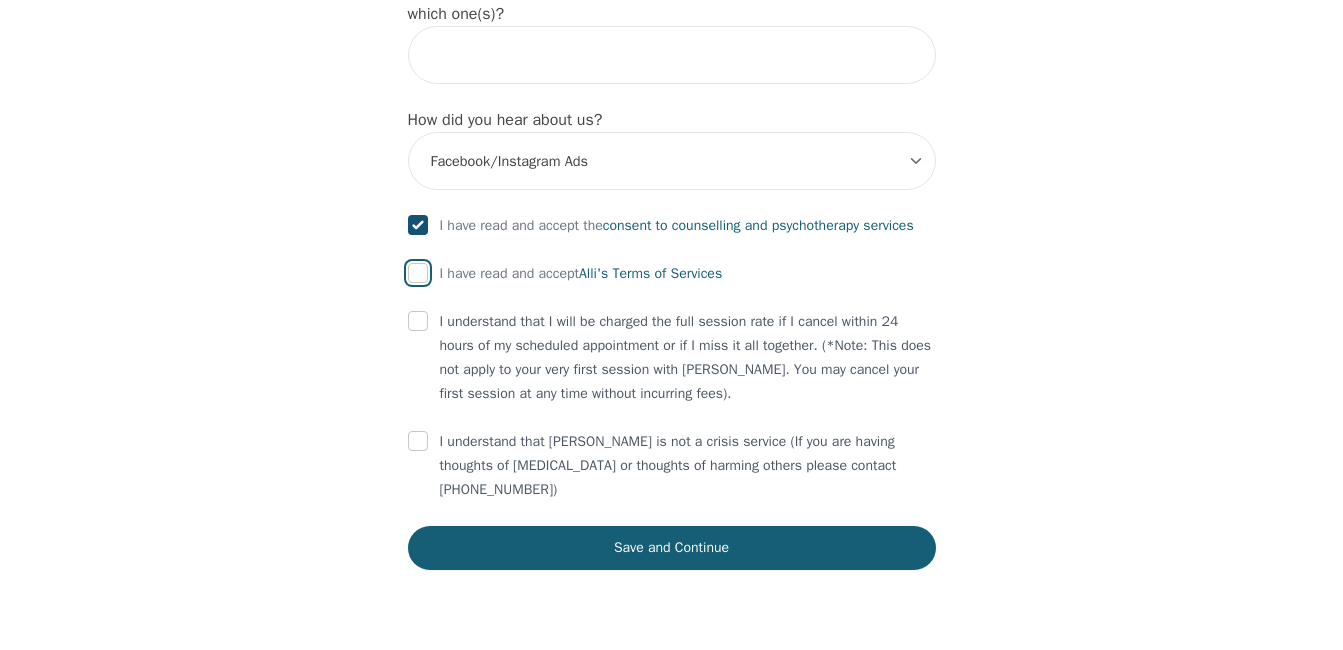 click at bounding box center [418, 273] 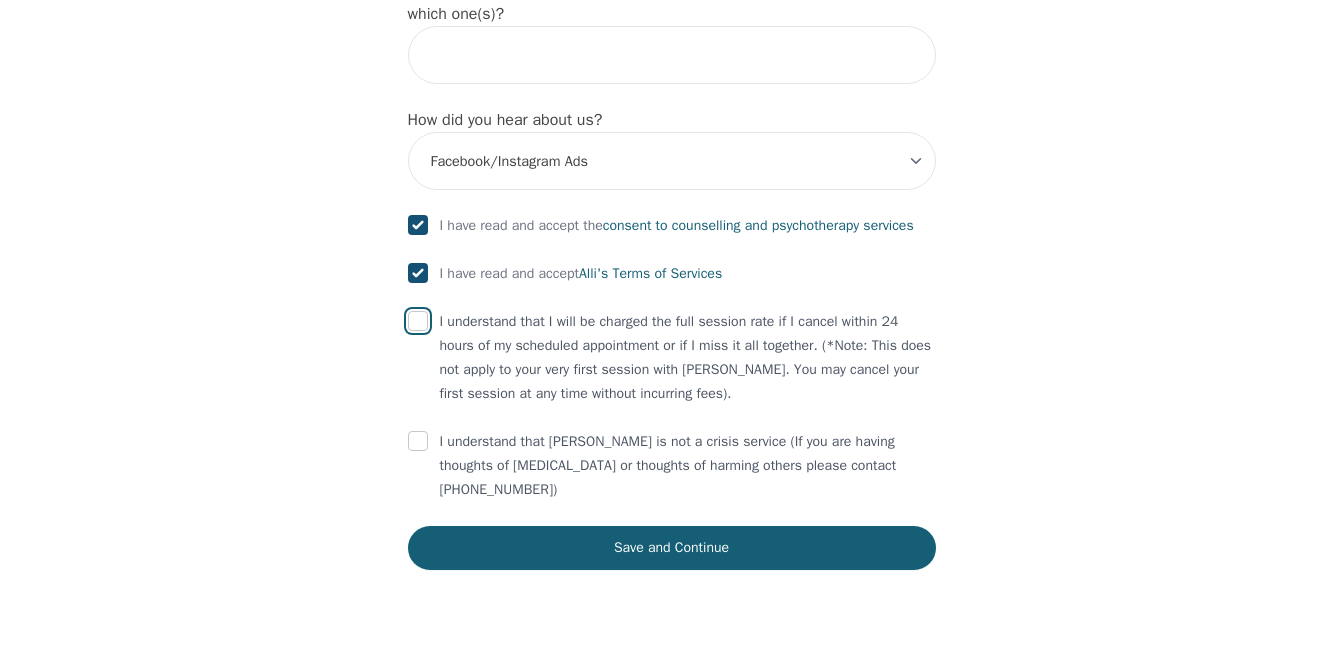 click at bounding box center [418, 321] 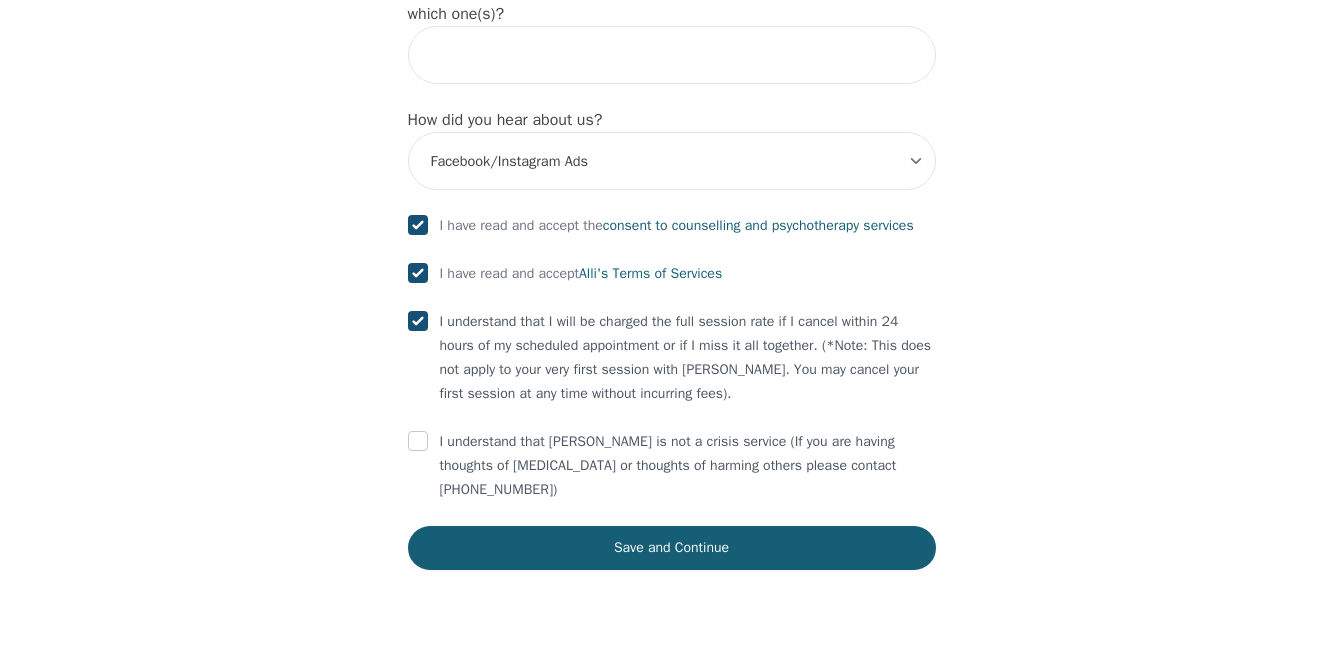 checkbox on "true" 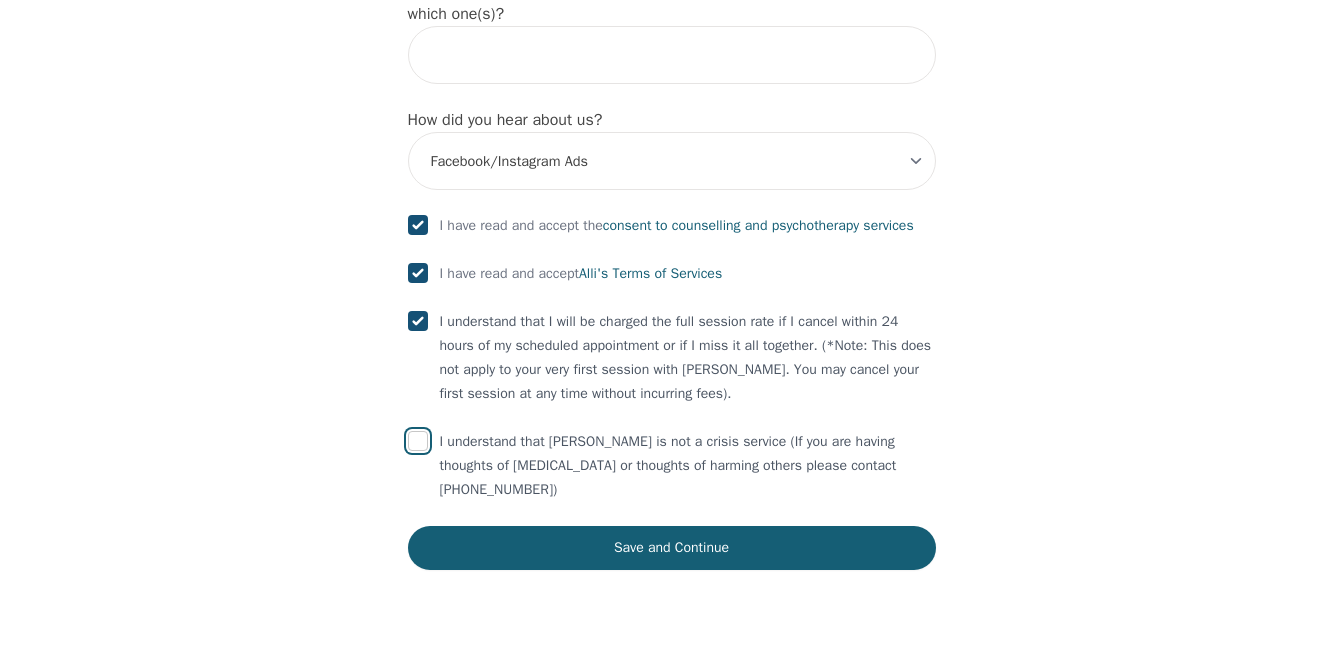 click at bounding box center (418, 441) 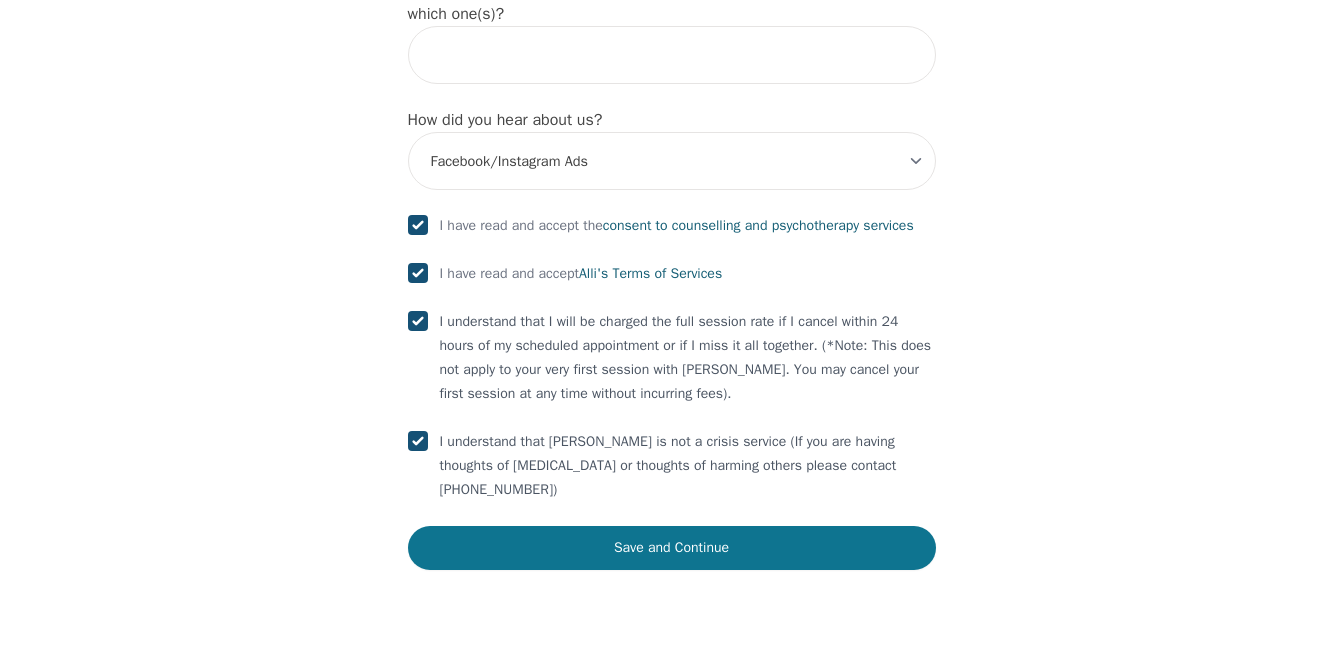 click on "Save and Continue" at bounding box center (672, 548) 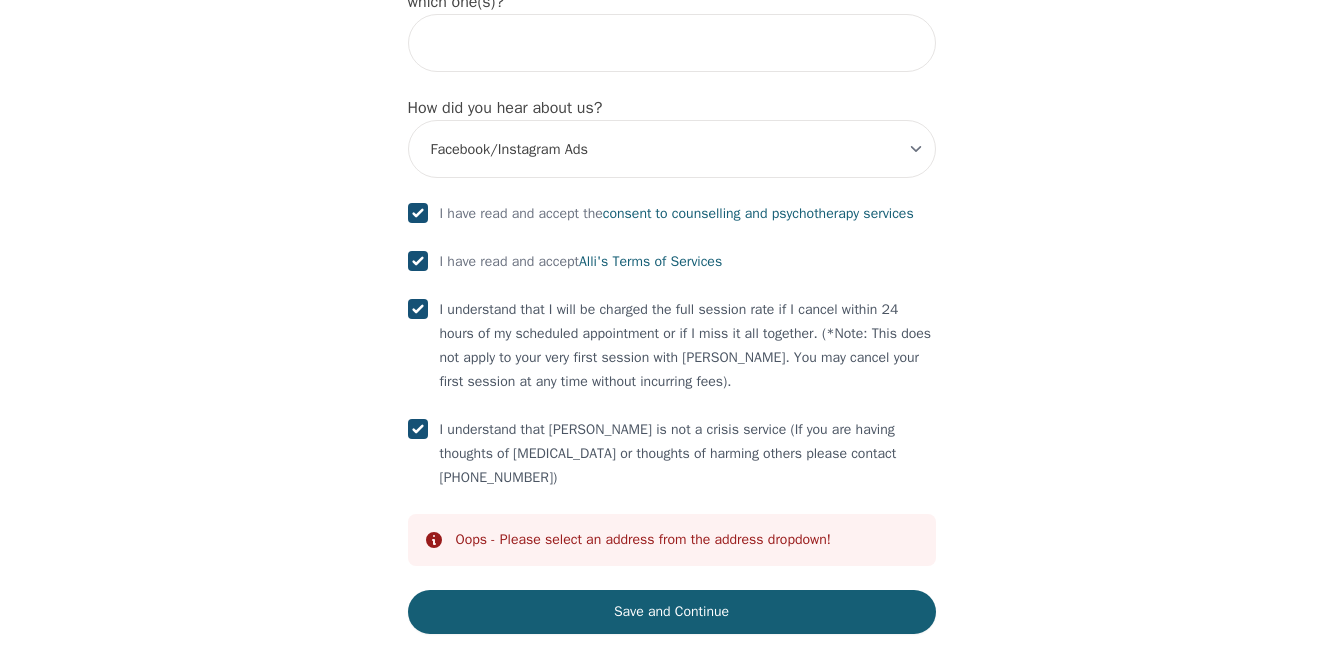 click on "Intake Assessment for [PERSON_NAME] Part 1 of 2: Tell Us About Yourself Please complete the following information before your initial session. This step is crucial to kickstart your therapeutic journey with your therapist: What's your first name? (This will be the name on your insurance receipt) [PERSON_NAME] What's your last name? [PERSON_NAME] What's your preferred name? [OPTIONAL] What's your email? [PERSON_NAME][EMAIL_ADDRESS][DOMAIN_NAME] What's your phone number? [PHONE_NUMBER] What's your address? [STREET_ADDRESS] What's your unit number? [OPTIONAL] What's your date of birth? [DEMOGRAPHIC_DATA] What's the name of your emergency contact? [PERSON_NAME] What's the phone number of your emergency contact? [PHONE_NUMBER] What's the full name of your primary care physician? N/A What's the phone number of your primary care physician? N/A Below are optional questions - Please tell us more about yourself: What is your gender? -Select- [DEMOGRAPHIC_DATA] [DEMOGRAPHIC_DATA] [DEMOGRAPHIC_DATA] [DEMOGRAPHIC_DATA] [DEMOGRAPHIC_DATA] prefer_not_to_say What are your preferred pronouns? -Select- he/him she/her" at bounding box center [671, -833] 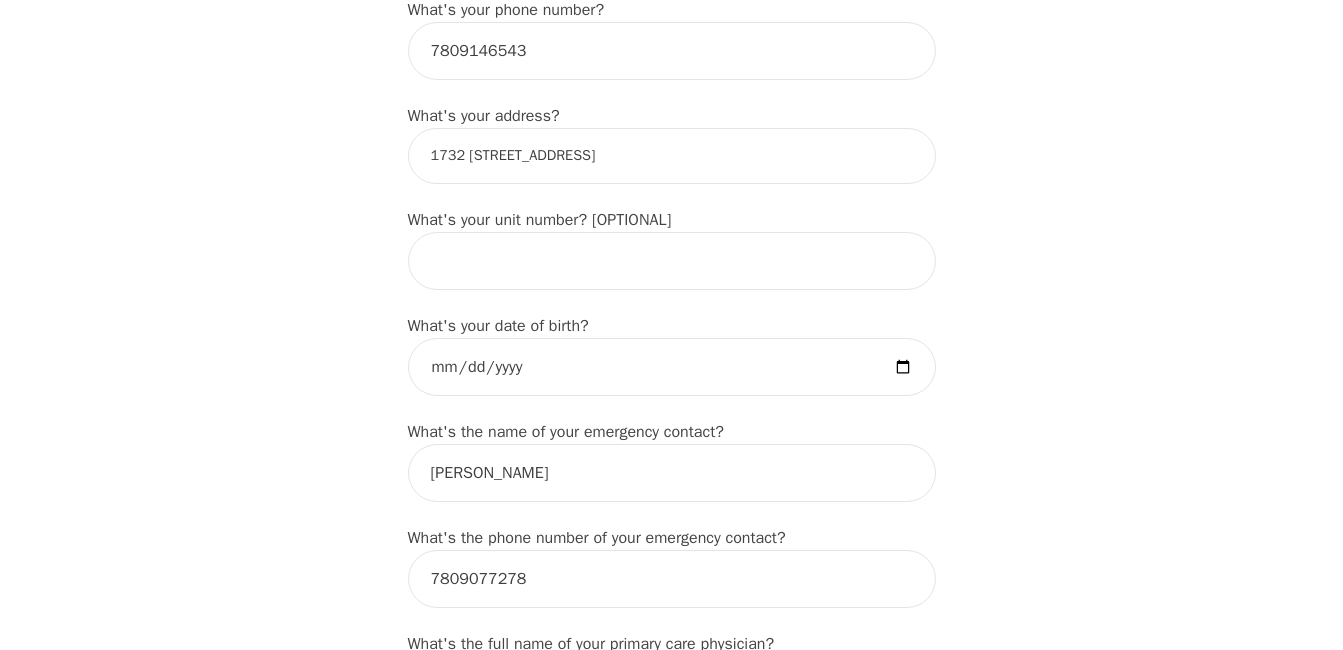 scroll, scrollTop: 740, scrollLeft: 0, axis: vertical 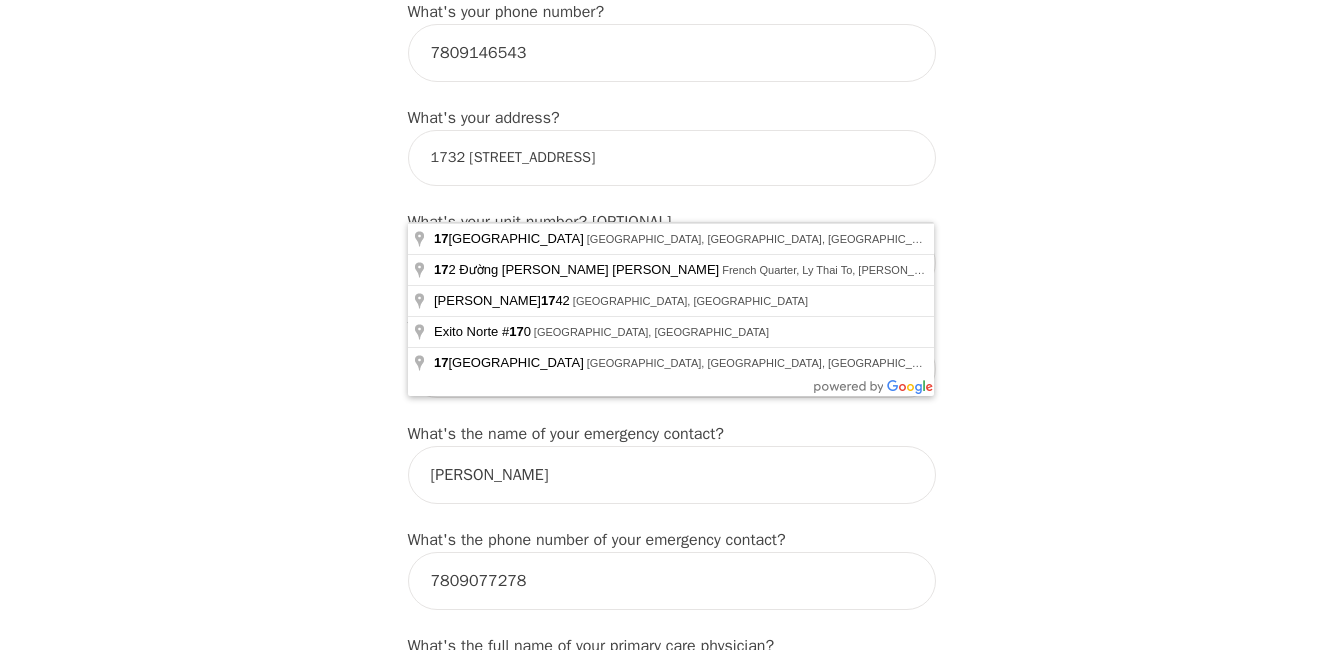 click on "1732 [STREET_ADDRESS]" at bounding box center (672, 158) 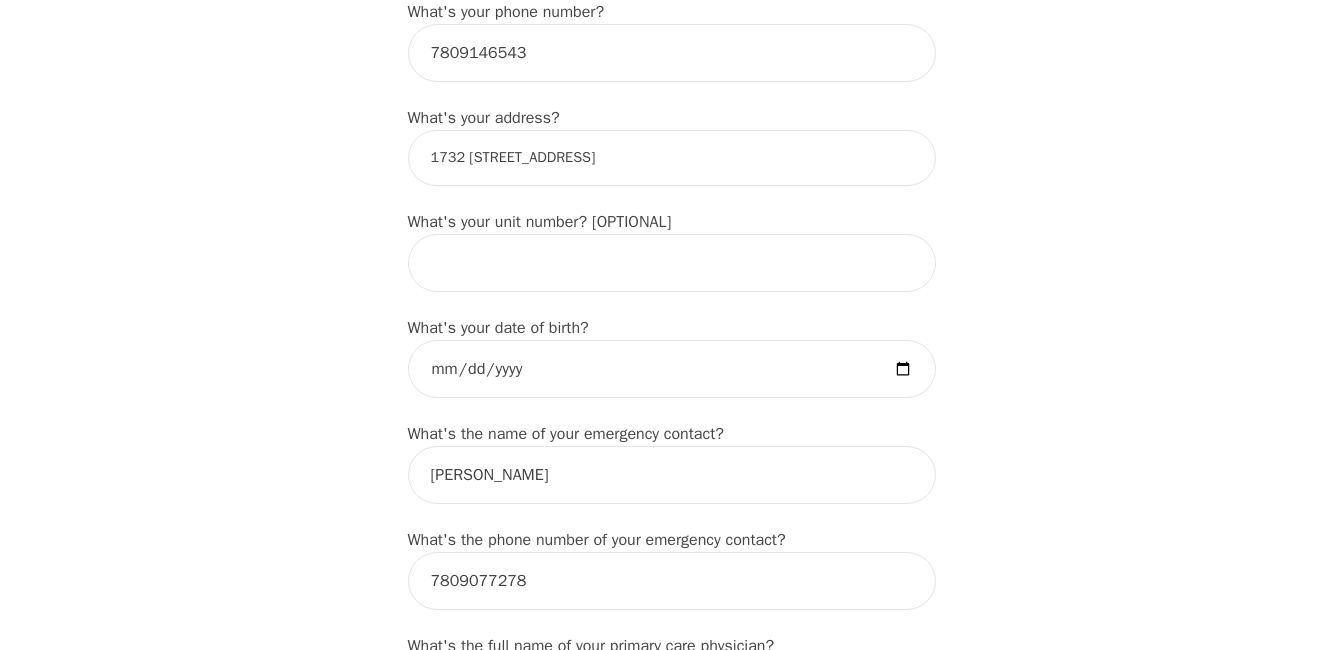 type on "1732 [STREET_ADDRESS]" 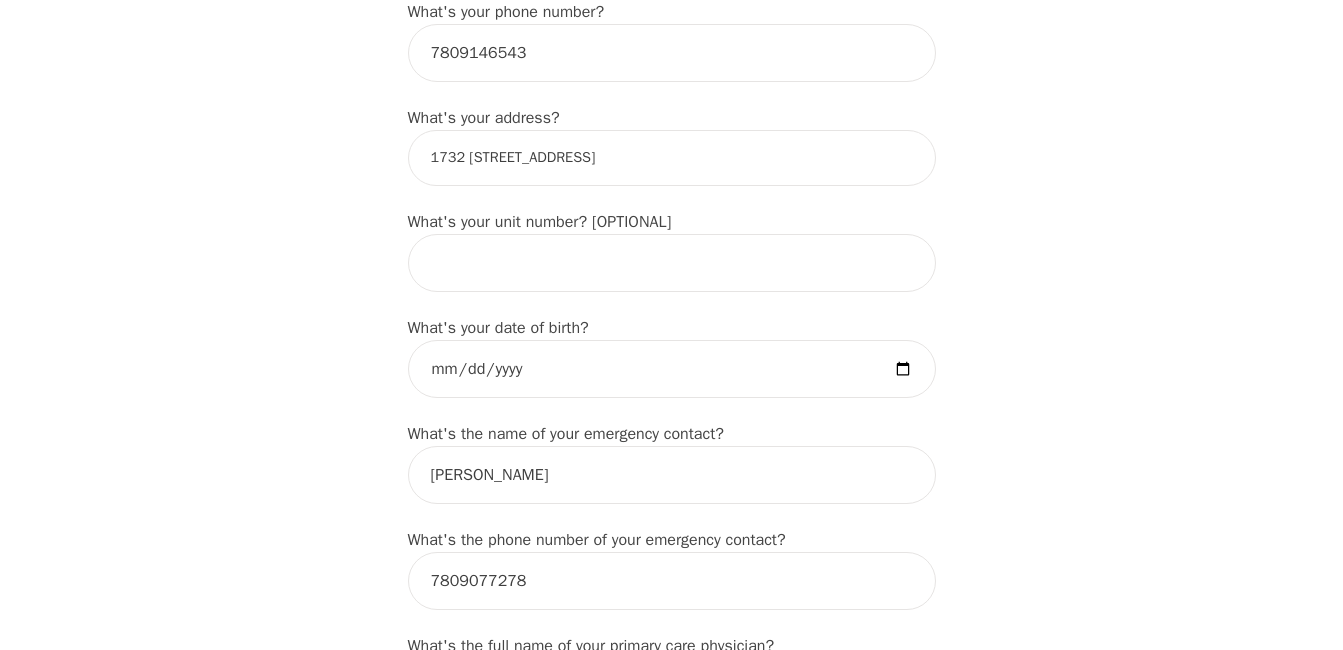 click on "Intake Assessment for [PERSON_NAME] Part 1 of 2: Tell Us About Yourself Please complete the following information before your initial session. This step is crucial to kickstart your therapeutic journey with your therapist: What's your first name? (This will be the name on your insurance receipt) [PERSON_NAME] What's your last name? [PERSON_NAME] What's your preferred name? [OPTIONAL] What's your email? [PERSON_NAME][EMAIL_ADDRESS][DOMAIN_NAME] What's your phone number? [PHONE_NUMBER] What's your address? [STREET_ADDRESS] What's your unit number? [OPTIONAL] What's your date of birth? [DEMOGRAPHIC_DATA] What's the name of your emergency contact? [PERSON_NAME] What's the phone number of your emergency contact? [PHONE_NUMBER] What's the full name of your primary care physician? N/A What's the phone number of your primary care physician? N/A Below are optional questions - Please tell us more about yourself: What is your gender? -Select- [DEMOGRAPHIC_DATA] [DEMOGRAPHIC_DATA] [DEMOGRAPHIC_DATA] [DEMOGRAPHIC_DATA] [DEMOGRAPHIC_DATA] prefer_not_to_say -Select- he/him she/her e/e" at bounding box center [671, 807] 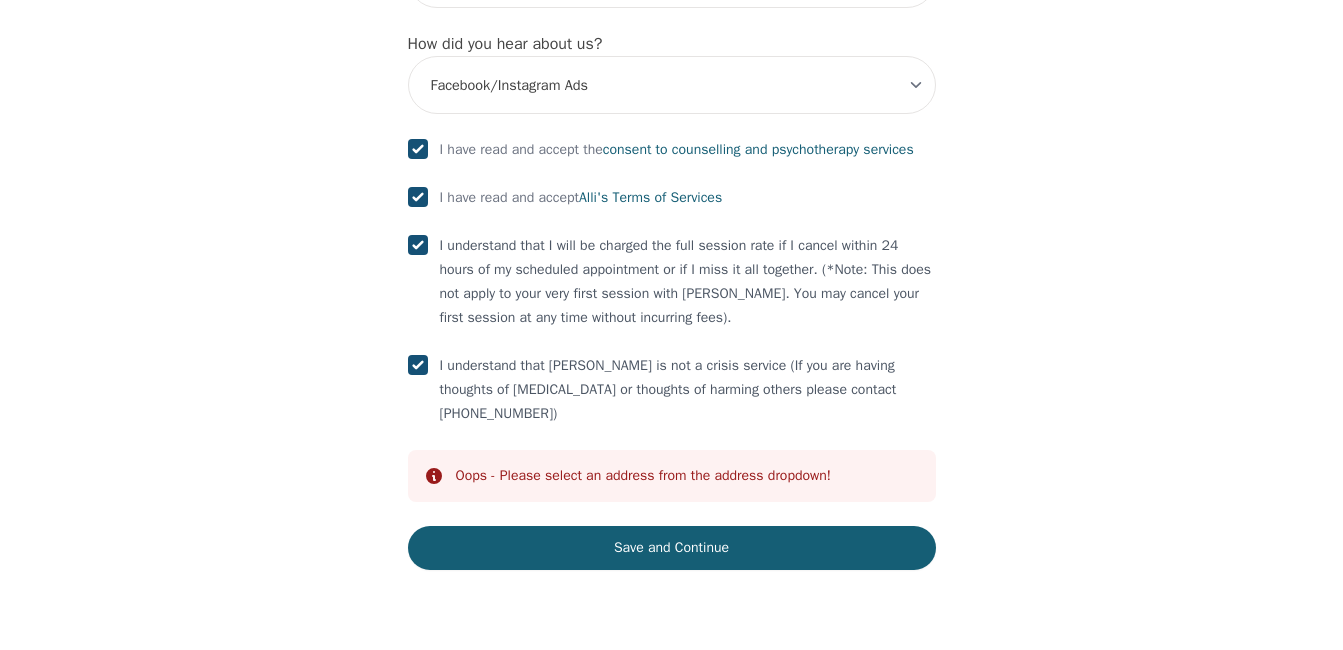 scroll, scrollTop: 2456, scrollLeft: 0, axis: vertical 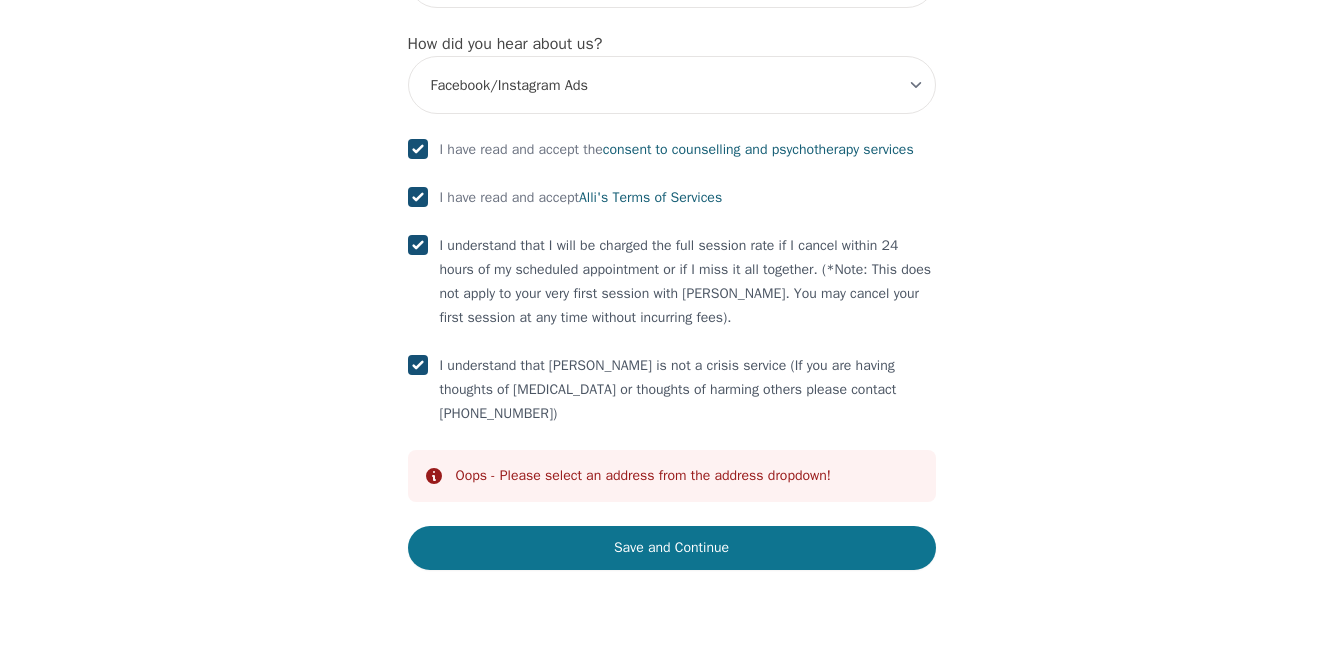 click on "Save and Continue" at bounding box center (672, 548) 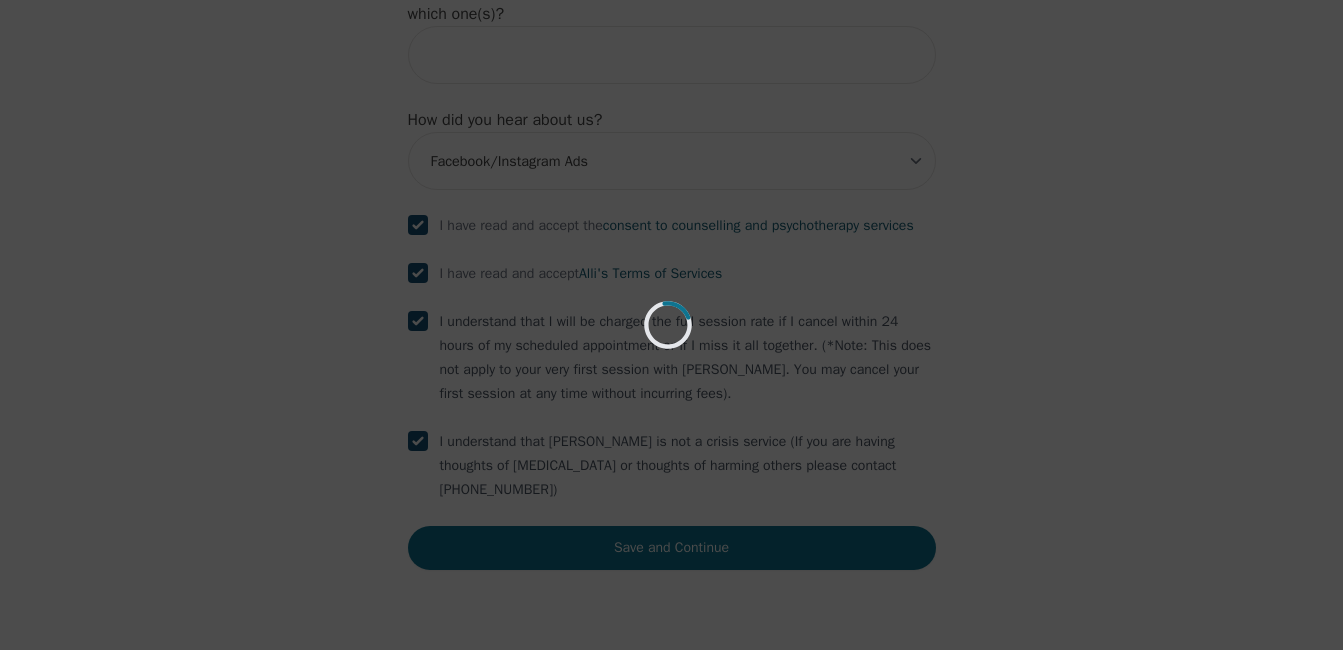 scroll, scrollTop: 2380, scrollLeft: 0, axis: vertical 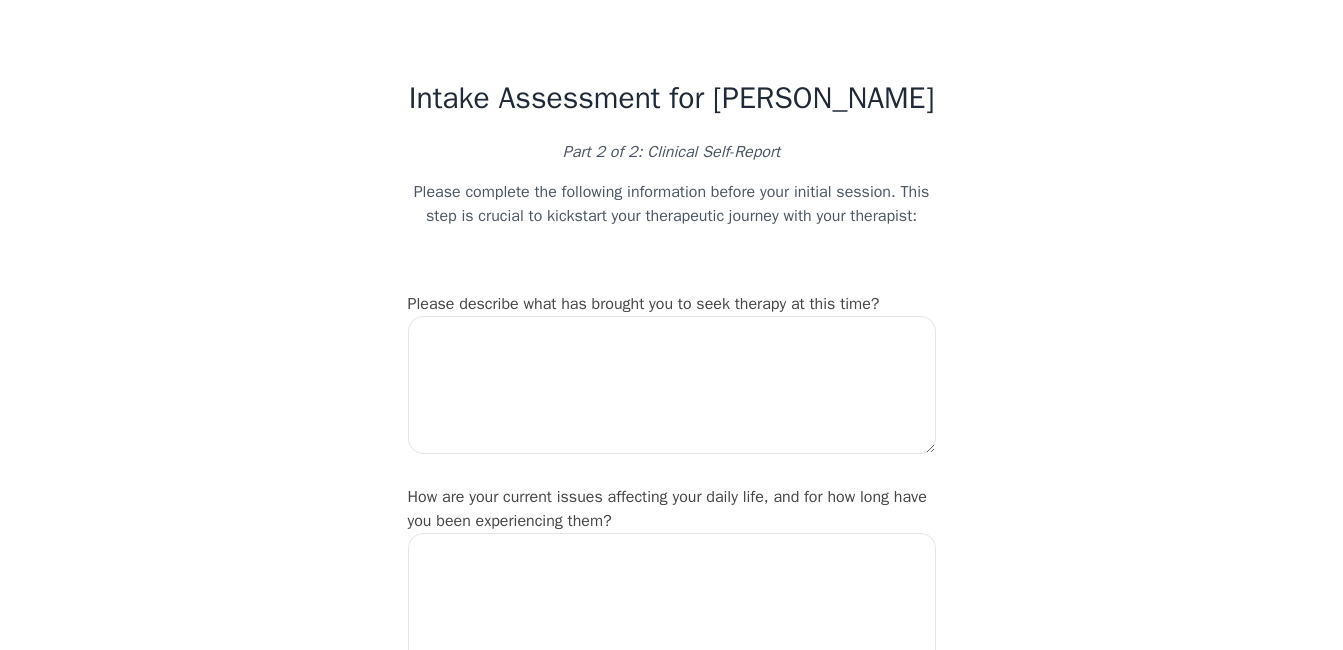 click on "Intake Assessment for [PERSON_NAME] Part 2 of 2: Clinical Self-Report Please complete the following information before your initial session. This step is crucial to kickstart your therapeutic journey with your therapist: Please describe what has brought you to seek therapy at this time? How are your current issues affecting your daily life, and for how long have you been experiencing them? On a daily basis, how do you typically feel? Rate your current emotional intensity on a scale of 1 (Low) to 10 (High): 1 2 3 4 5 6 7 8 9 10 Low Intensity High Intensity What current stressors are affecting your mental health? In the past 30 days, have you experienced any of the following symptoms? (Please check all that apply): Lack of motivation Talking too fast Fatigue/no energy Feeling hopeless/helpless Sleeping too much Lack of interest Poor/no appetite Thoughts of dying [MEDICAL_DATA] Isolating/prefer to be alone [MEDICAL_DATA] Feeling irritable/angry Sadness Restlessness/can't sit still Feeling worthless [MEDICAL_DATA]" at bounding box center [671, 1819] 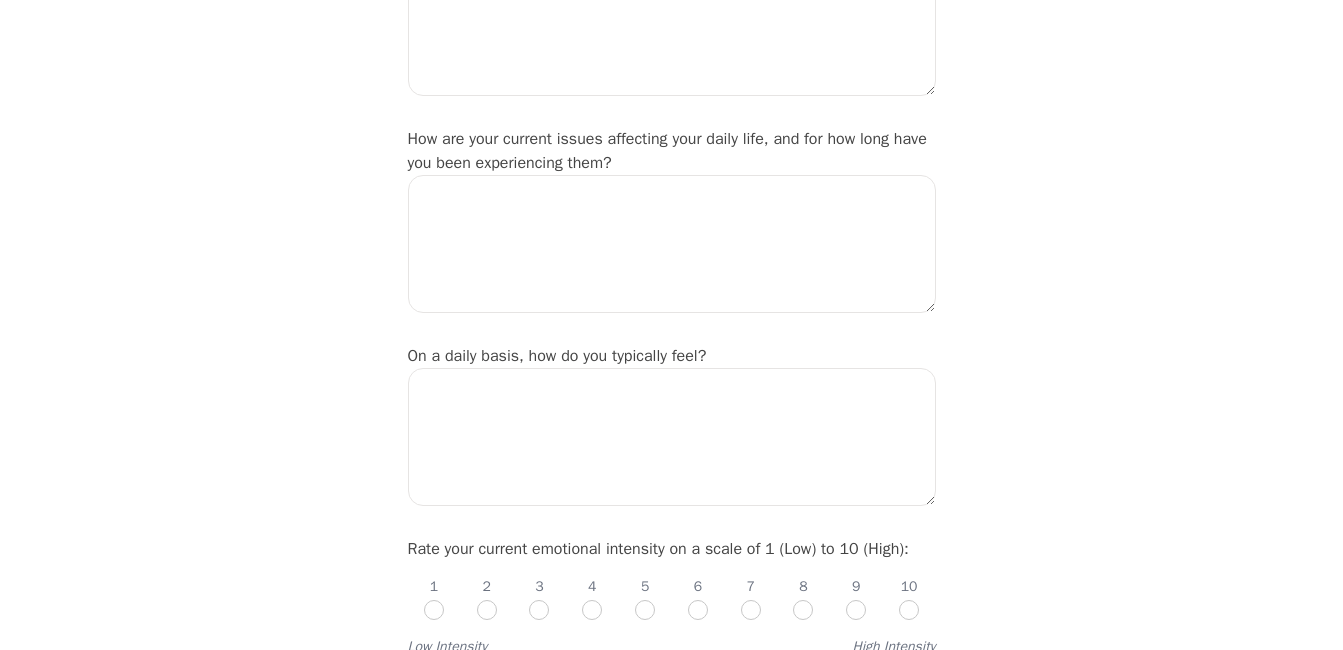 scroll, scrollTop: 360, scrollLeft: 0, axis: vertical 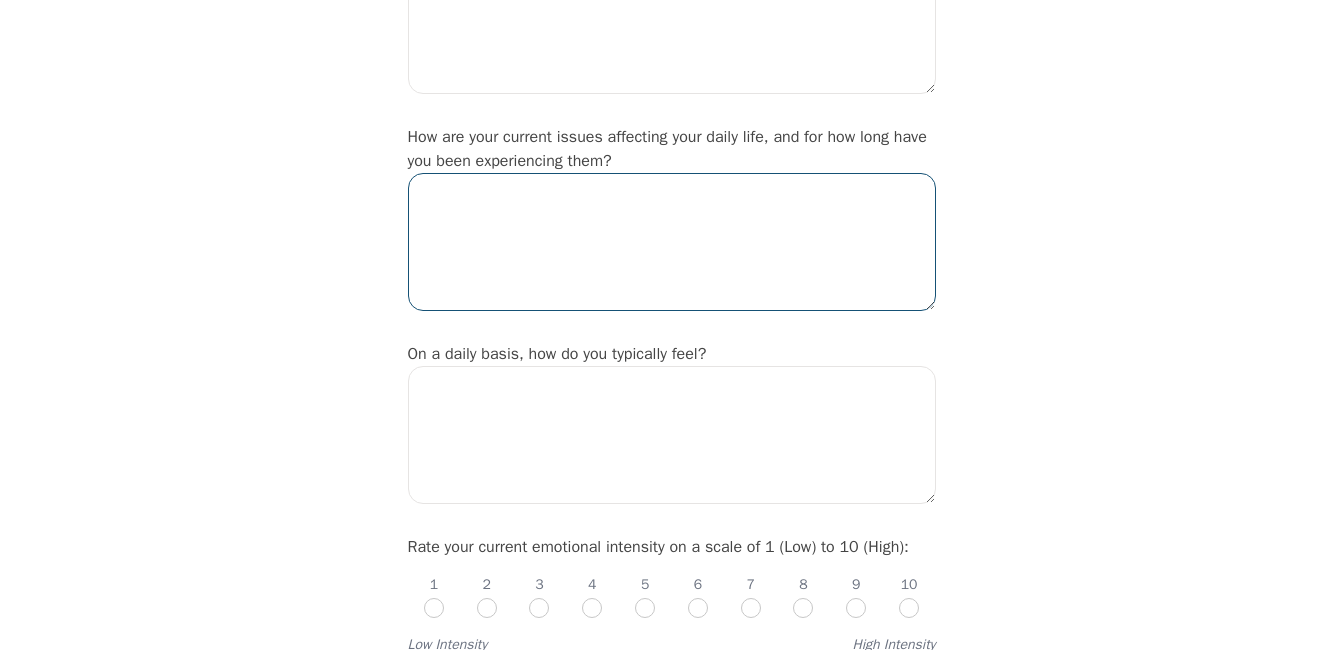 click at bounding box center (672, 242) 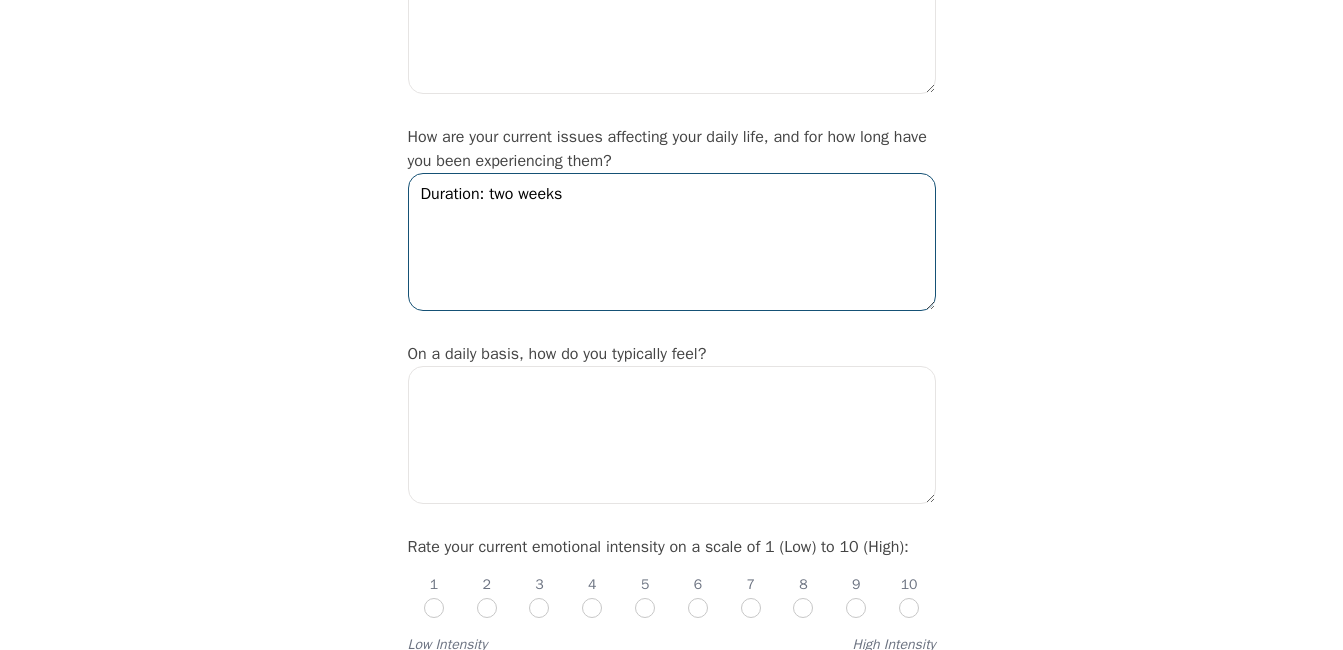 type on "Duration: two weeks" 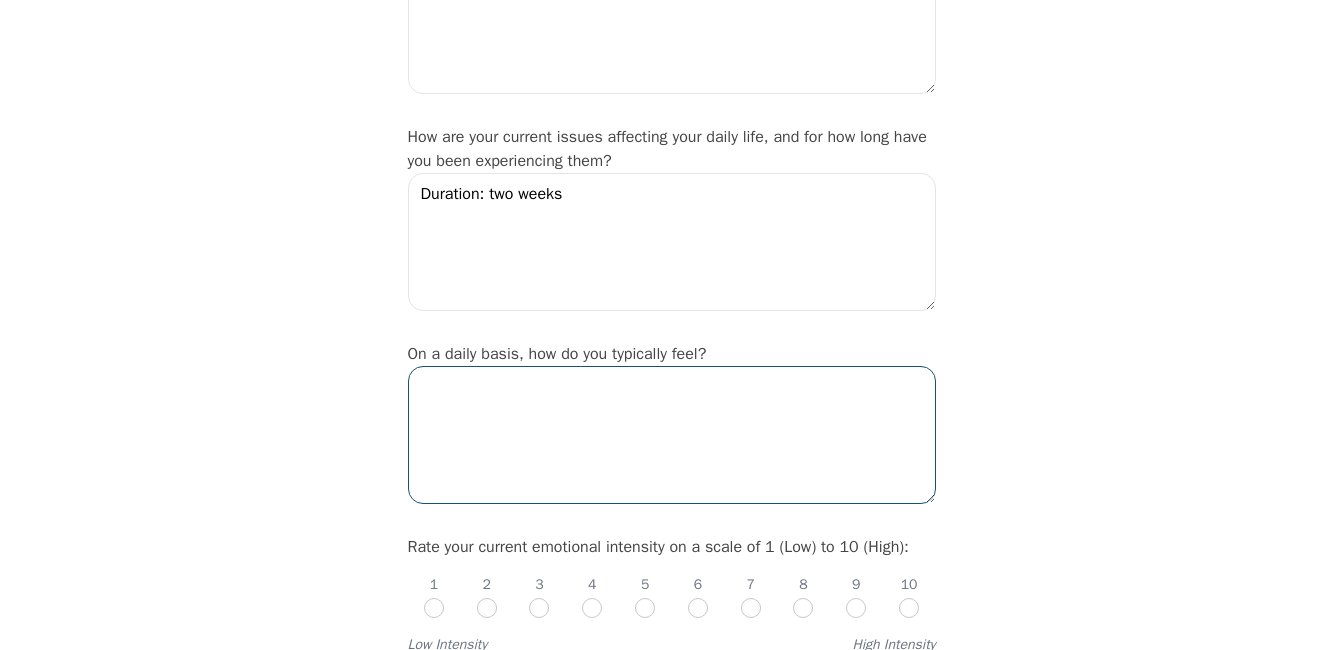 click at bounding box center (672, 435) 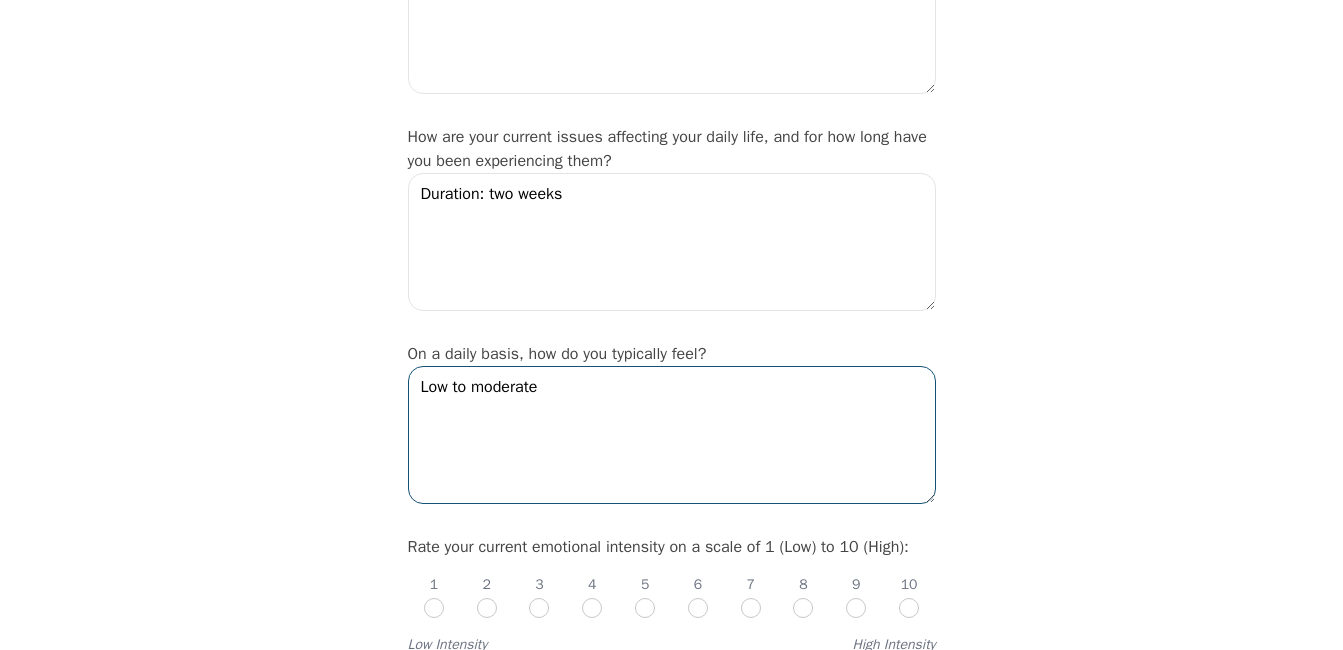 type on "Low to moderate" 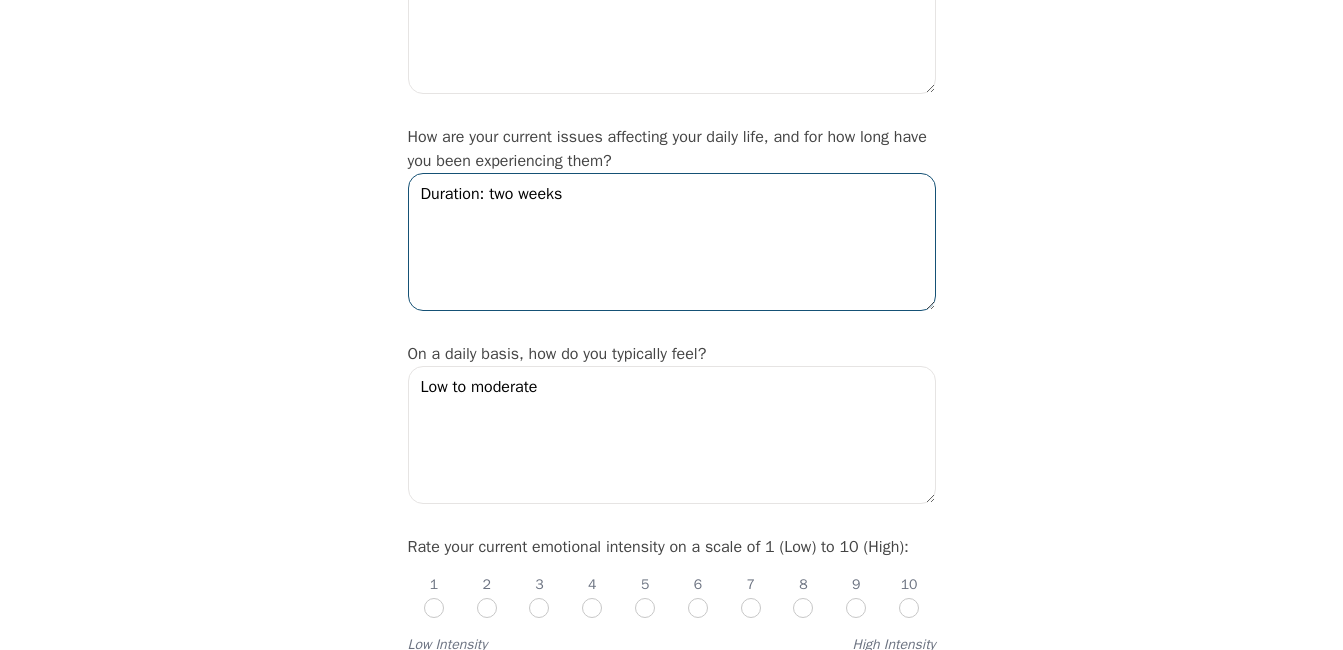click on "Duration: two weeks" at bounding box center (672, 242) 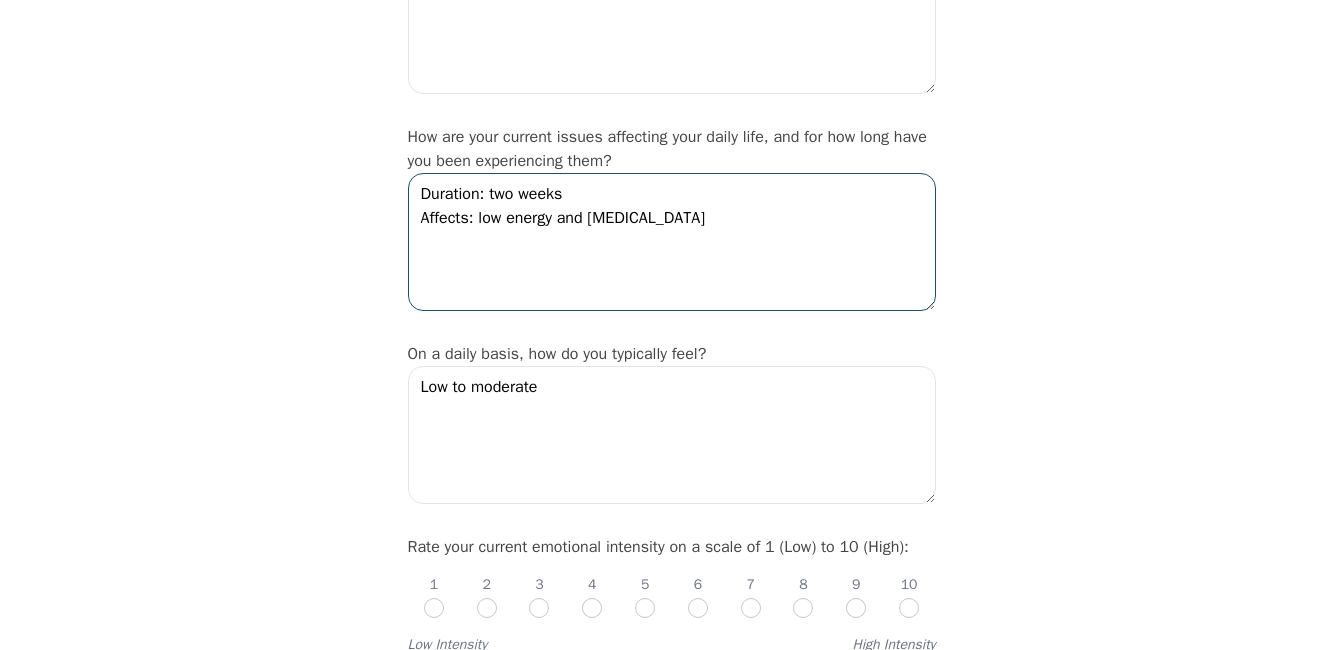 type on "Duration: two weeks
Affects: low energy and [MEDICAL_DATA]" 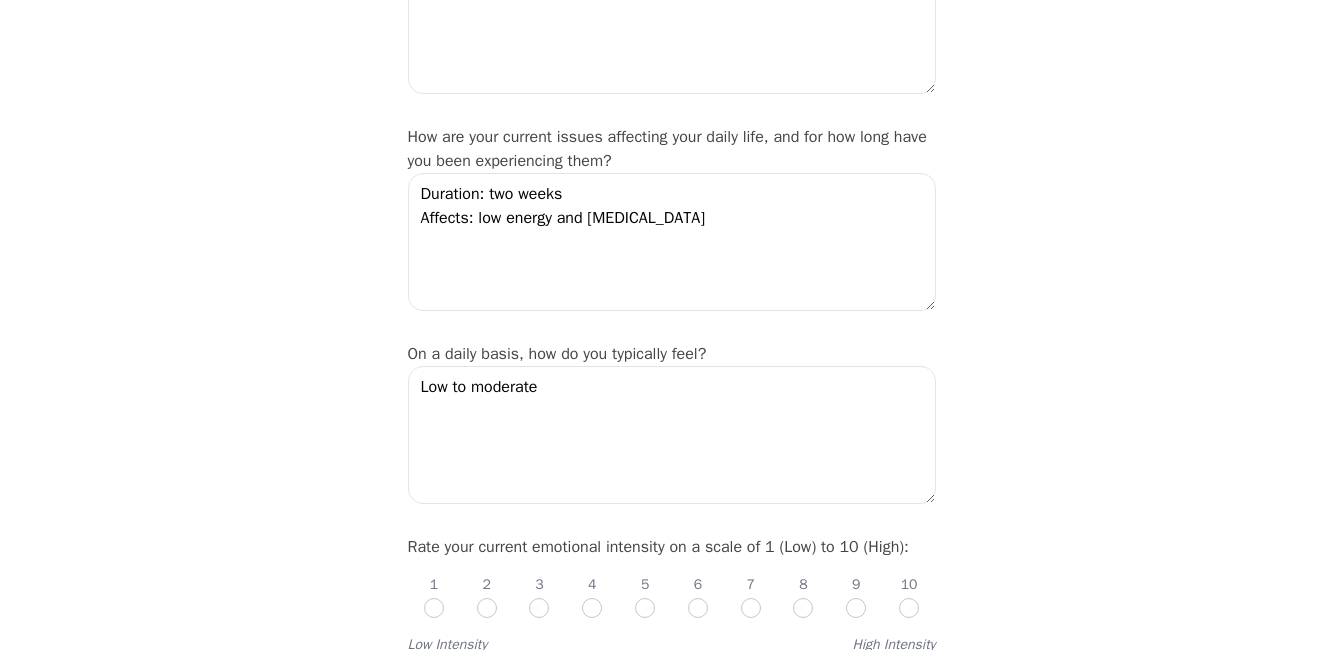 click on "Intake Assessment for [PERSON_NAME] Part 2 of 2: Clinical Self-Report Please complete the following information before your initial session. This step is crucial to kickstart your therapeutic journey with your therapist: Please describe what has brought you to seek therapy at this time? How are your current issues affecting your daily life, and for how long have you been experiencing them? Duration: two weeks
Affects: low energy and [MEDICAL_DATA] On a daily basis, how do you typically feel? Low to moderate Rate your current emotional intensity on a scale of 1 (Low) to 10 (High): 1 2 3 4 5 6 7 8 9 10 Low Intensity High Intensity What current stressors are affecting your mental health? In the past 30 days, have you experienced any of the following symptoms? (Please check all that apply): Lack of motivation Talking too fast Fatigue/no energy Feeling hopeless/helpless Sleeping too much Lack of interest Poor/no appetite Thoughts of dying [MEDICAL_DATA] Isolating/prefer to be alone [MEDICAL_DATA] Feeling irritable/angry" at bounding box center [671, 1459] 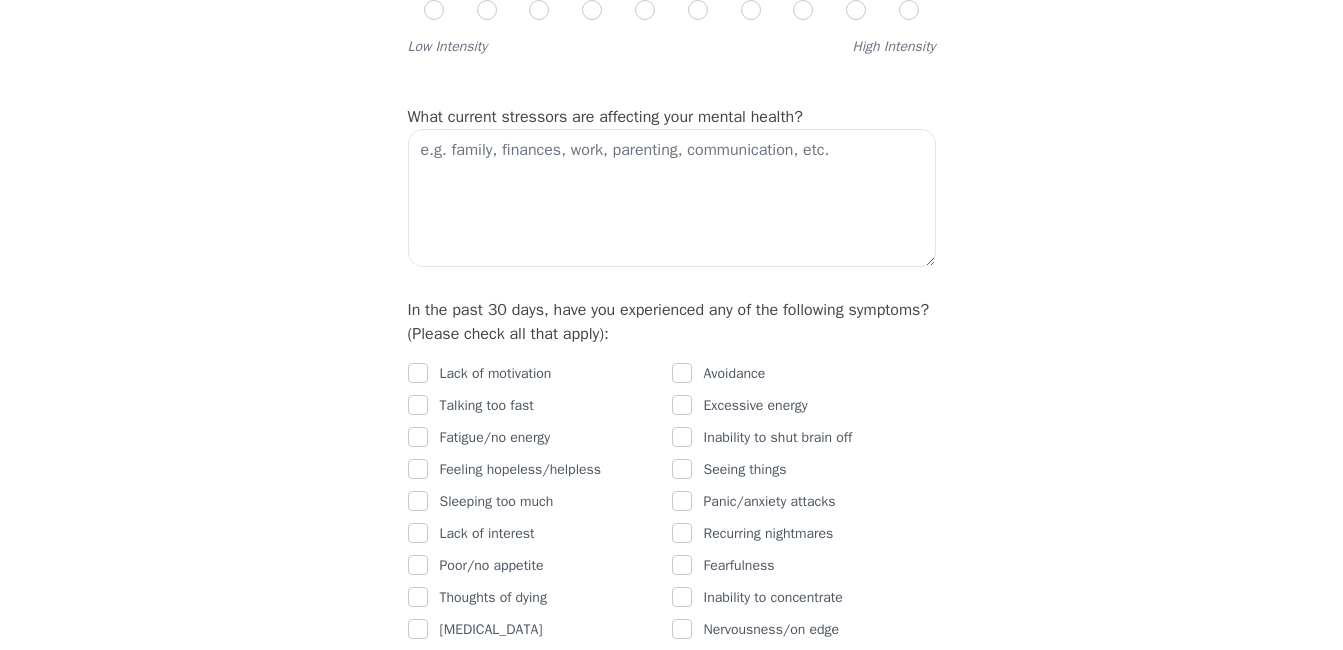 scroll, scrollTop: 960, scrollLeft: 0, axis: vertical 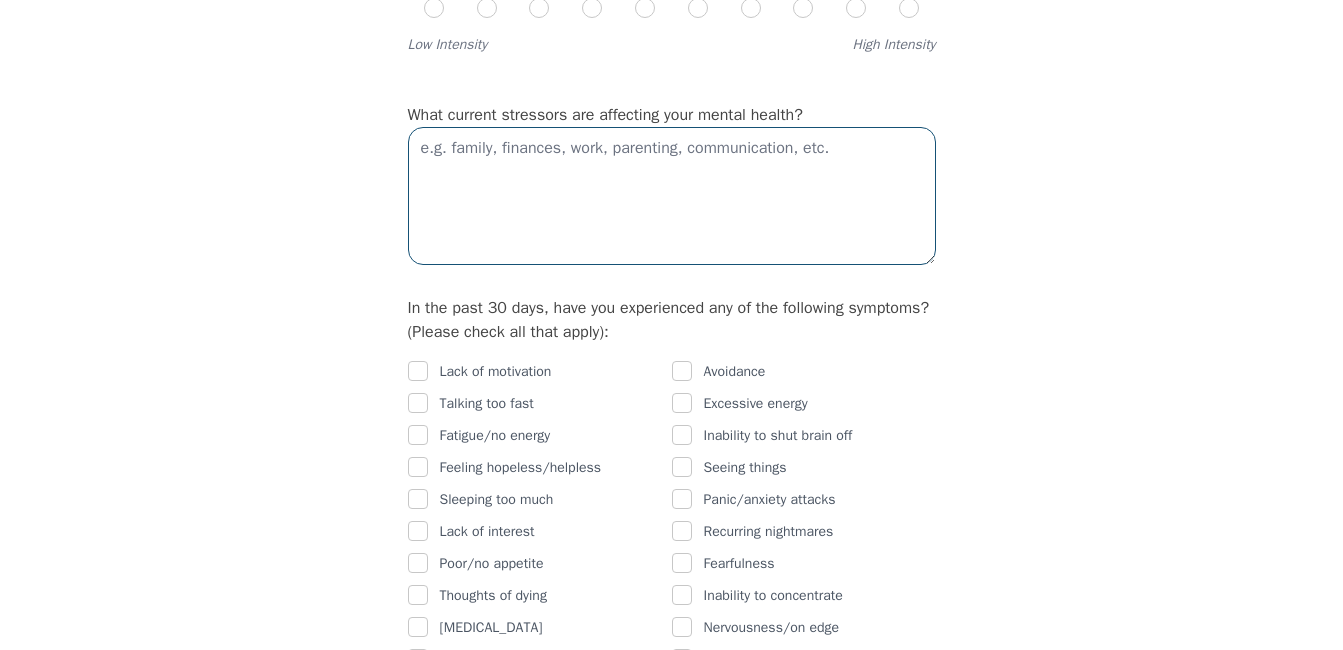 click at bounding box center [672, 196] 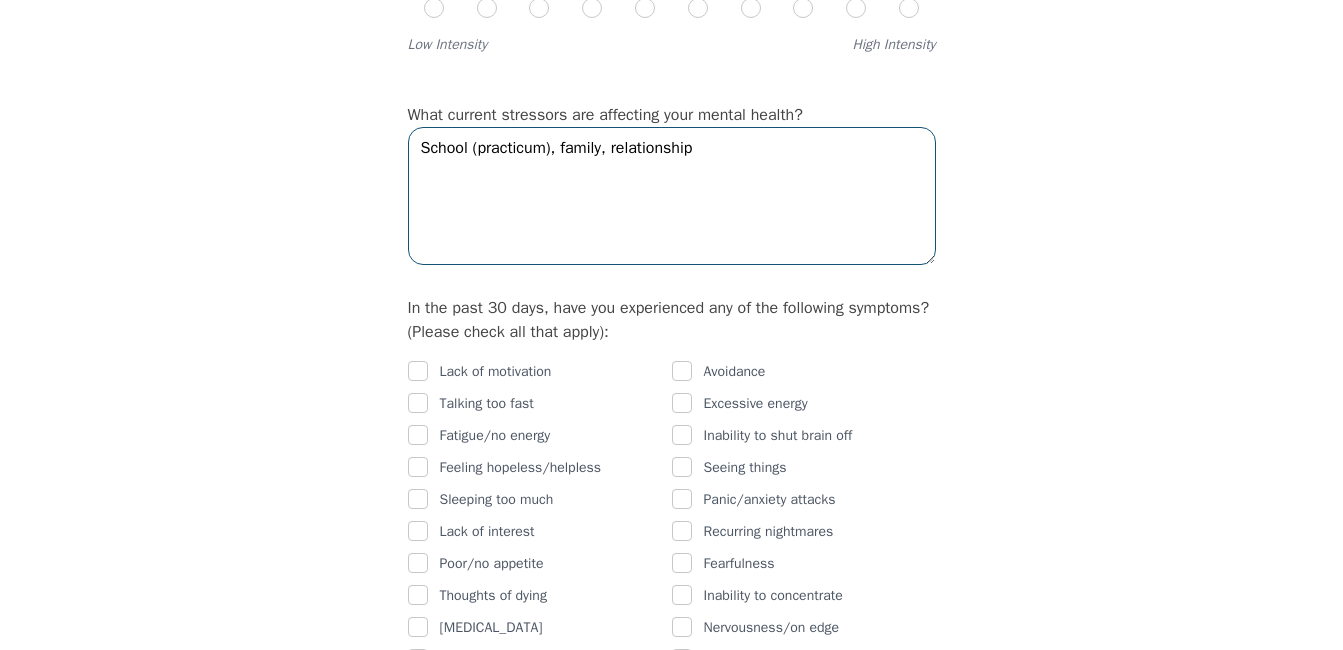 click on "School (practicum), family, relationship" at bounding box center [672, 196] 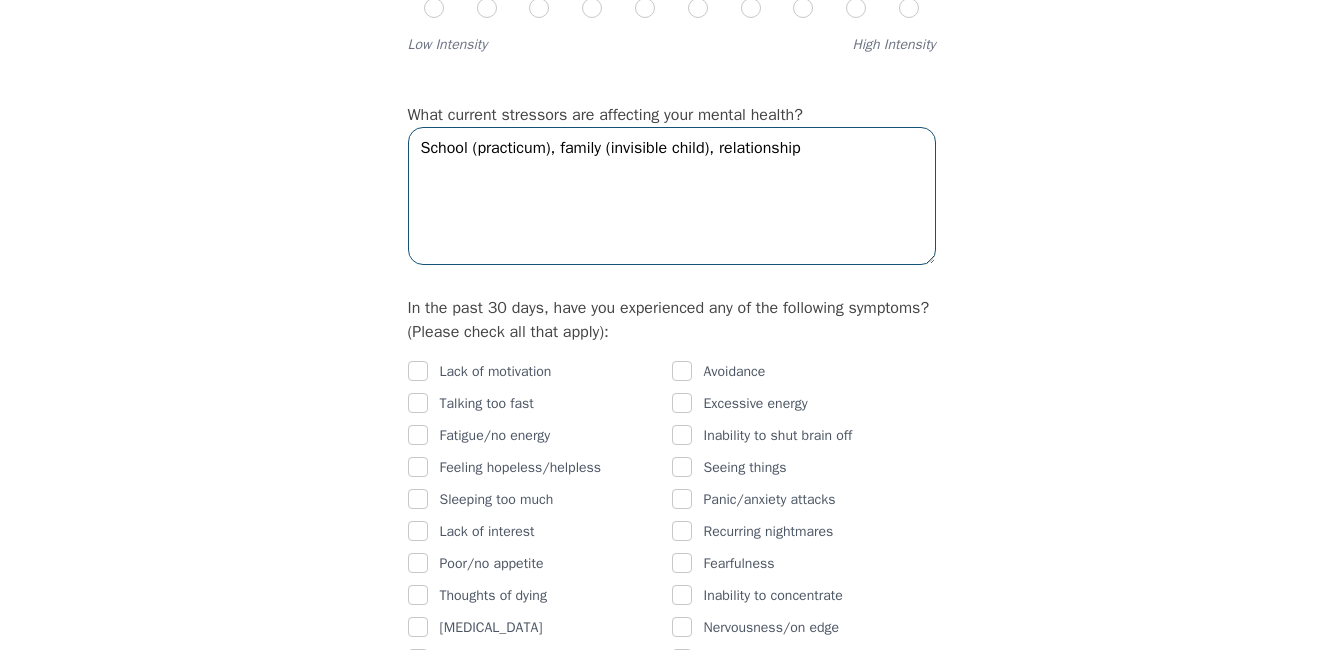click on "School (practicum), family (invisible child), relationship" at bounding box center [672, 196] 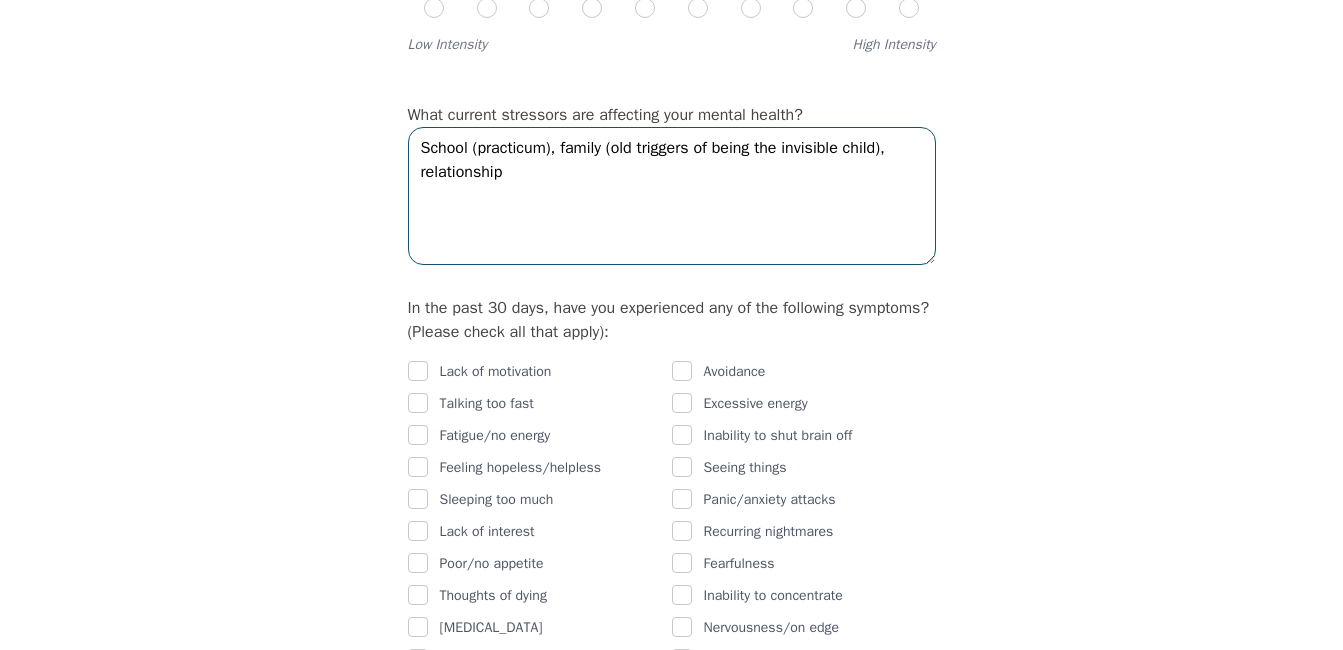 click on "School (practicum), family (old triggers of being the invisible child), relationship" at bounding box center (672, 196) 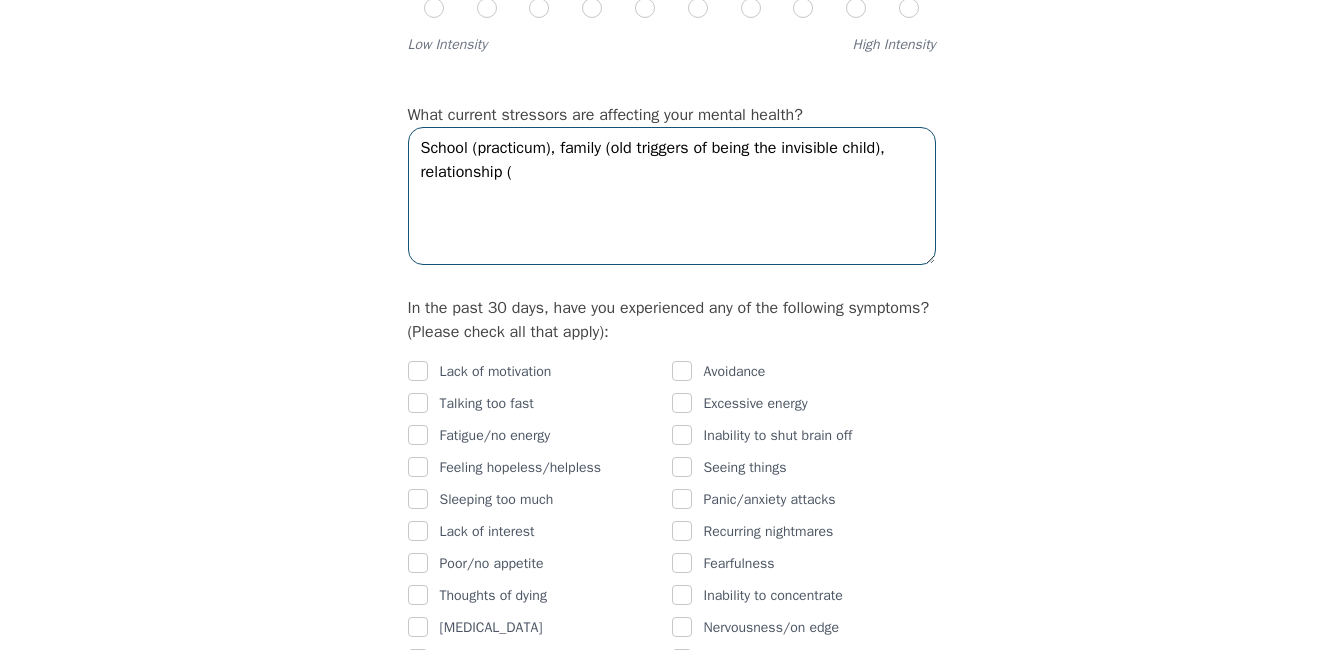click on "School (practicum), family (old triggers of being the invisible child), relationship (" at bounding box center (672, 196) 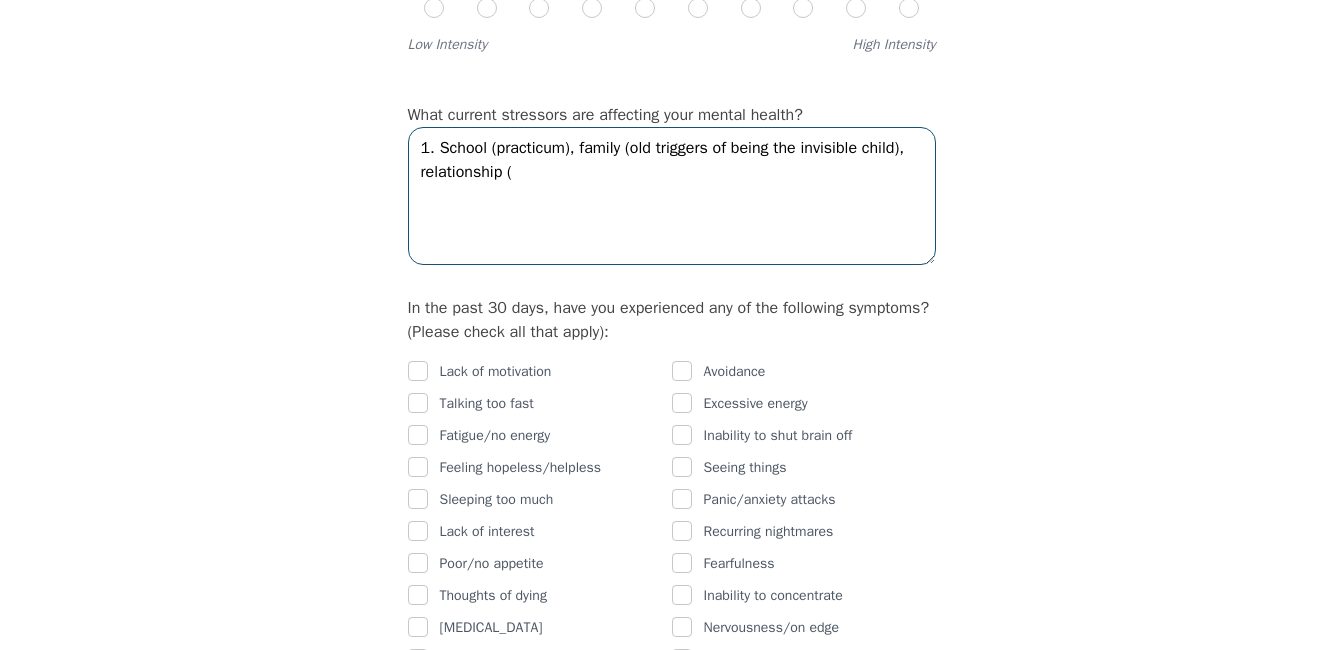 click on "1. School (practicum), family (old triggers of being the invisible child), relationship (" at bounding box center [672, 196] 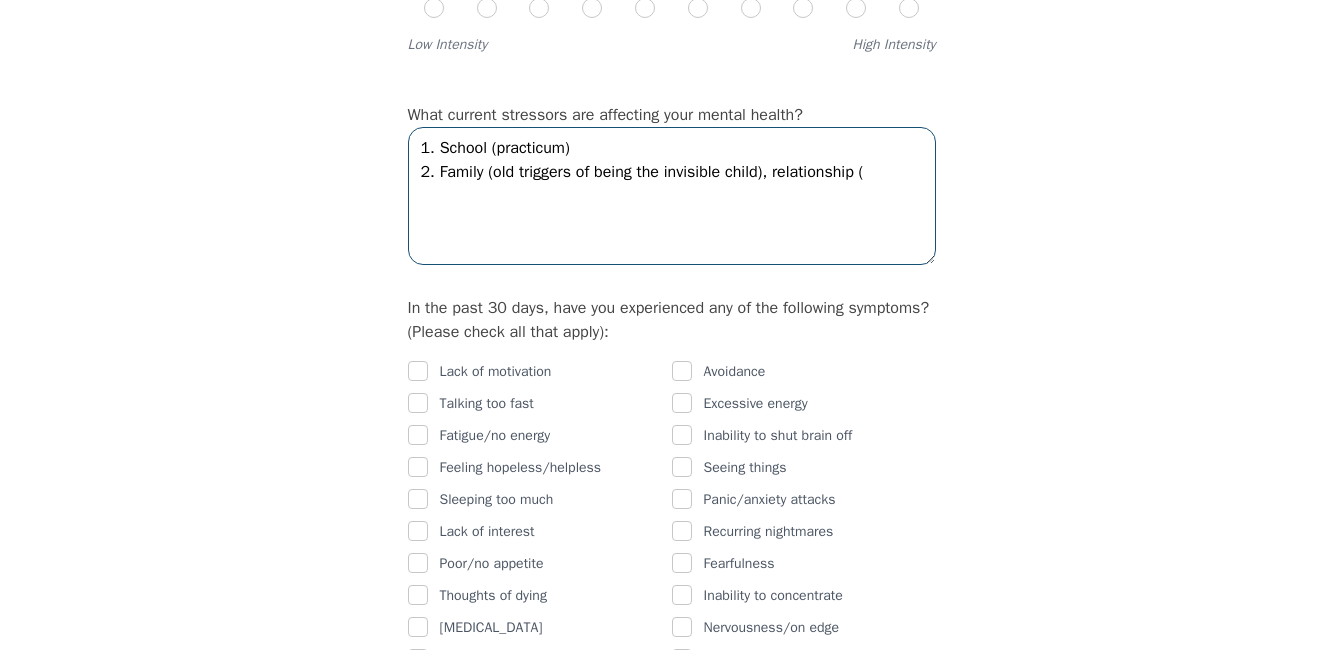 click on "1. School (practicum)
2. Family (old triggers of being the invisible child), relationship (" at bounding box center [672, 196] 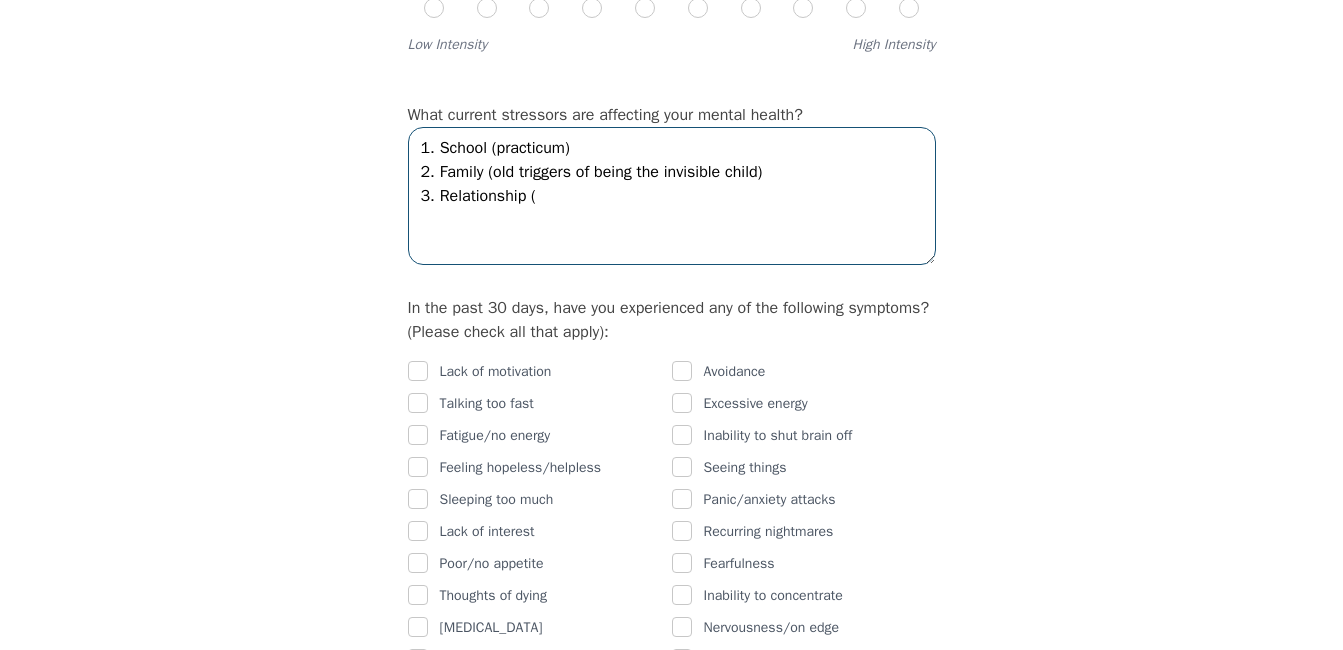 click on "1. School (practicum)
2. Family (old triggers of being the invisible child)
3. Relationship (" at bounding box center (672, 196) 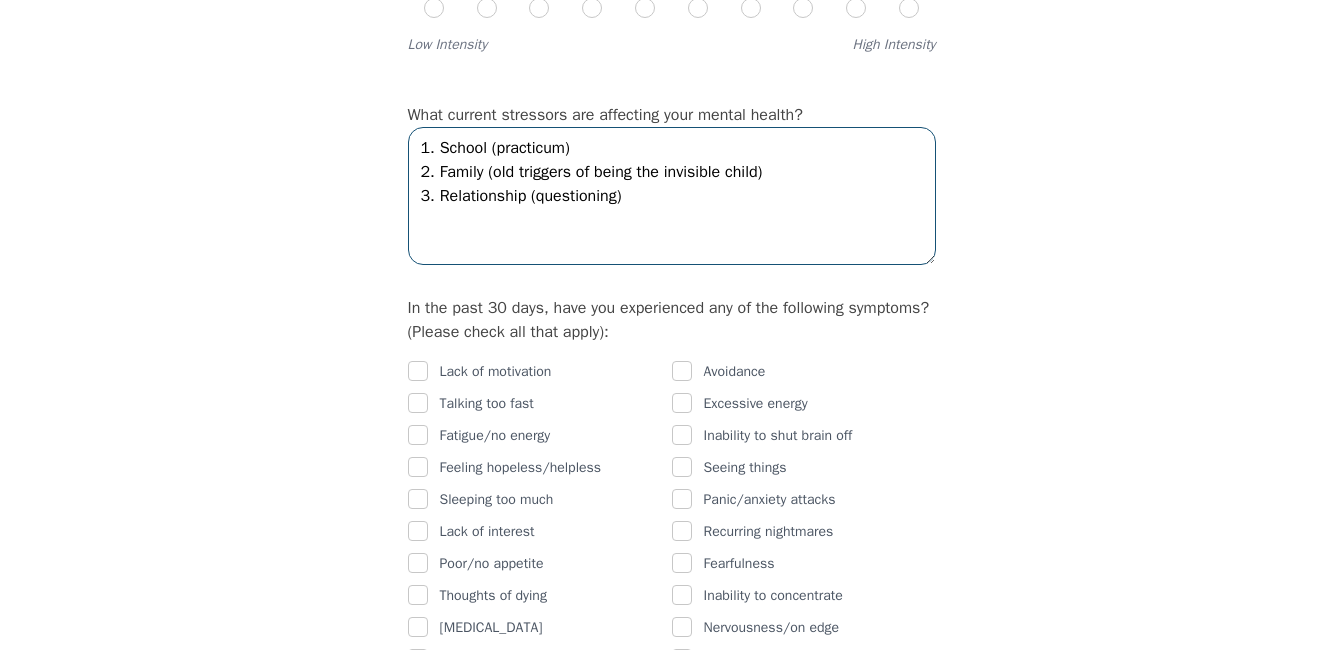 type on "1. School (practicum)
2. Family (old triggers of being the invisible child)
3. Relationship (questioning)" 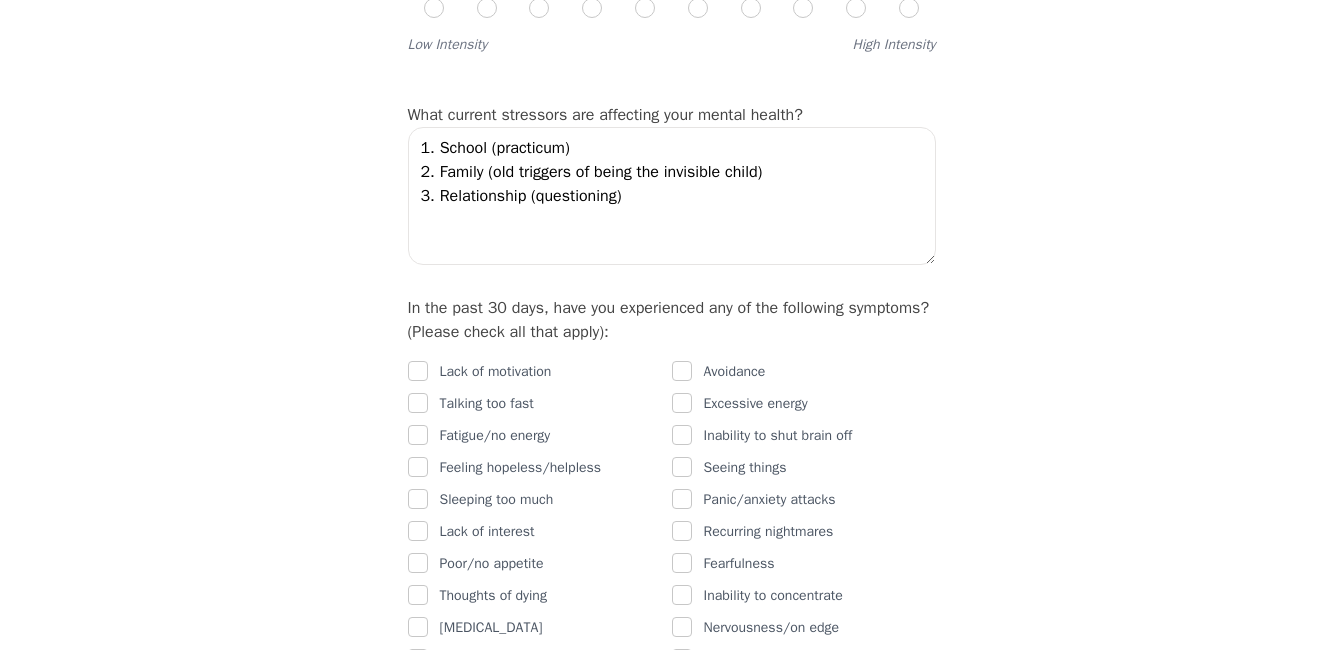 click on "Intake Assessment for [PERSON_NAME] Part 2 of 2: Clinical Self-Report Please complete the following information before your initial session. This step is crucial to kickstart your therapeutic journey with your therapist: Please describe what has brought you to seek therapy at this time? How are your current issues affecting your daily life, and for how long have you been experiencing them? Duration: two weeks
Affects: low energy and [MEDICAL_DATA] On a daily basis, how do you typically feel? Low to moderate Rate your current emotional intensity on a scale of 1 (Low) to 10 (High): 1 2 3 4 5 6 7 8 9 10 Low Intensity High Intensity What current stressors are affecting your mental health? 1. School (practicum)
2. Family (old triggers of being the invisible child)
3. Relationship (questioning) In the past 30 days, have you experienced any of the following symptoms? (Please check all that apply): Lack of motivation Talking too fast Fatigue/no energy Feeling hopeless/helpless Sleeping too much Lack of interest Yes" at bounding box center [671, 859] 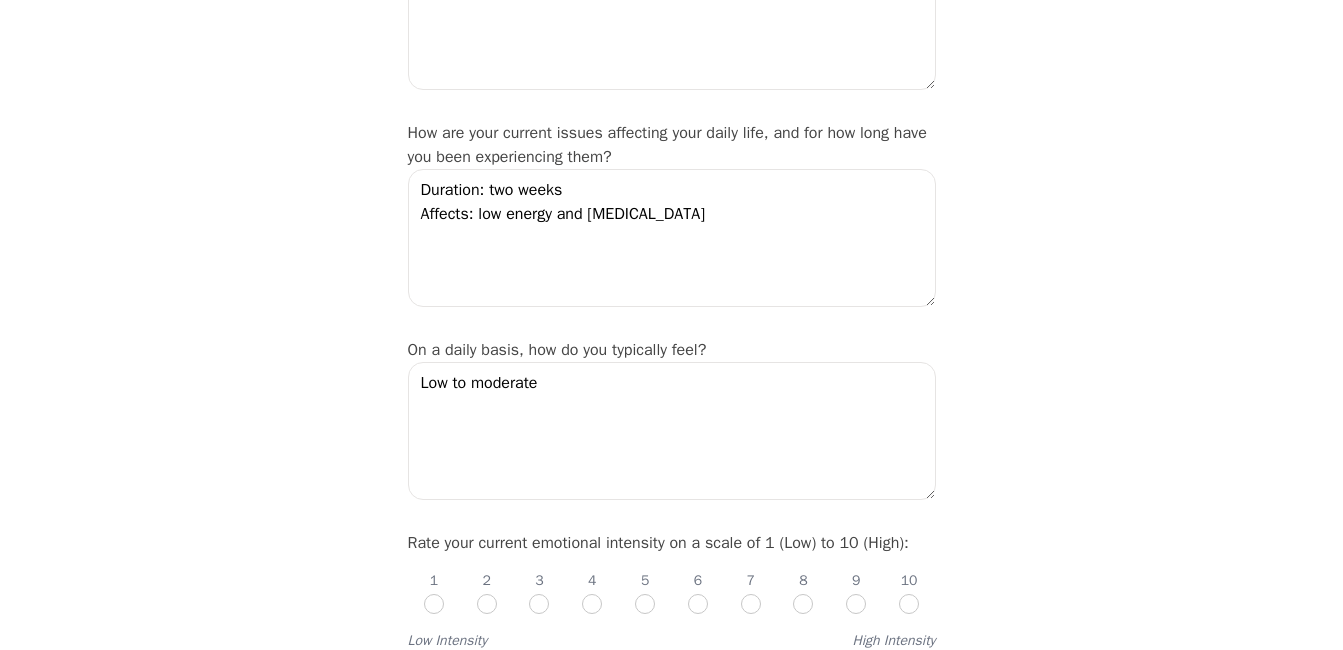 scroll, scrollTop: 320, scrollLeft: 0, axis: vertical 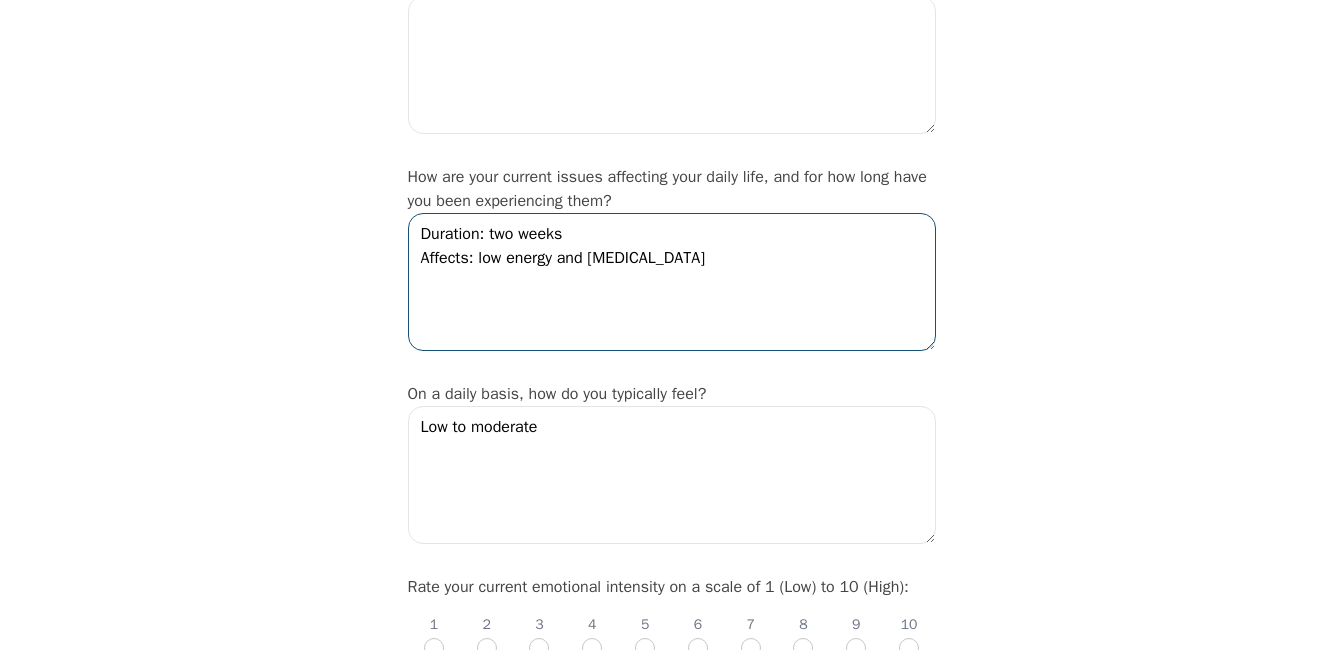 click on "Duration: two weeks
Affects: low energy and [MEDICAL_DATA]" at bounding box center (672, 282) 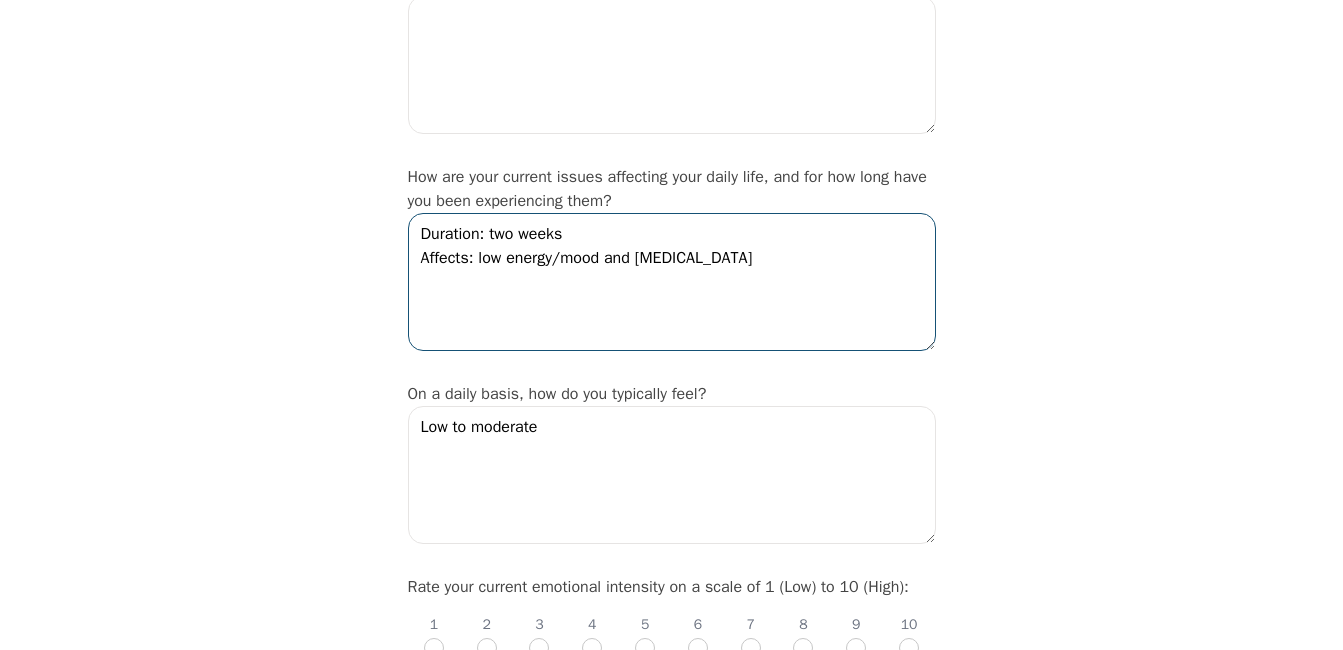 click on "Duration: two weeks
Affects: low energy/mood and [MEDICAL_DATA]" at bounding box center [672, 282] 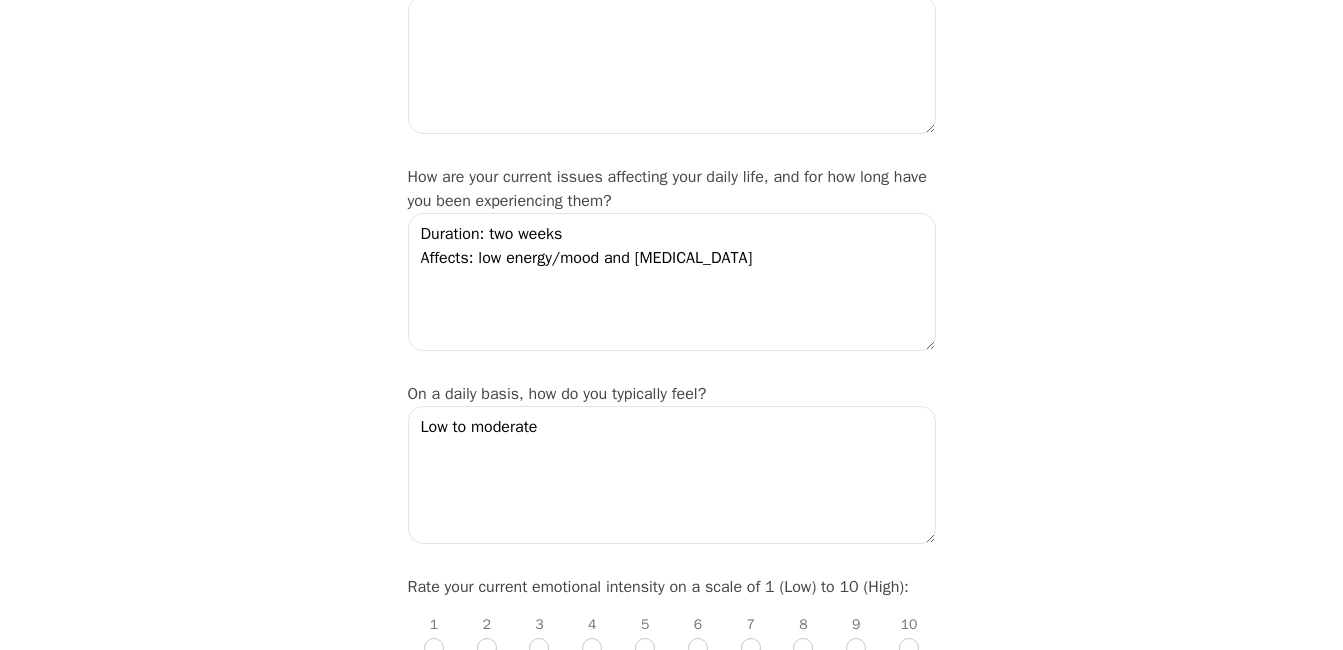 click on "Intake Assessment for [PERSON_NAME] Part 2 of 2: Clinical Self-Report Please complete the following information before your initial session. This step is crucial to kickstart your therapeutic journey with your therapist: Please describe what has brought you to seek therapy at this time? How are your current issues affecting your daily life, and for how long have you been experiencing them? Duration: two weeks
Affects: low energy/mood and [MEDICAL_DATA] On a daily basis, how do you typically feel? Low to moderate Rate your current emotional intensity on a scale of 1 (Low) to 10 (High): 1 2 3 4 5 6 7 8 9 10 Low Intensity High Intensity What current stressors are affecting your mental health? 1. School (practicum)
2. Family (old triggers of being the invisible child)
3. Relationship (questioning) In the past 30 days, have you experienced any of the following symptoms? (Please check all that apply): Lack of motivation Talking too fast Fatigue/no energy Feeling hopeless/helpless Sleeping too much Lack of interest" at bounding box center [671, 1499] 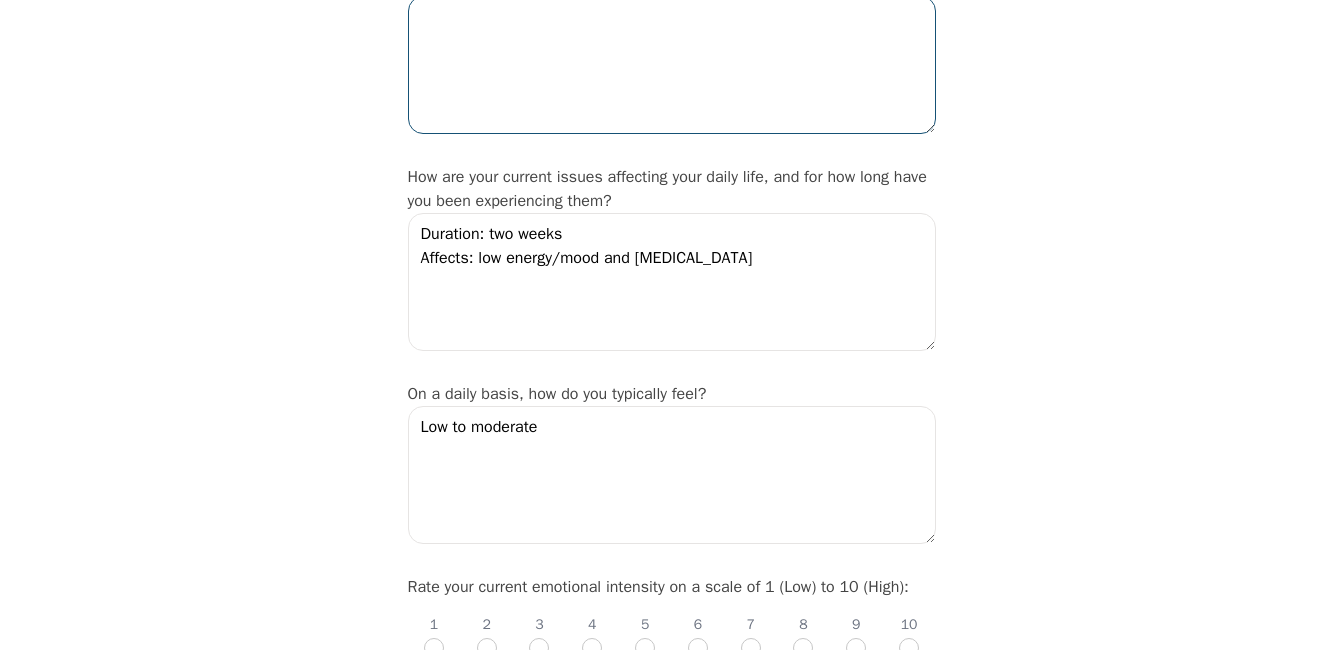click at bounding box center (672, 65) 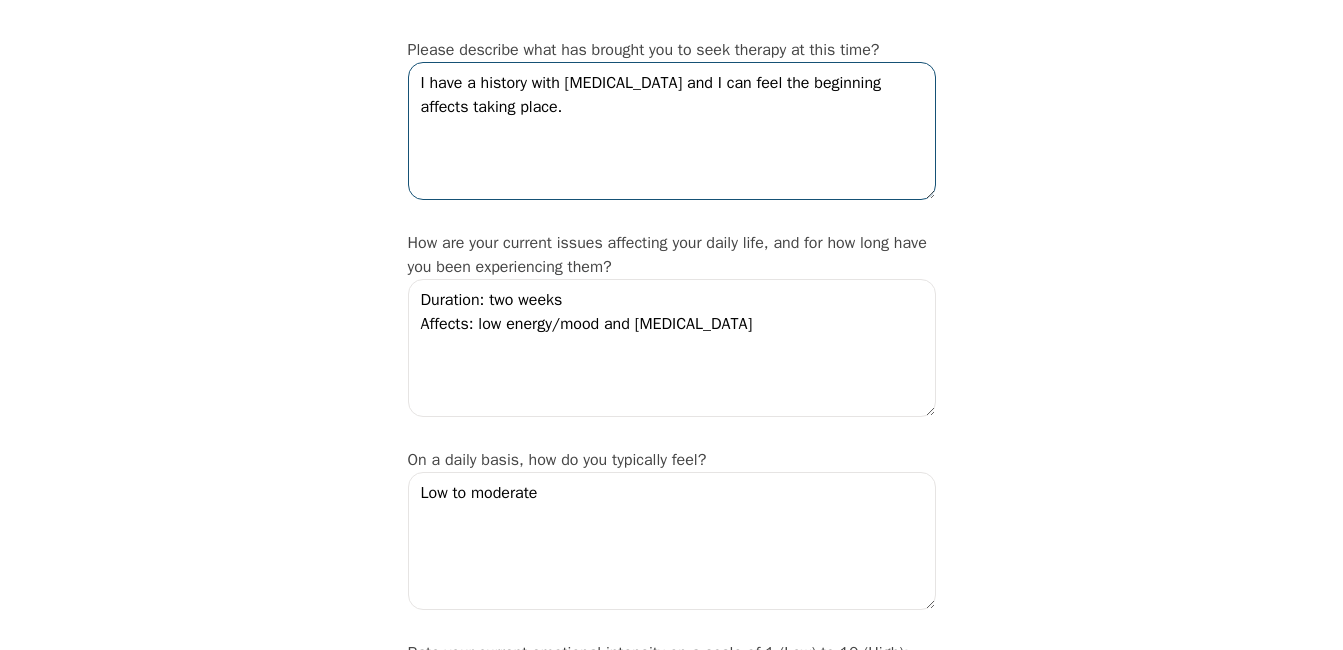 scroll, scrollTop: 266, scrollLeft: 0, axis: vertical 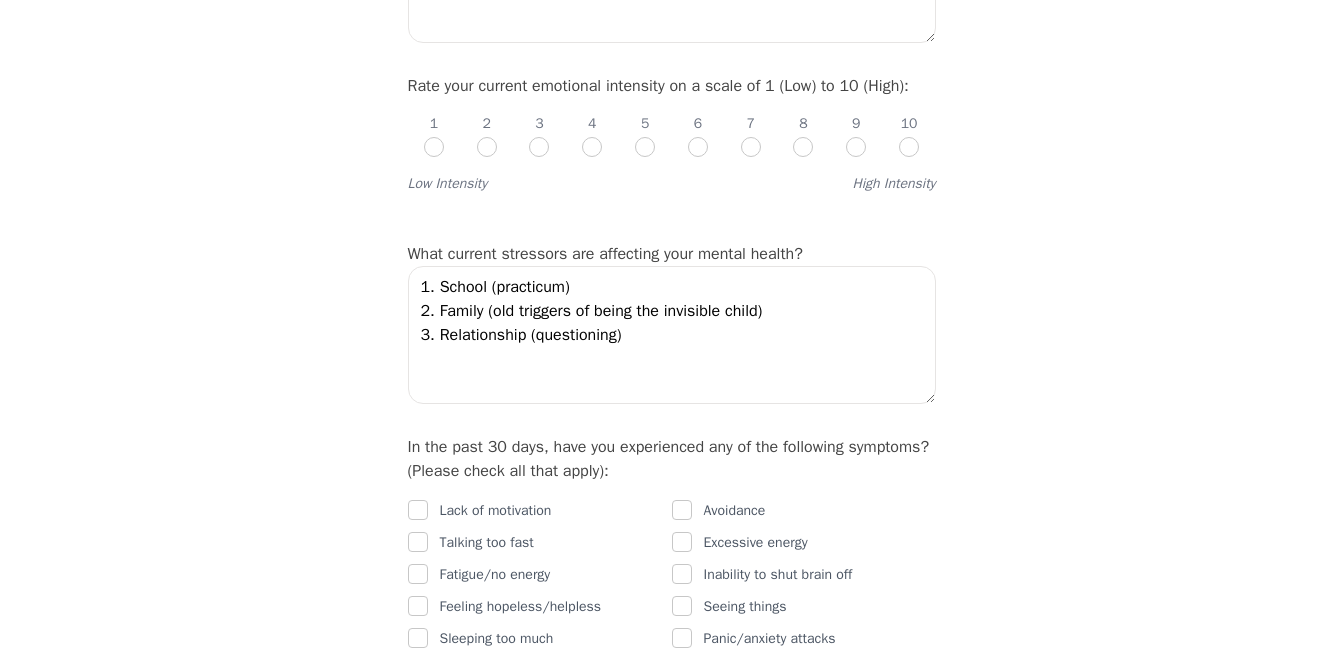 type on "I have a history with [MEDICAL_DATA] and I can feel the beginning affects taking place." 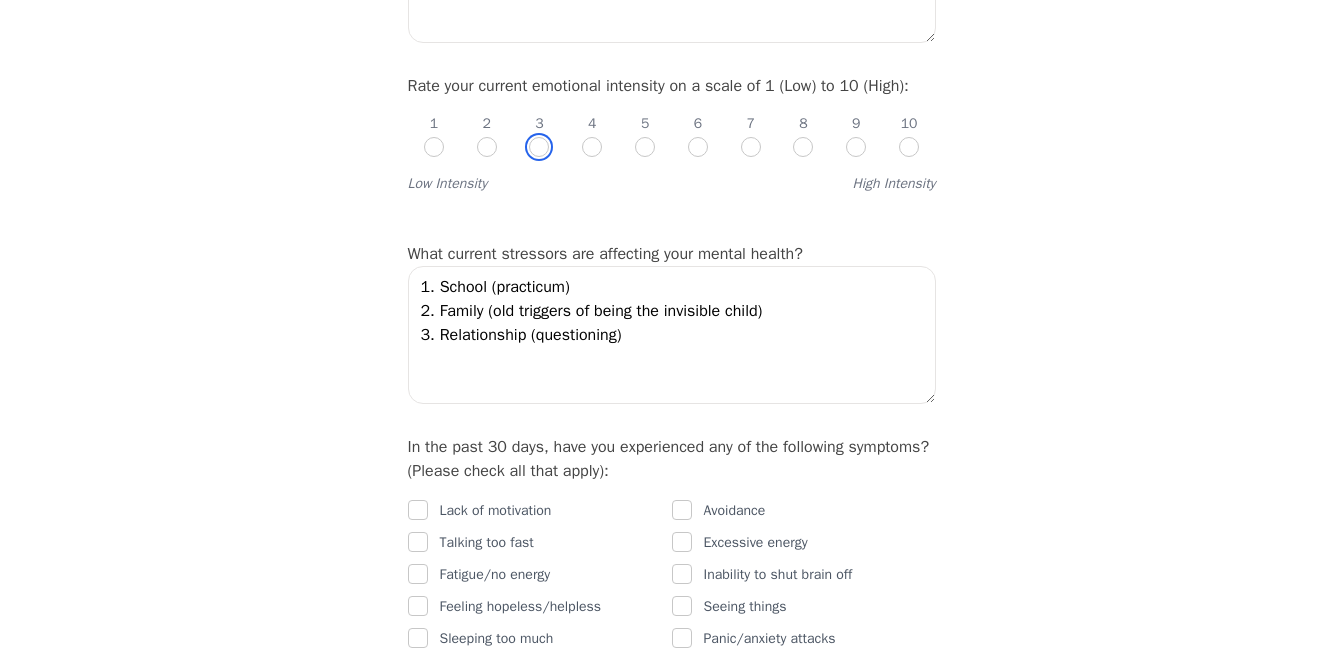 click at bounding box center (539, 147) 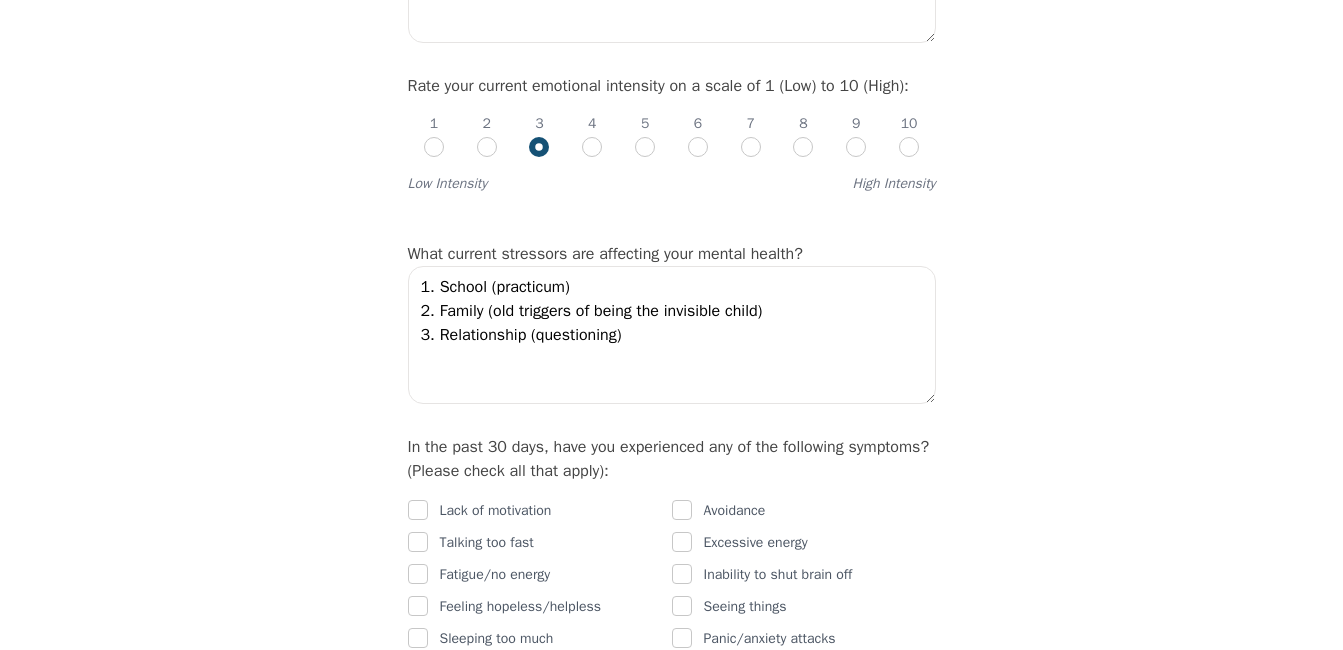 radio on "true" 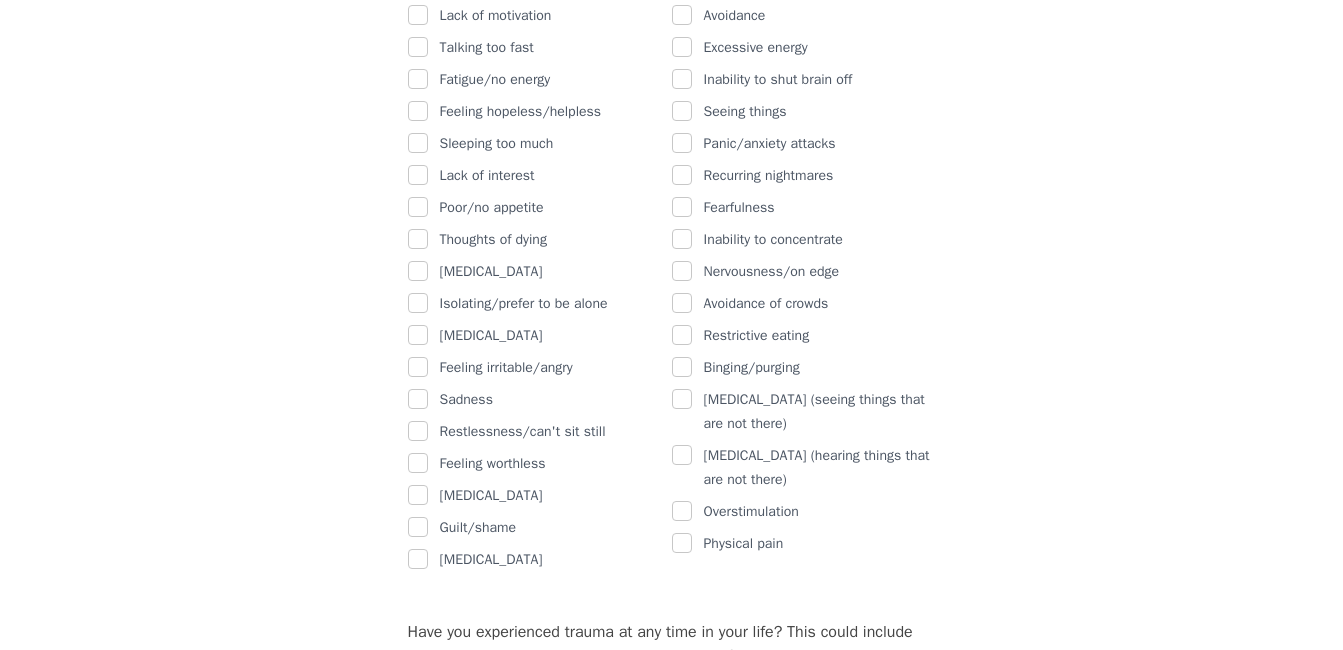scroll, scrollTop: 1334, scrollLeft: 0, axis: vertical 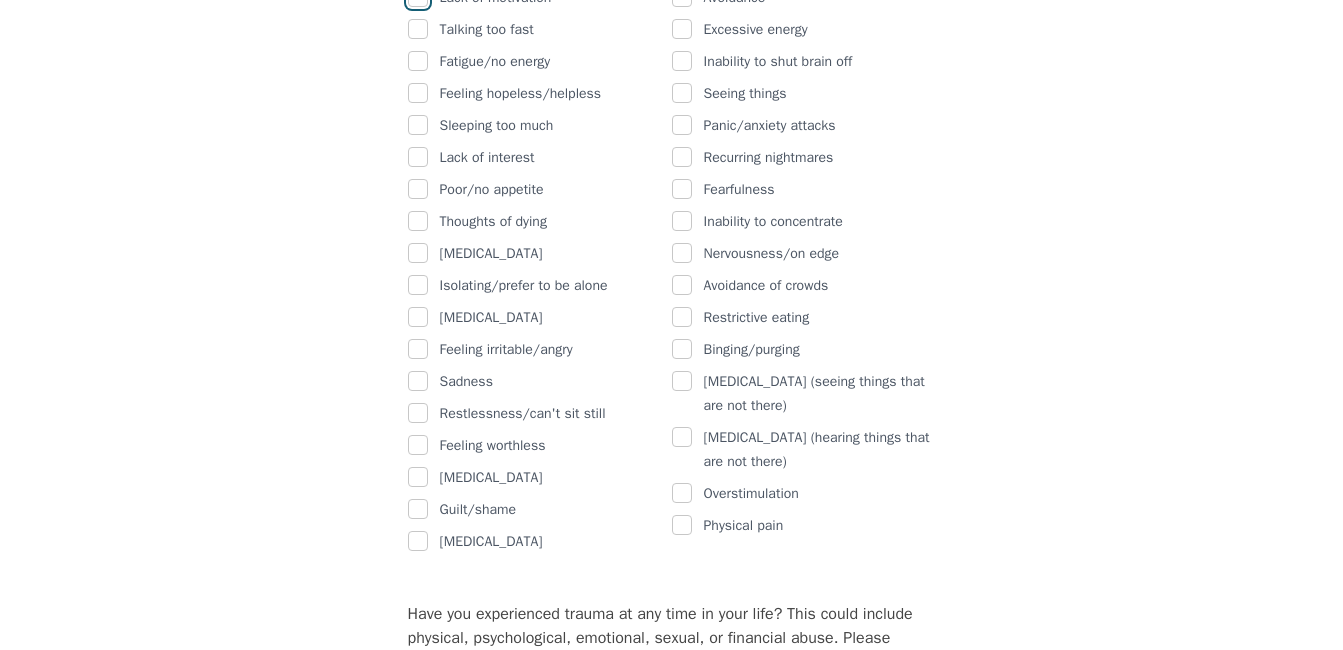 click at bounding box center (418, -3) 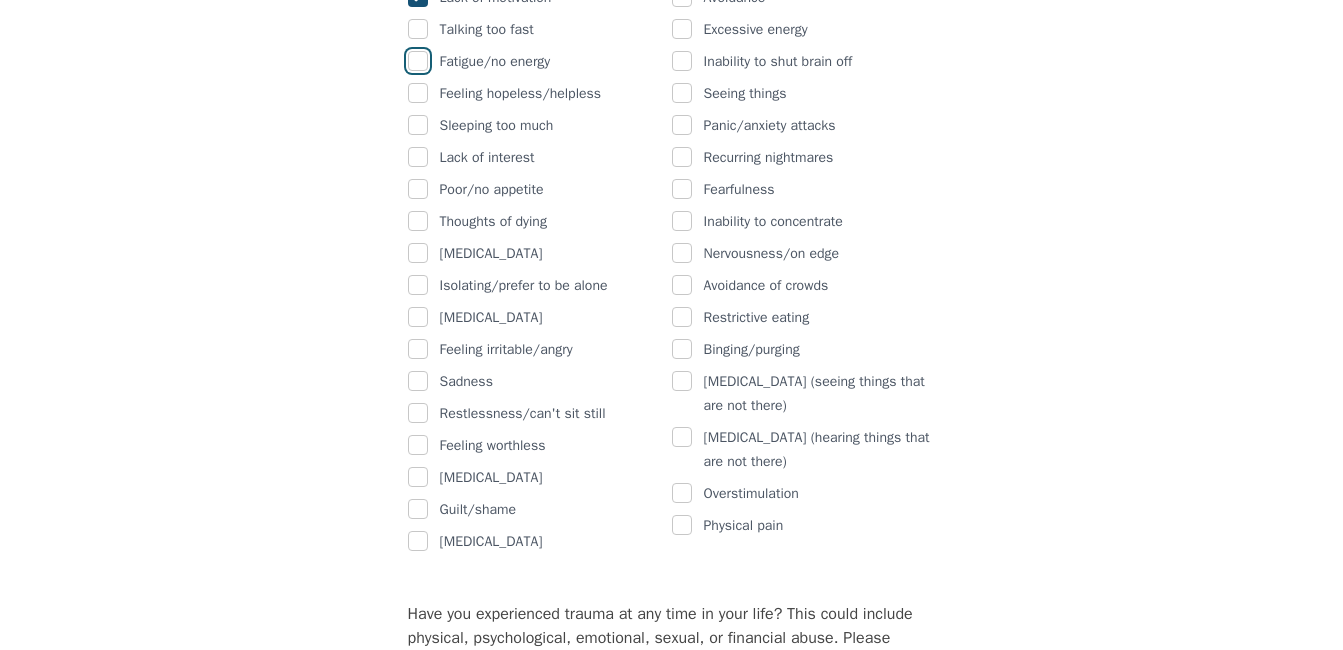 click at bounding box center (418, 61) 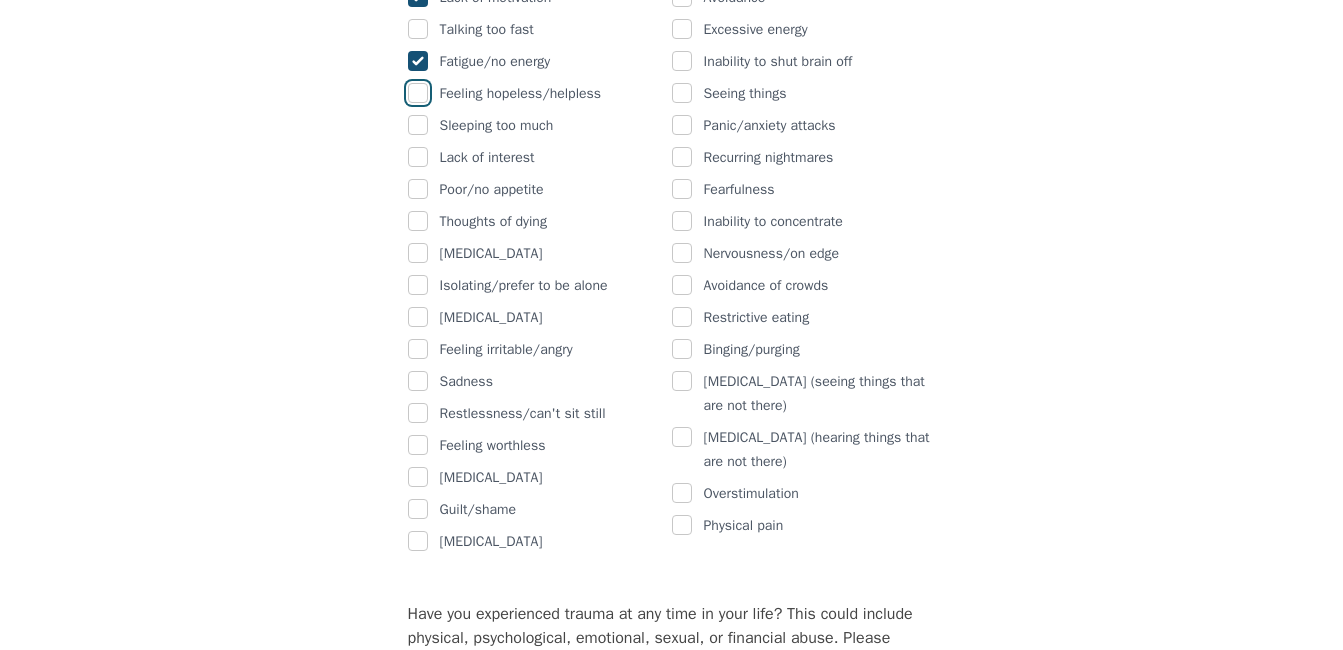 click at bounding box center [418, 93] 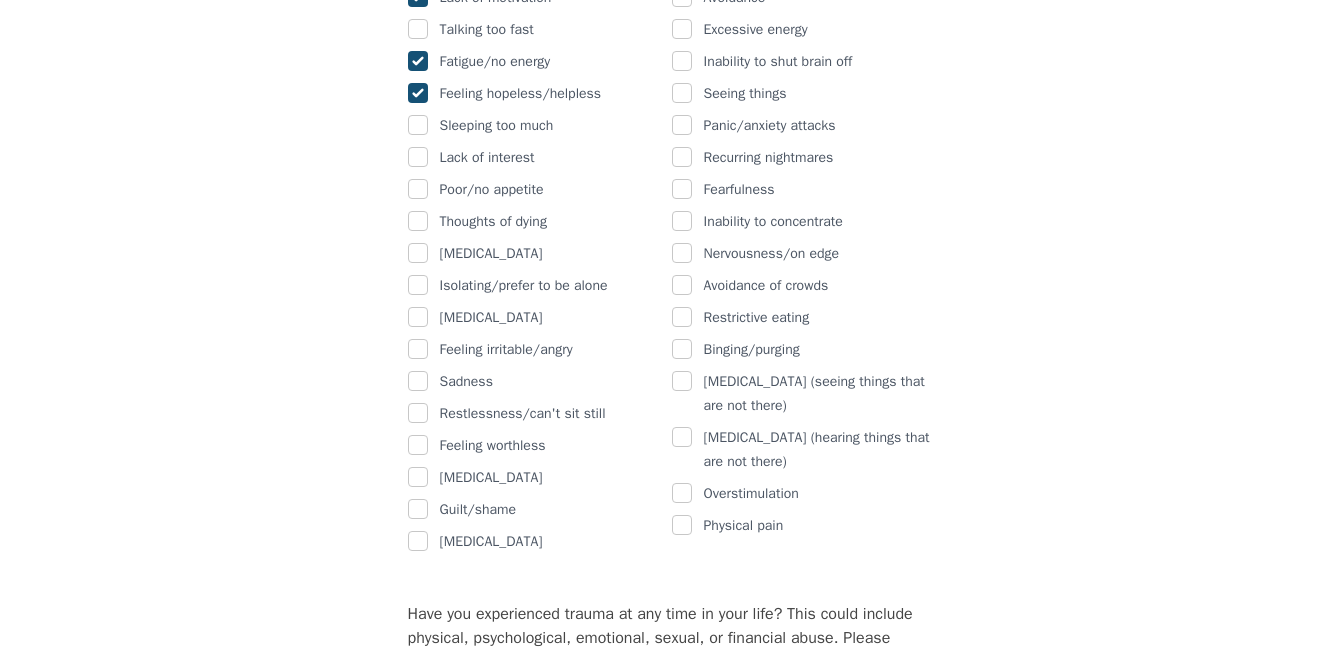 checkbox on "true" 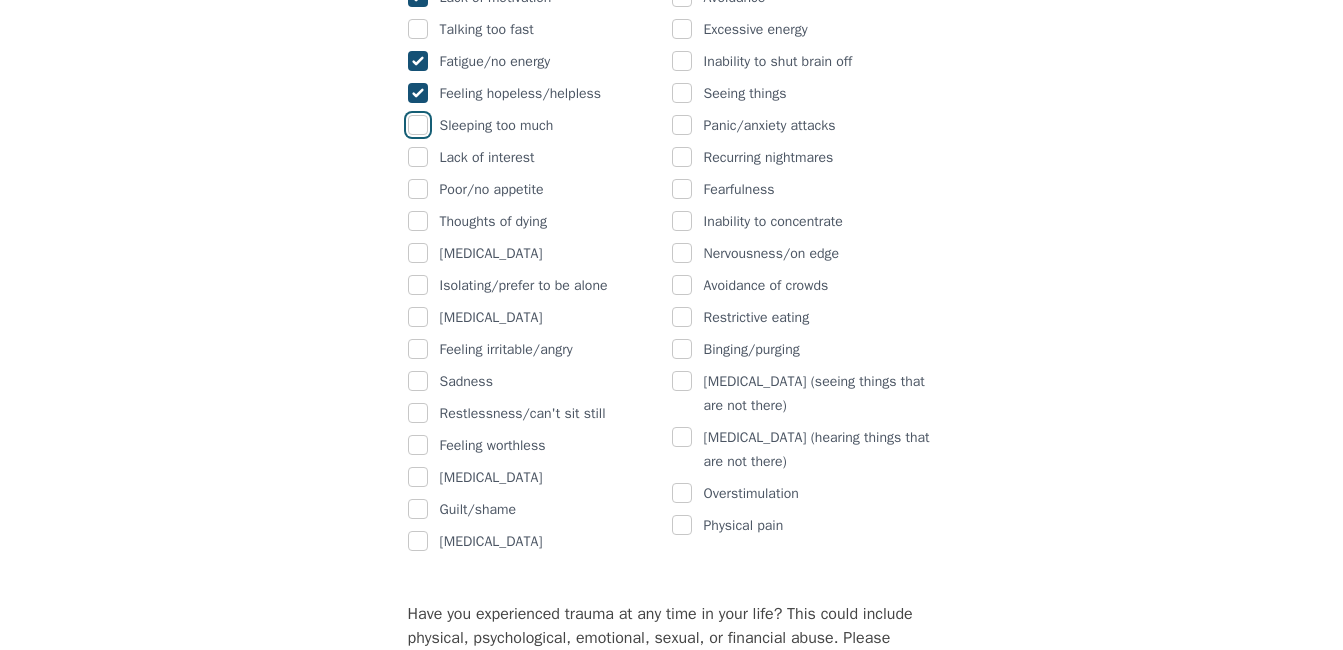 click at bounding box center [418, 125] 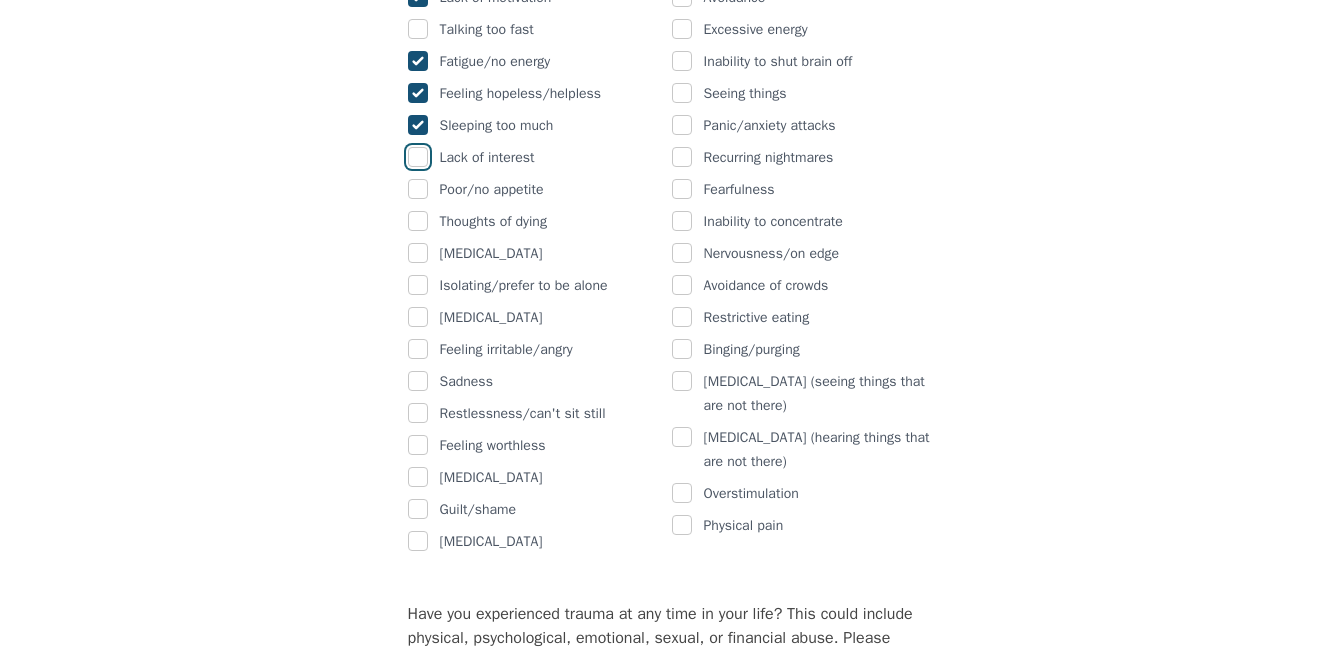 click at bounding box center (418, 157) 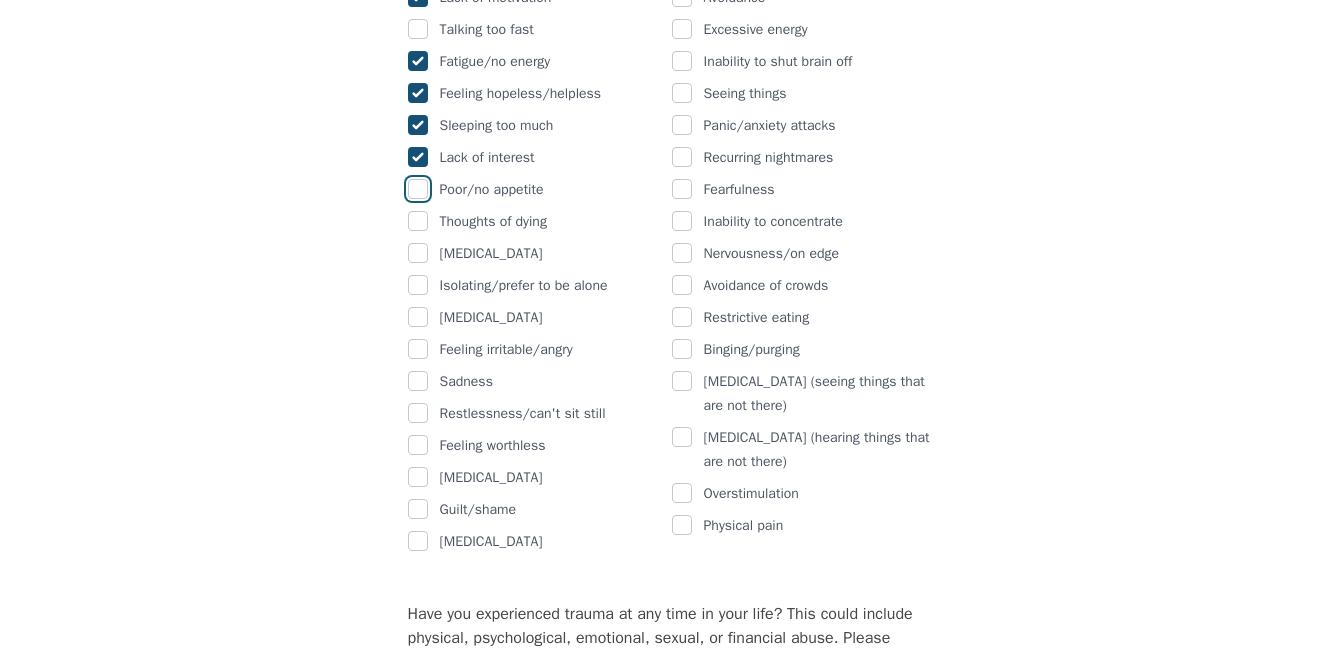 click at bounding box center (418, 189) 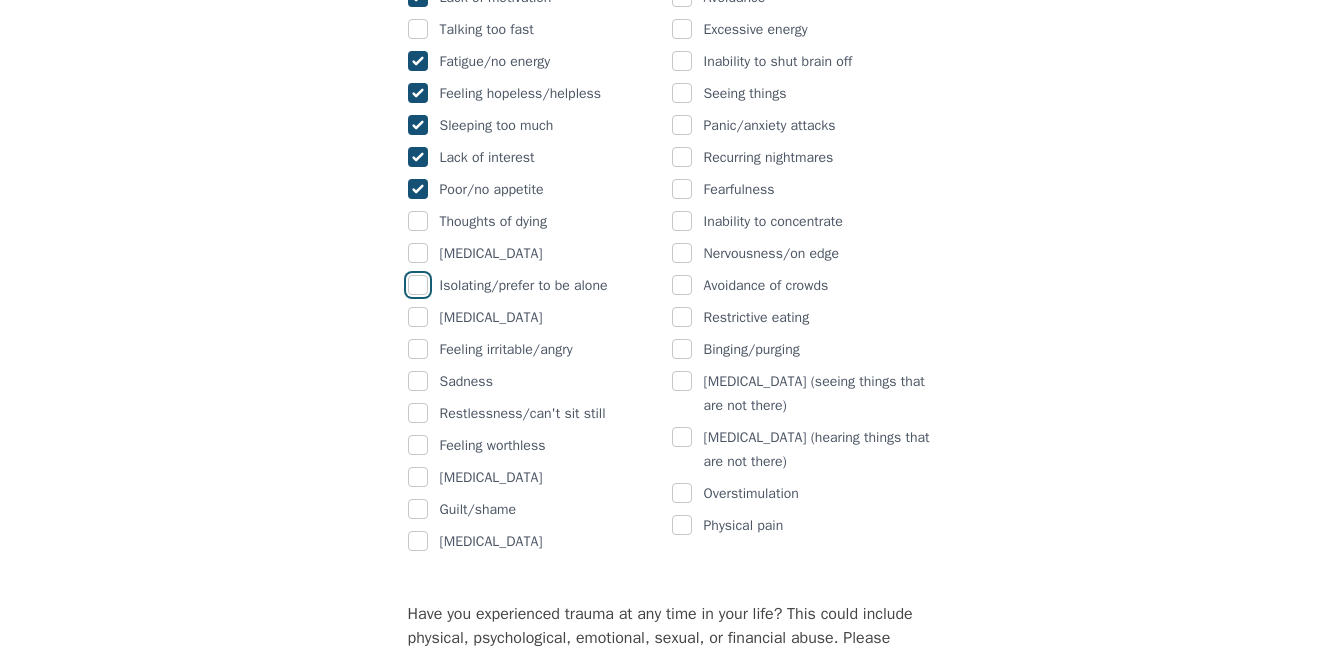 click at bounding box center [418, 285] 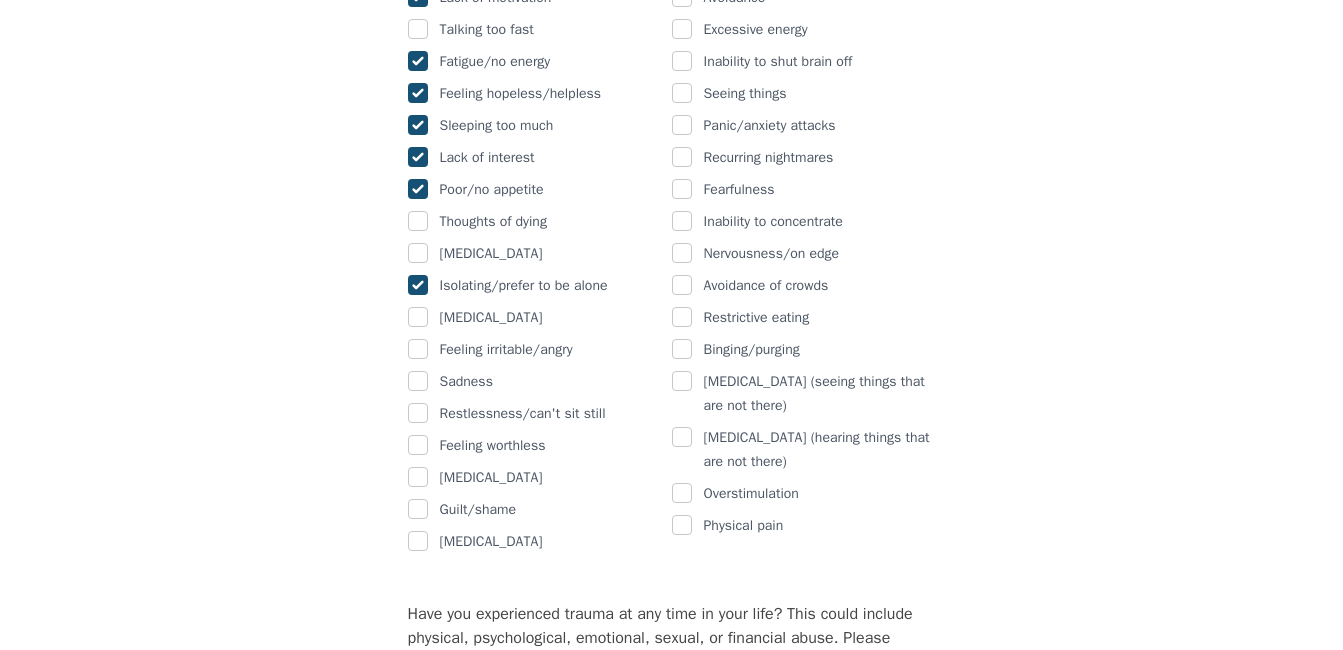 checkbox on "true" 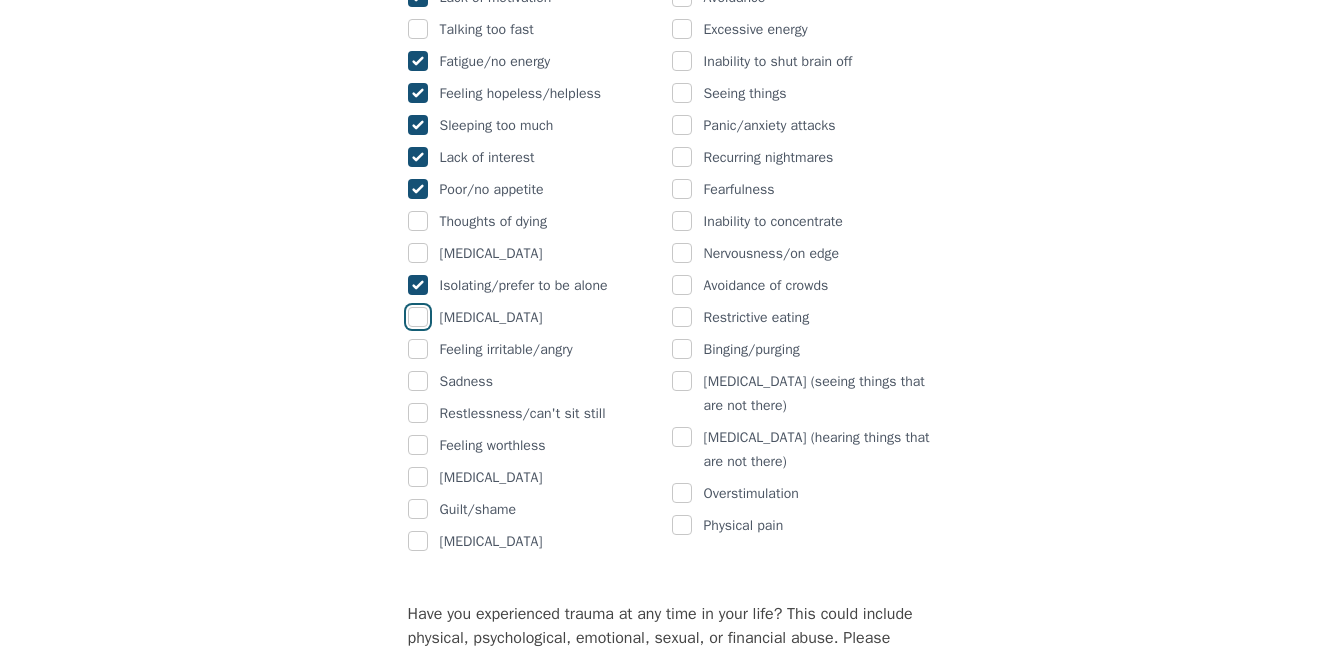 click at bounding box center (418, 317) 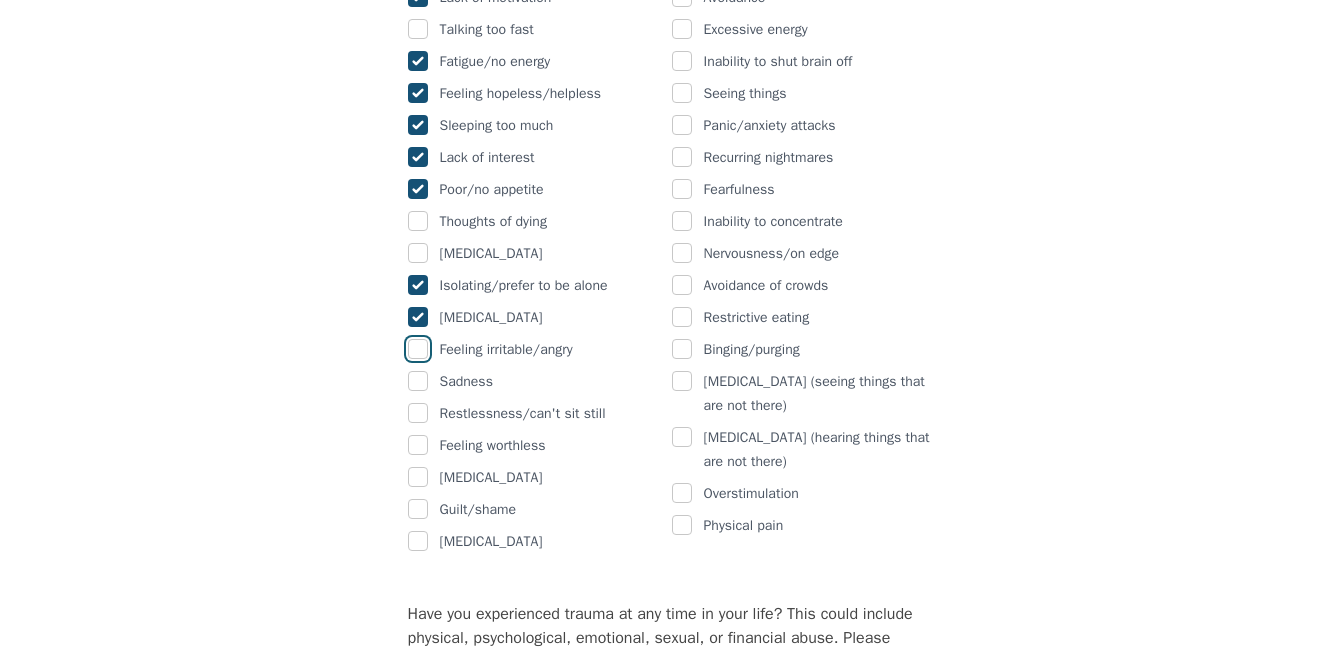 click at bounding box center [418, 349] 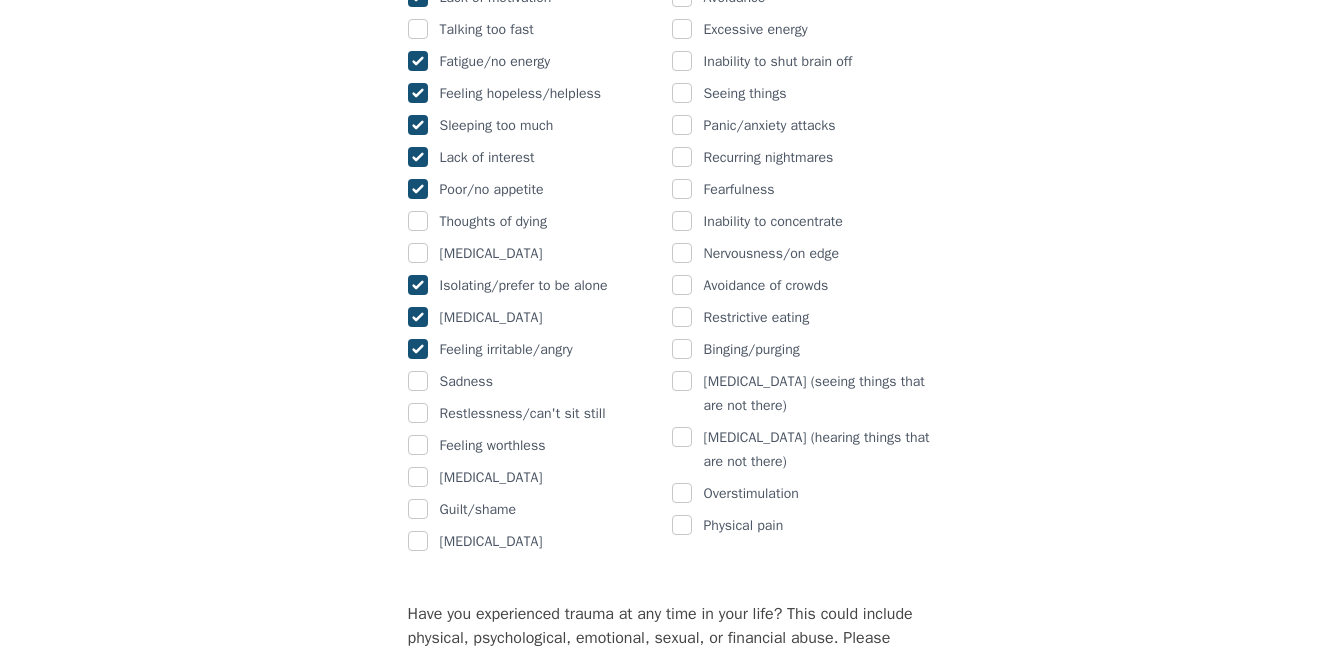 checkbox on "true" 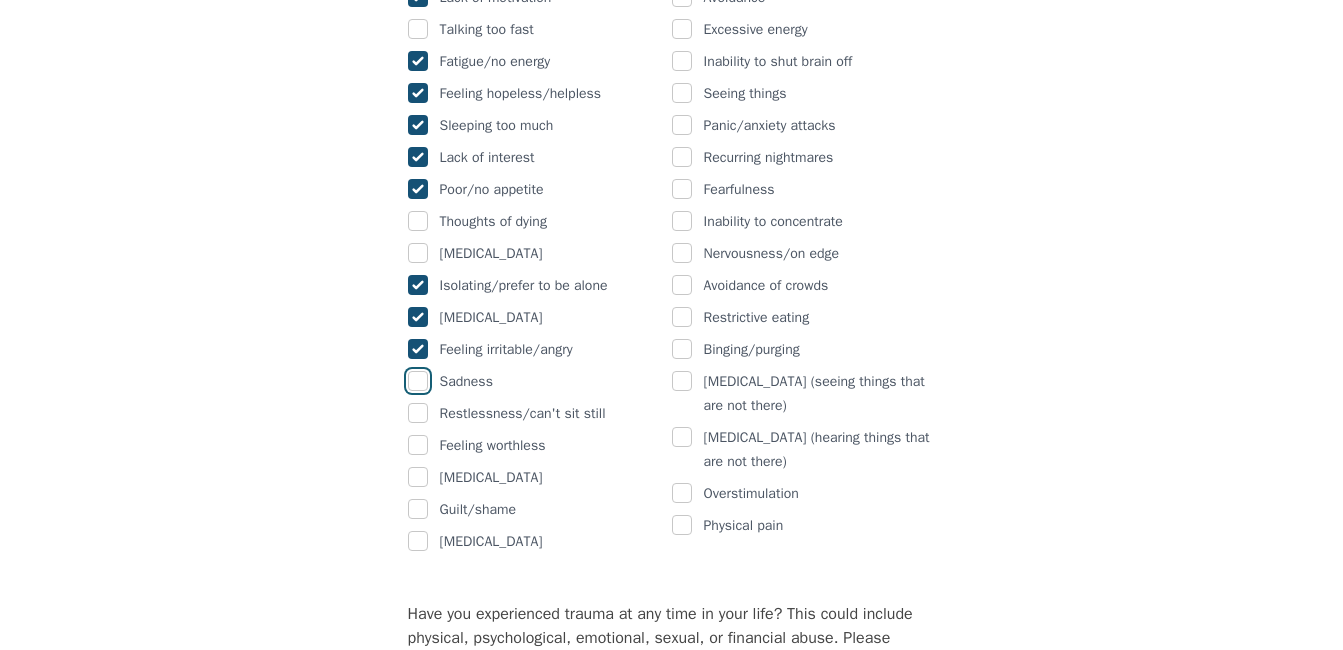 click at bounding box center (418, 381) 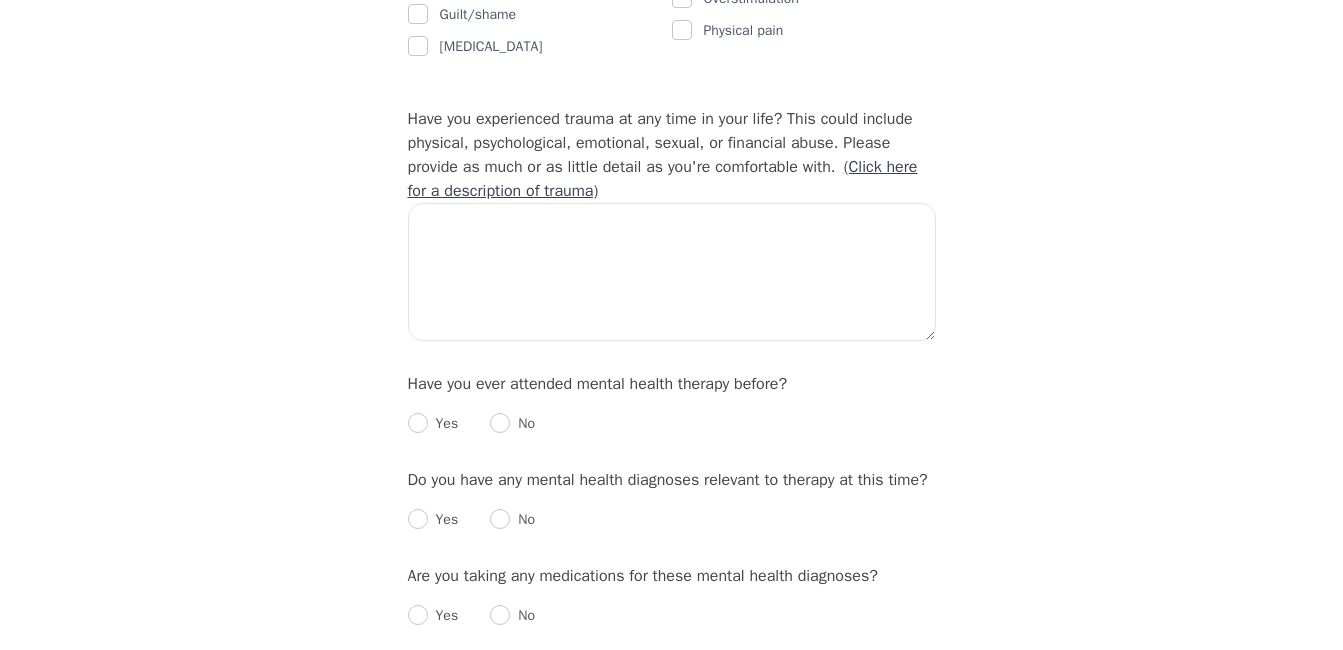 scroll, scrollTop: 1835, scrollLeft: 0, axis: vertical 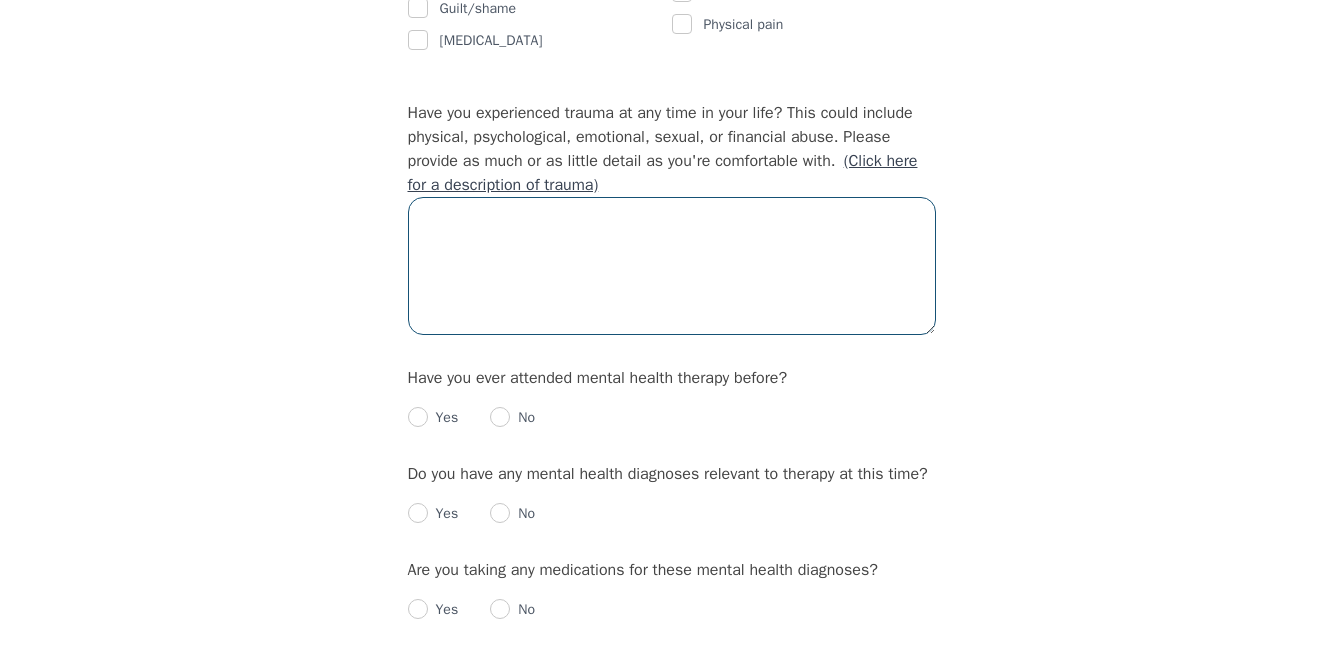 click at bounding box center (672, 266) 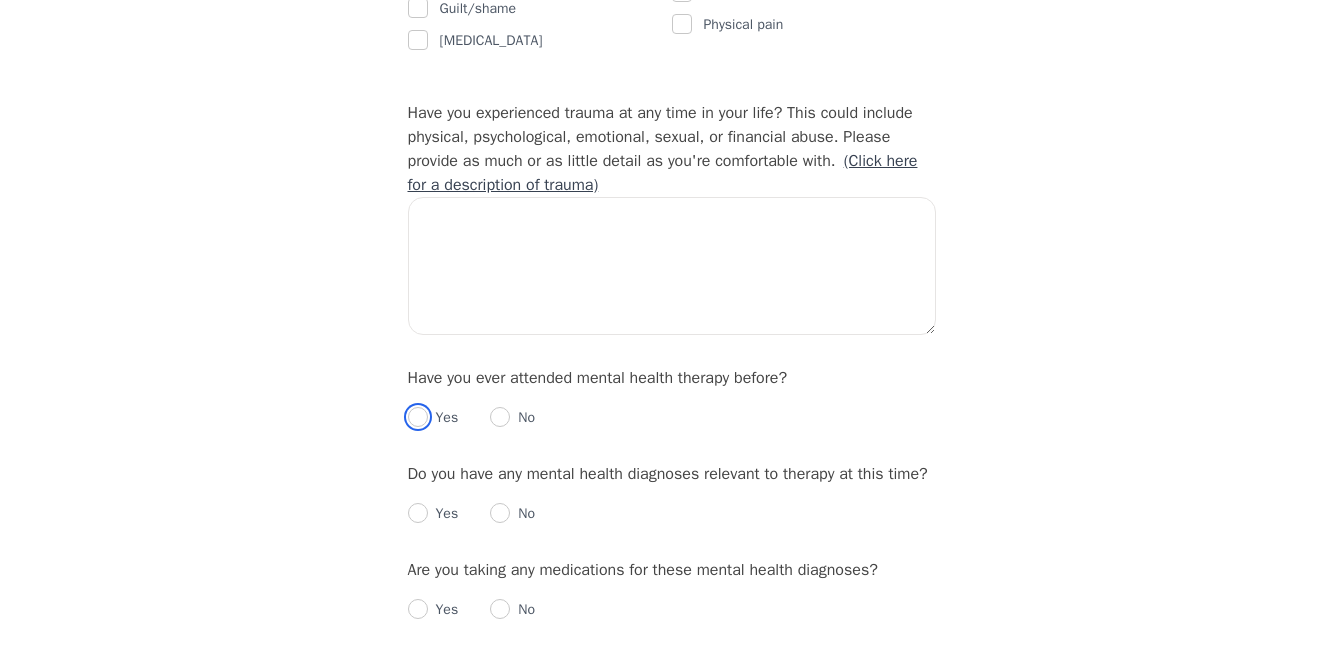 click at bounding box center (418, 417) 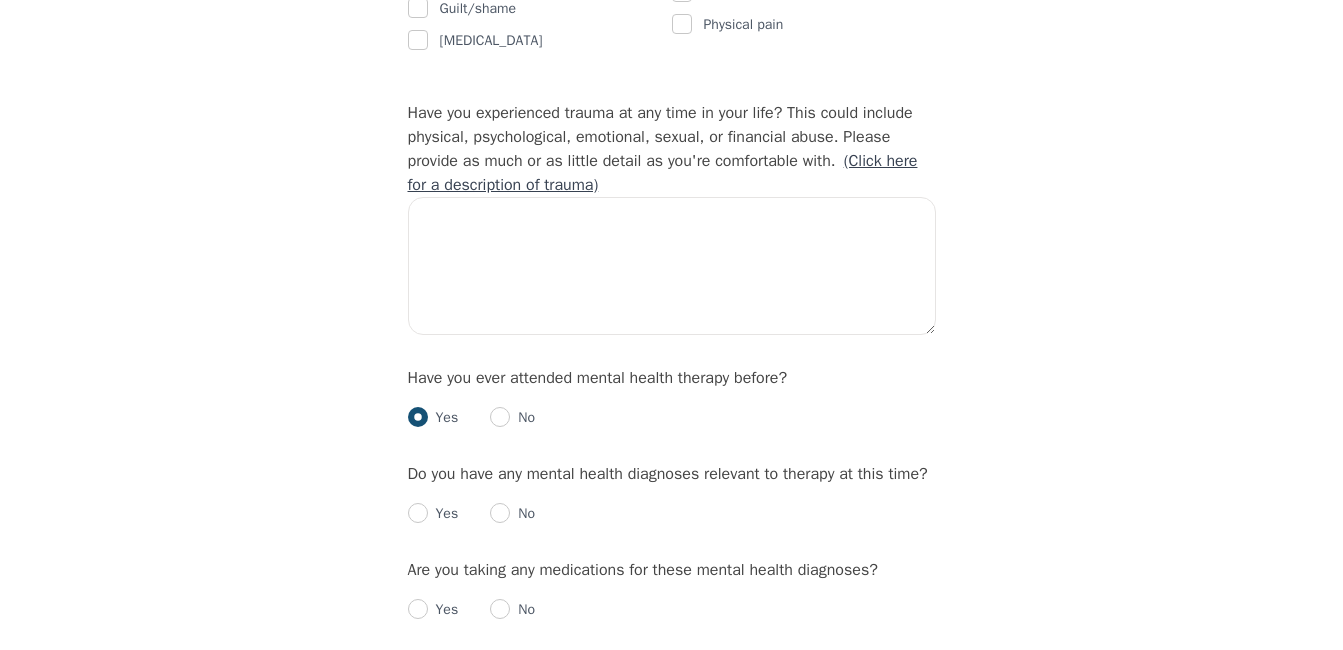 radio on "true" 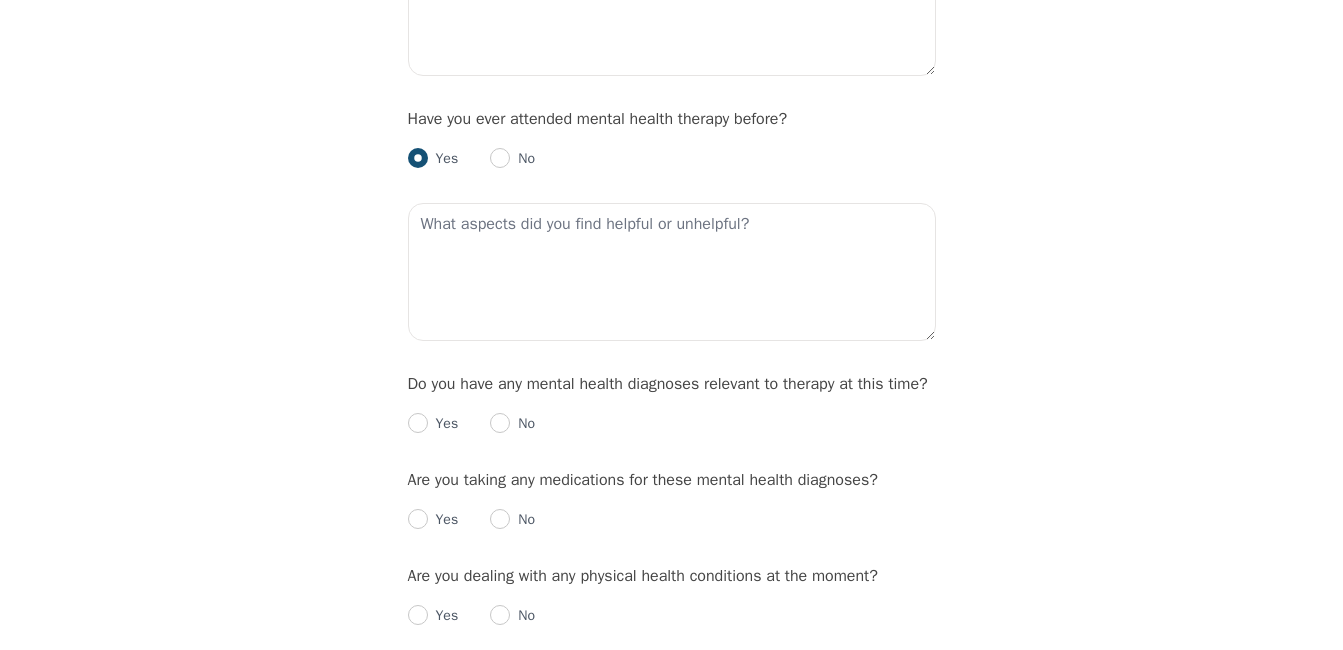 scroll, scrollTop: 2119, scrollLeft: 0, axis: vertical 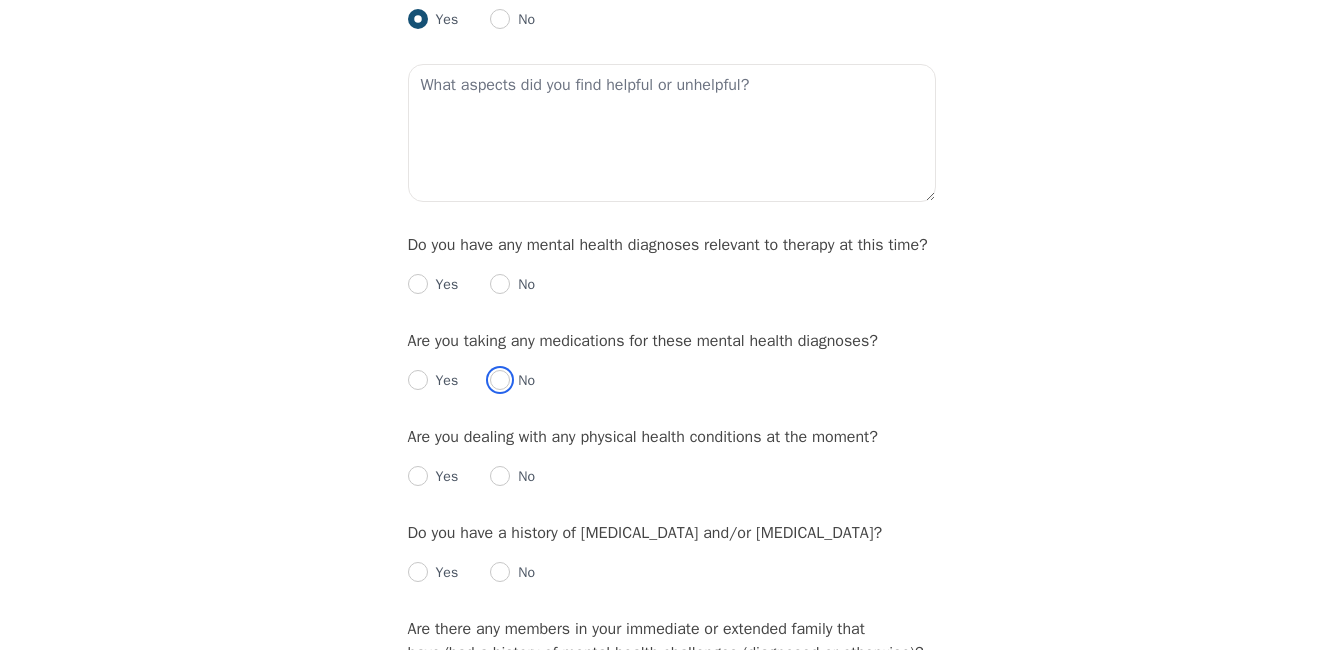 click at bounding box center (500, 380) 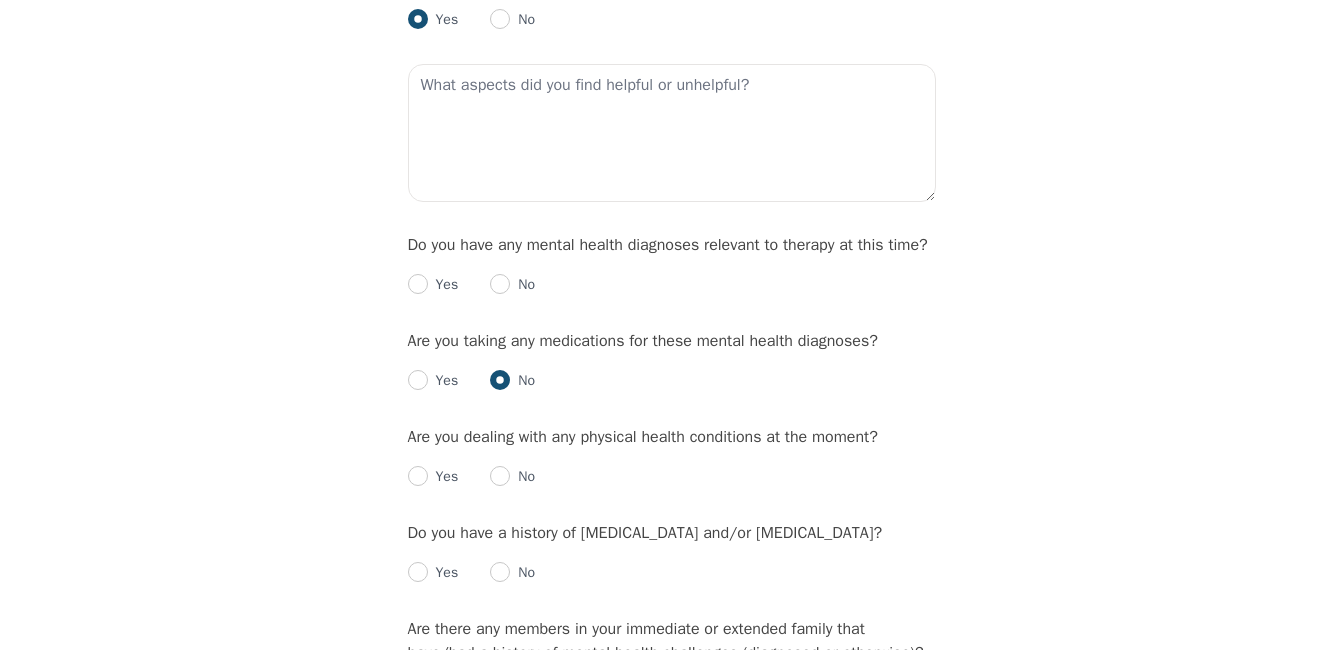 radio on "true" 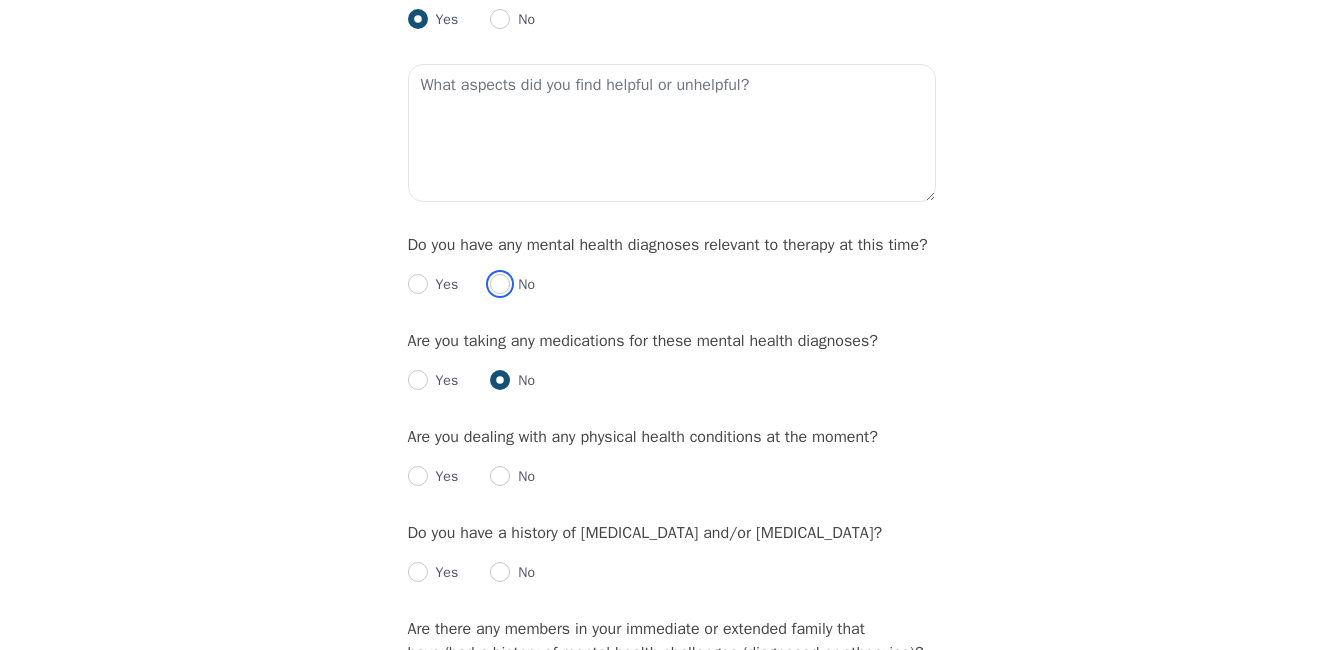click at bounding box center [500, 284] 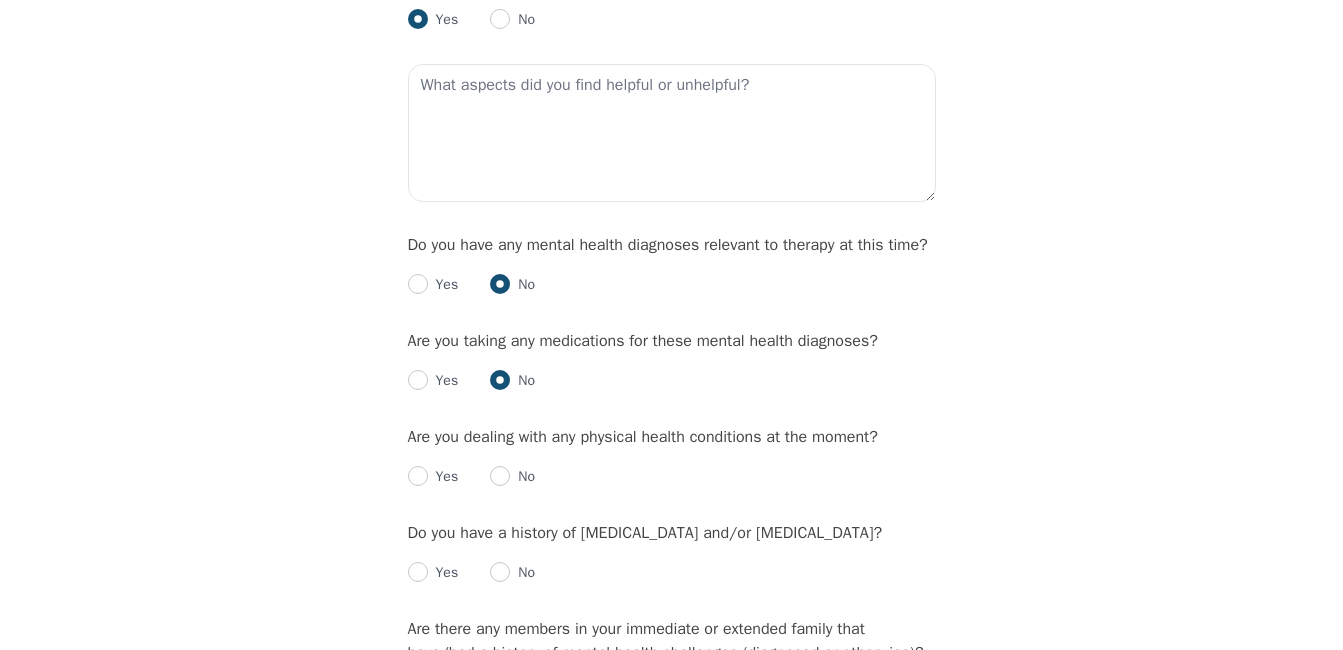 radio on "true" 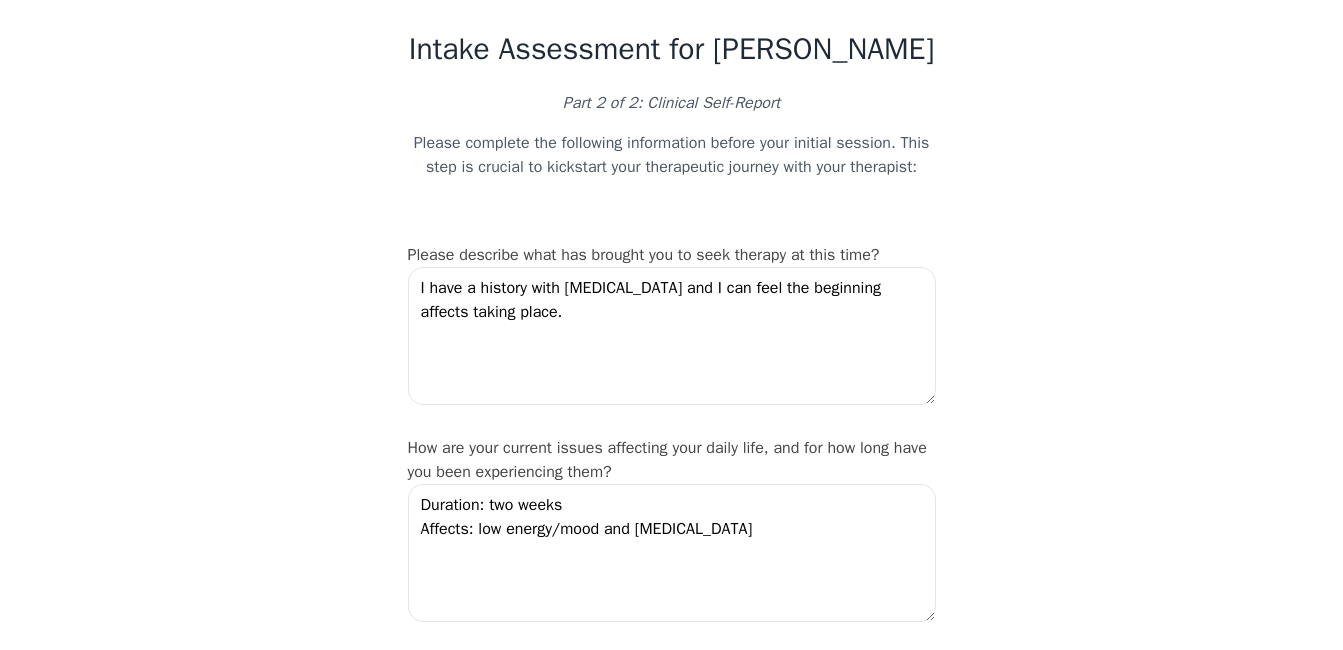 scroll, scrollTop: 0, scrollLeft: 0, axis: both 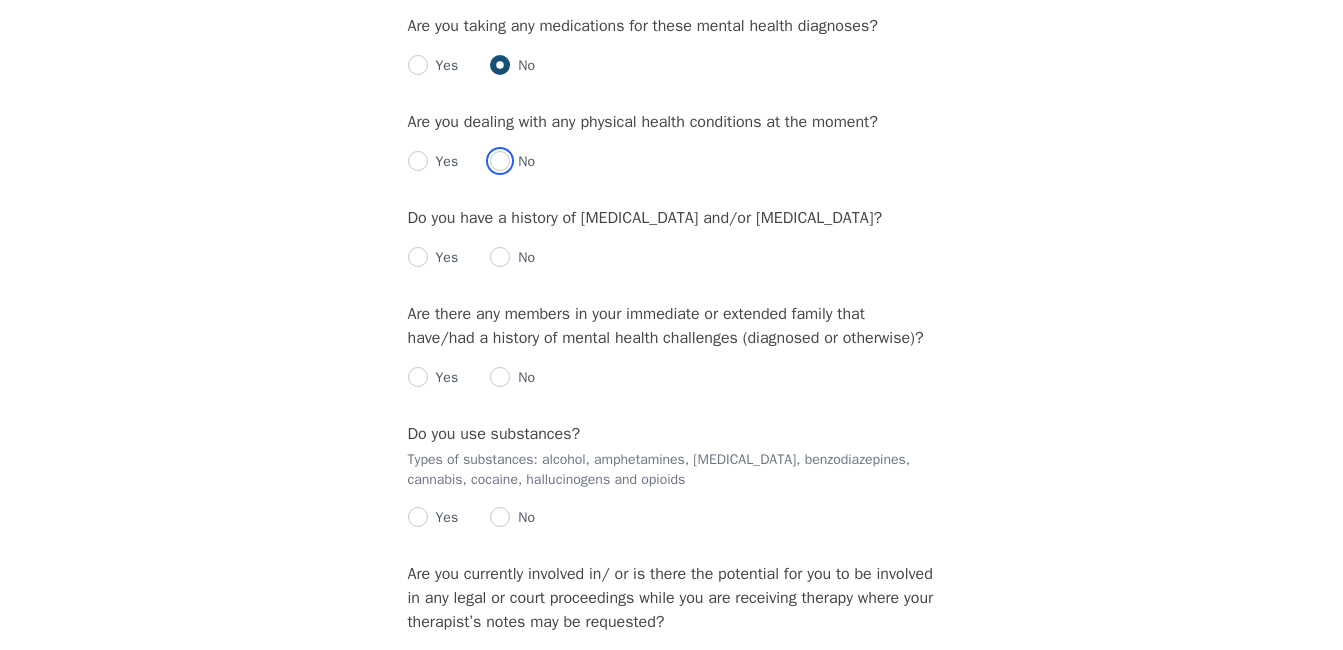 click at bounding box center (500, 161) 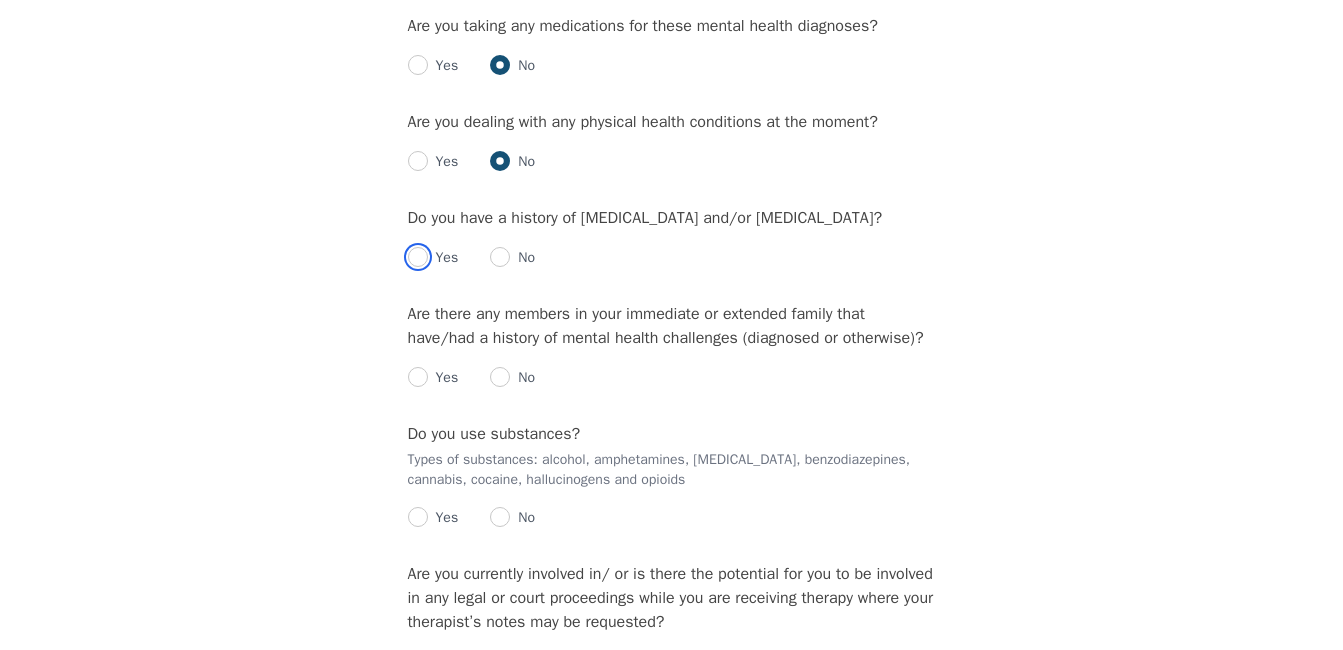 click at bounding box center (418, 257) 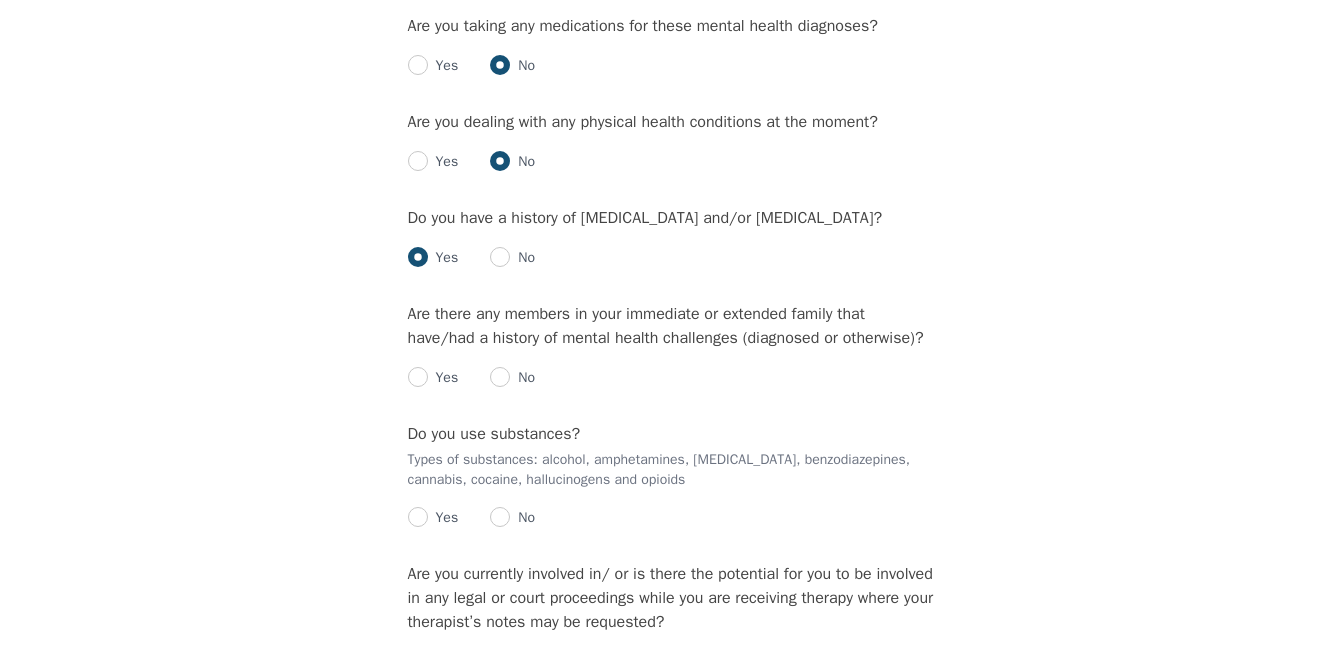 radio on "true" 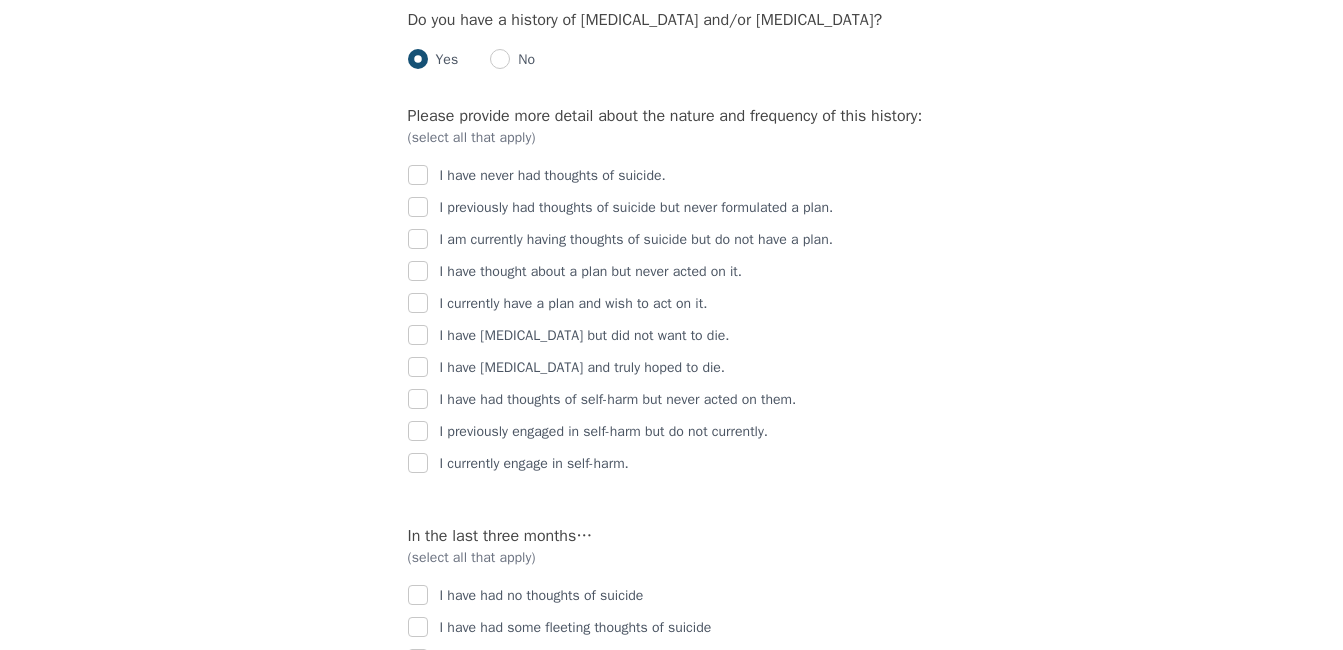 scroll, scrollTop: 2776, scrollLeft: 0, axis: vertical 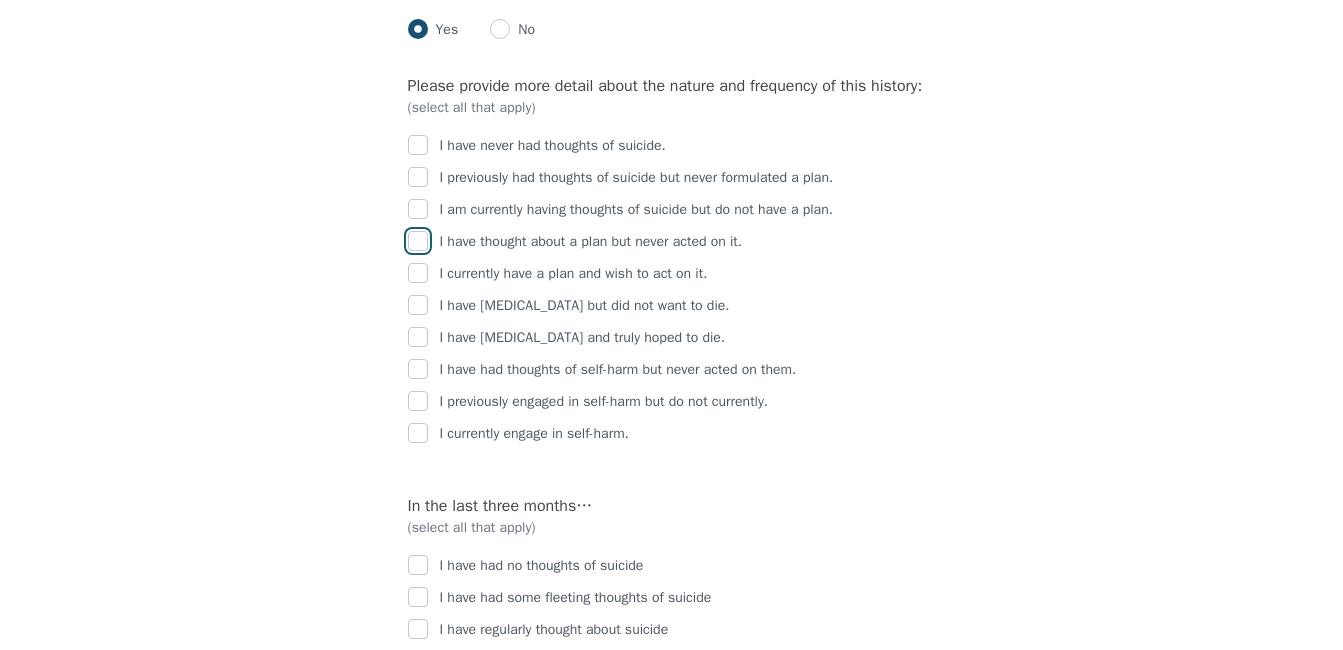 click at bounding box center [418, 241] 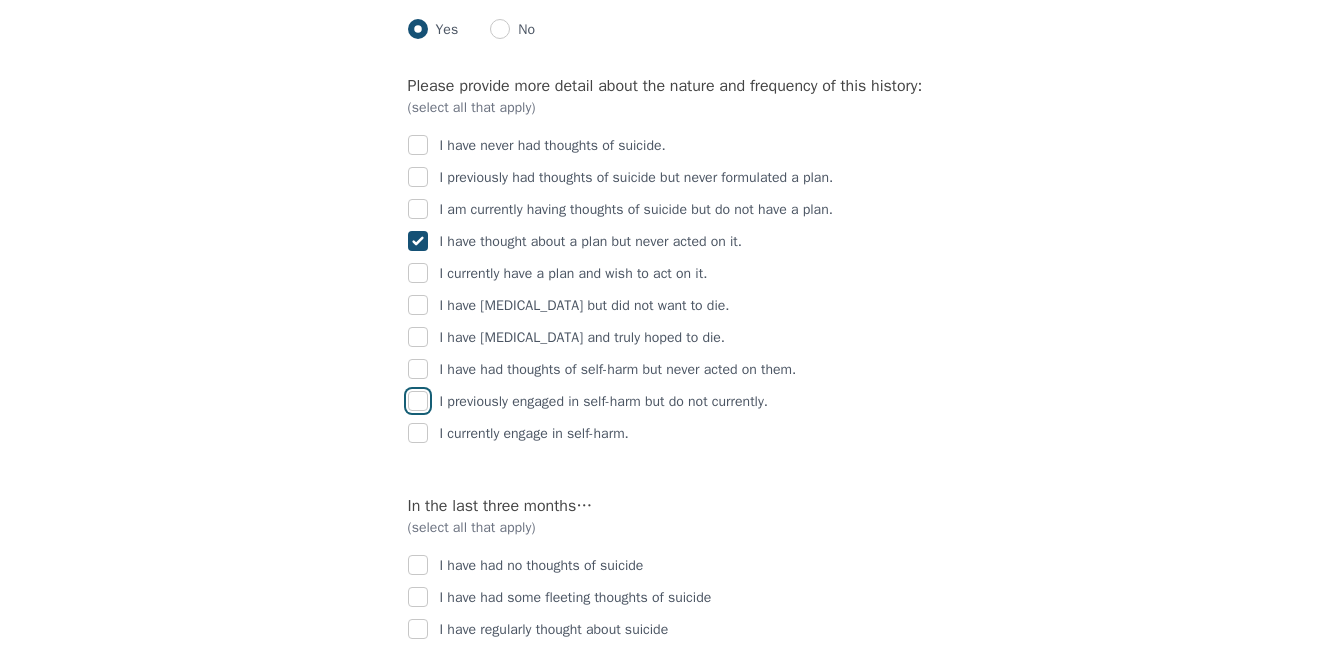 click at bounding box center [418, 401] 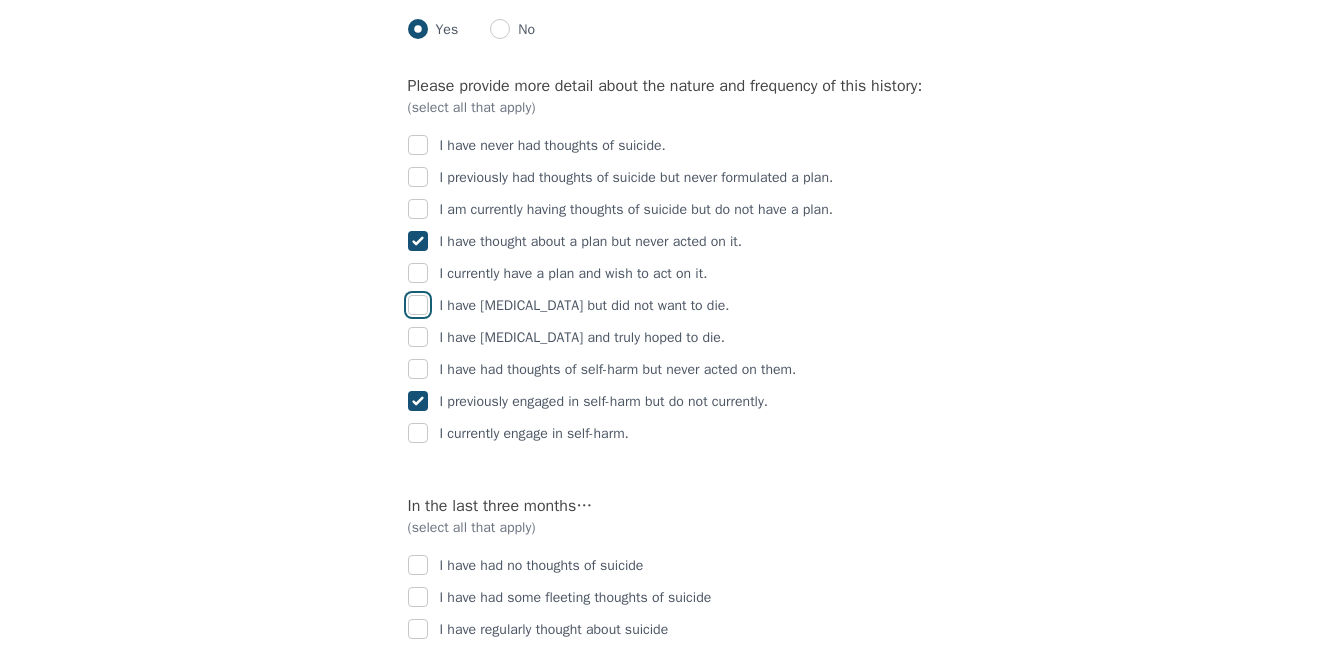 click at bounding box center [418, 305] 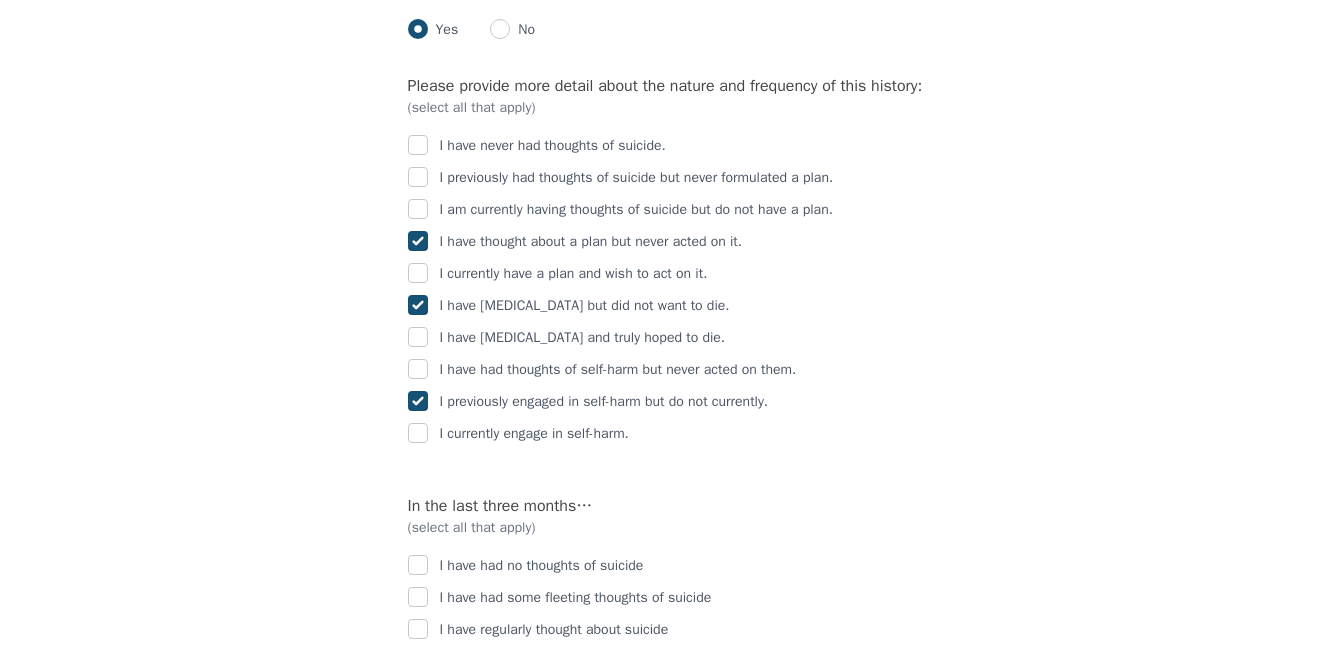 checkbox on "true" 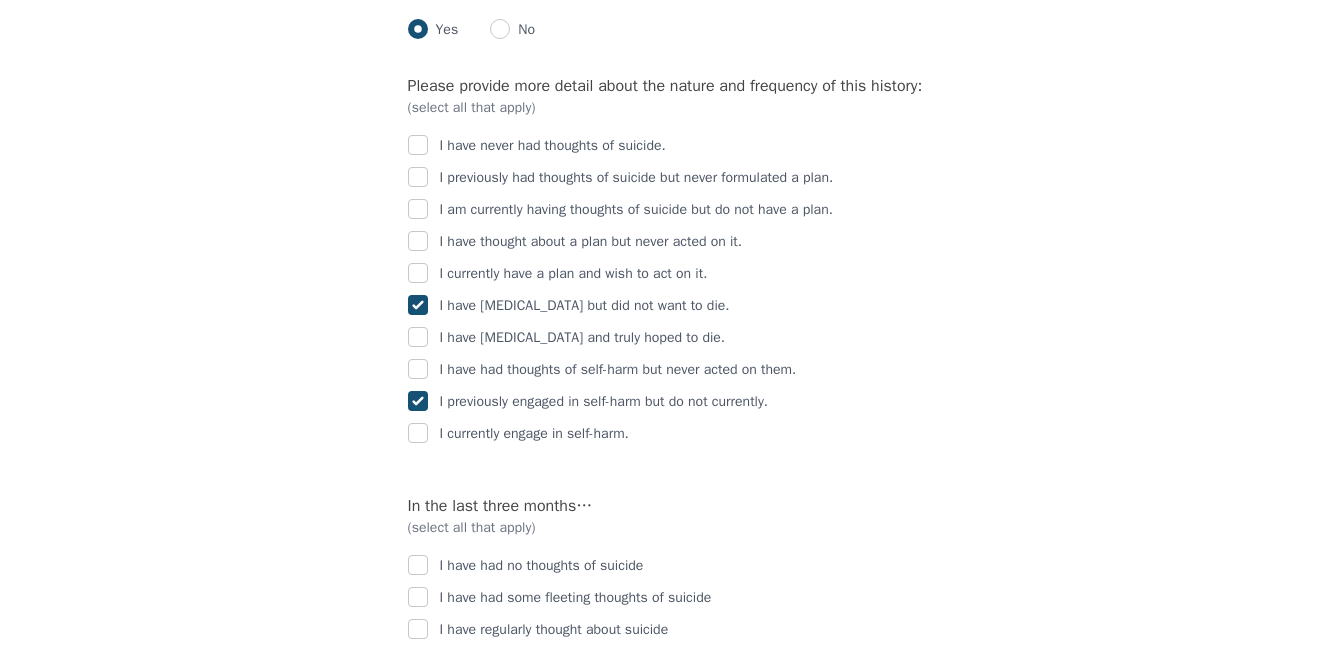 click at bounding box center [418, 305] 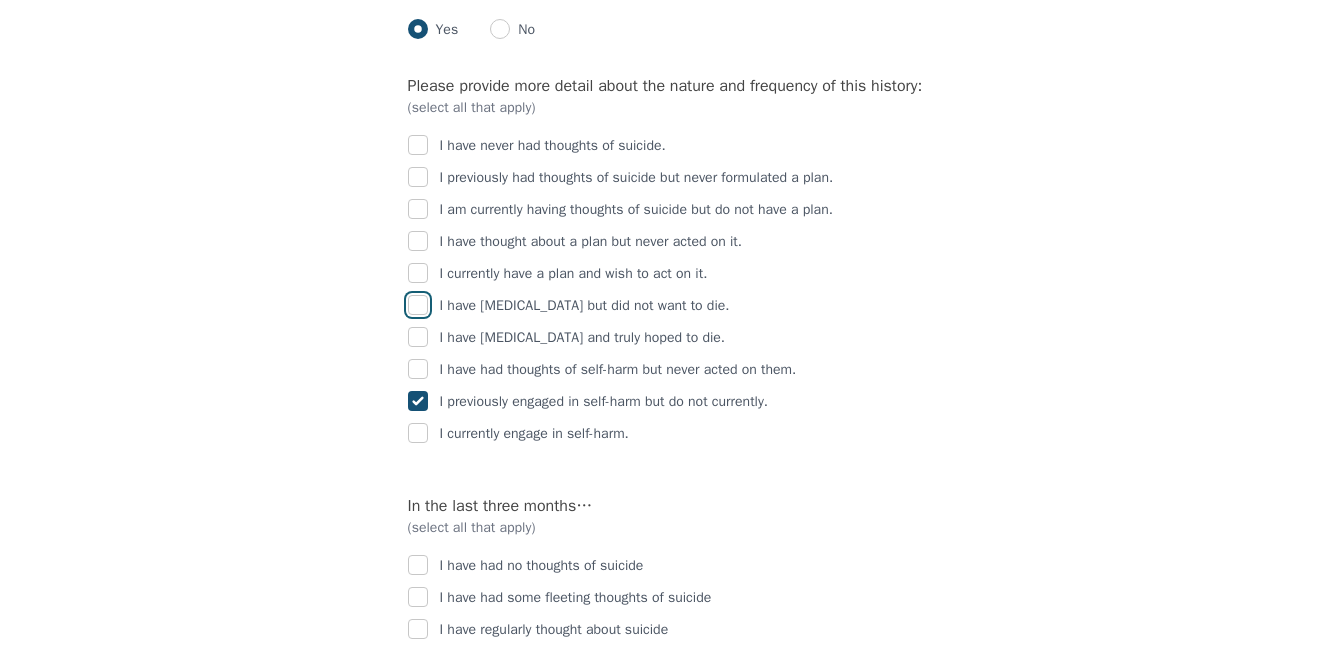 checkbox on "false" 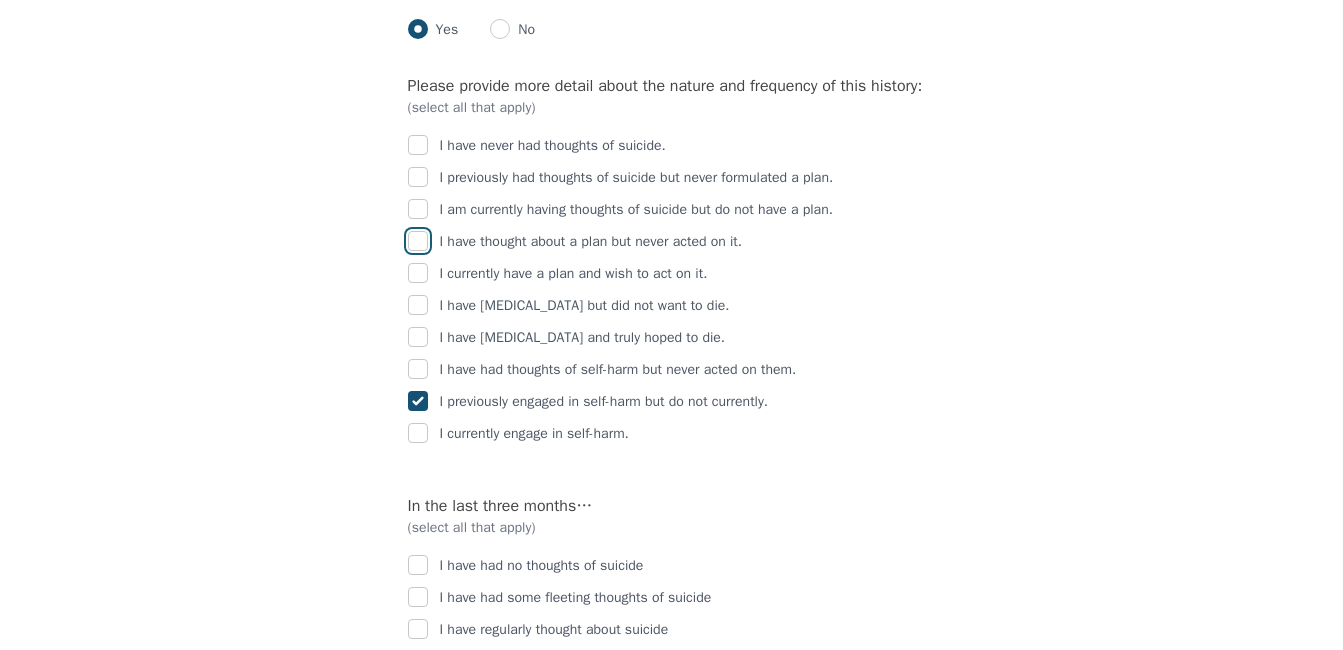 click at bounding box center [418, 241] 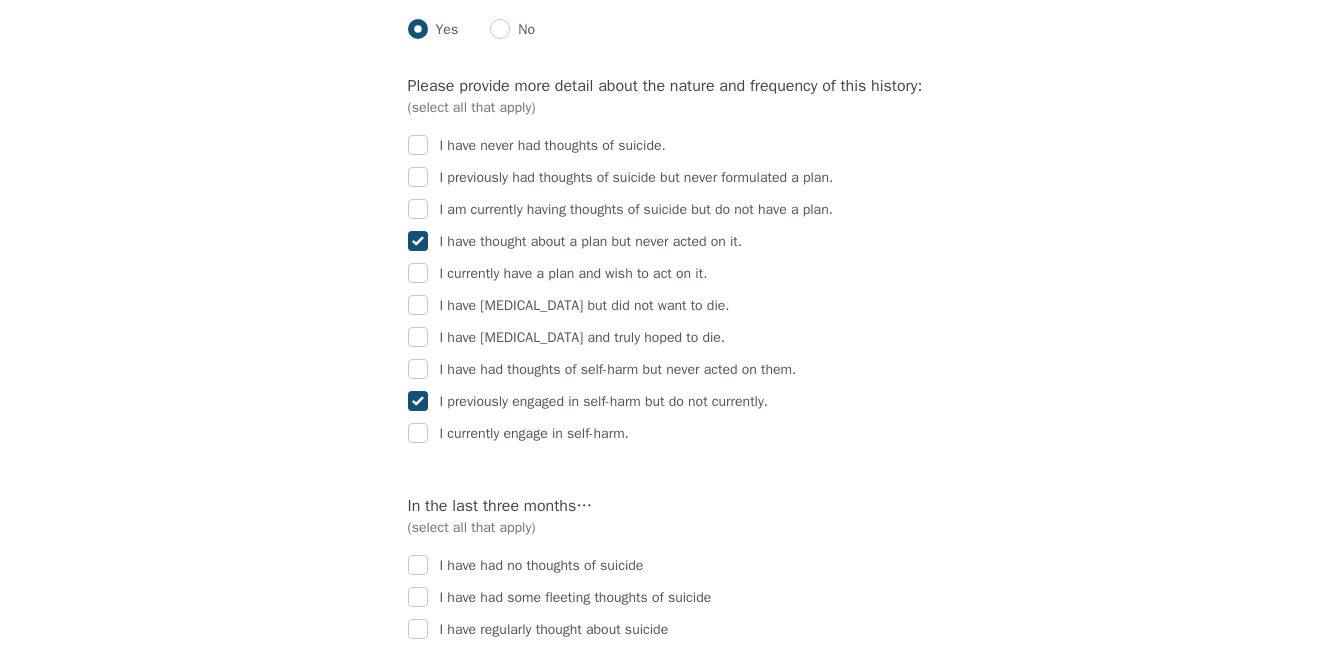 checkbox on "true" 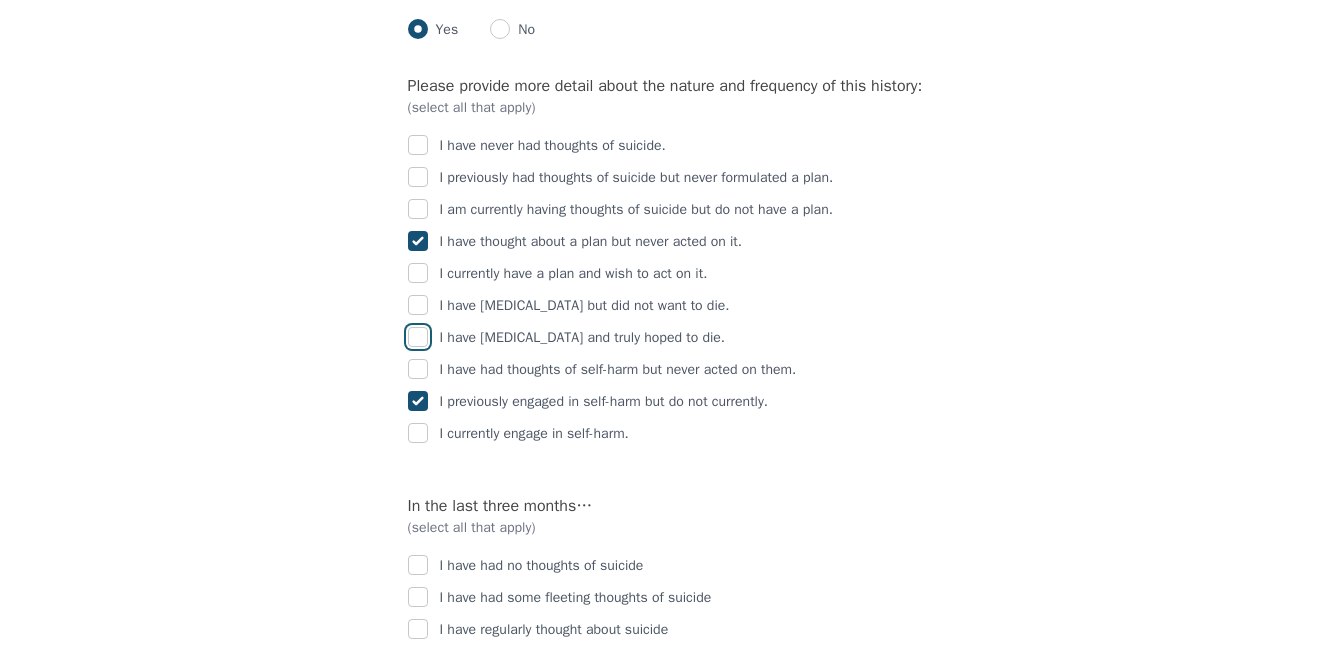 click at bounding box center [418, 337] 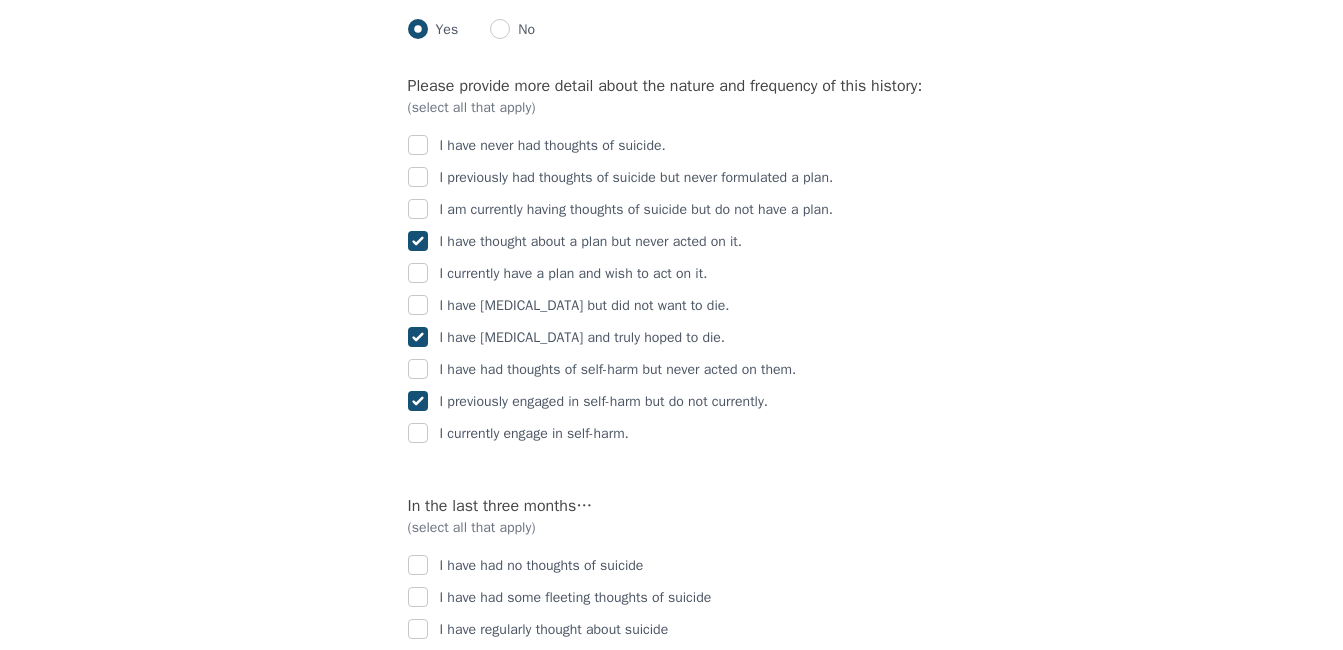 click on "Intake Assessment for [PERSON_NAME] Part 2 of 2: Clinical Self-Report Please complete the following information before your initial session. This step is crucial to kickstart your therapeutic journey with your therapist: Please describe what has brought you to seek therapy at this time? I have a history with [MEDICAL_DATA] and I can feel the beginning affects taking place. How are your current issues affecting your daily life, and for how long have you been experiencing them? Duration: two weeks
Affects: low energy/mood and [MEDICAL_DATA] On a daily basis, how do you typically feel? Low to moderate Rate your current emotional intensity on a scale of 1 (Low) to 10 (High): 1 2 3 4 5 6 7 8 9 10 Low Intensity High Intensity What current stressors are affecting your mental health? 1. School (practicum)
2. Family (old triggers of being the invisible child)
3. Relationship (questioning) In the past 30 days, have you experienced any of the following symptoms? (Please check all that apply): Lack of motivation [MEDICAL_DATA]" at bounding box center (671, -485) 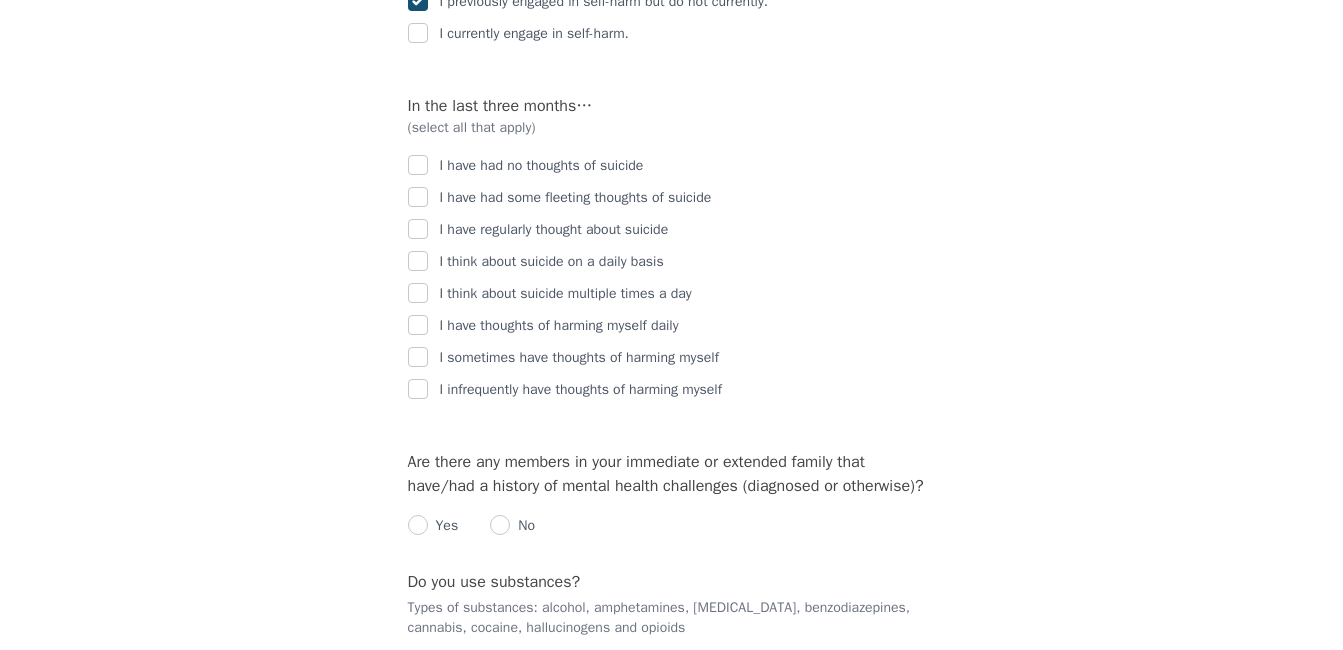 scroll, scrollTop: 3216, scrollLeft: 0, axis: vertical 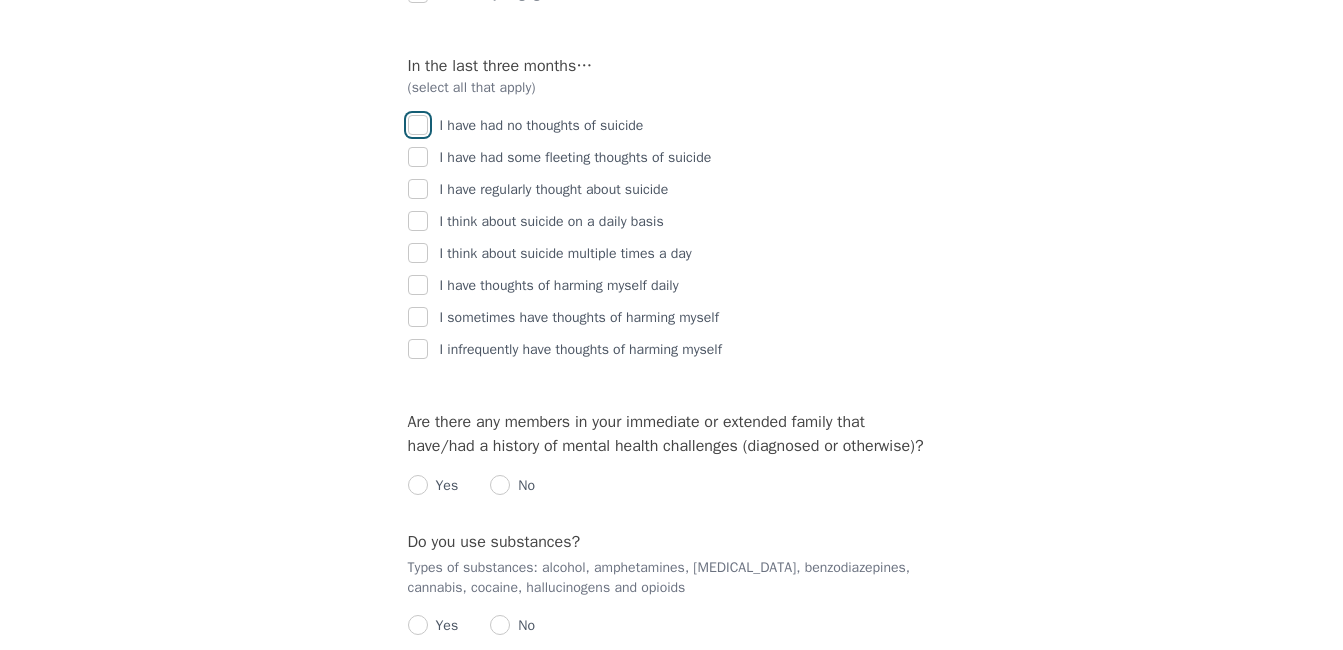 click at bounding box center (418, 125) 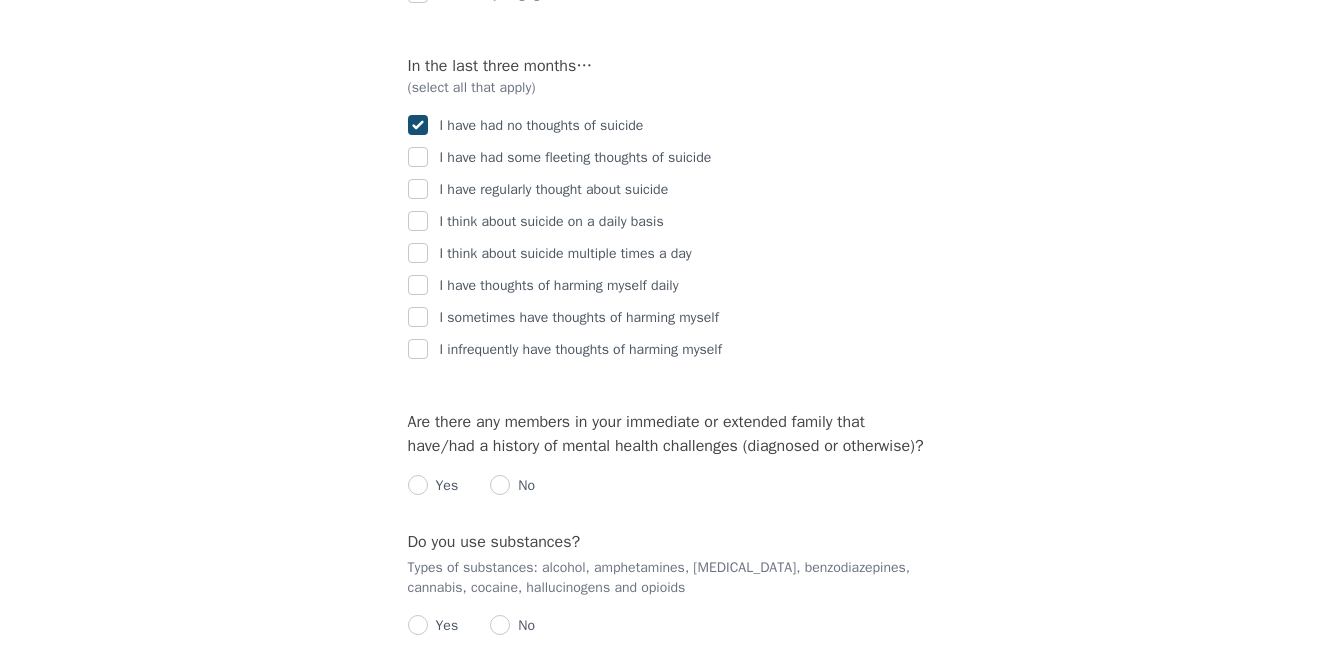 click on "Yes No" at bounding box center (672, 478) 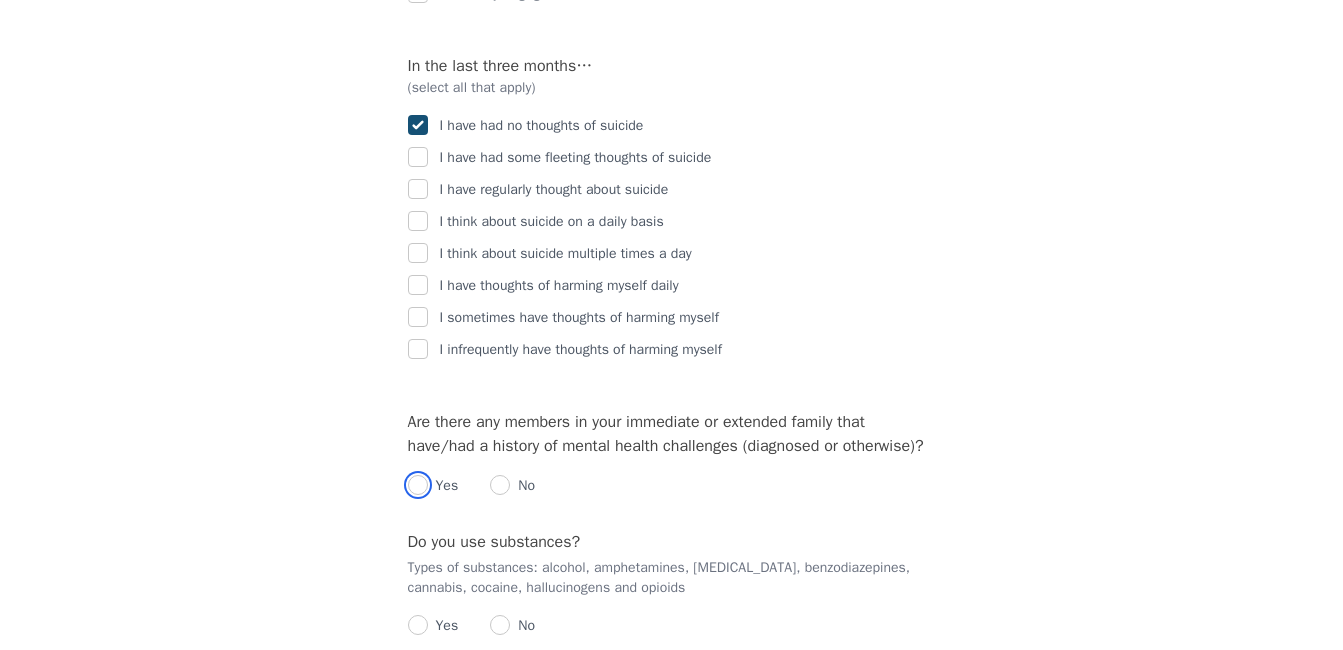 click at bounding box center (418, 485) 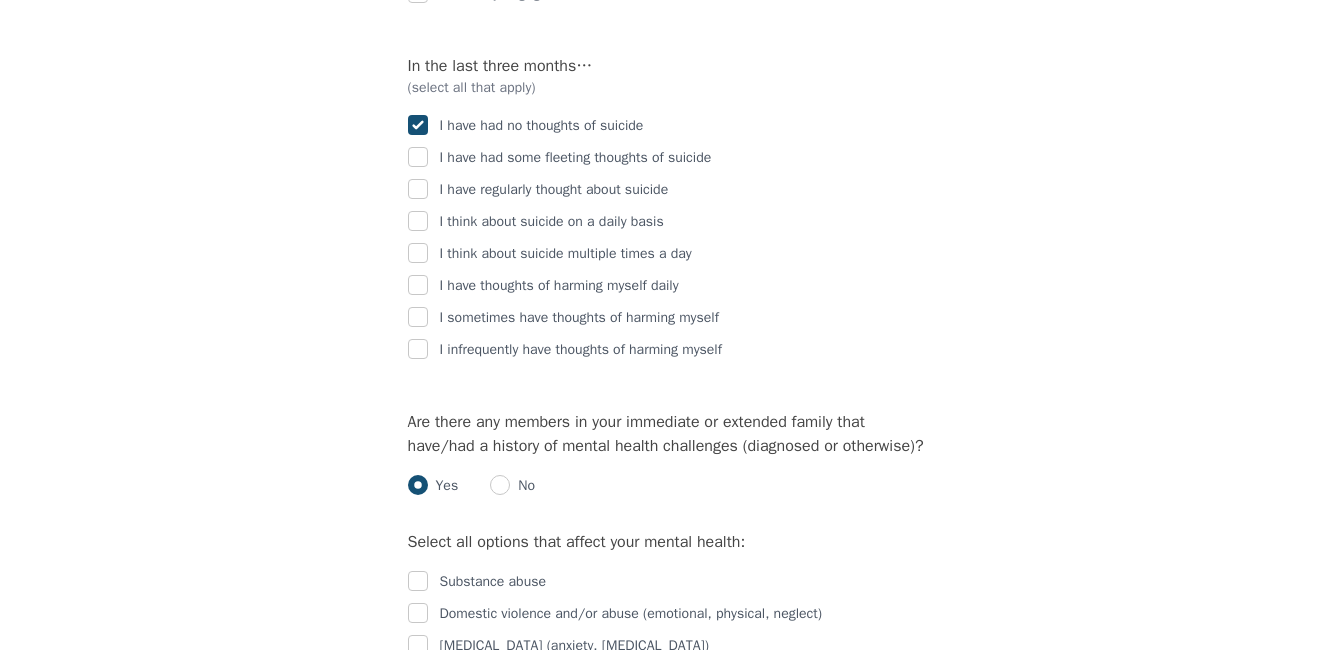 click on "Intake Assessment for [PERSON_NAME] Part 2 of 2: Clinical Self-Report Please complete the following information before your initial session. This step is crucial to kickstart your therapeutic journey with your therapist: Please describe what has brought you to seek therapy at this time? I have a history with [MEDICAL_DATA] and I can feel the beginning affects taking place. How are your current issues affecting your daily life, and for how long have you been experiencing them? Duration: two weeks
Affects: low energy/mood and [MEDICAL_DATA] On a daily basis, how do you typically feel? Low to moderate Rate your current emotional intensity on a scale of 1 (Low) to 10 (High): 1 2 3 4 5 6 7 8 9 10 Low Intensity High Intensity What current stressors are affecting your mental health? 1. School (practicum)
2. Family (old triggers of being the invisible child)
3. Relationship (questioning) In the past 30 days, have you experienced any of the following symptoms? (Please check all that apply): Lack of motivation [MEDICAL_DATA]" at bounding box center [671, -757] 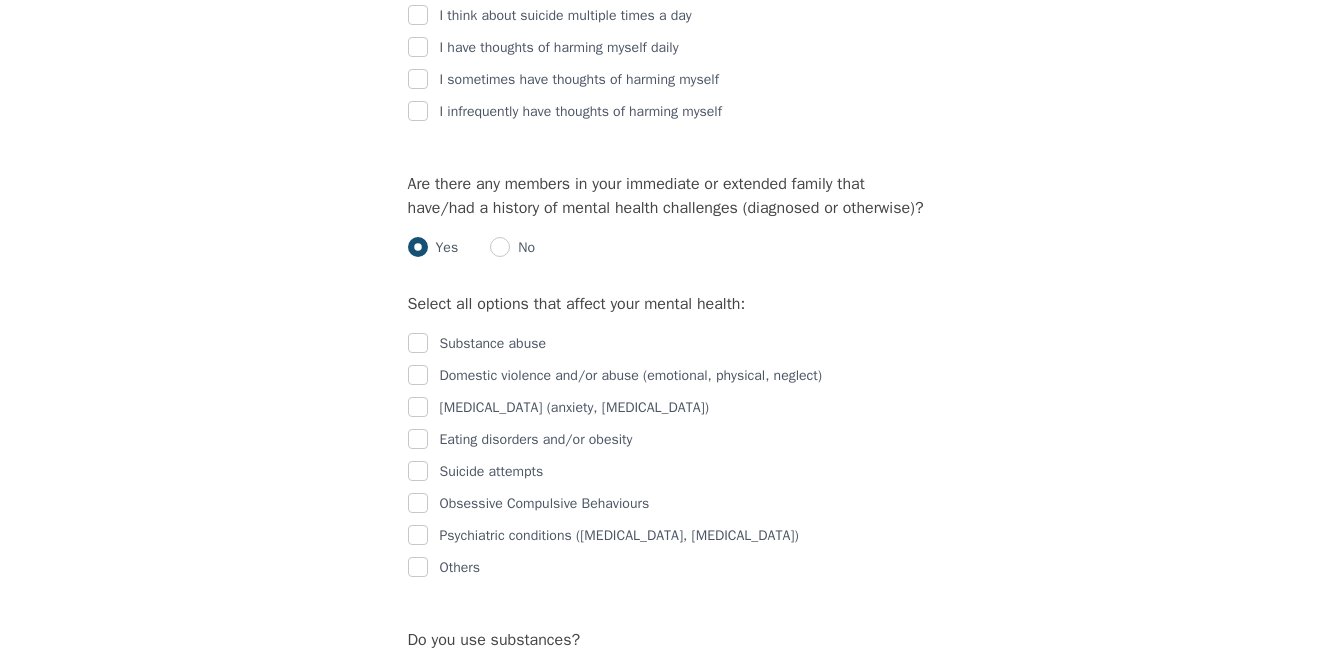 scroll, scrollTop: 3536, scrollLeft: 0, axis: vertical 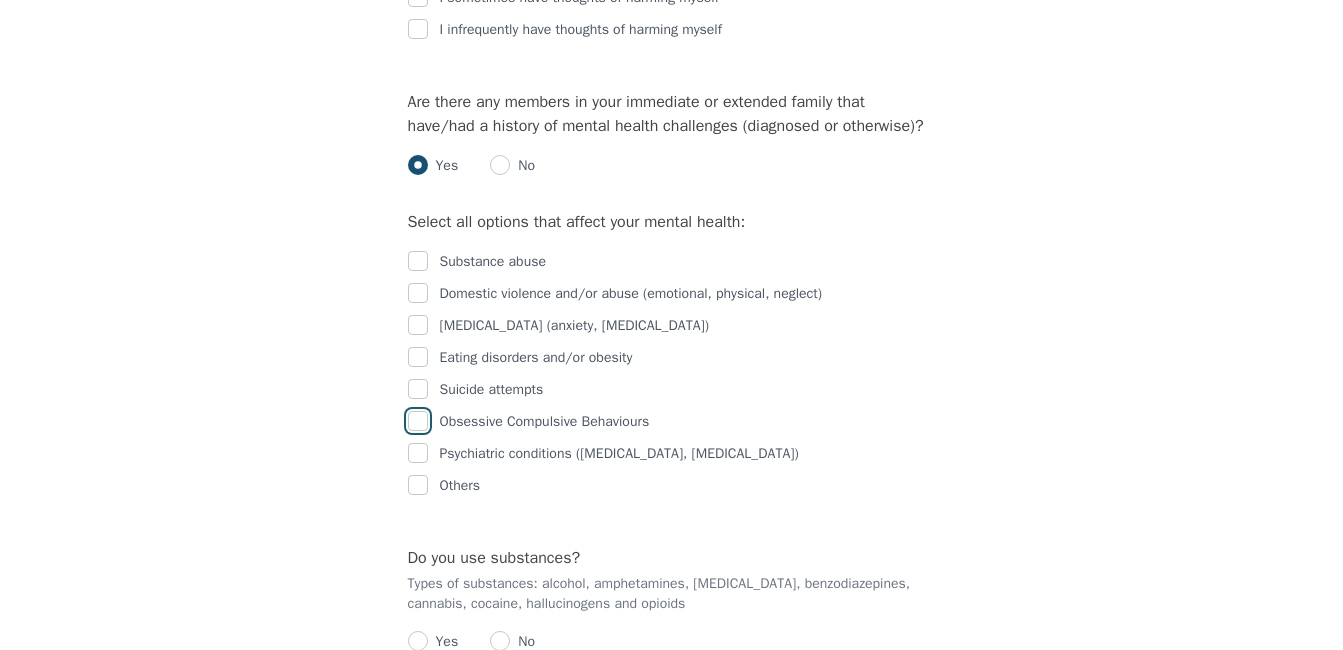 click at bounding box center (418, 421) 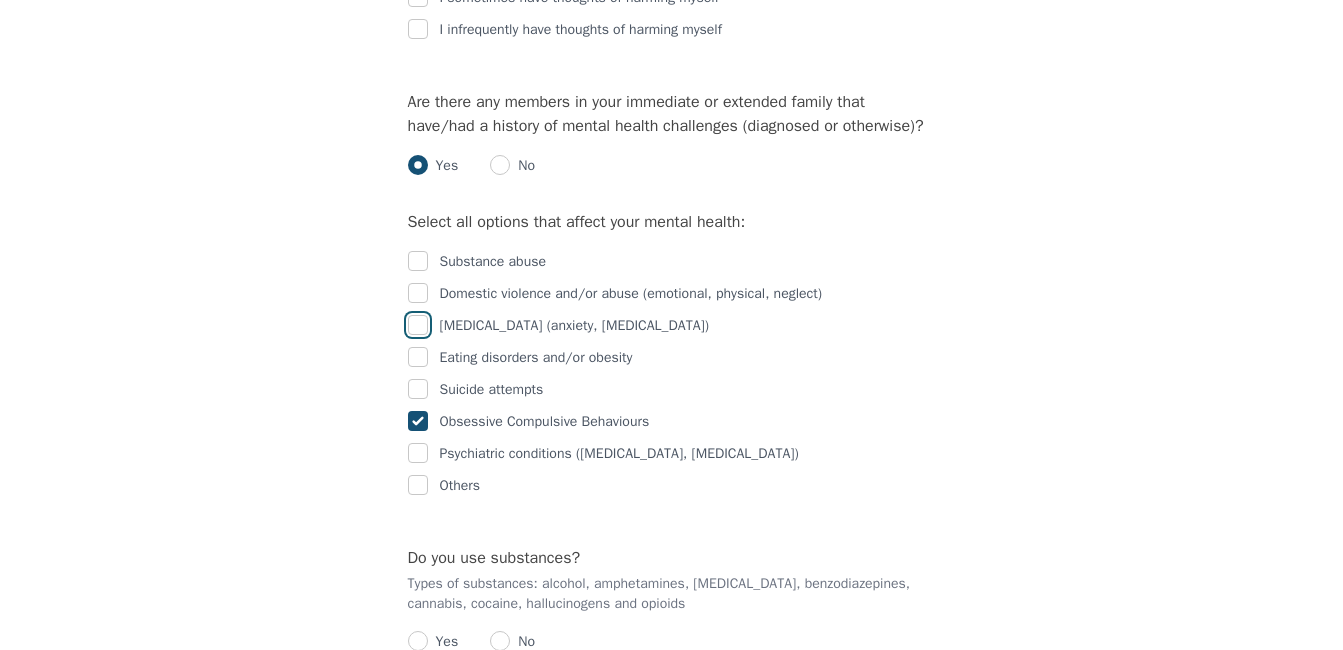 click at bounding box center [418, 325] 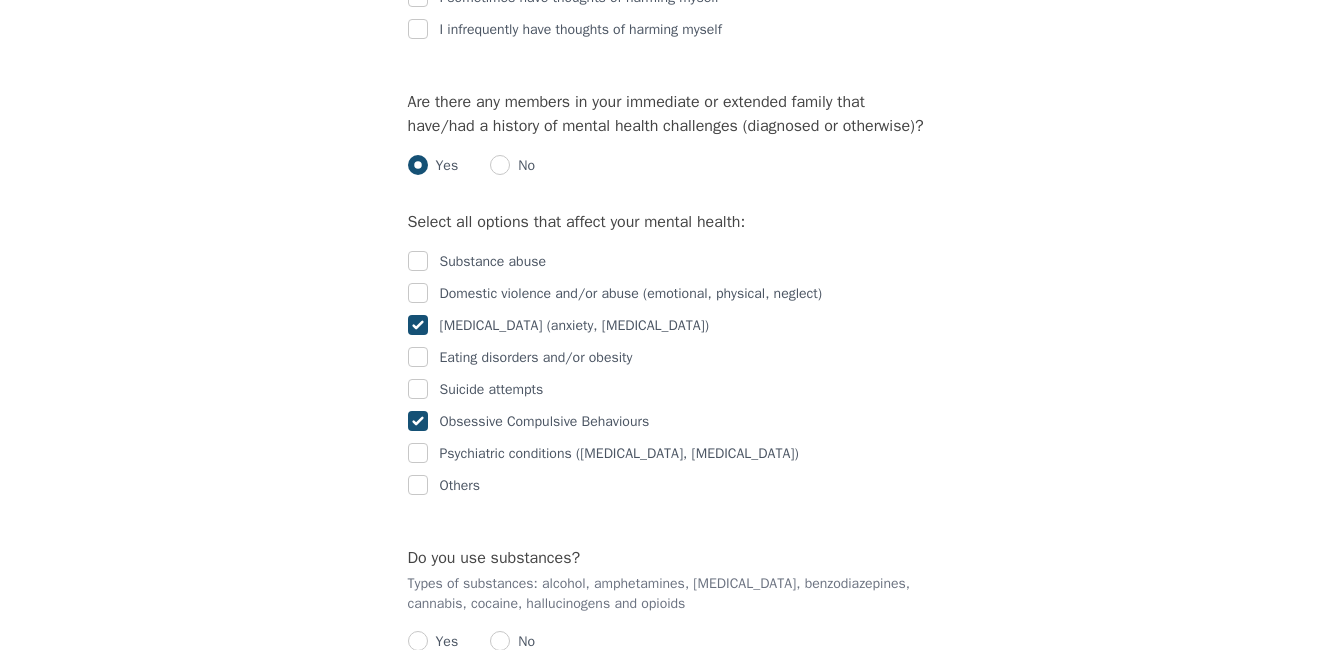 checkbox on "true" 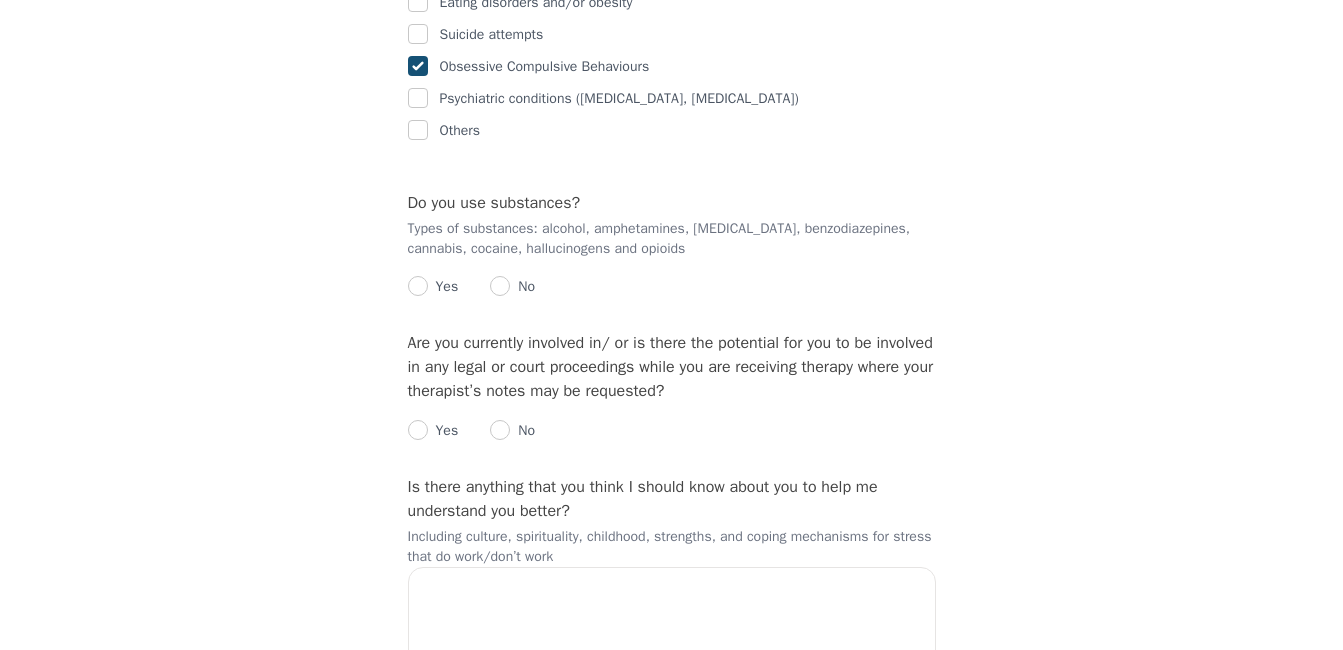 scroll, scrollTop: 3896, scrollLeft: 0, axis: vertical 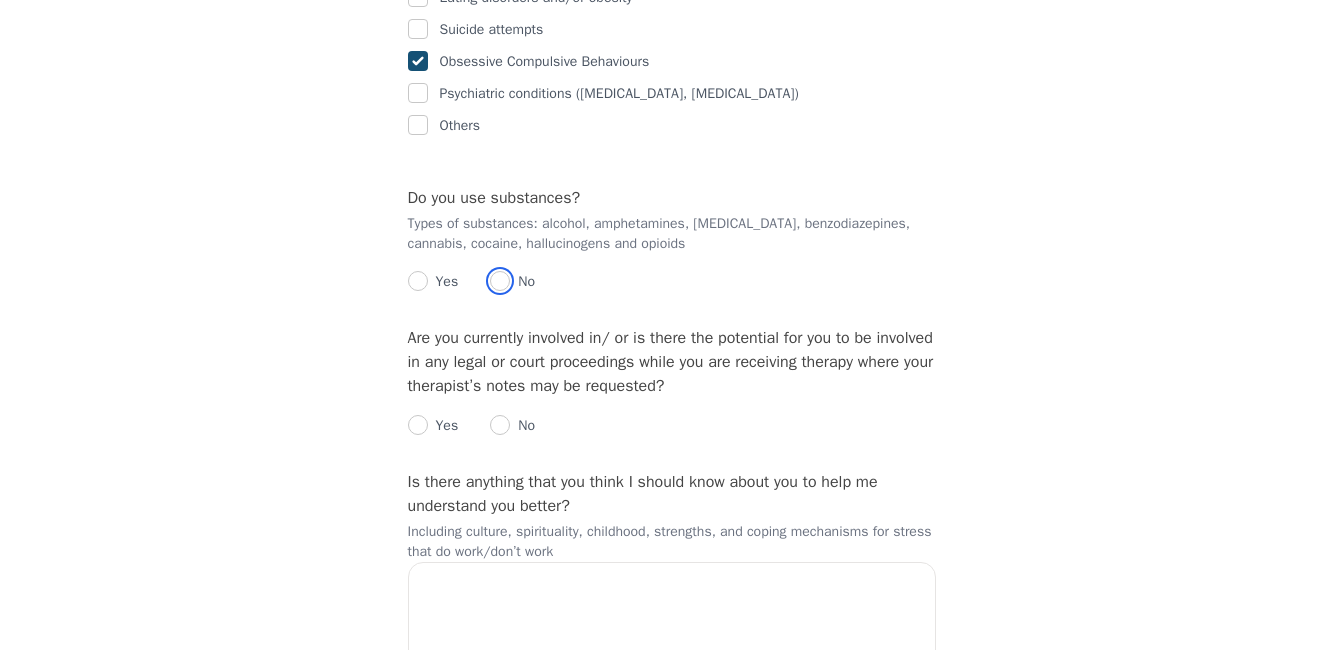 click at bounding box center [500, 281] 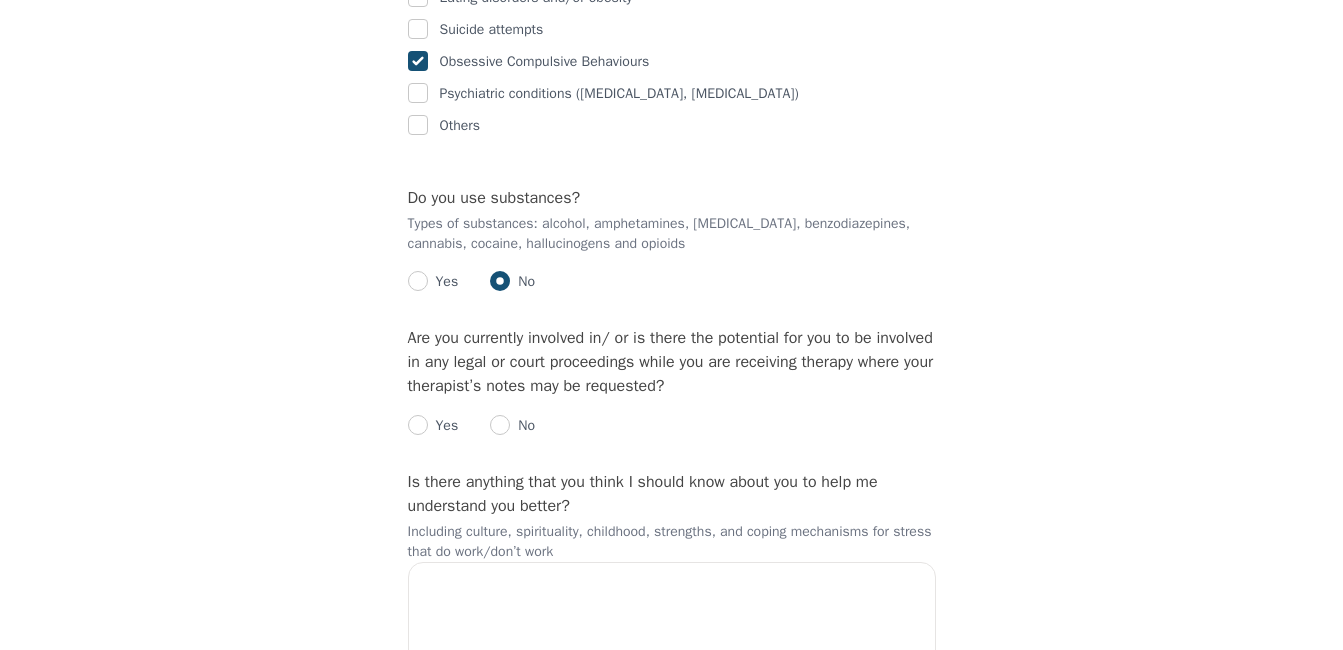 radio on "true" 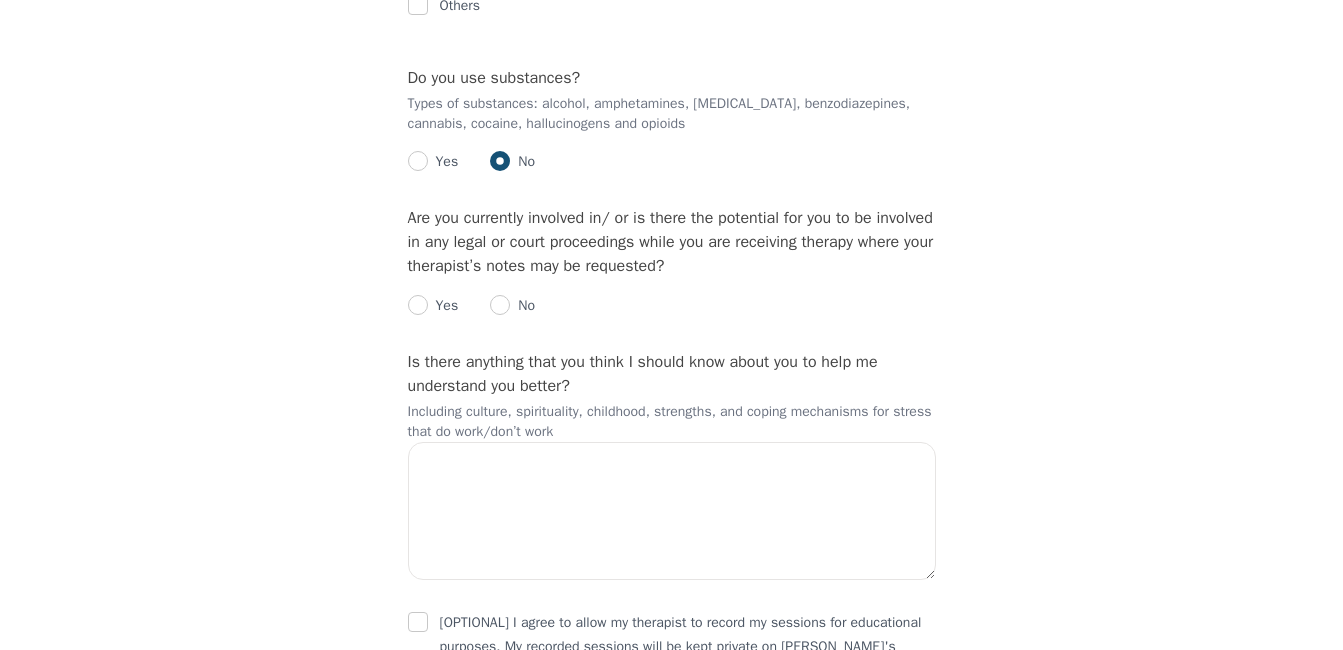 scroll, scrollTop: 4056, scrollLeft: 0, axis: vertical 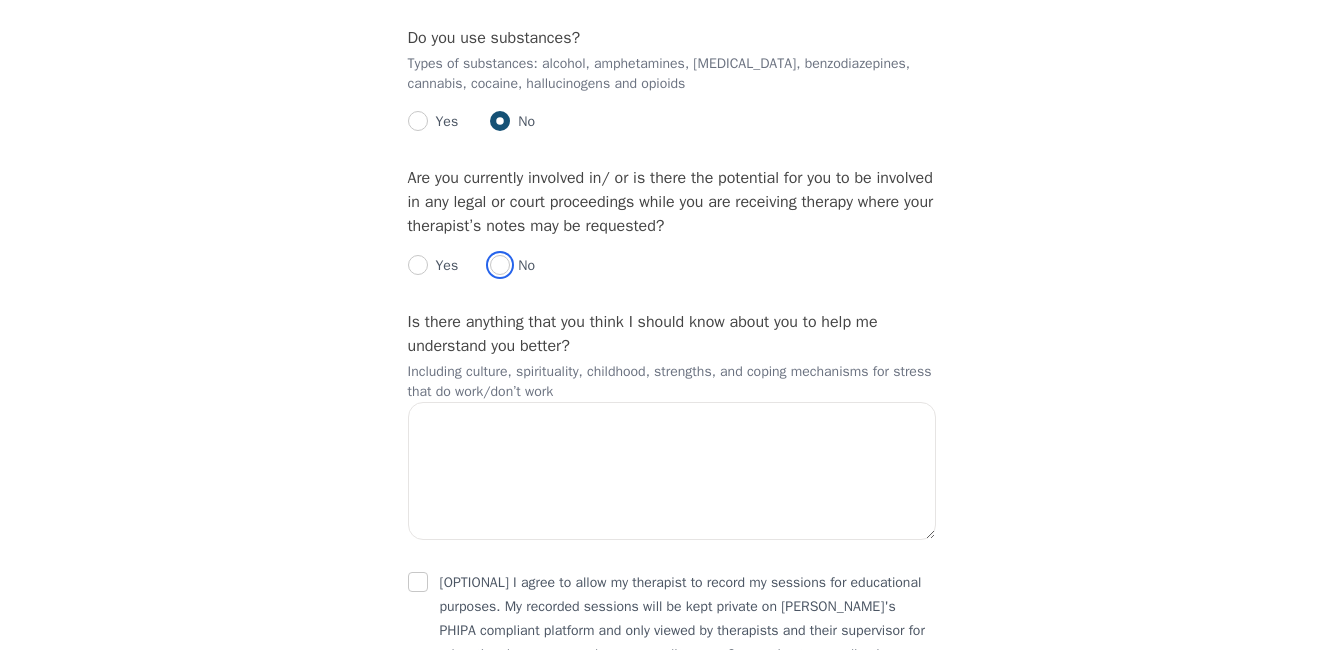 click at bounding box center [500, 265] 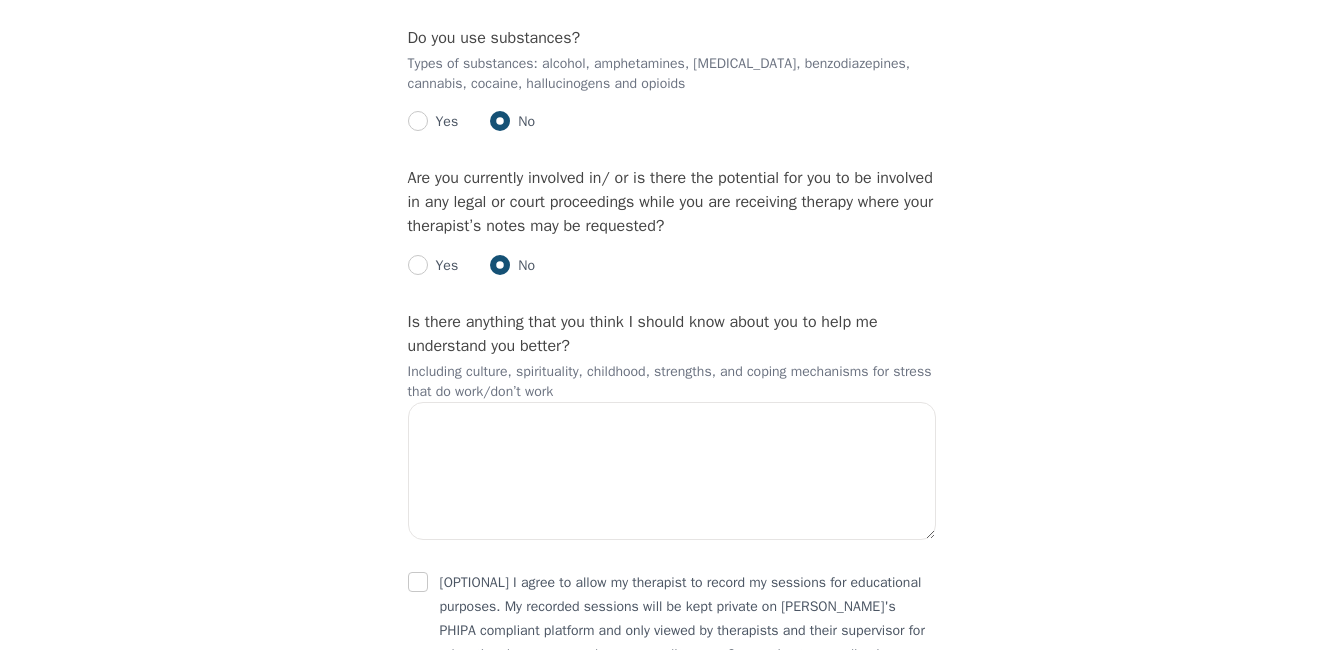 radio on "true" 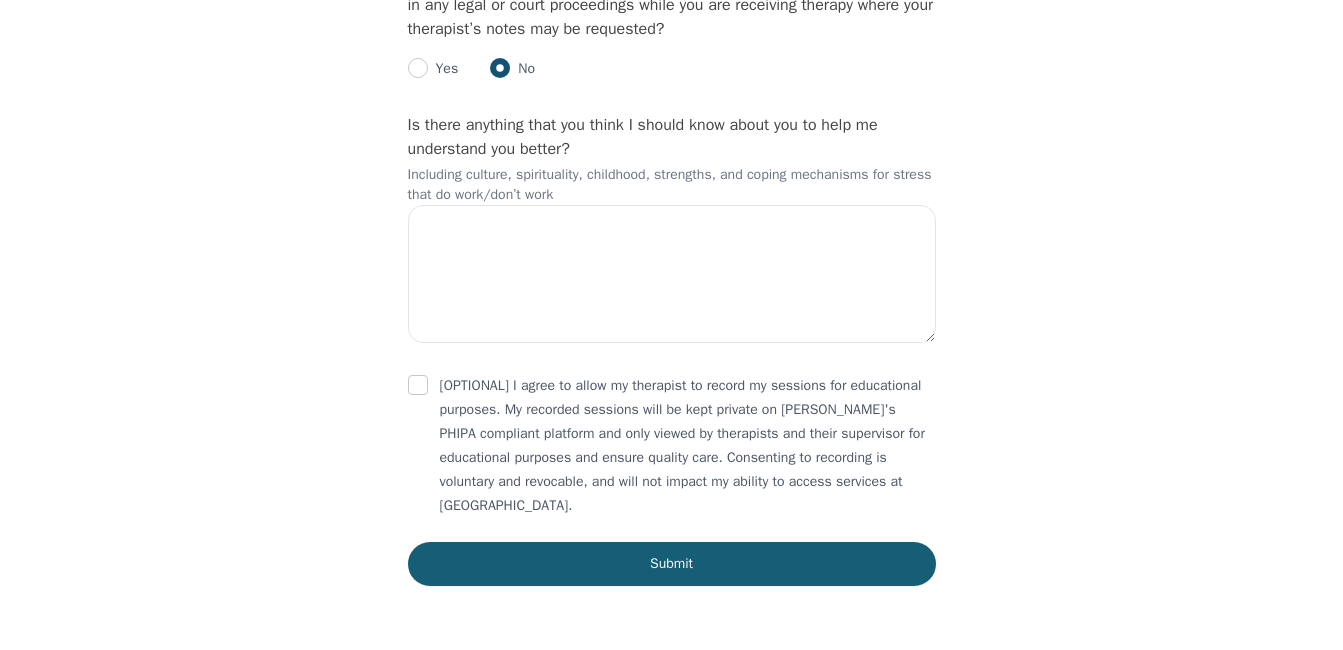 scroll, scrollTop: 4256, scrollLeft: 0, axis: vertical 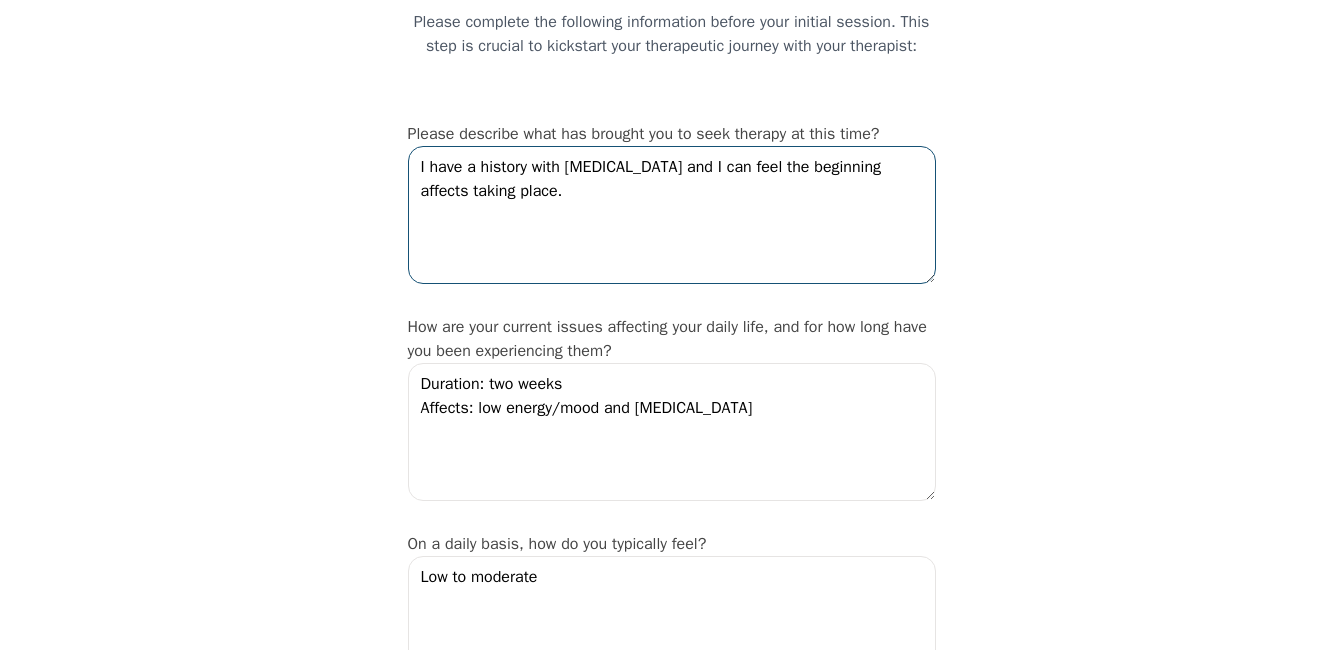 click on "I have a history with [MEDICAL_DATA] and I can feel the beginning affects taking place." at bounding box center [672, 215] 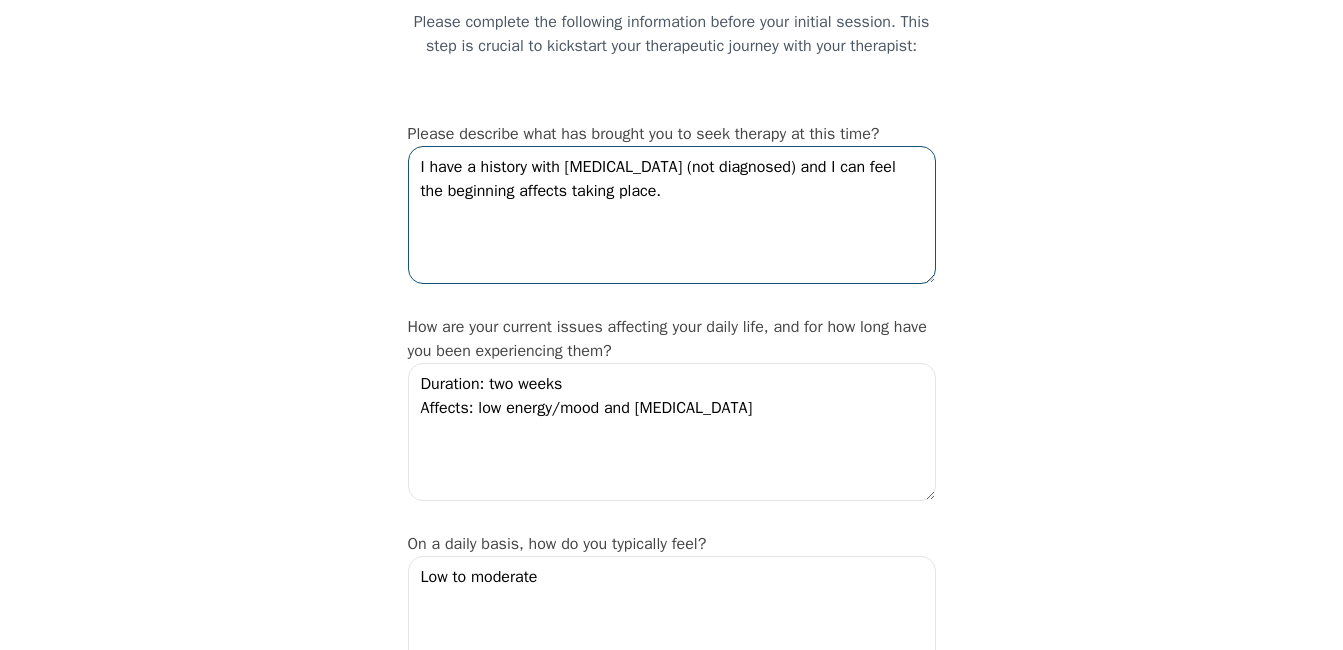 click on "I have a history with [MEDICAL_DATA] (not diagnosed) and I can feel the beginning affects taking place." at bounding box center [672, 215] 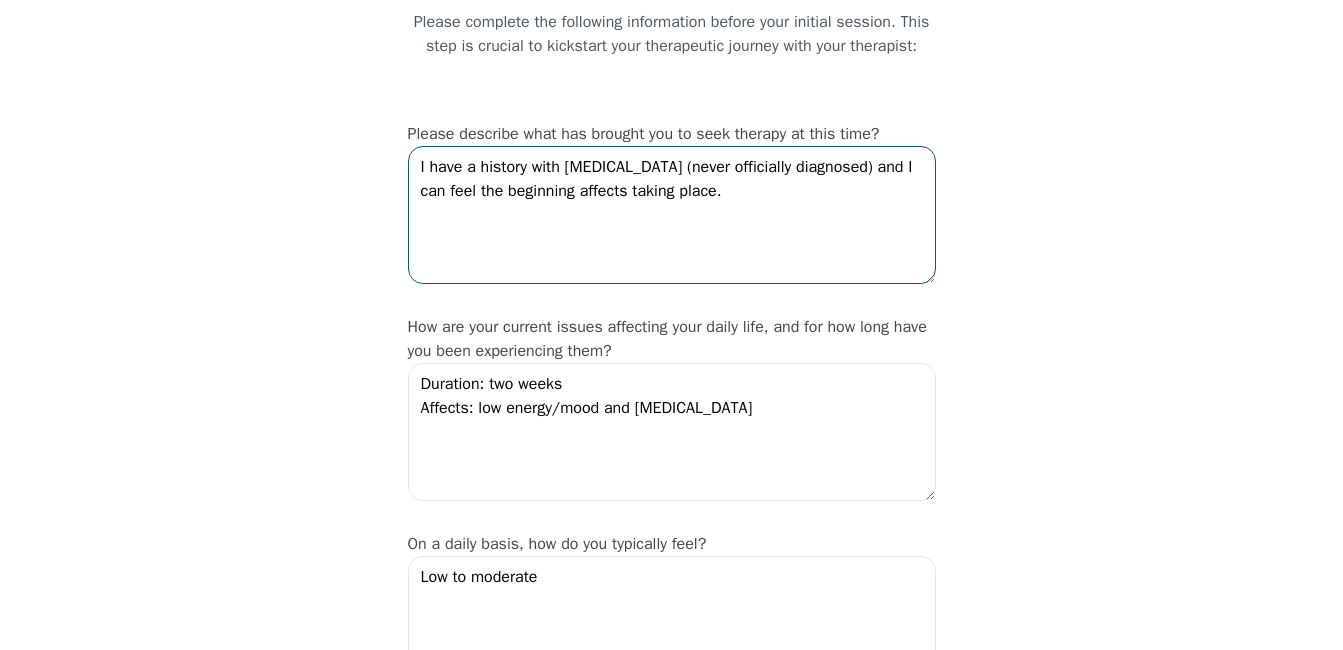 click on "I have a history with [MEDICAL_DATA] (never officially diagnosed) and I can feel the beginning affects taking place." at bounding box center (672, 215) 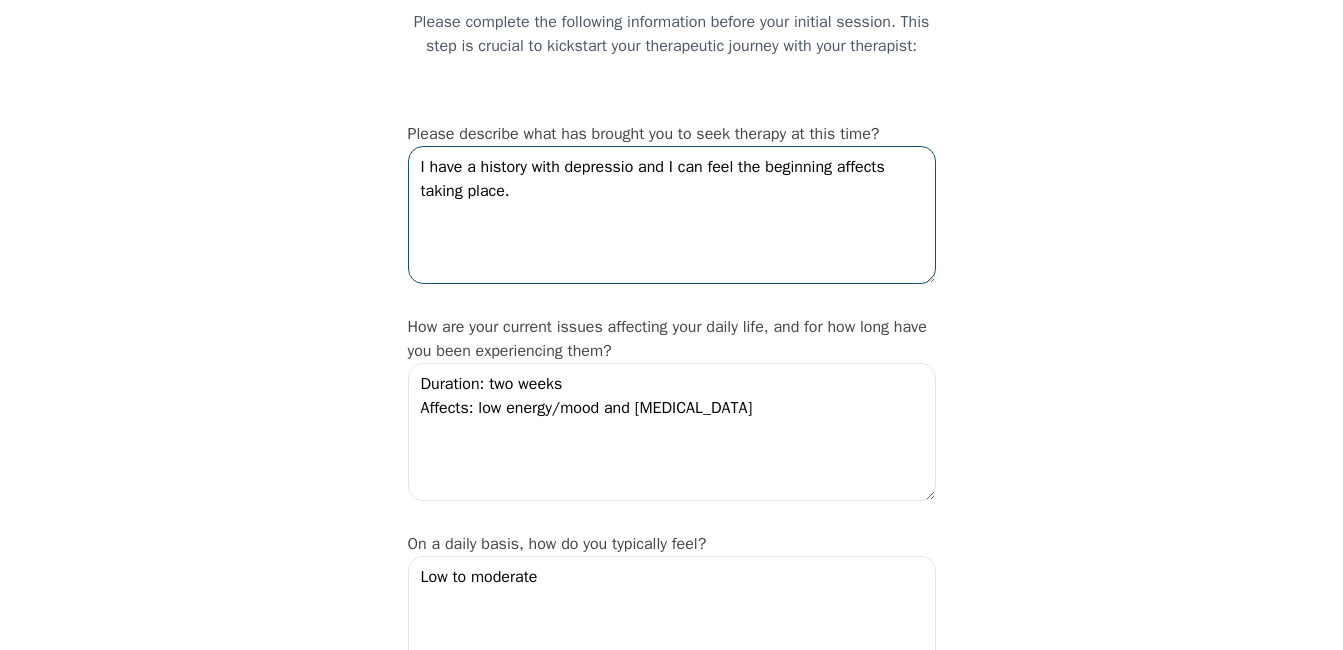 type on "I have a history with [MEDICAL_DATA] and I can feel the beginning affects taking place." 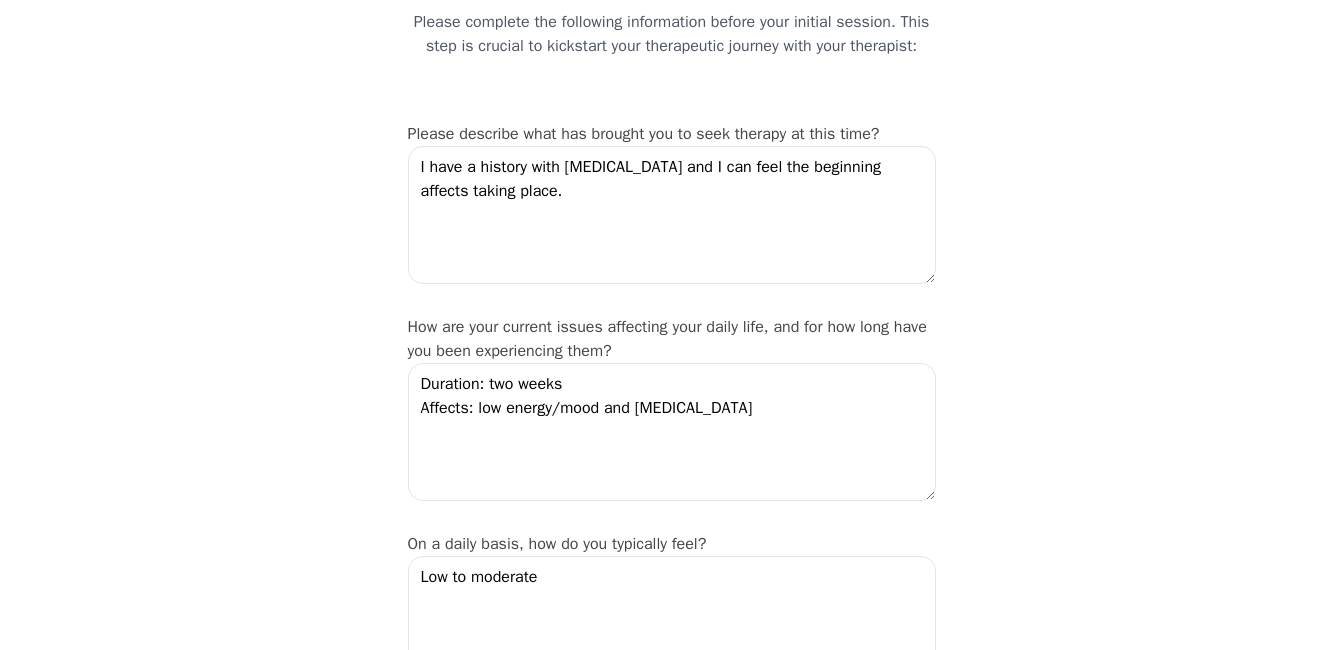 click on "Intake Assessment for [PERSON_NAME] Part 2 of 2: Clinical Self-Report Please complete the following information before your initial session. This step is crucial to kickstart your therapeutic journey with your therapist: Please describe what has brought you to seek therapy at this time? I have a history with [MEDICAL_DATA] and I can feel the beginning affects taking place. How are your current issues affecting your daily life, and for how long have you been experiencing them? Duration: two weeks
Affects: low energy/mood and [MEDICAL_DATA] On a daily basis, how do you typically feel? Low to moderate Rate your current emotional intensity on a scale of 1 (Low) to 10 (High): 1 2 3 4 5 6 7 8 9 10 Low Intensity High Intensity What current stressors are affecting your mental health? 1. School (practicum)
2. Family (old triggers of being the invisible child)
3. Relationship (questioning) In the past 30 days, have you experienced any of the following symptoms? (Please check all that apply): Lack of motivation [MEDICAL_DATA]" at bounding box center [671, 2289] 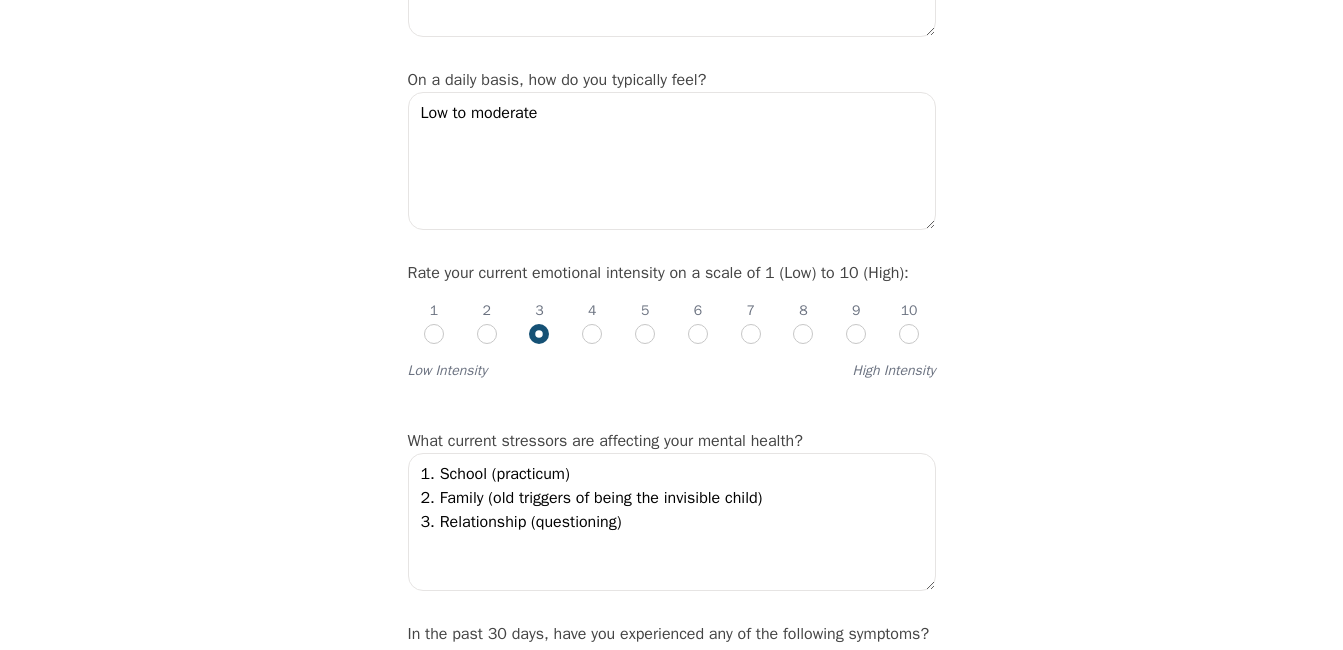 scroll, scrollTop: 650, scrollLeft: 0, axis: vertical 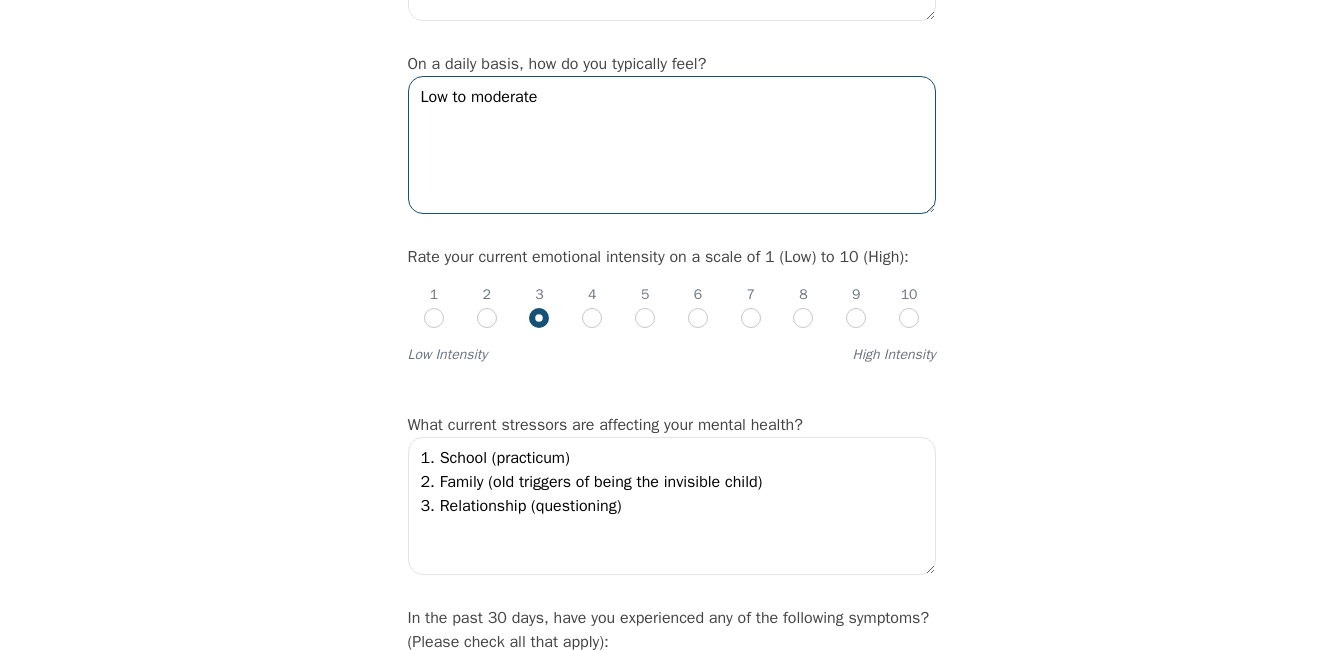 click on "Low to moderate" at bounding box center (672, 145) 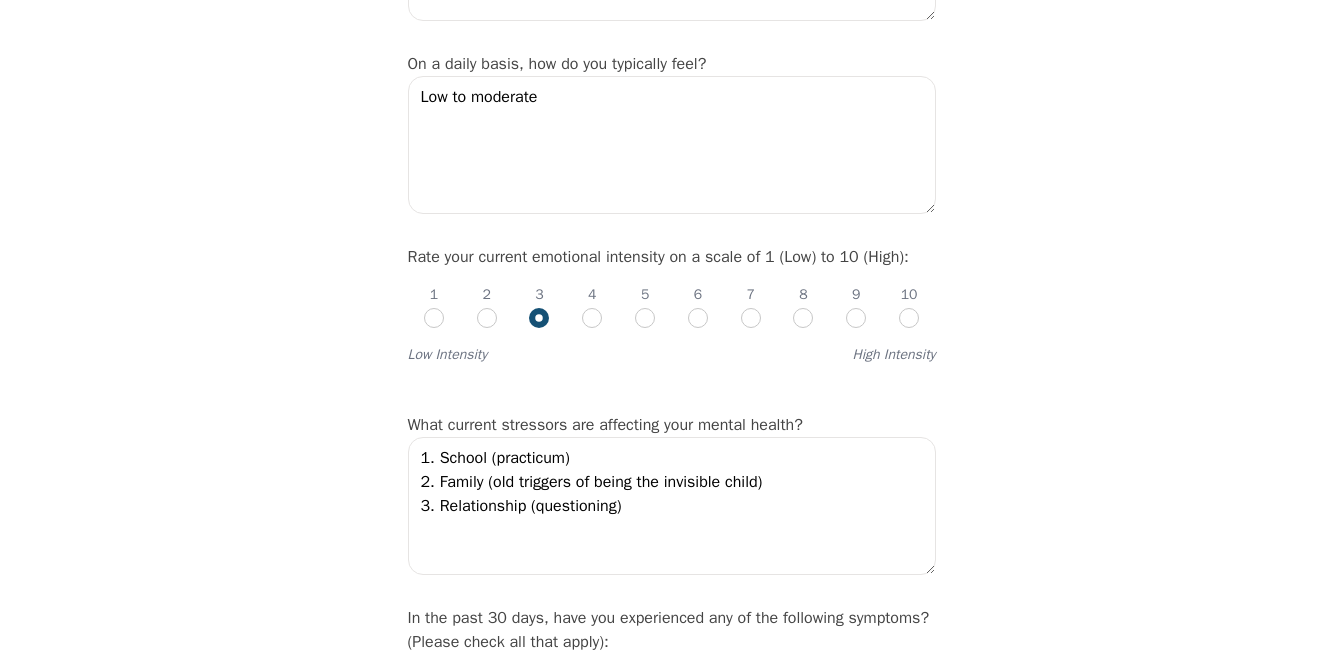 click on "Intake Assessment for [PERSON_NAME] Part 2 of 2: Clinical Self-Report Please complete the following information before your initial session. This step is crucial to kickstart your therapeutic journey with your therapist: Please describe what has brought you to seek therapy at this time? I have a history with [MEDICAL_DATA] and I can feel the beginning affects taking place. How are your current issues affecting your daily life, and for how long have you been experiencing them? Duration: two weeks
Affects: low energy/mood and [MEDICAL_DATA] On a daily basis, how do you typically feel? Low to moderate Rate your current emotional intensity on a scale of 1 (Low) to 10 (High): 1 2 3 4 5 6 7 8 9 10 Low Intensity High Intensity What current stressors are affecting your mental health? 1. School (practicum)
2. Family (old triggers of being the invisible child)
3. Relationship (questioning) In the past 30 days, have you experienced any of the following symptoms? (Please check all that apply): Lack of motivation [MEDICAL_DATA]" at bounding box center (671, 1809) 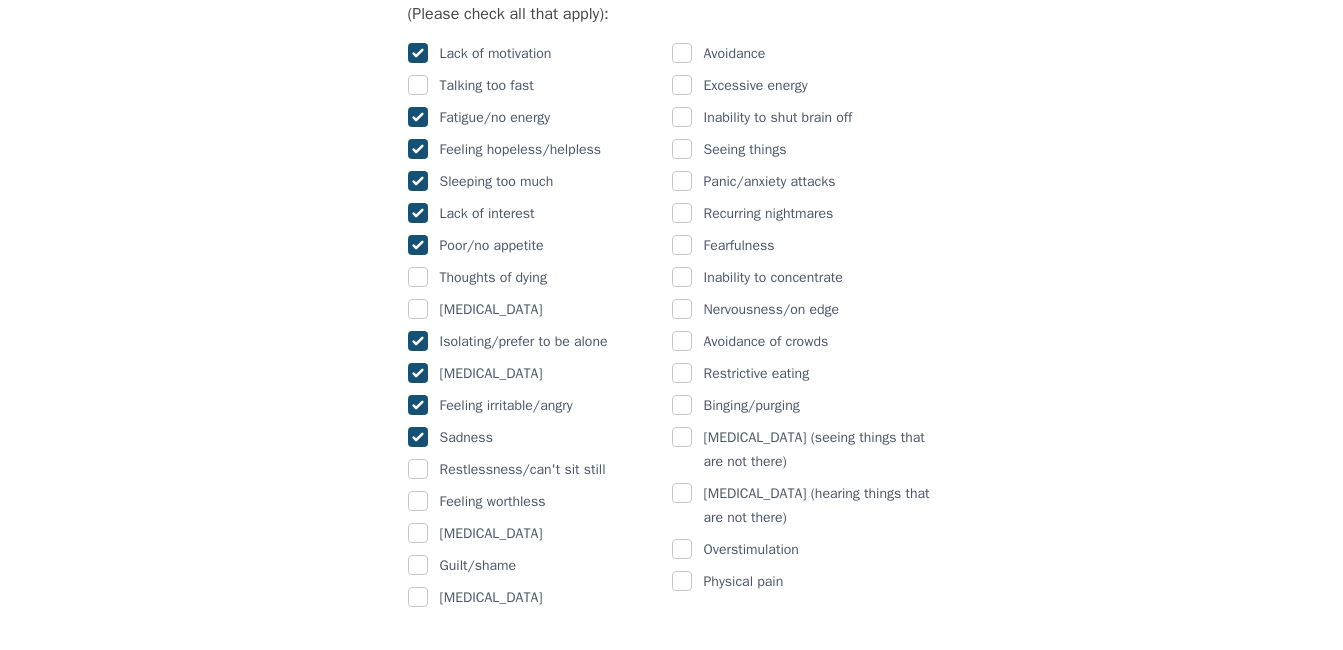 scroll, scrollTop: 1250, scrollLeft: 0, axis: vertical 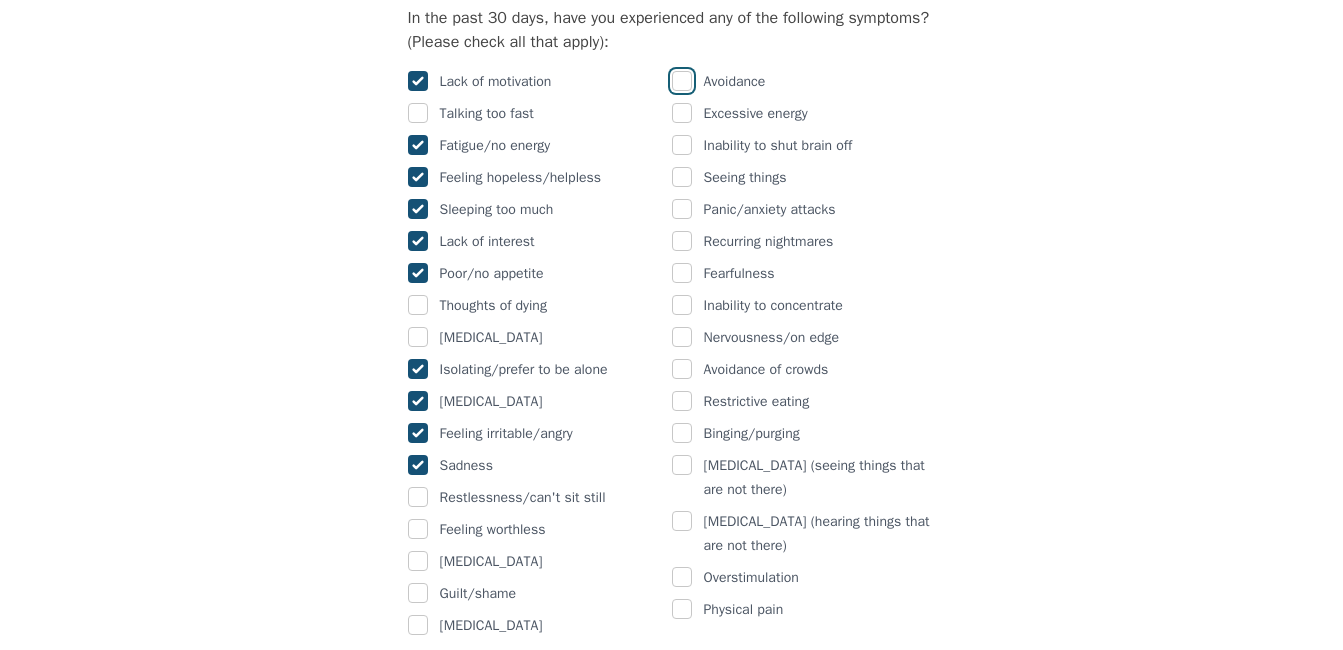 click at bounding box center [682, 81] 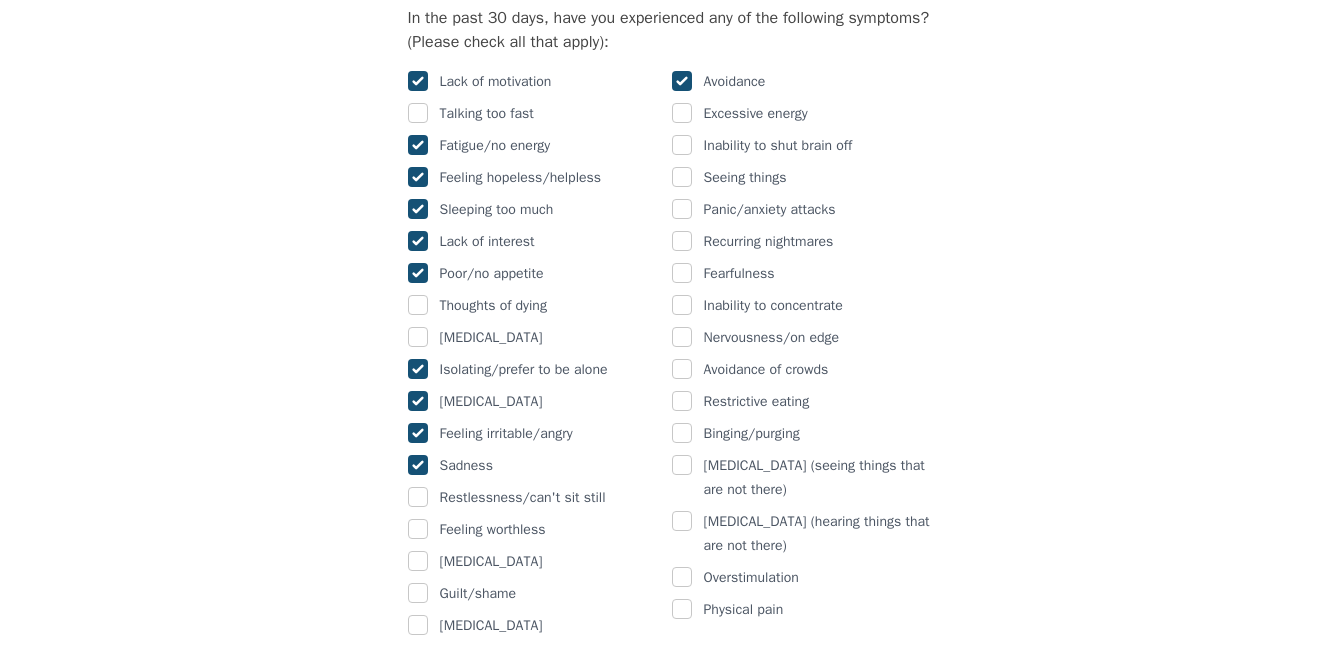 checkbox on "true" 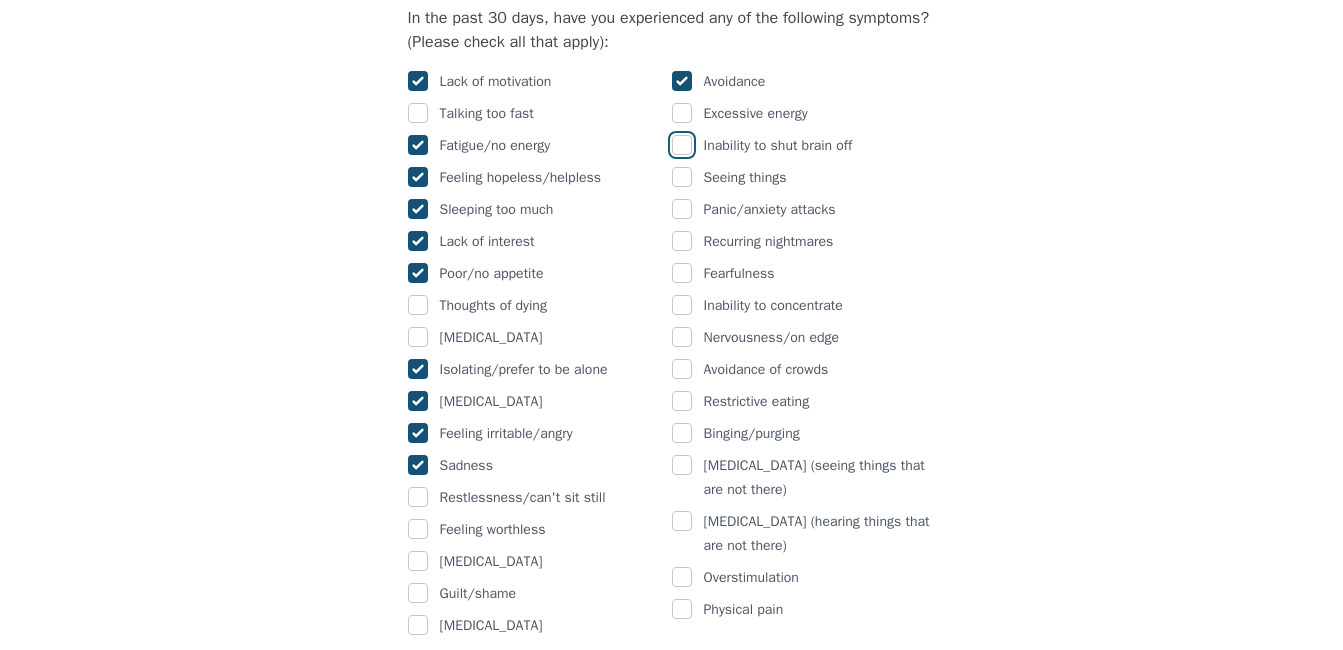 click at bounding box center (682, 145) 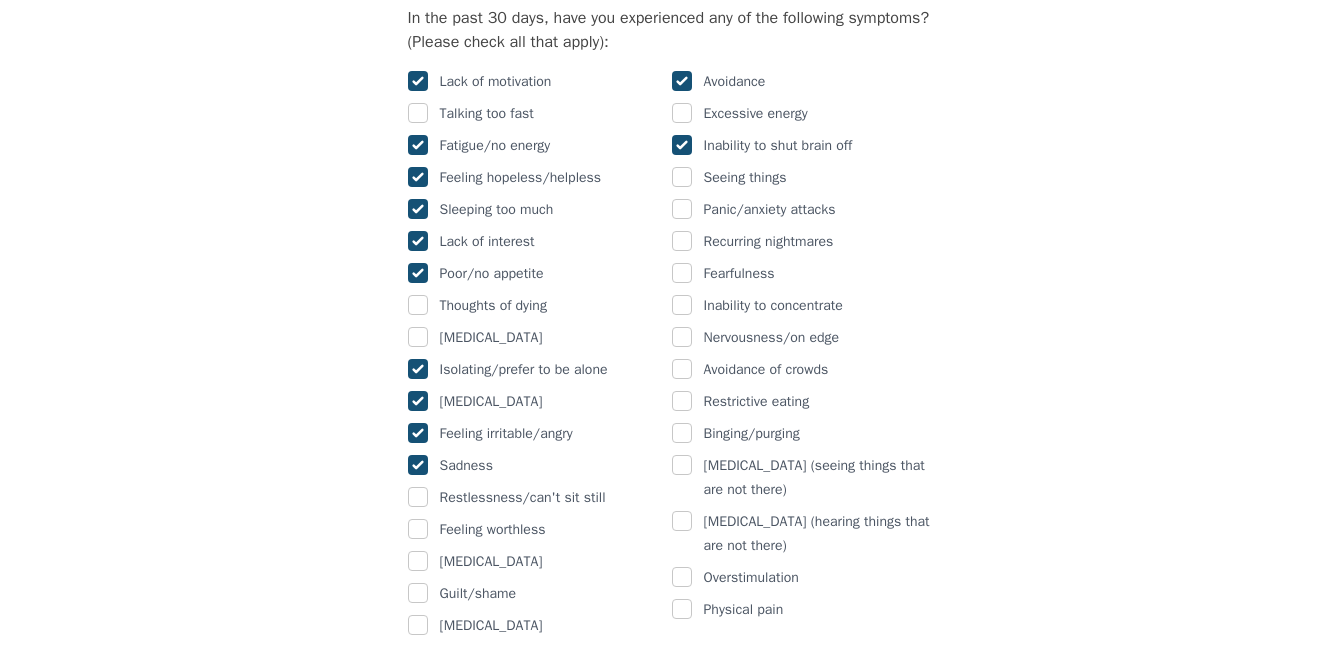 click on "Intake Assessment for [PERSON_NAME] Part 2 of 2: Clinical Self-Report Please complete the following information before your initial session. This step is crucial to kickstart your therapeutic journey with your therapist: Please describe what has brought you to seek therapy at this time? I have a history with [MEDICAL_DATA] and I can feel the beginning affects taking place. How are your current issues affecting your daily life, and for how long have you been experiencing them? Duration: two weeks
Affects: low energy/mood and [MEDICAL_DATA] On a daily basis, how do you typically feel? Low to moderate Rate your current emotional intensity on a scale of 1 (Low) to 10 (High): 1 2 3 4 5 6 7 8 9 10 Low Intensity High Intensity What current stressors are affecting your mental health? 1. School (practicum)
2. Family (old triggers of being the invisible child)
3. Relationship (questioning) In the past 30 days, have you experienced any of the following symptoms? (Please check all that apply): Lack of motivation [MEDICAL_DATA]" at bounding box center [671, 1209] 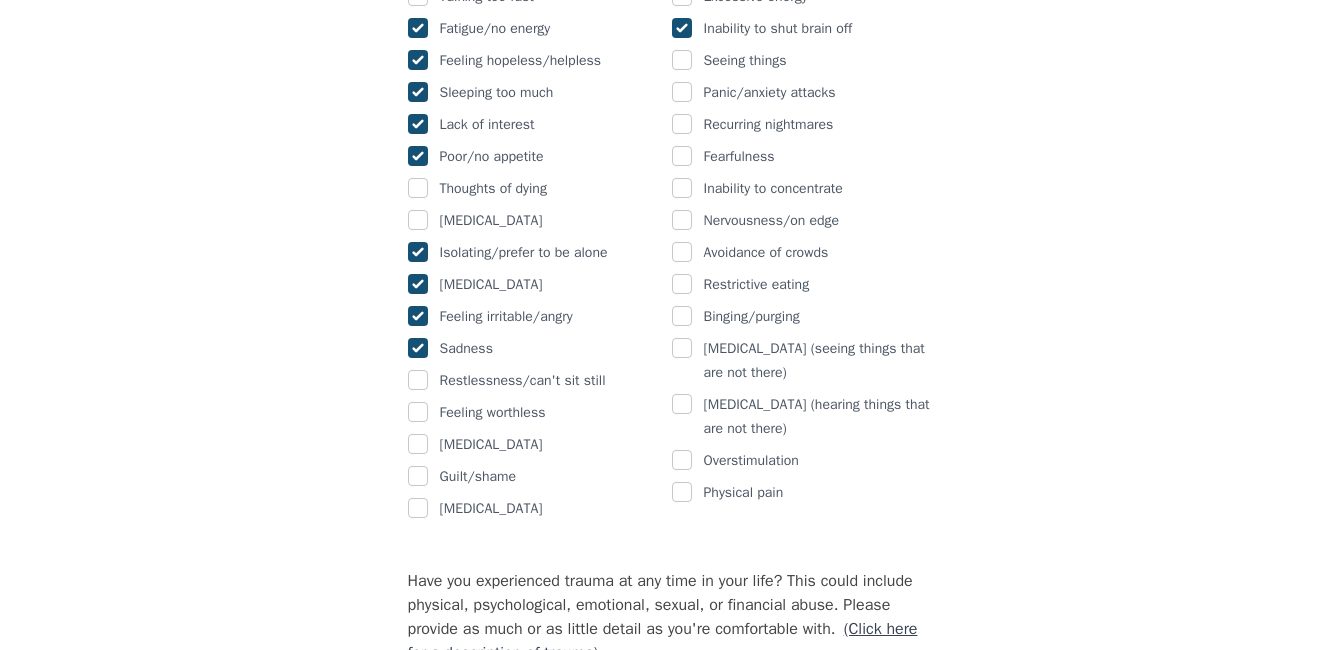 scroll, scrollTop: 1370, scrollLeft: 0, axis: vertical 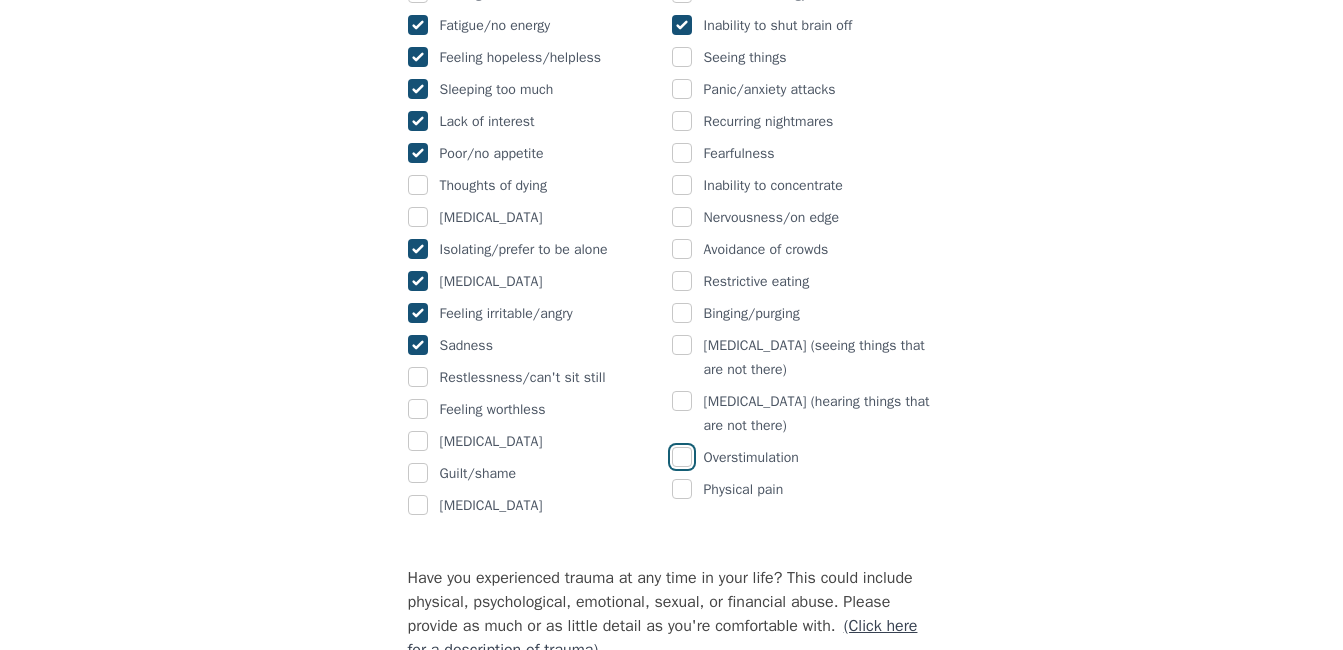 click at bounding box center [682, 457] 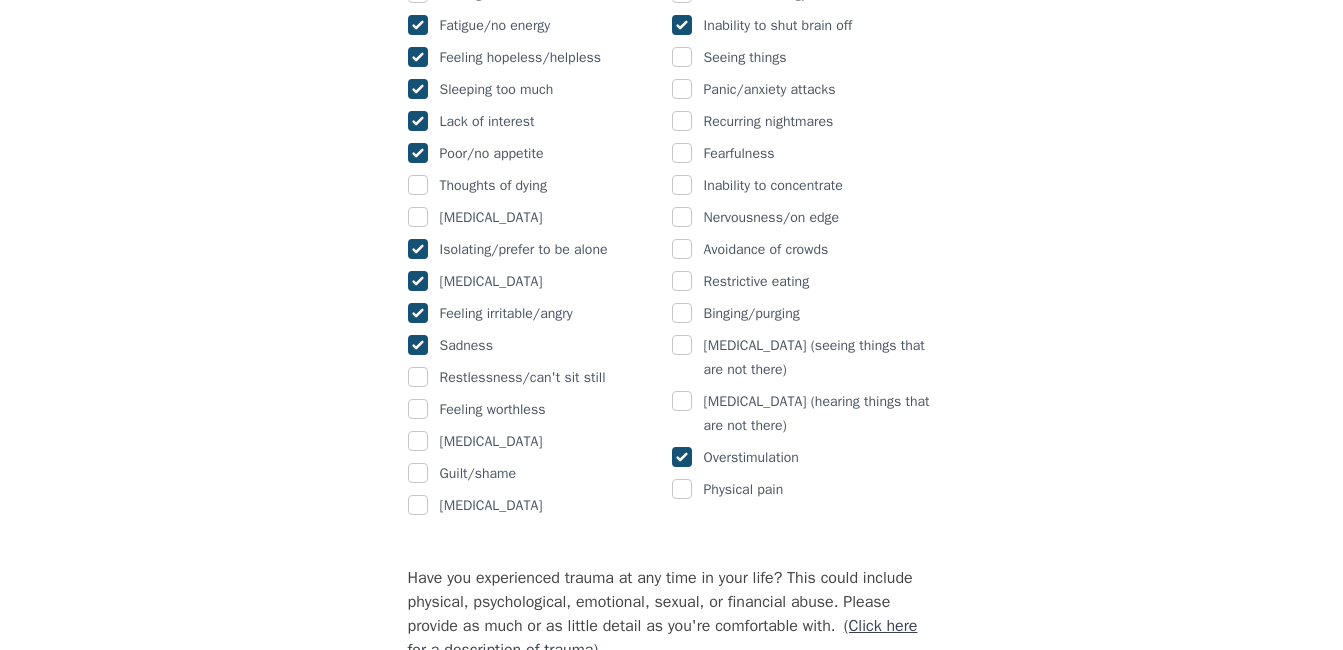 checkbox on "true" 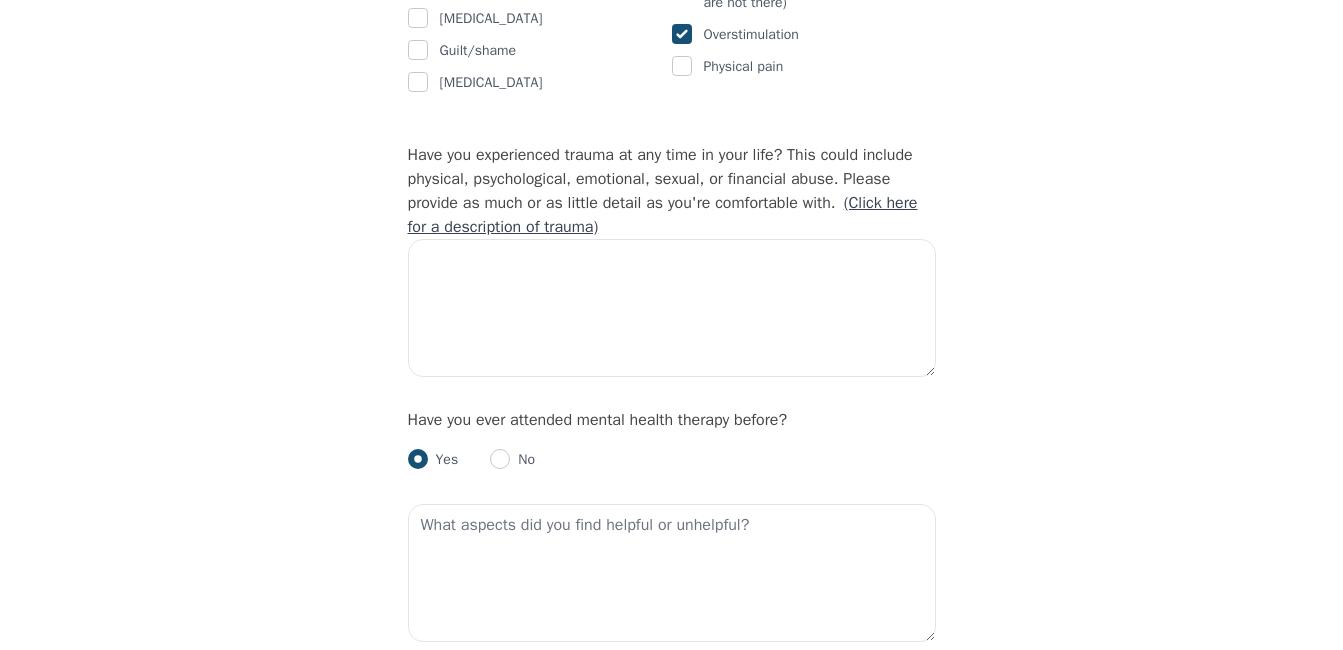 scroll, scrollTop: 1810, scrollLeft: 0, axis: vertical 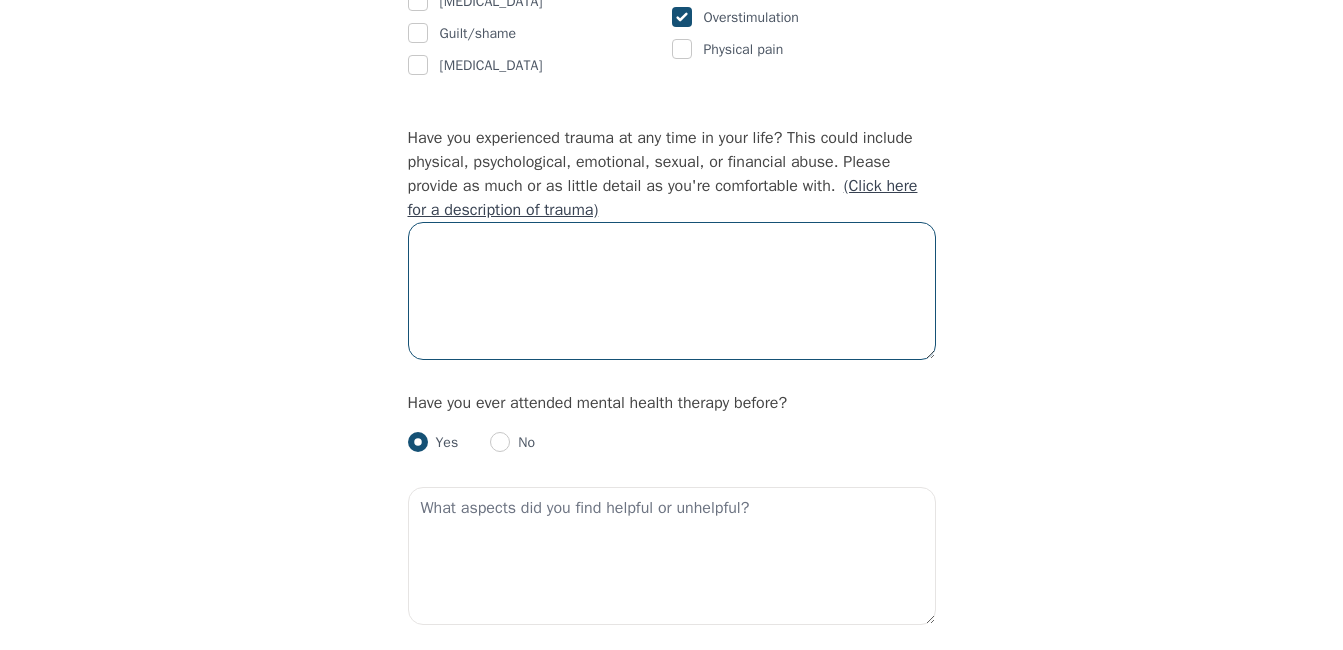 click at bounding box center (672, 291) 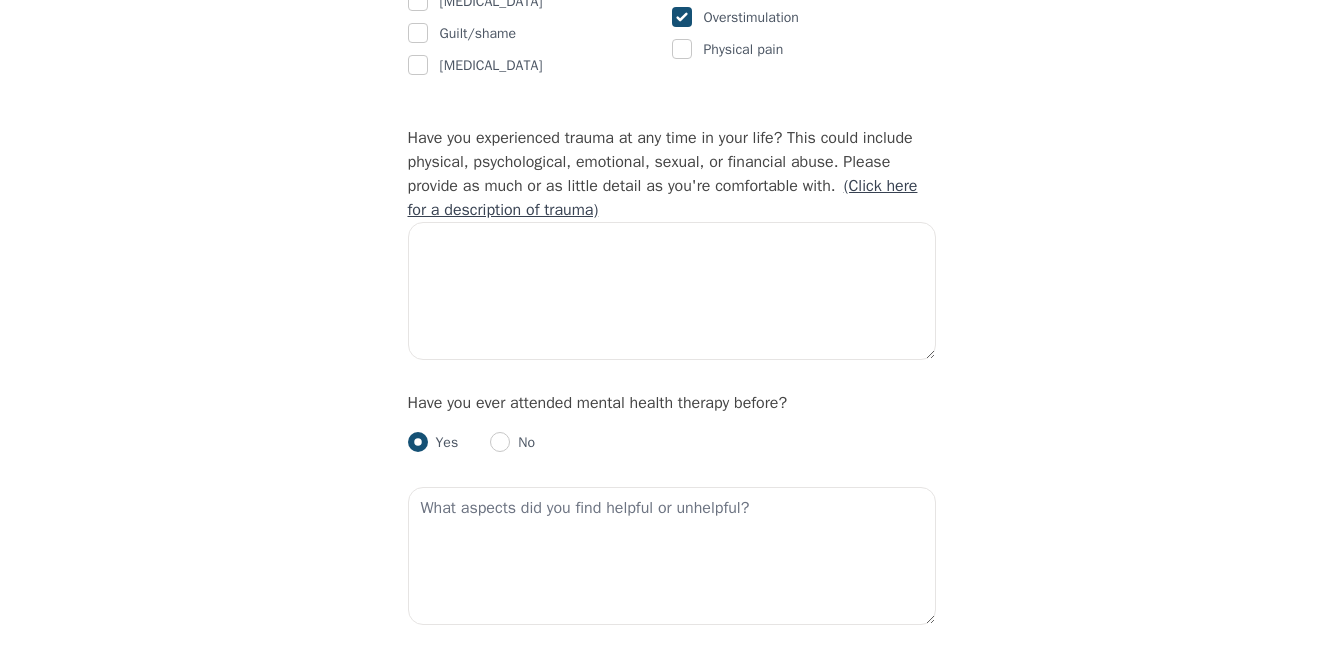 click on "(Click here for a description of trauma)" at bounding box center (663, 198) 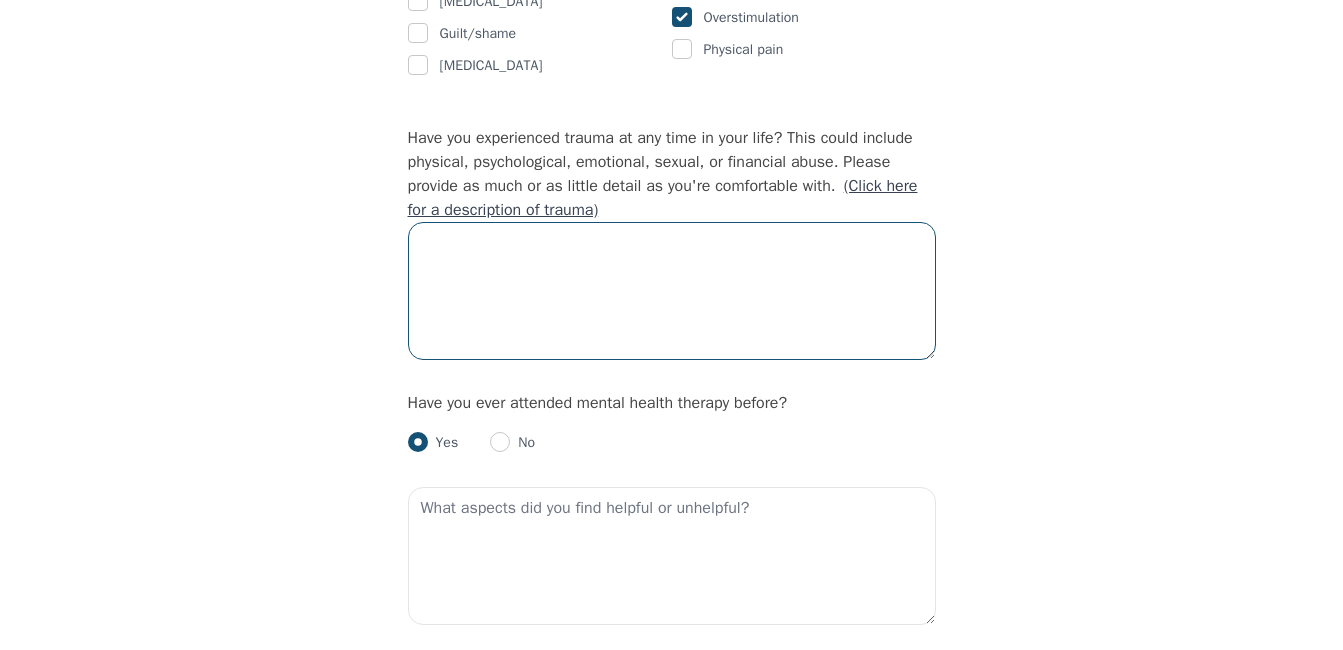click at bounding box center (672, 291) 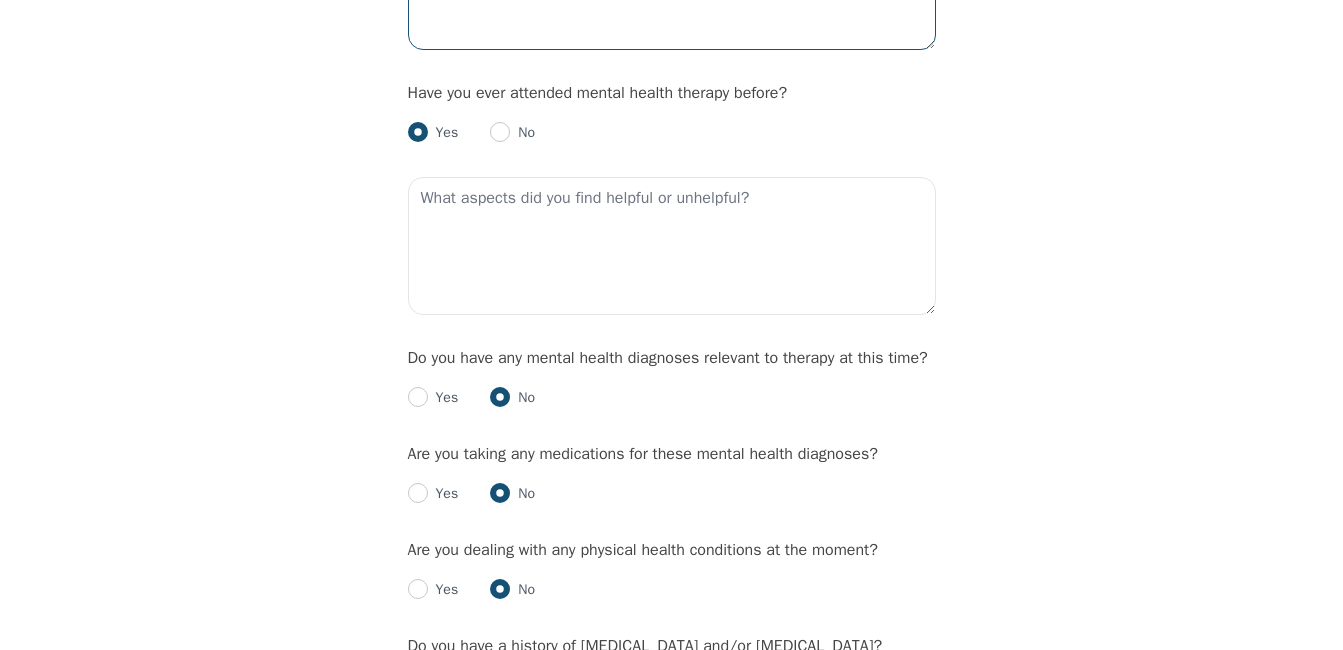 scroll, scrollTop: 2128, scrollLeft: 0, axis: vertical 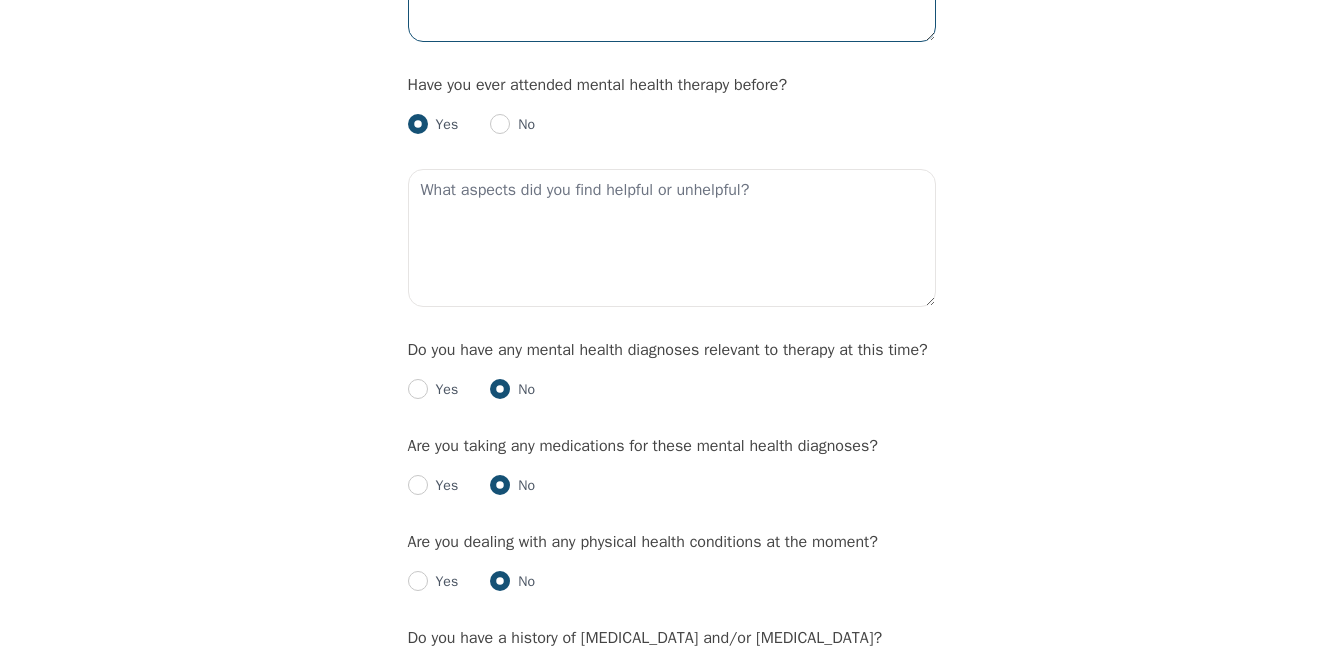 type on "Yes, I have a history of experiencing sexual trauma" 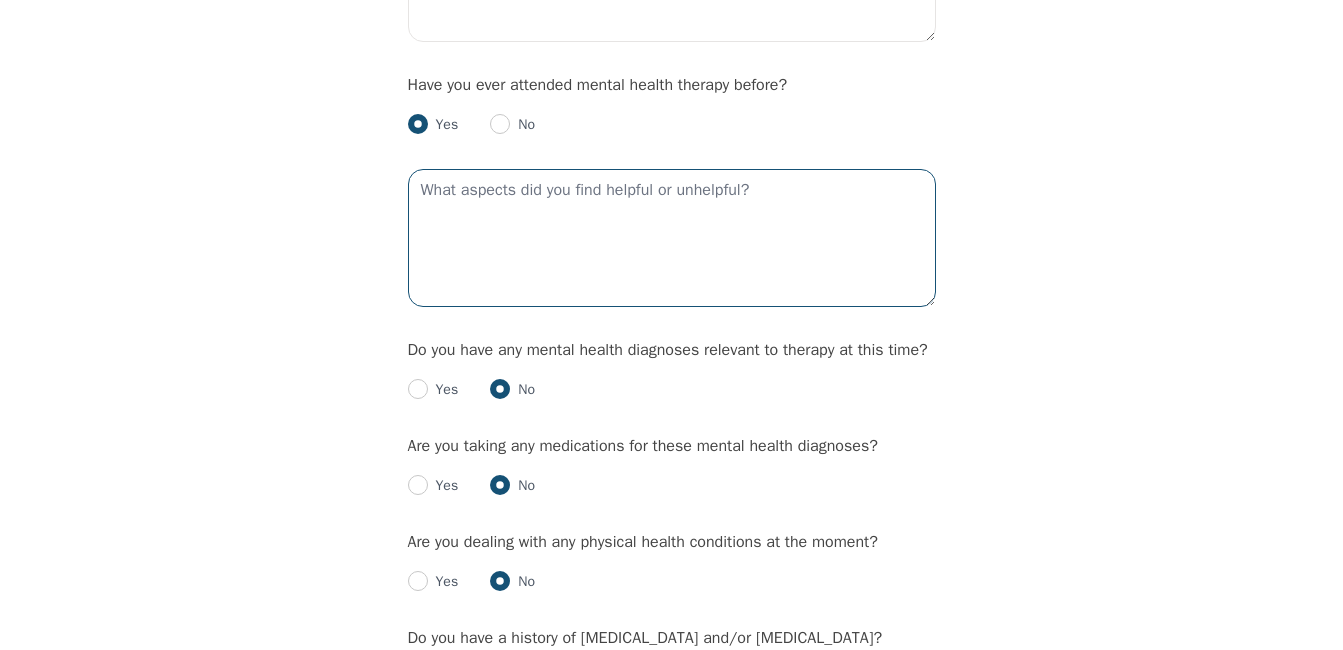 click at bounding box center (672, 238) 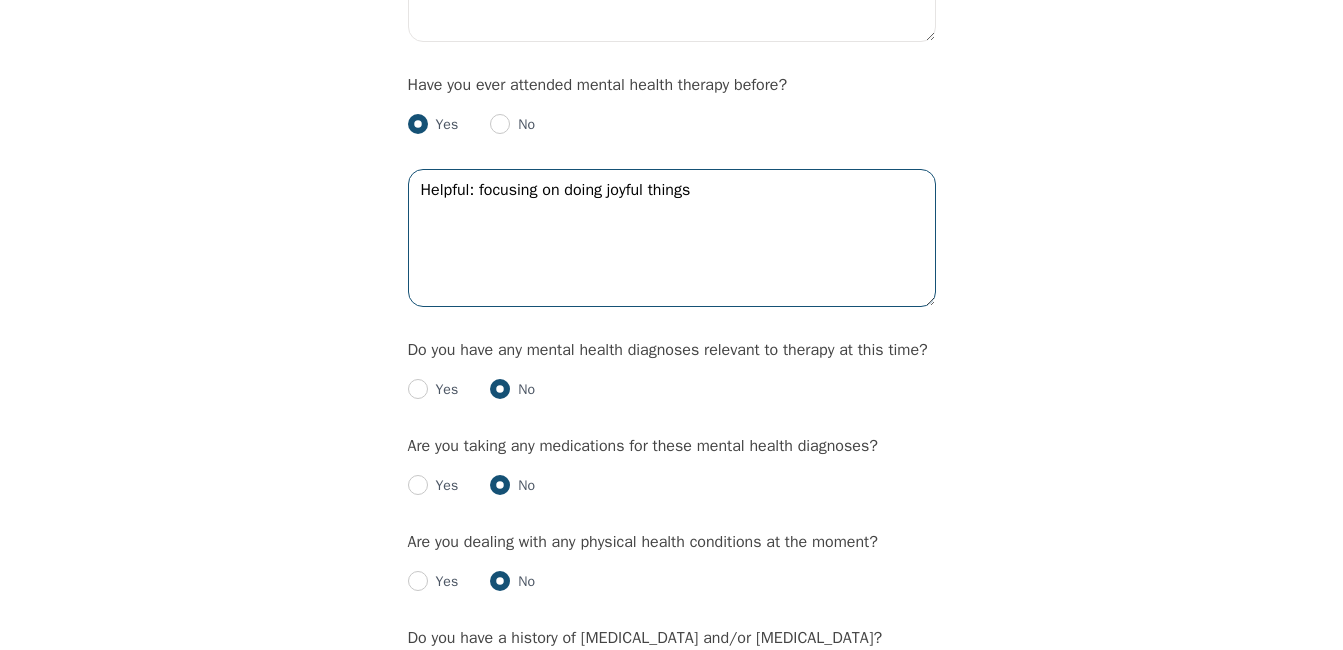 type on "Helpful: focusing on doing joyful things" 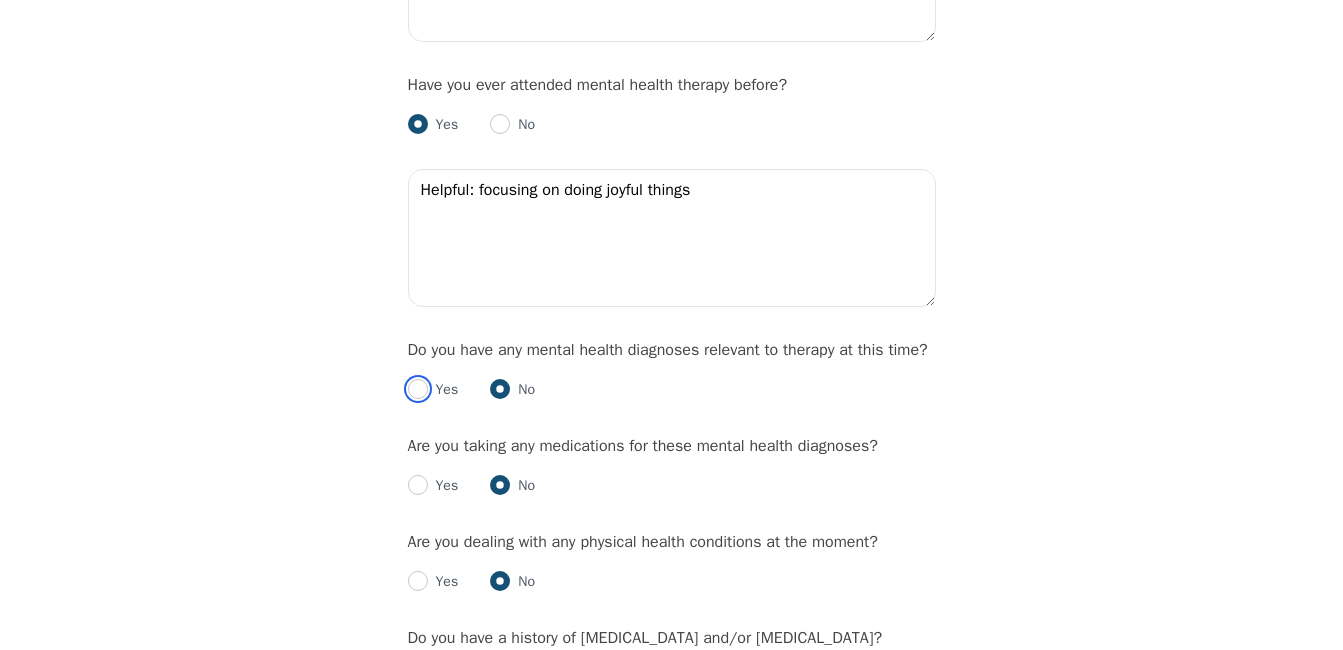 click at bounding box center (418, 389) 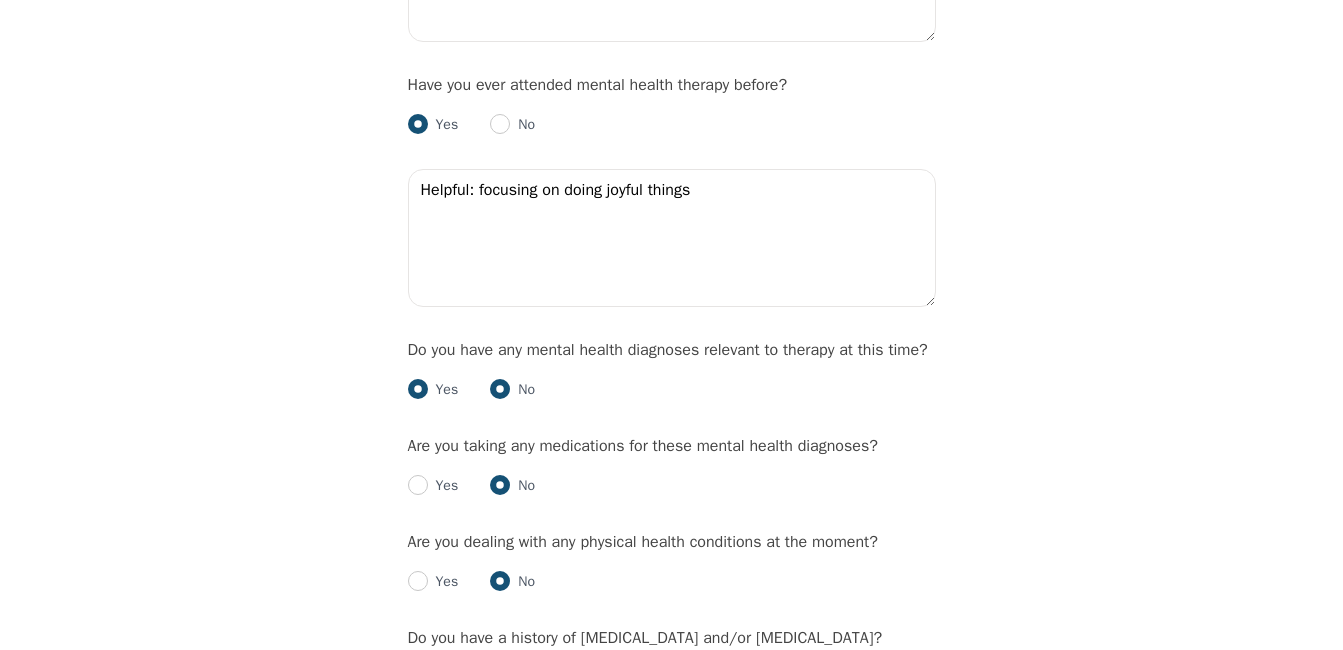 radio on "true" 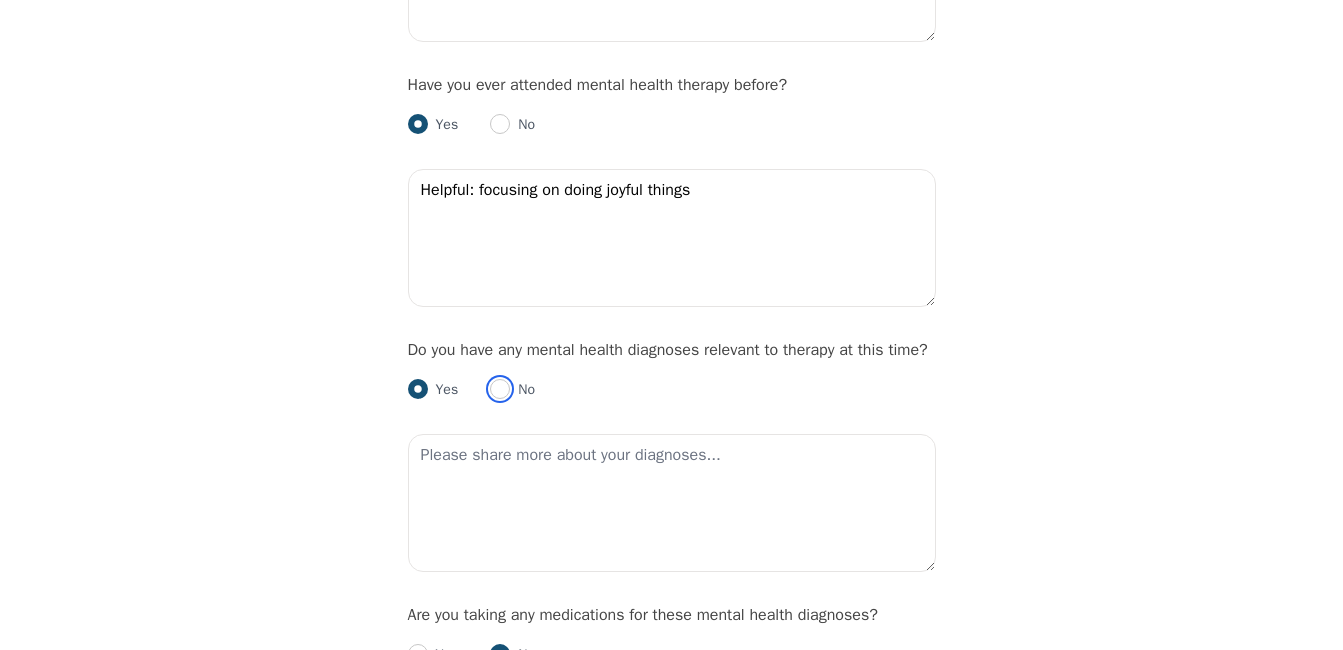 click at bounding box center (500, 389) 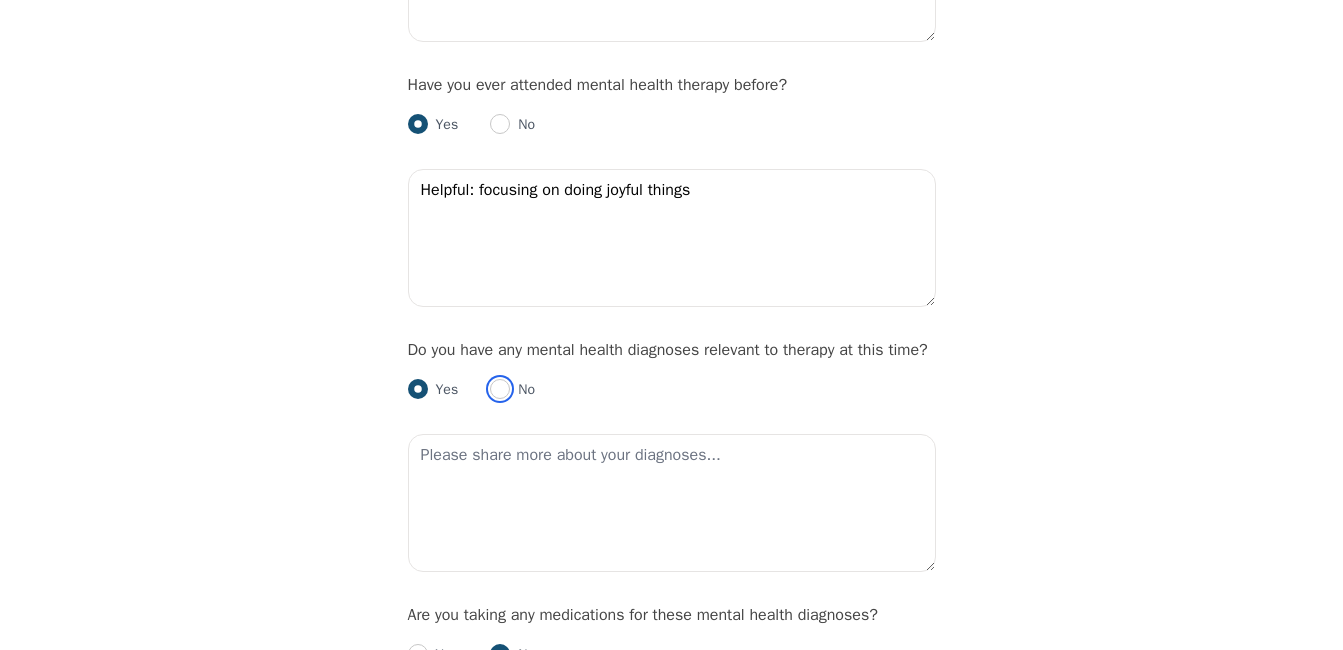 radio on "true" 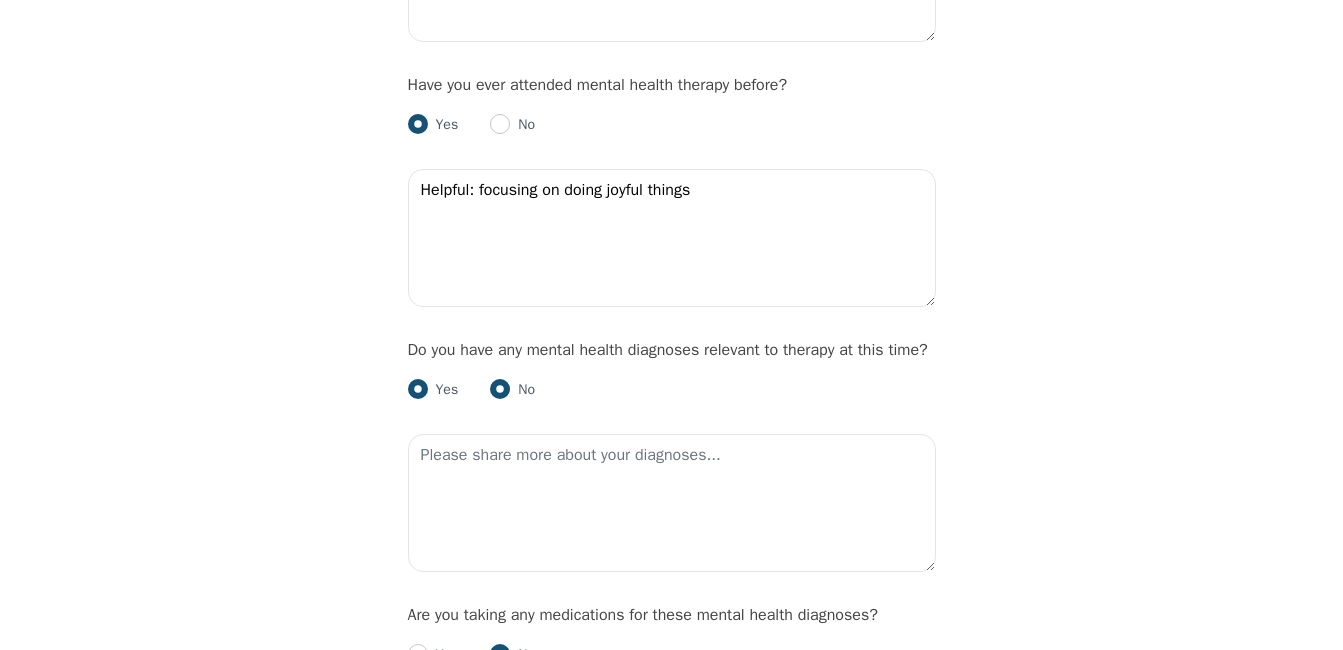 radio on "false" 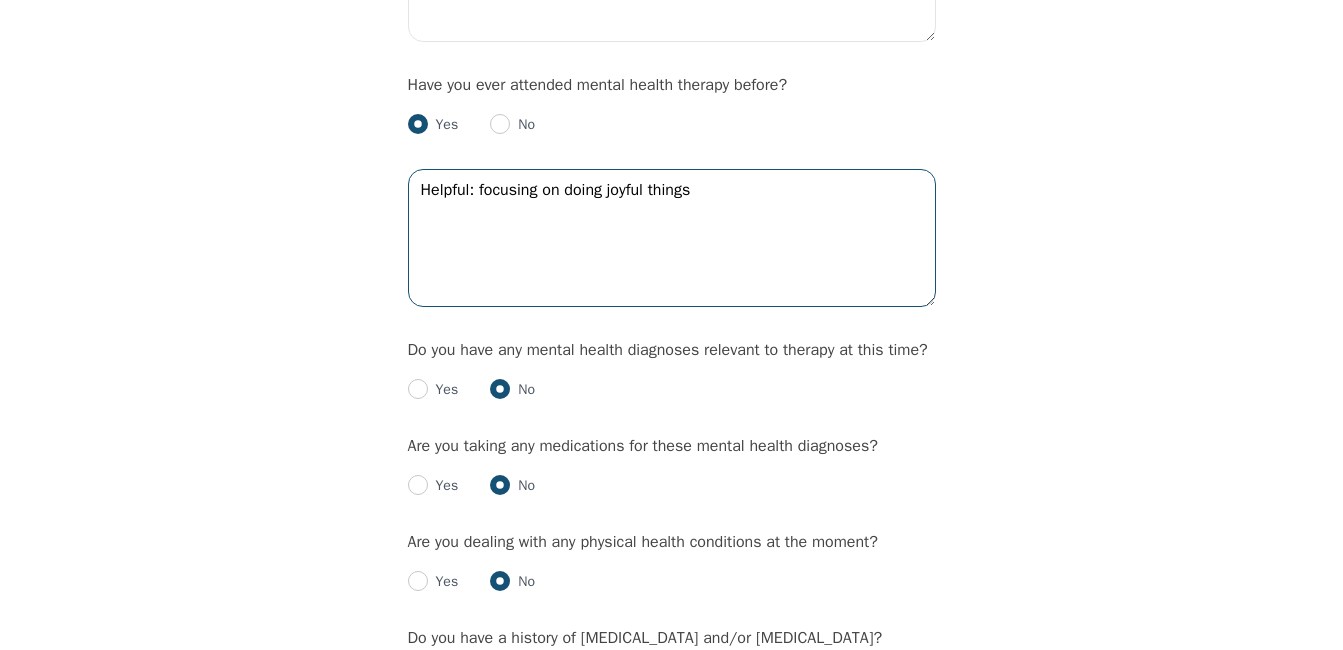 click on "Helpful: focusing on doing joyful things" at bounding box center [672, 238] 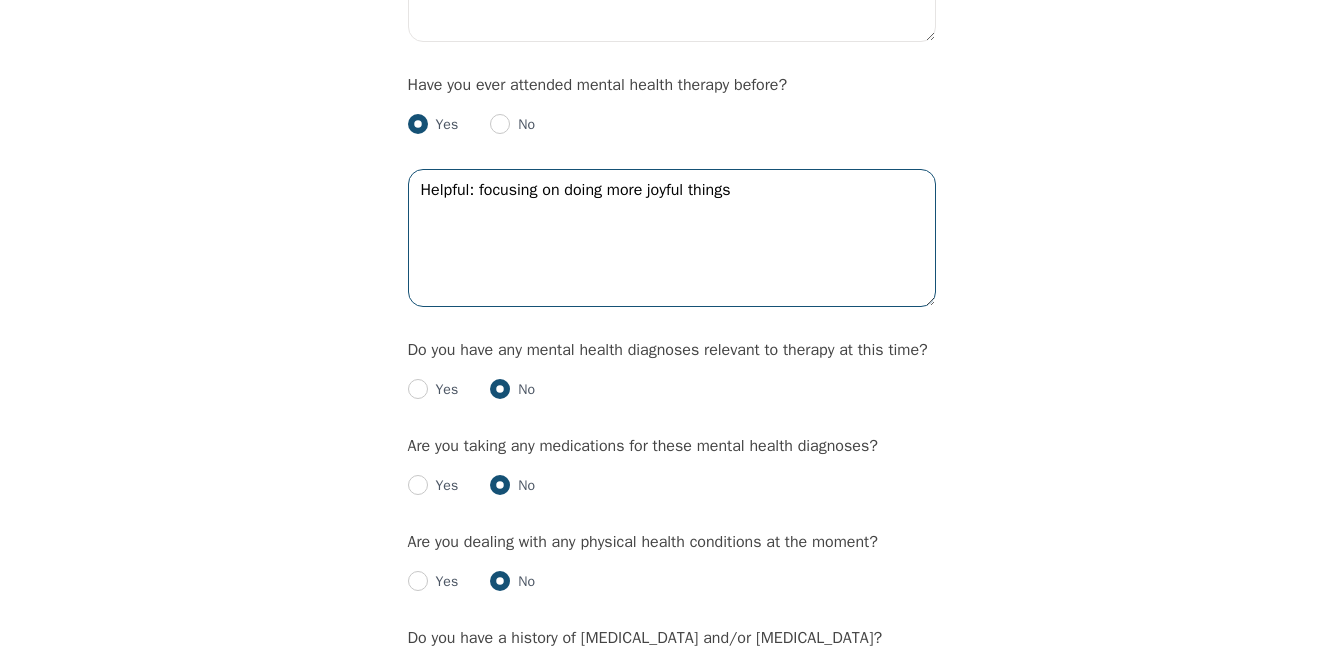 click on "Helpful: focusing on doing more joyful things" at bounding box center (672, 238) 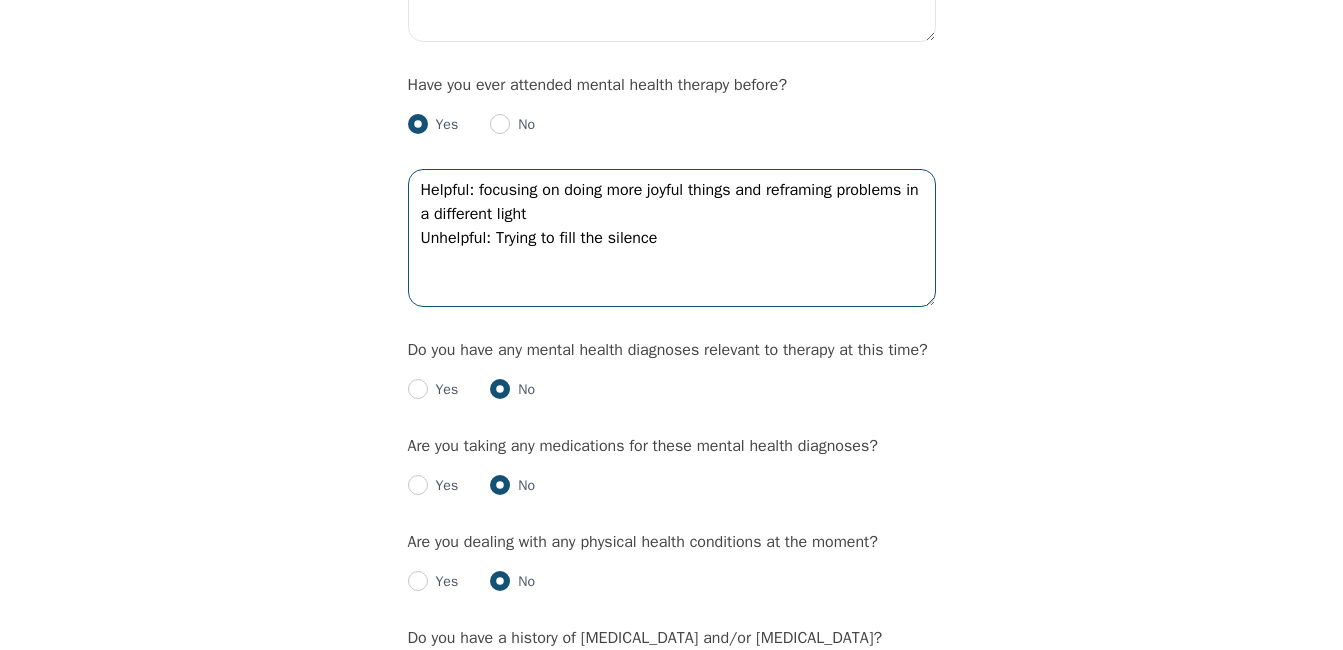type on "Helpful: focusing on doing more joyful things and reframing problems in a different light
Unhelpful: Trying to fill the silence" 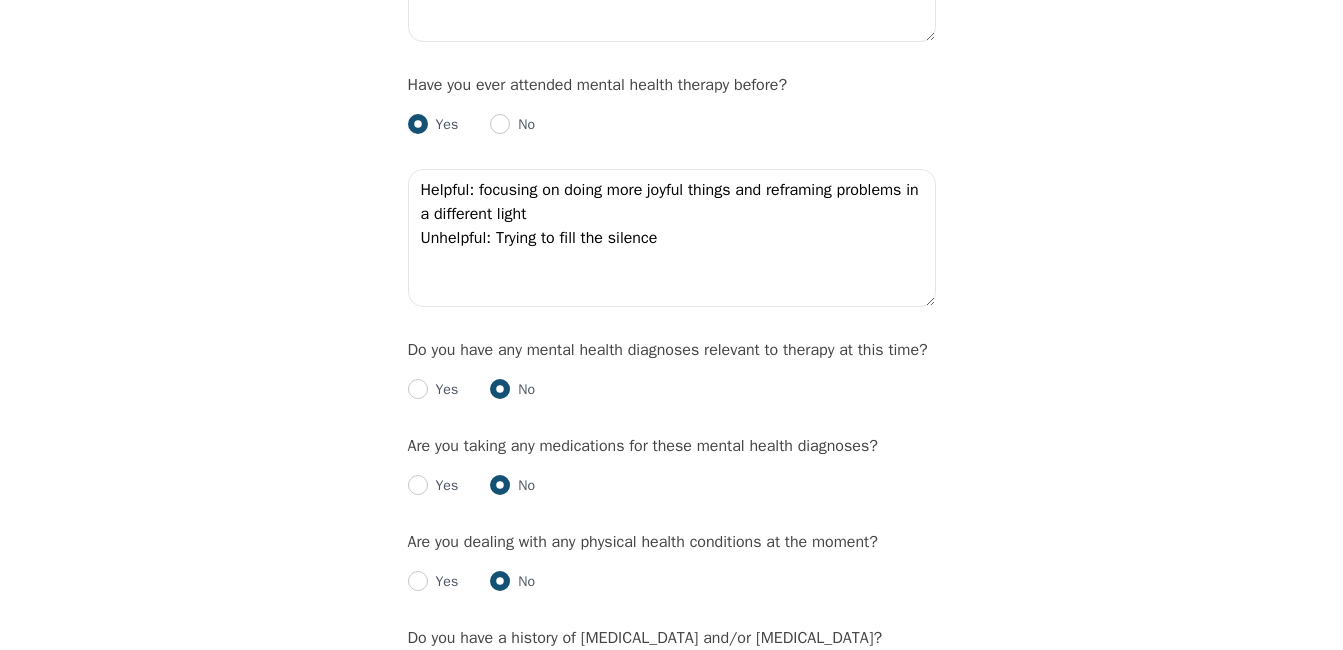 click on "Intake Assessment for [PERSON_NAME] Part 2 of 2: Clinical Self-Report Please complete the following information before your initial session. This step is crucial to kickstart your therapeutic journey with your therapist: Please describe what has brought you to seek therapy at this time? I have a history with [MEDICAL_DATA] and I can feel the beginning affects taking place. How are your current issues affecting your daily life, and for how long have you been experiencing them? Duration: two weeks
Affects: low energy/mood and [MEDICAL_DATA] On a daily basis, how do you typically feel? Low to moderate Rate your current emotional intensity on a scale of 1 (Low) to 10 (High): 1 2 3 4 5 6 7 8 9 10 Low Intensity High Intensity What current stressors are affecting your mental health? 1. School (practicum)
2. Family (old triggers of being the invisible child)
3. Relationship (questioning) In the past 30 days, have you experienced any of the following symptoms? (Please check all that apply): Lack of motivation [MEDICAL_DATA]" at bounding box center (671, 331) 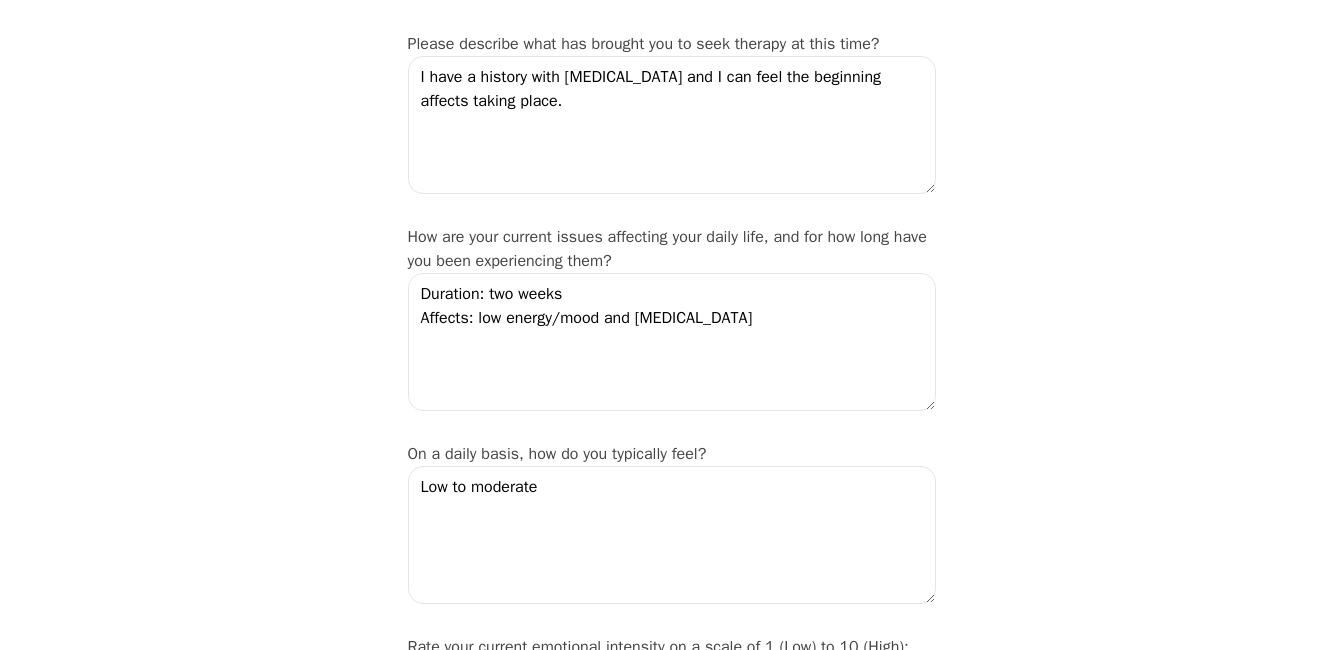 scroll, scrollTop: 285, scrollLeft: 0, axis: vertical 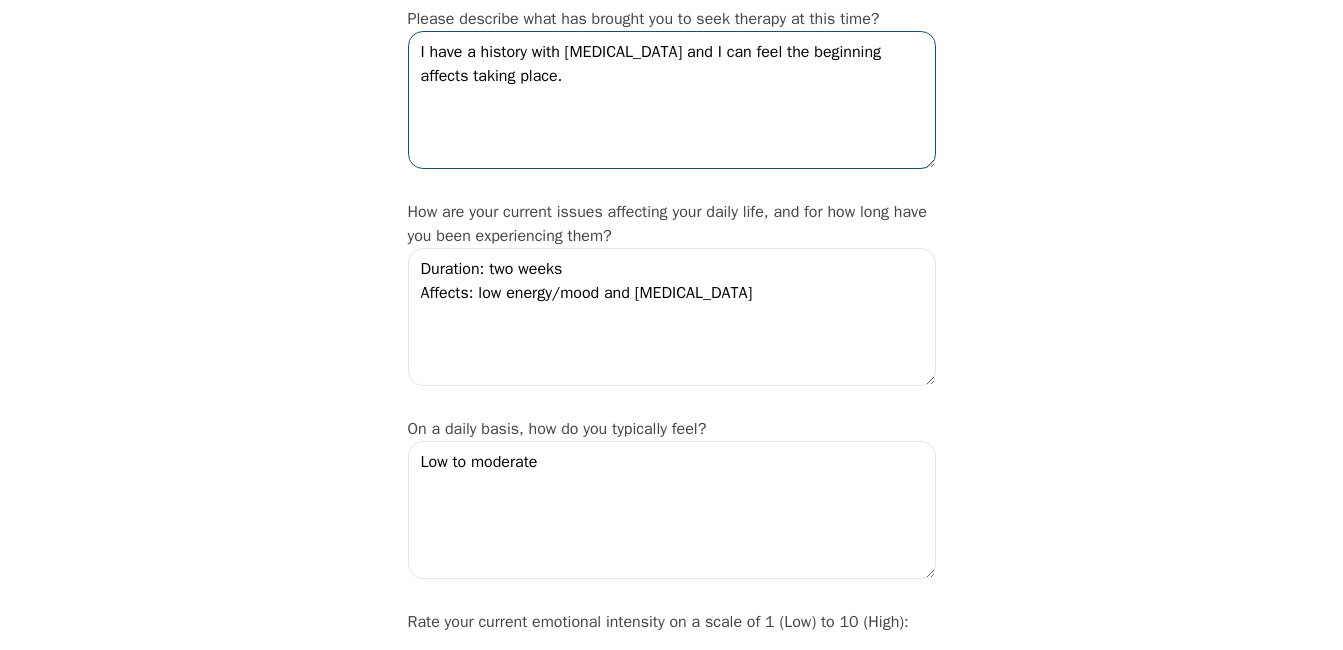 click on "I have a history with [MEDICAL_DATA] and I can feel the beginning affects taking place." at bounding box center [672, 100] 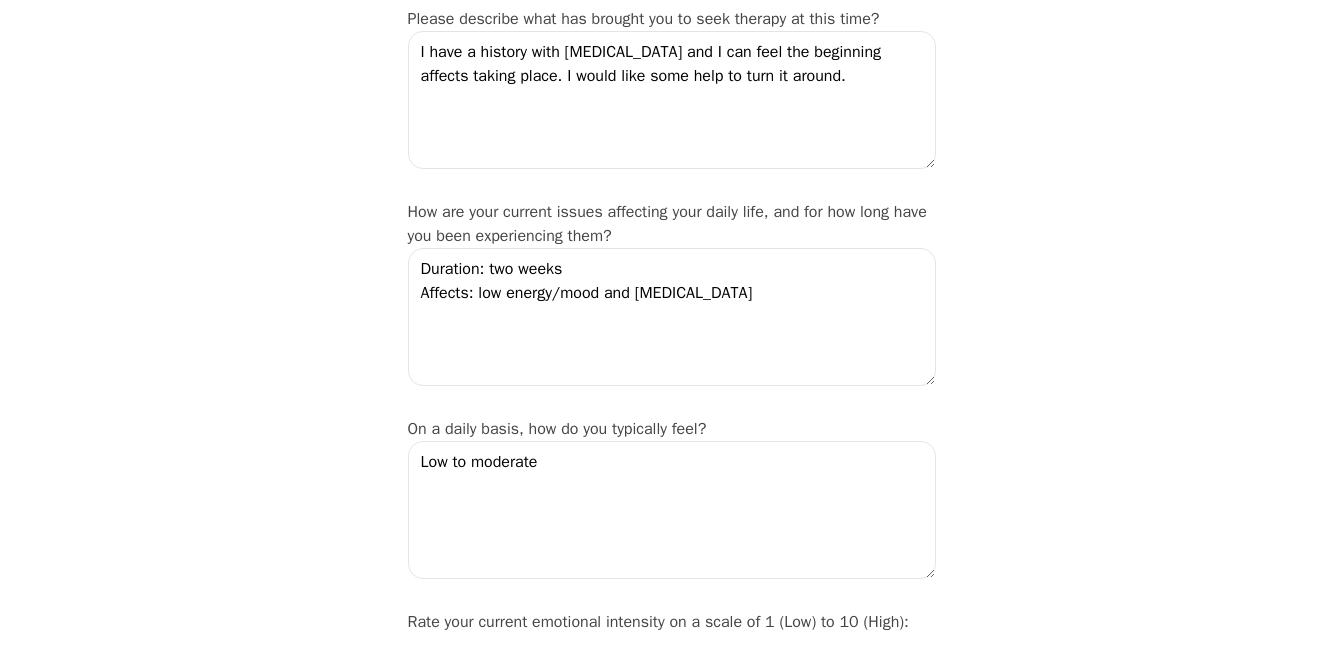 click on "Intake Assessment for [PERSON_NAME] Part 2 of 2: Clinical Self-Report Please complete the following information before your initial session. This step is crucial to kickstart your therapeutic journey with your therapist: Please describe what has brought you to seek therapy at this time? I have a history with [MEDICAL_DATA] and I can feel the beginning affects taking place. I would like some help to turn it around. How are your current issues affecting your daily life, and for how long have you been experiencing them? Duration: two weeks
Affects: low energy/mood and [MEDICAL_DATA] On a daily basis, how do you typically feel? Low to moderate Rate your current emotional intensity on a scale of 1 (Low) to 10 (High): 1 2 3 4 5 6 7 8 9 10 Low Intensity High Intensity What current stressors are affecting your mental health? 1. School (practicum)
2. Family (old triggers of being the invisible child)
3. Relationship (questioning) Lack of motivation Talking too fast Fatigue/no energy Feeling hopeless/helpless [MEDICAL_DATA] No" at bounding box center (671, 2174) 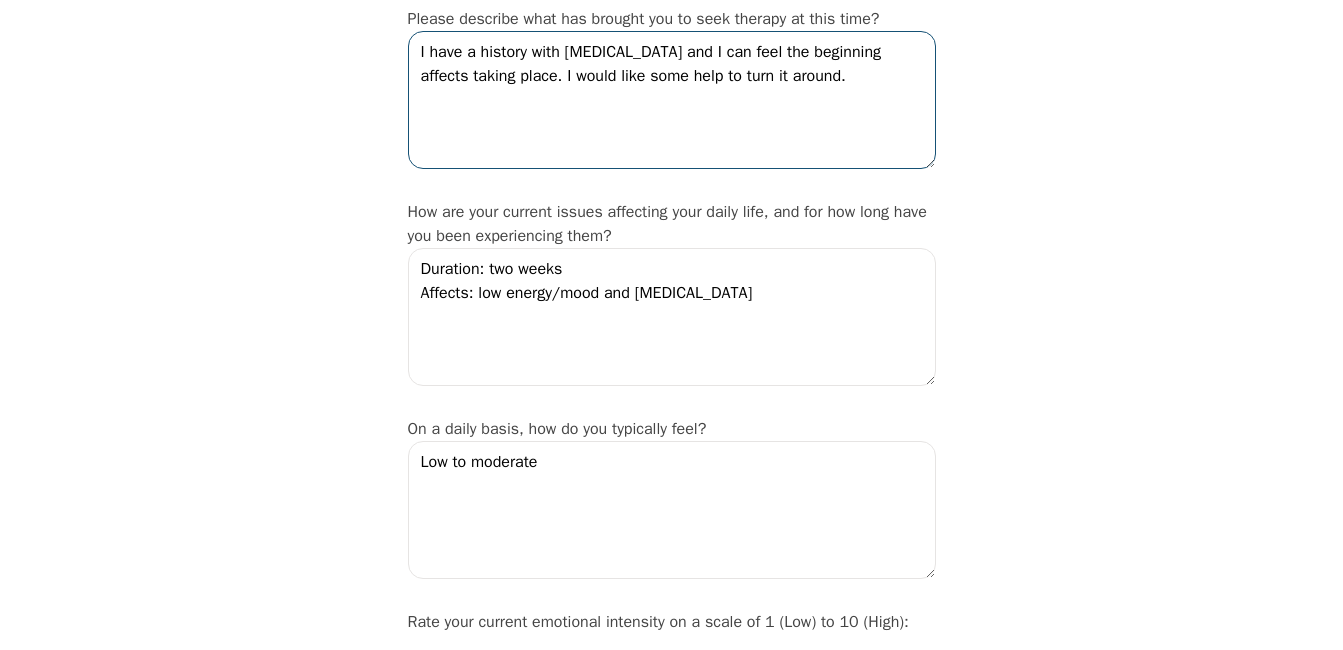 click on "I have a history with [MEDICAL_DATA] and I can feel the beginning affects taking place. I would like some help to turn it around." at bounding box center (672, 100) 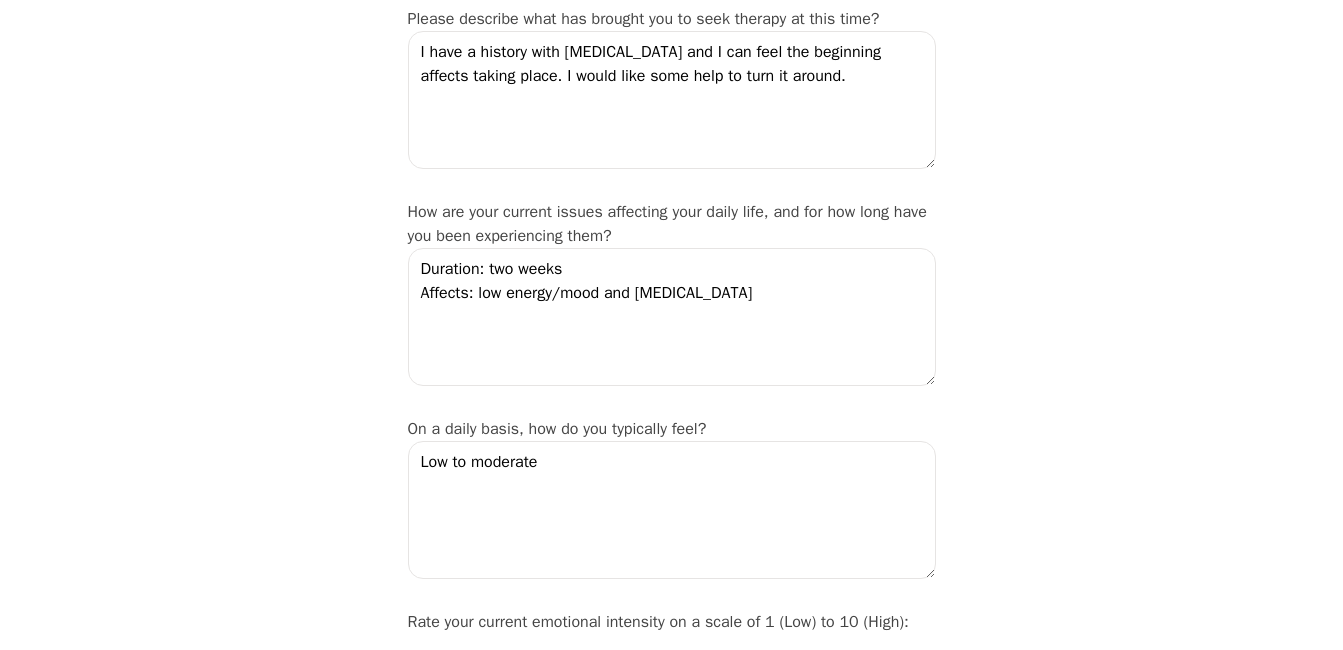 click on "Intake Assessment for [PERSON_NAME] Part 2 of 2: Clinical Self-Report Please complete the following information before your initial session. This step is crucial to kickstart your therapeutic journey with your therapist: Please describe what has brought you to seek therapy at this time? I have a history with [MEDICAL_DATA] and I can feel the beginning affects taking place. I would like some help to turn it around.  How are your current issues affecting your daily life, and for how long have you been experiencing them? Duration: two weeks
Affects: low energy/mood and [MEDICAL_DATA] On a daily basis, how do you typically feel? Low to moderate Rate your current emotional intensity on a scale of 1 (Low) to 10 (High): 1 2 3 4 5 6 7 8 9 10 Low Intensity High Intensity What current stressors are affecting your mental health? 1. School (practicum)
2. Family (old triggers of being the invisible child)
3. Relationship (questioning) Lack of motivation Talking too fast Fatigue/no energy Feeling hopeless/helpless [MEDICAL_DATA]" at bounding box center (671, 2174) 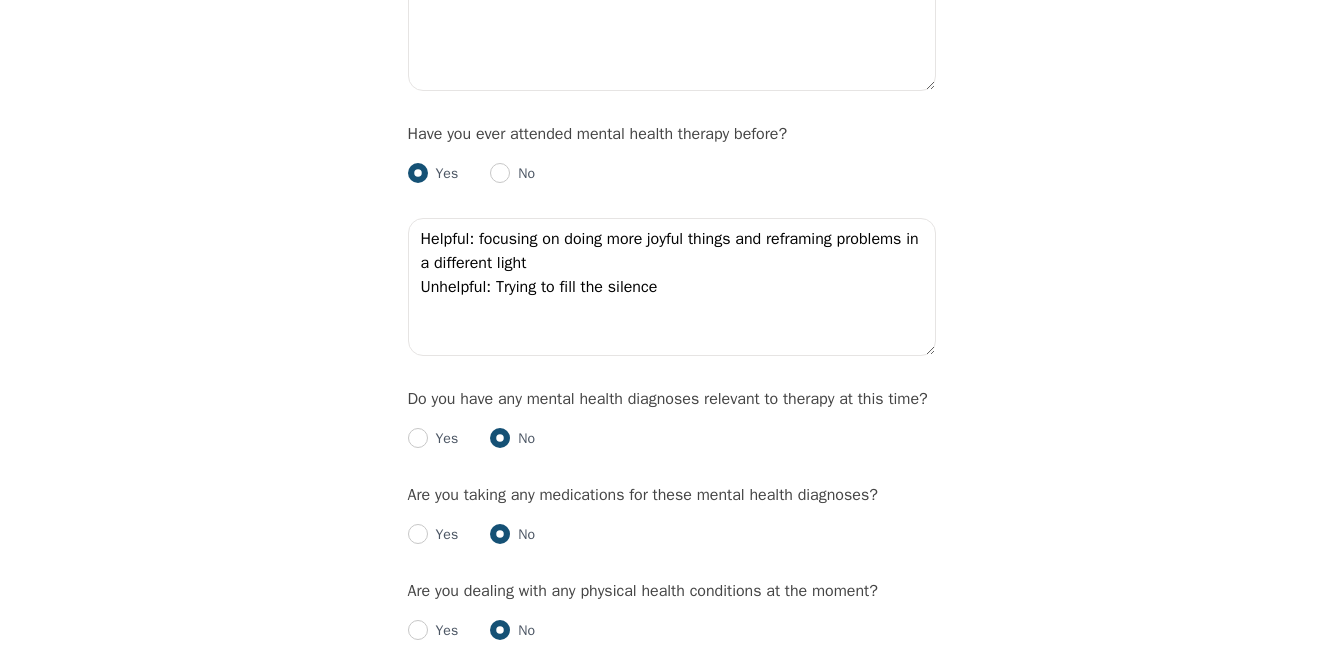 scroll, scrollTop: 2074, scrollLeft: 0, axis: vertical 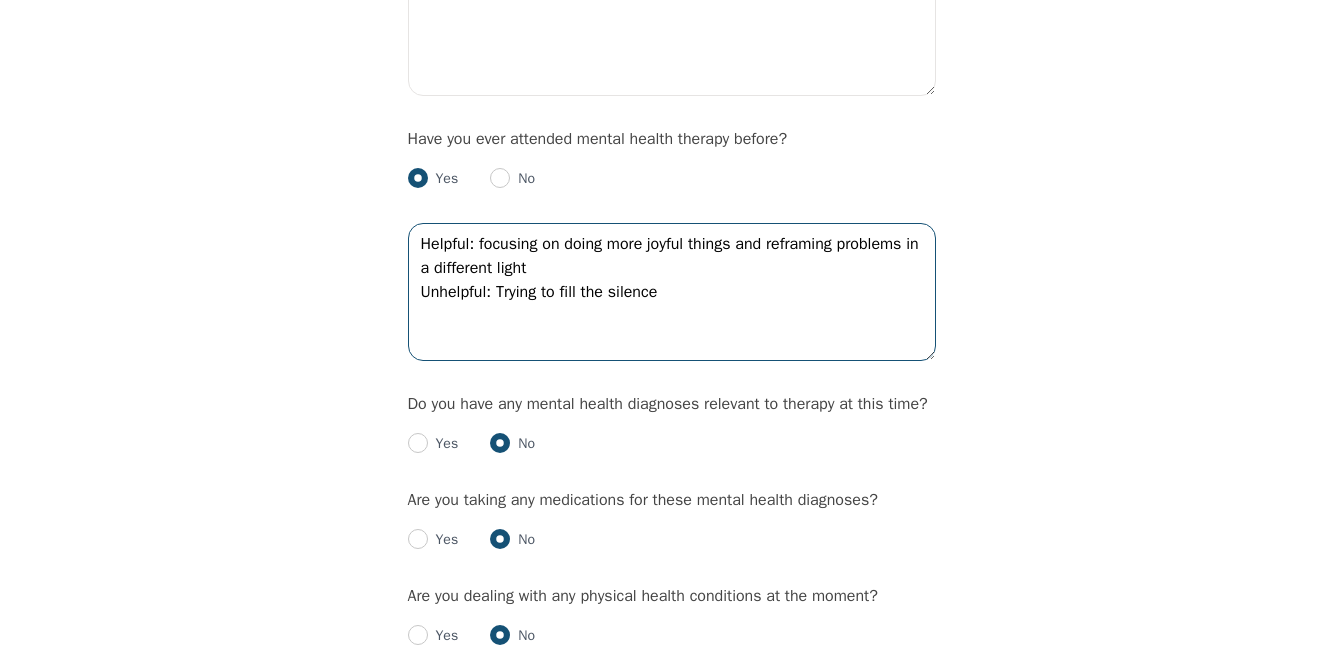 click on "Helpful: focusing on doing more joyful things and reframing problems in a different light
Unhelpful: Trying to fill the silence" at bounding box center (672, 292) 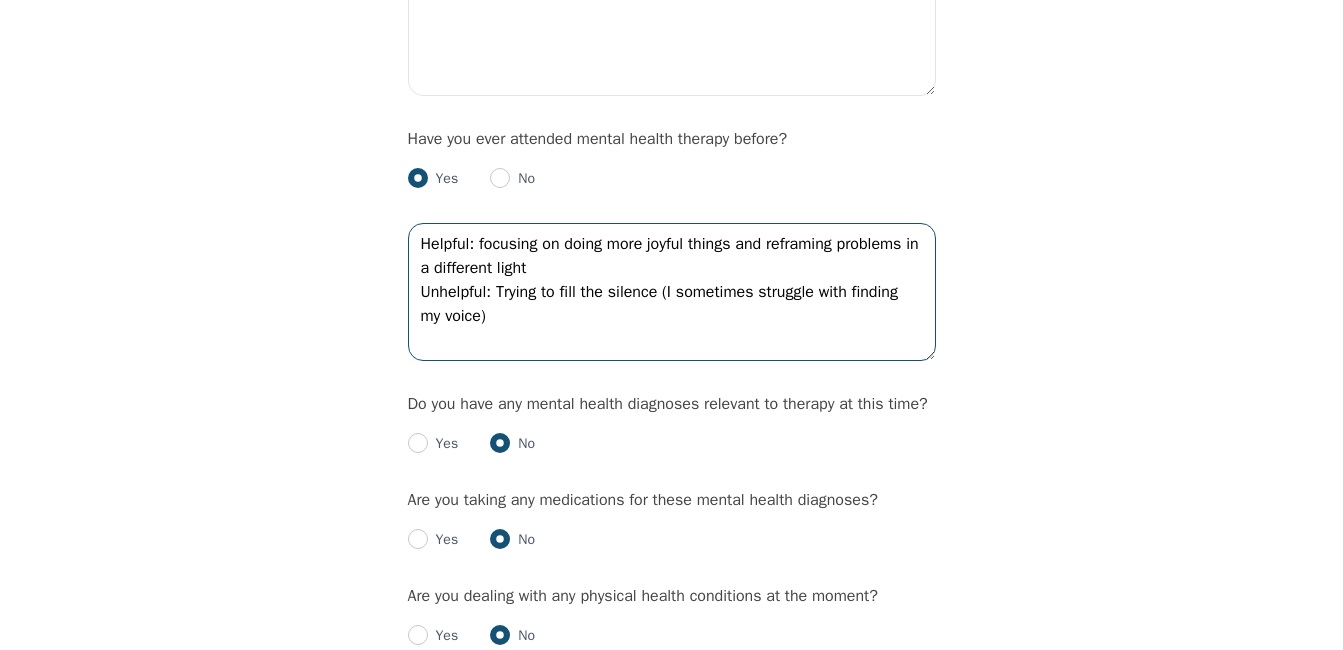 click on "Helpful: focusing on doing more joyful things and reframing problems in a different light
Unhelpful: Trying to fill the silence (I sometimes struggle with finding my voice)" at bounding box center [672, 292] 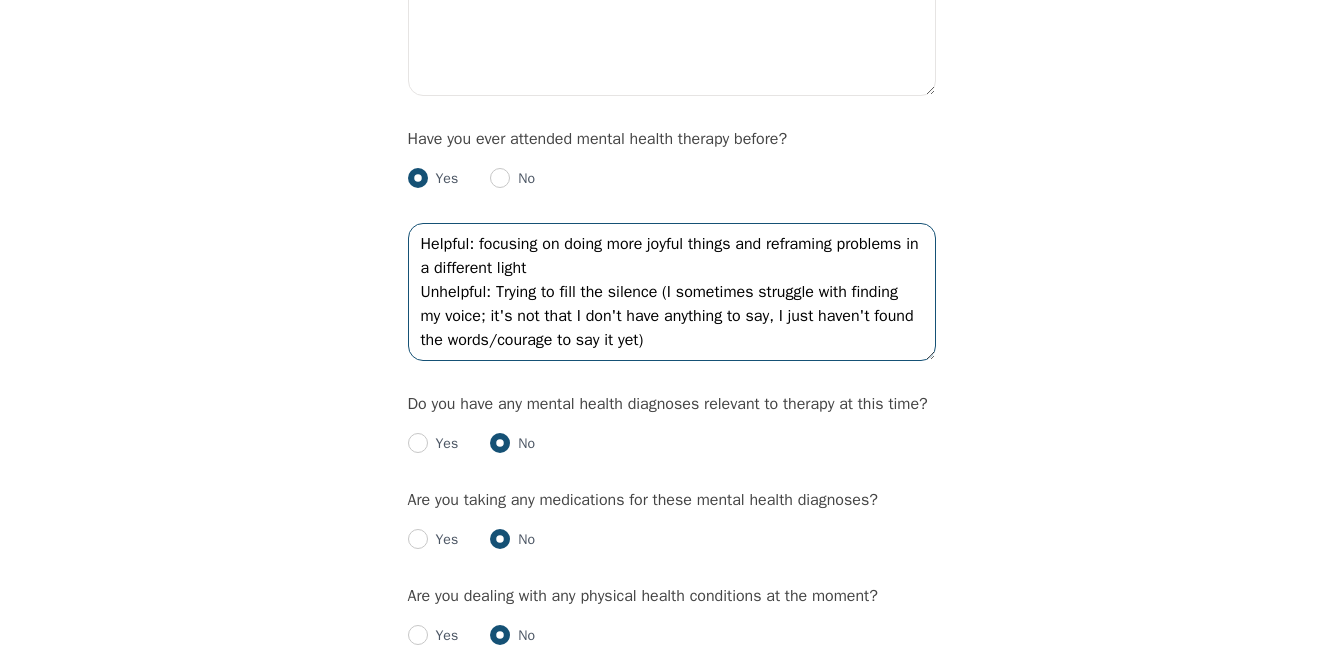 click on "Helpful: focusing on doing more joyful things and reframing problems in a different light
Unhelpful: Trying to fill the silence (I sometimes struggle with finding my voice; it's not that I don't have anything to say, I just haven't found the words/courage to say it yet)" at bounding box center [672, 292] 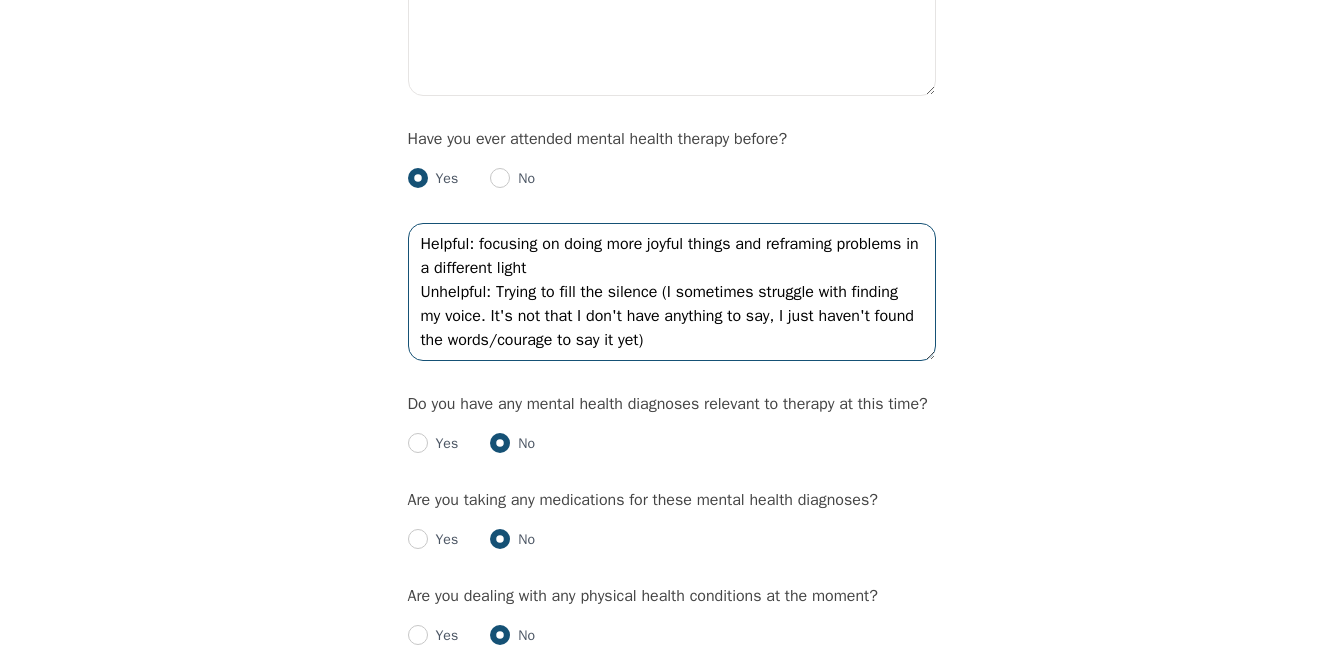 click on "Helpful: focusing on doing more joyful things and reframing problems in a different light
Unhelpful: Trying to fill the silence (I sometimes struggle with finding my voice. It's not that I don't have anything to say, I just haven't found the words/courage to say it yet)" at bounding box center [672, 292] 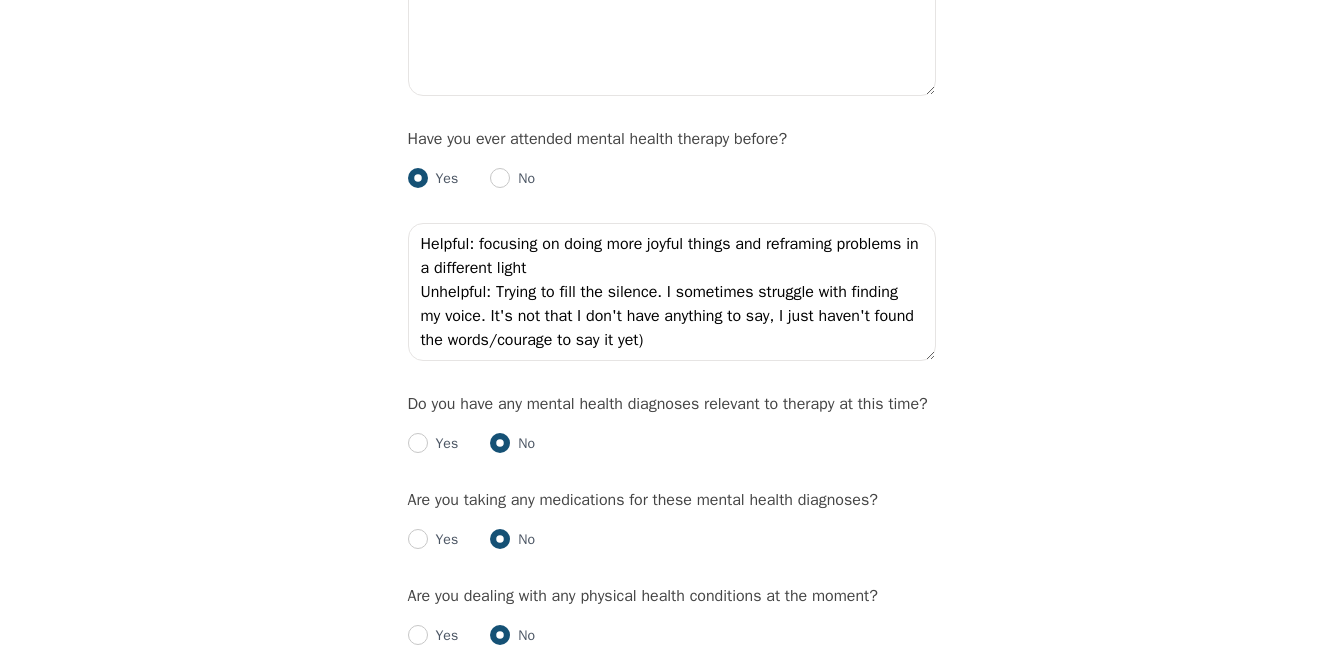 click on "Have you ever attended mental health therapy before? Yes No Helpful: focusing on doing more joyful things and reframing problems in a different light
Unhelpful: Trying to fill the silence. I sometimes struggle with finding my voice. It's not that I don't have anything to say, I just haven't found the words/courage to say it yet)" at bounding box center [672, 247] 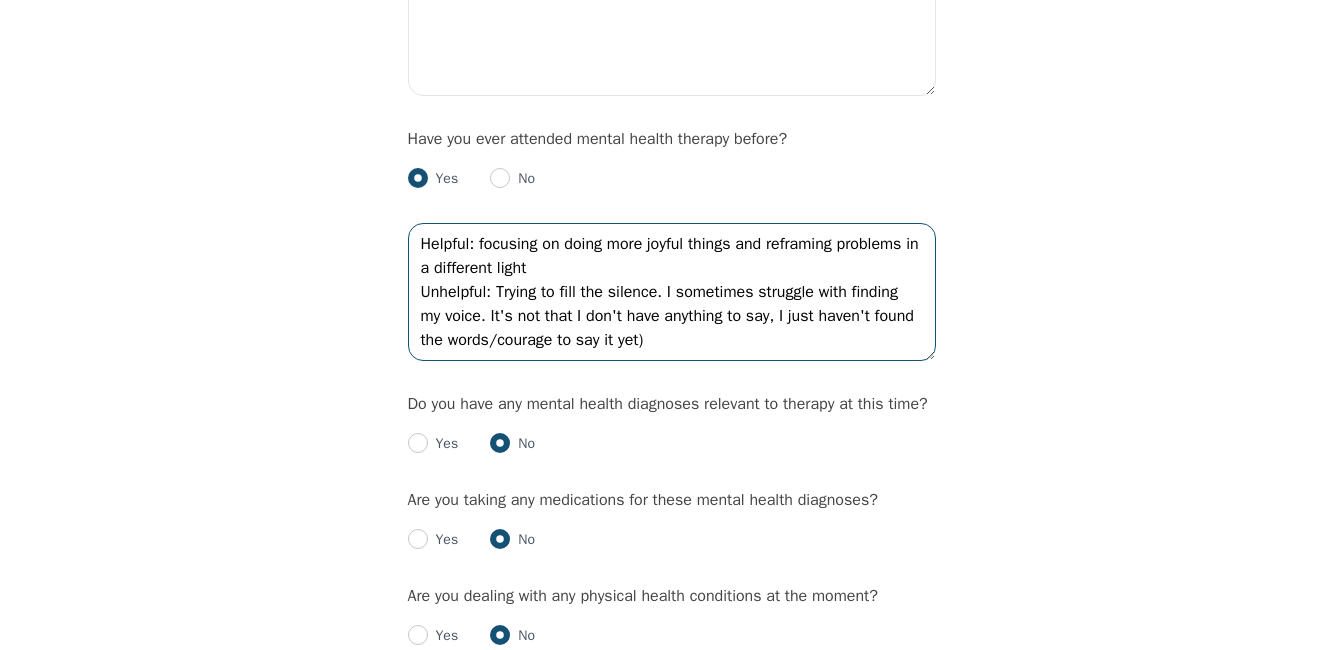 click on "Helpful: focusing on doing more joyful things and reframing problems in a different light
Unhelpful: Trying to fill the silence. I sometimes struggle with finding my voice. It's not that I don't have anything to say, I just haven't found the words/courage to say it yet)" at bounding box center [672, 292] 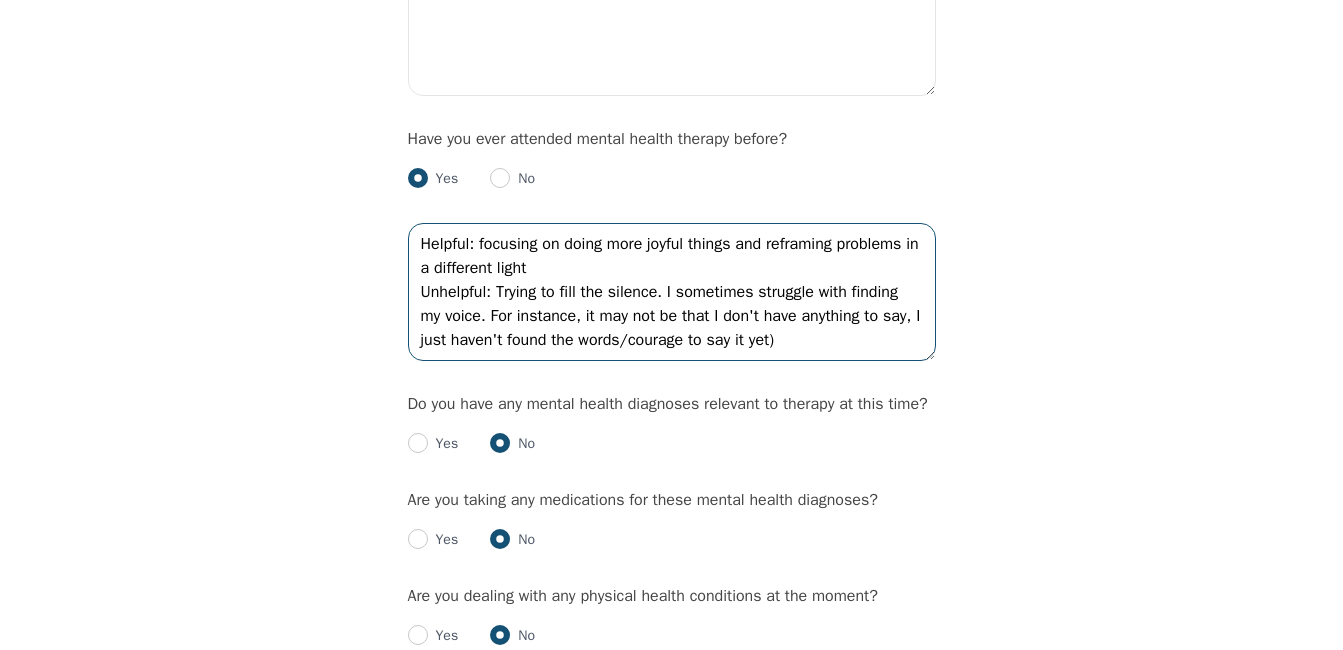click on "Helpful: focusing on doing more joyful things and reframing problems in a different light
Unhelpful: Trying to fill the silence. I sometimes struggle with finding my voice. For instance, it may not be that I don't have anything to say, I just haven't found the words/courage to say it yet)" at bounding box center (672, 292) 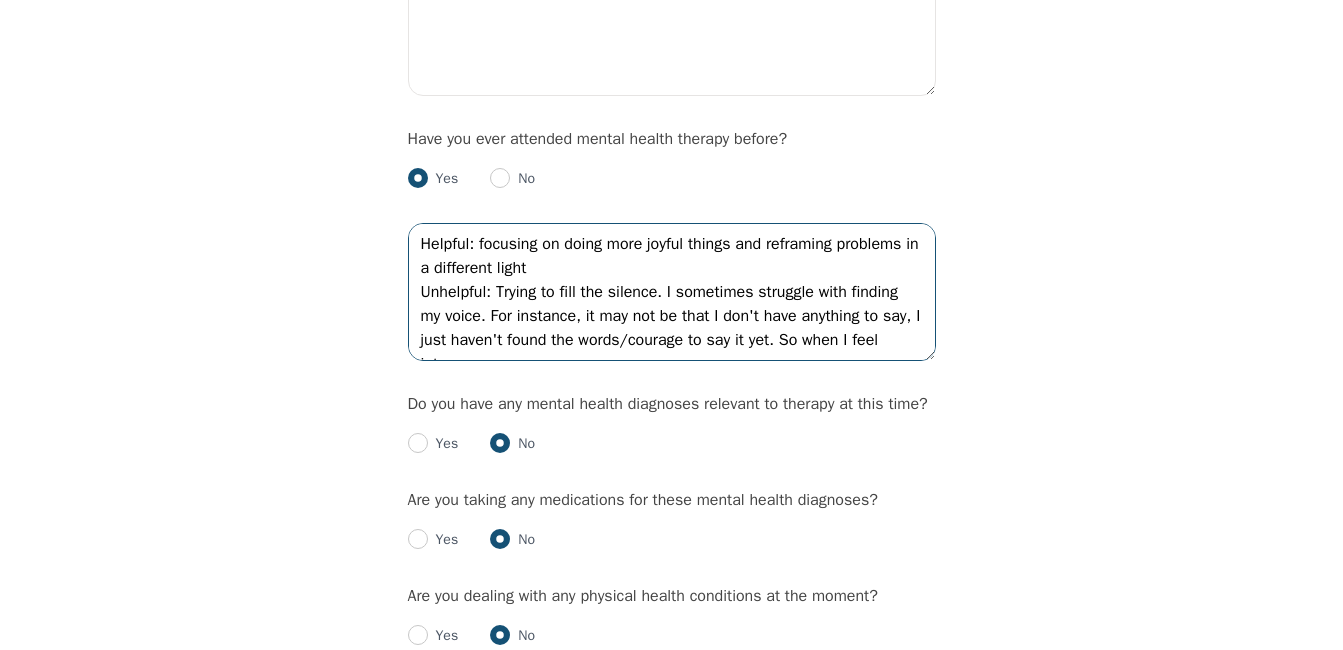 scroll, scrollTop: 14, scrollLeft: 0, axis: vertical 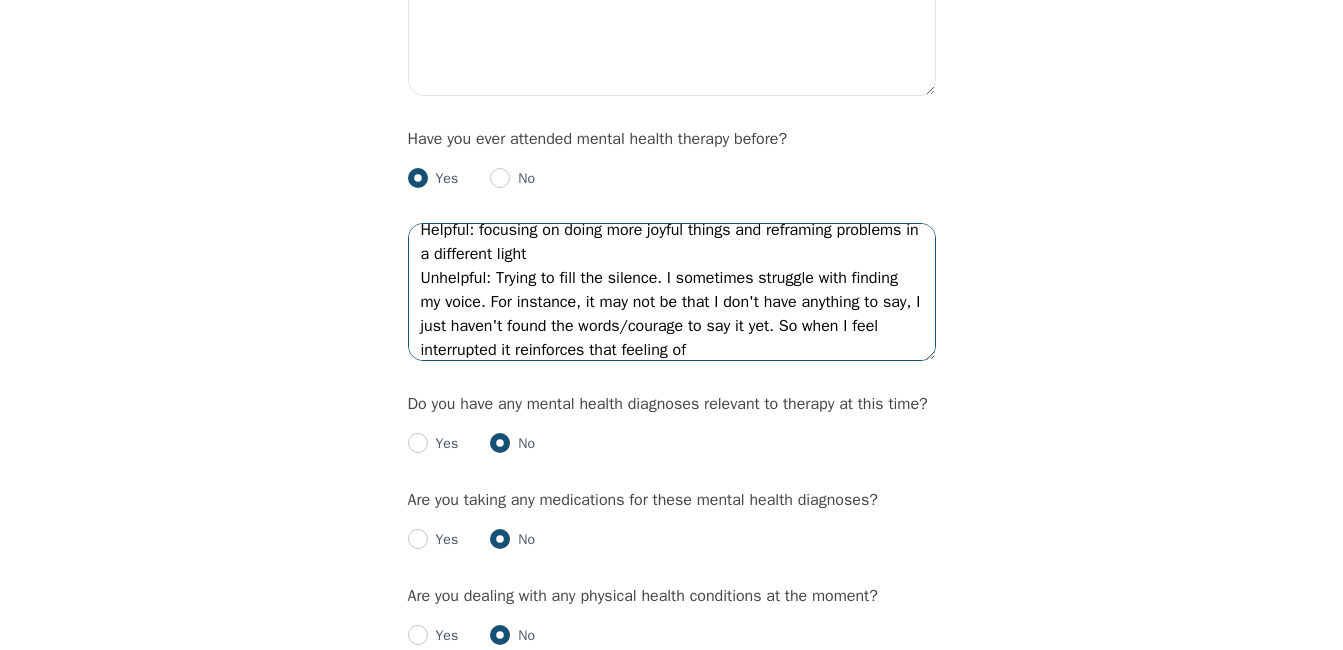 click on "Helpful: focusing on doing more joyful things and reframing problems in a different light
Unhelpful: Trying to fill the silence. I sometimes struggle with finding my voice. For instance, it may not be that I don't have anything to say, I just haven't found the words/courage to say it yet. So when I feel interrupted it reinforces that feeling of" at bounding box center [672, 292] 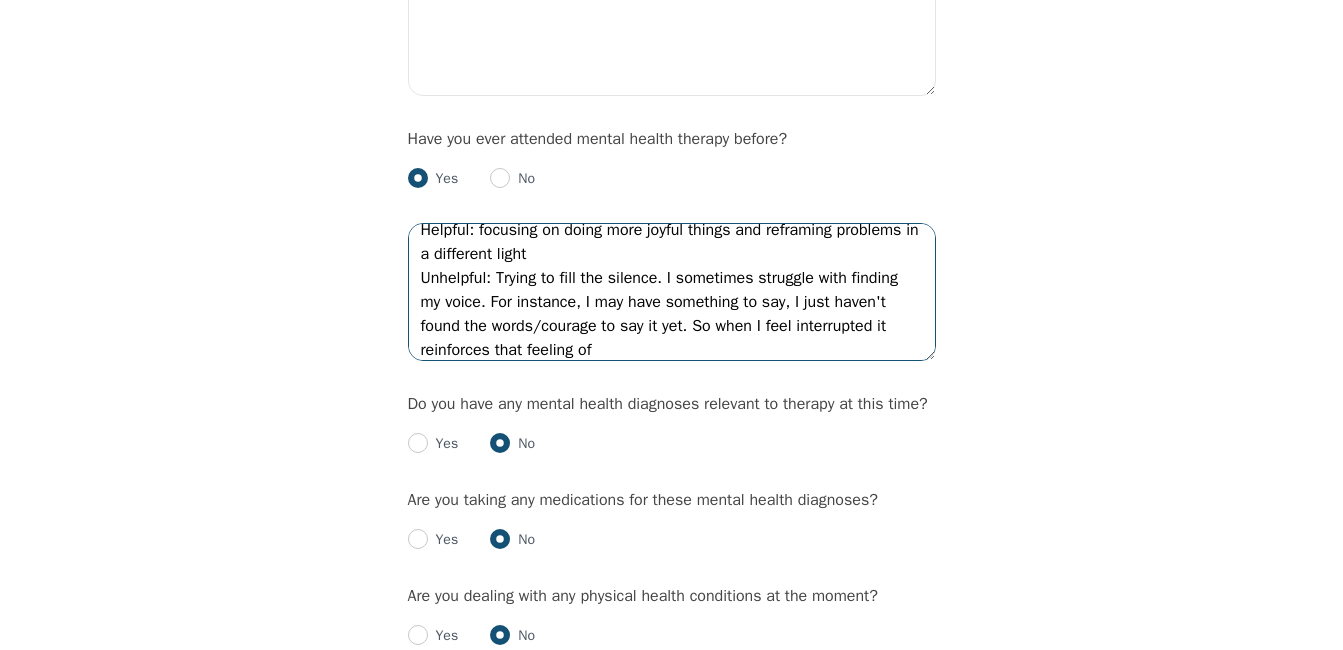 click on "Helpful: focusing on doing more joyful things and reframing problems in a different light
Unhelpful: Trying to fill the silence. I sometimes struggle with finding my voice. For instance, I may have something to say, I just haven't found the words/courage to say it yet. So when I feel interrupted it reinforces that feeling of" at bounding box center [672, 292] 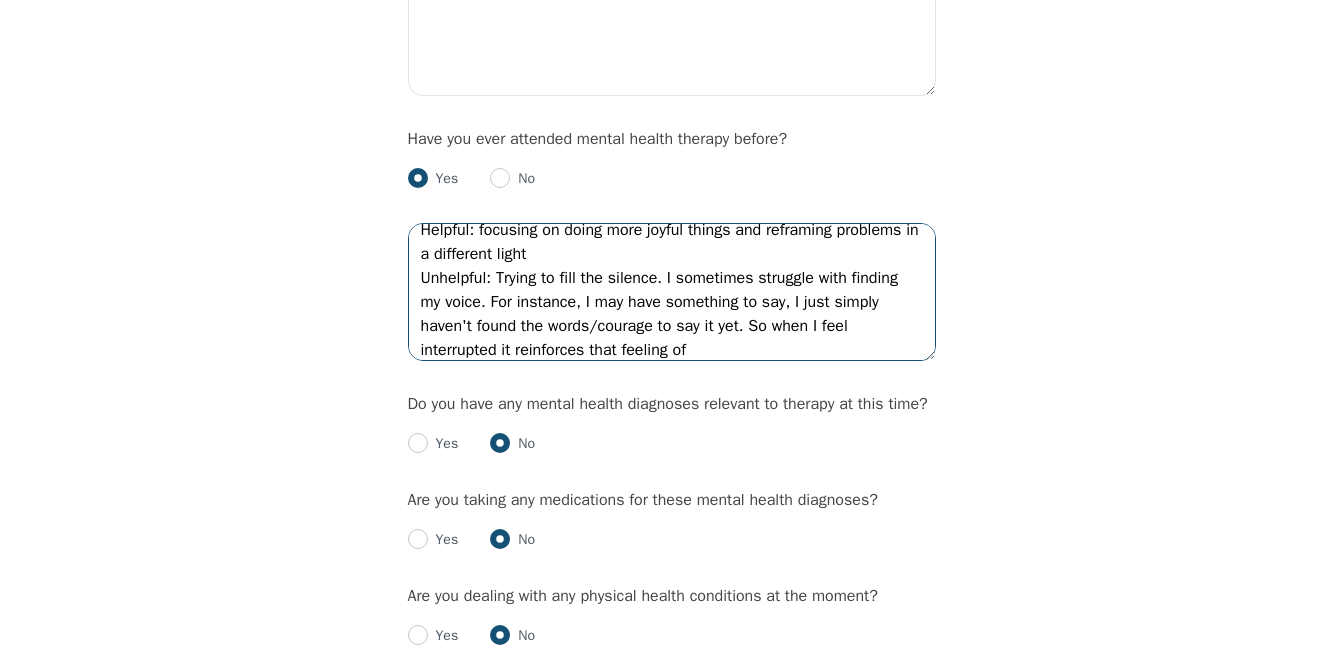 click on "Helpful: focusing on doing more joyful things and reframing problems in a different light
Unhelpful: Trying to fill the silence. I sometimes struggle with finding my voice. For instance, I may have something to say, I just simply haven't found the words/courage to say it yet. So when I feel interrupted it reinforces that feeling of" at bounding box center [672, 292] 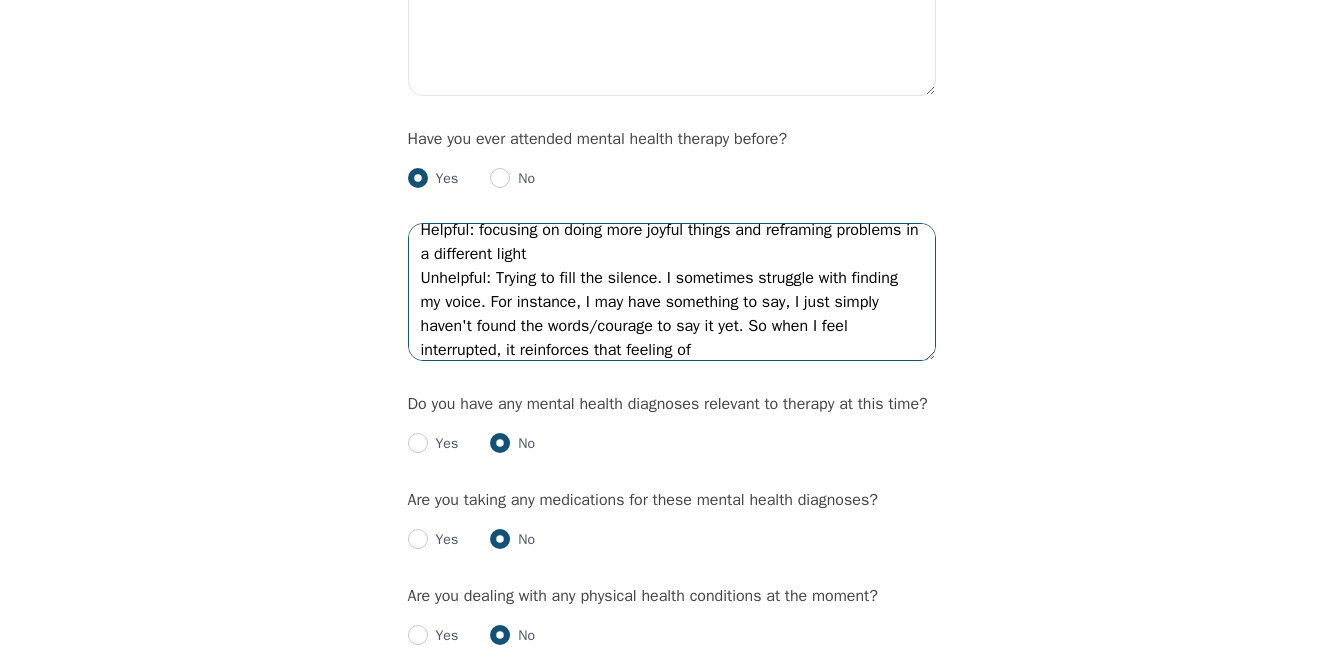 click on "Helpful: focusing on doing more joyful things and reframing problems in a different light
Unhelpful: Trying to fill the silence. I sometimes struggle with finding my voice. For instance, I may have something to say, I just simply haven't found the words/courage to say it yet. So when I feel interrupted, it reinforces that feeling of" at bounding box center [672, 292] 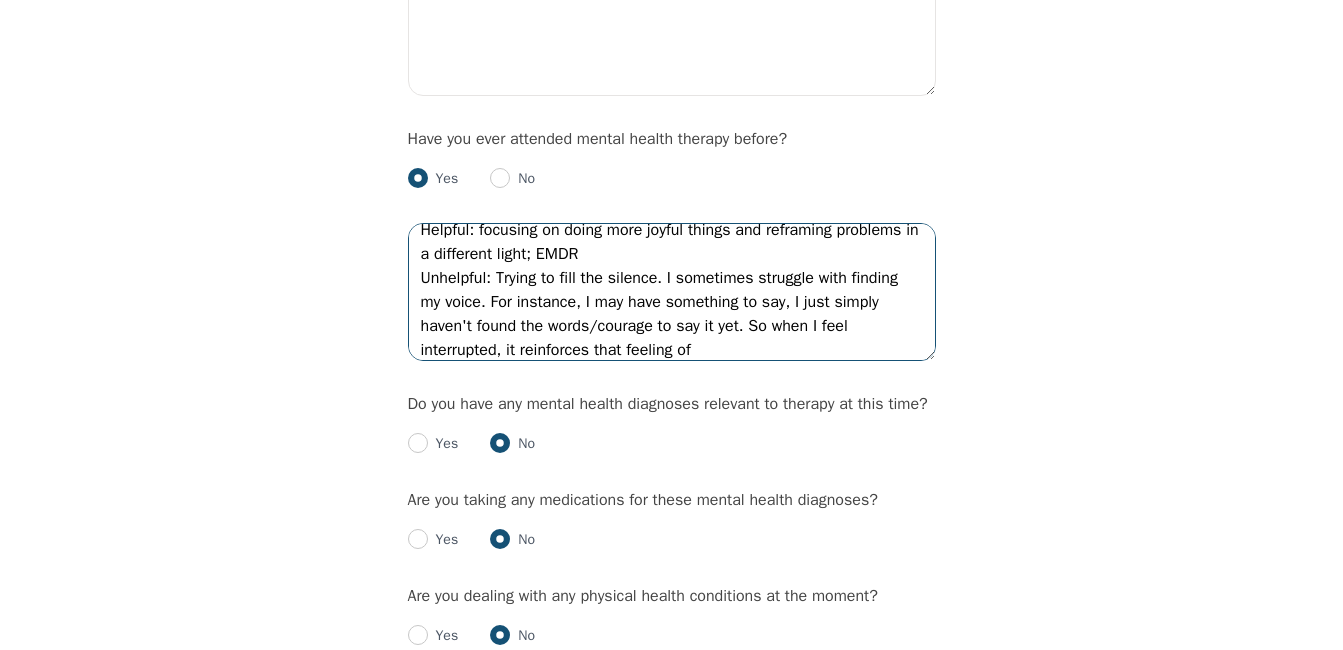 click on "Helpful: focusing on doing more joyful things and reframing problems in a different light; EMDR
Unhelpful: Trying to fill the silence. I sometimes struggle with finding my voice. For instance, I may have something to say, I just simply haven't found the words/courage to say it yet. So when I feel interrupted, it reinforces that feeling of" at bounding box center [672, 292] 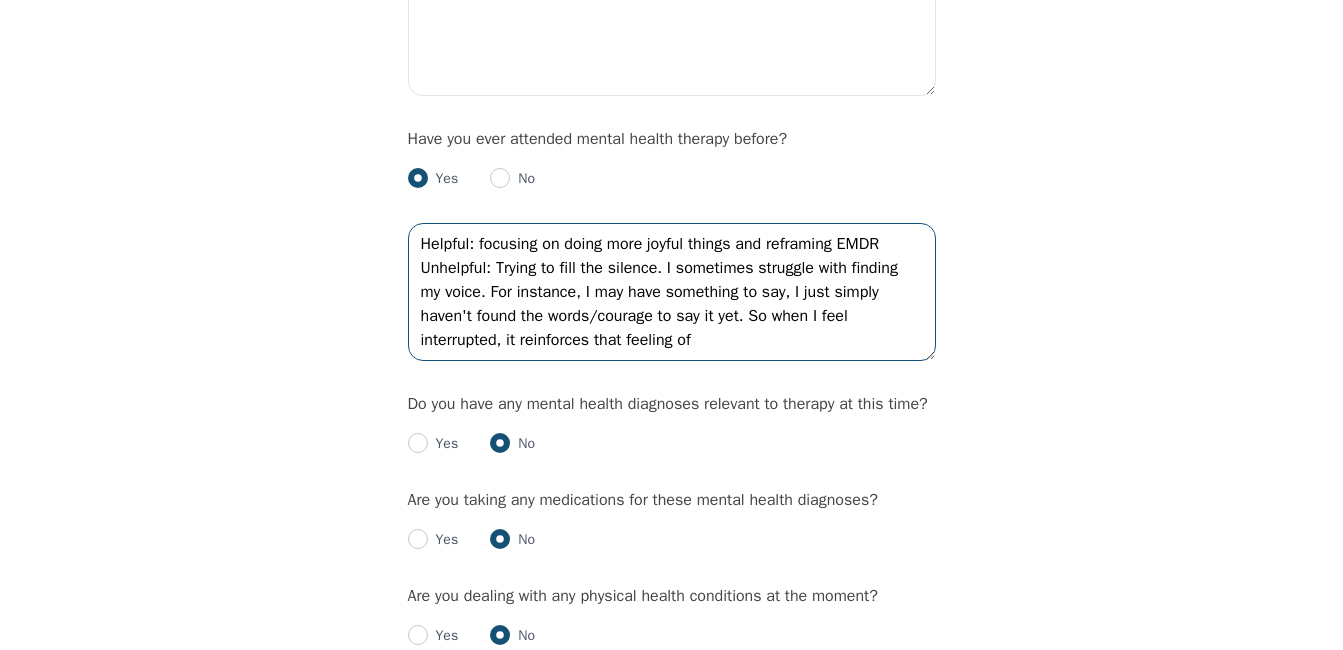 scroll, scrollTop: 0, scrollLeft: 0, axis: both 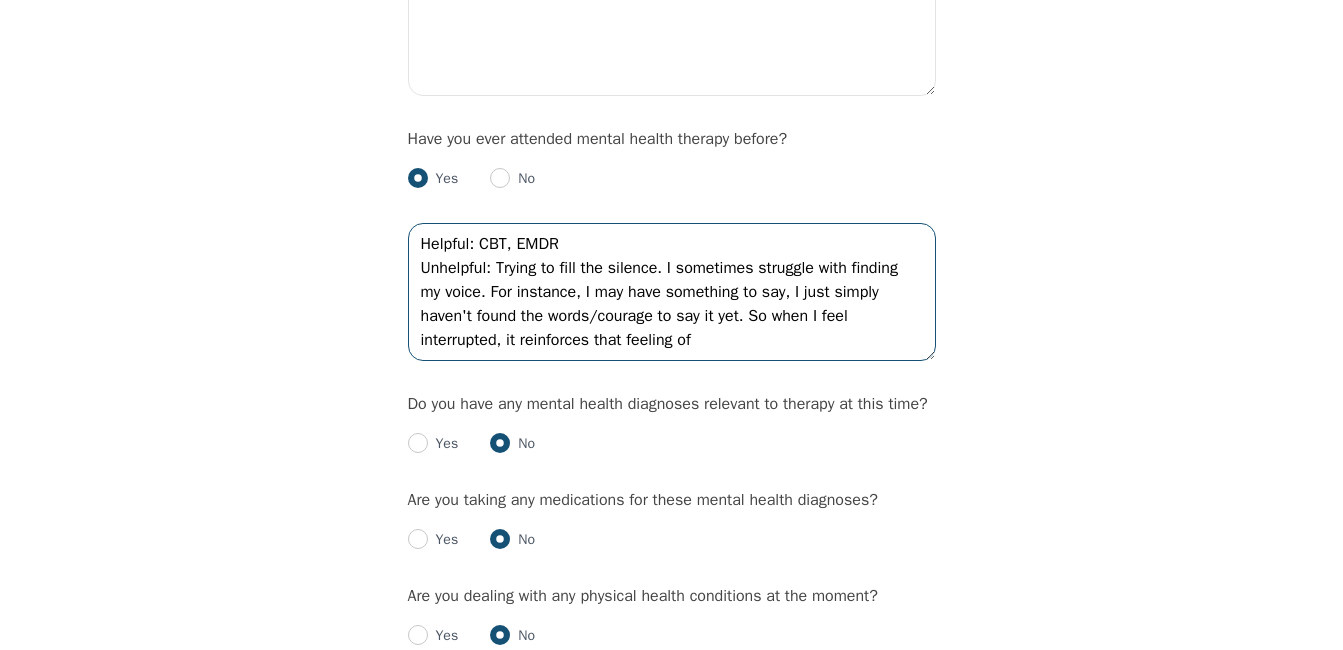 click on "Helpful: CBT, EMDR
Unhelpful: Trying to fill the silence. I sometimes struggle with finding my voice. For instance, I may have something to say, I just simply haven't found the words/courage to say it yet. So when I feel interrupted, it reinforces that feeling of" at bounding box center (672, 292) 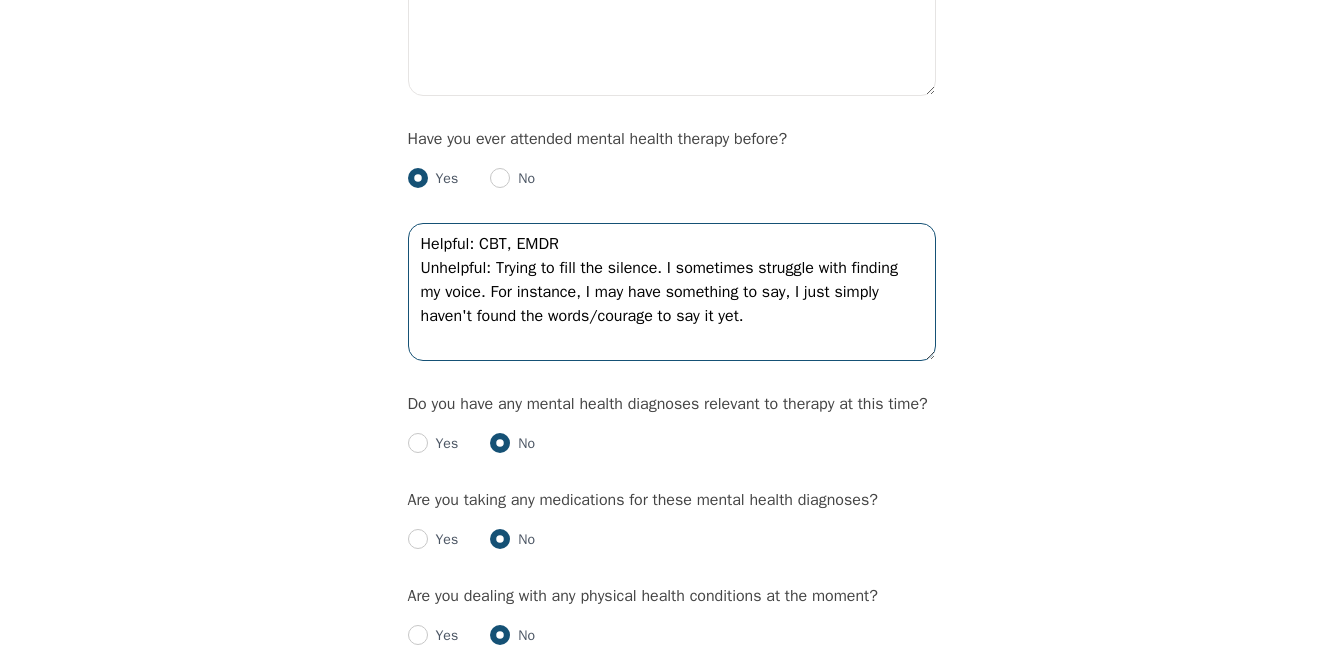 type on "Helpful: CBT, EMDR
Unhelpful: Trying to fill the silence. I sometimes struggle with finding my voice. For instance, I may have something to say, I just simply haven't found the words/courage to say it yet." 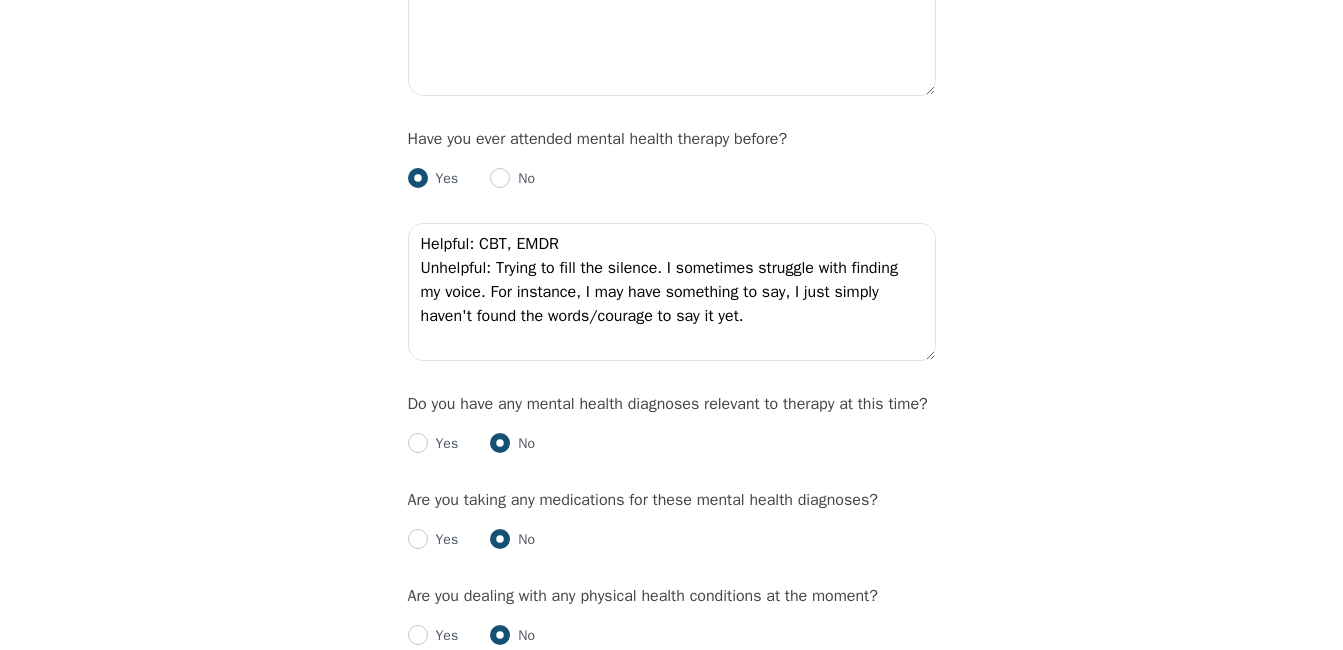 click on "Intake Assessment for [PERSON_NAME] Part 2 of 2: Clinical Self-Report Please complete the following information before your initial session. This step is crucial to kickstart your therapeutic journey with your therapist: Please describe what has brought you to seek therapy at this time? I have a history with [MEDICAL_DATA] and I can feel the beginning affects taking place. I would like some help to turn it around.  How are your current issues affecting your daily life, and for how long have you been experiencing them? Duration: two weeks
Affects: low energy/mood and [MEDICAL_DATA] On a daily basis, how do you typically feel? Low to moderate Rate your current emotional intensity on a scale of 1 (Low) to 10 (High): 1 2 3 4 5 6 7 8 9 10 Low Intensity High Intensity What current stressors are affecting your mental health? 1. School (practicum)
2. Family (old triggers of being the invisible child)
3. Relationship (questioning) Lack of motivation Talking too fast Fatigue/no energy Feeling hopeless/helpless [MEDICAL_DATA]" at bounding box center [671, 385] 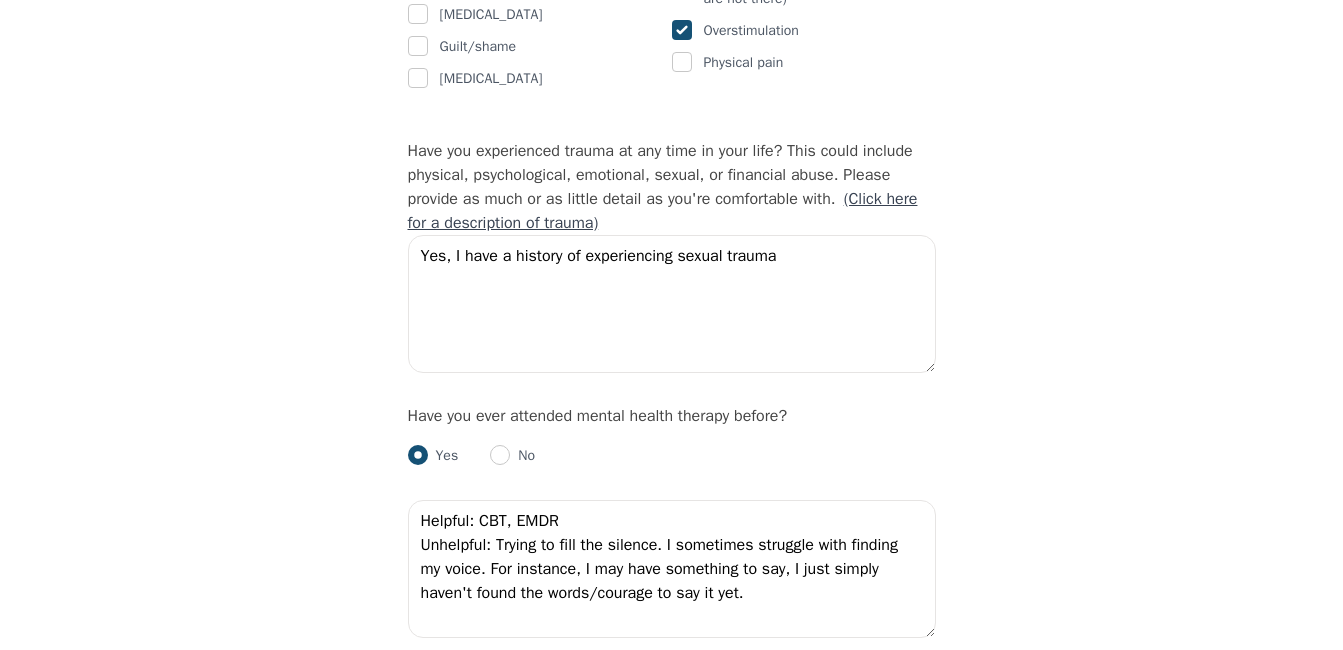 scroll, scrollTop: 1794, scrollLeft: 0, axis: vertical 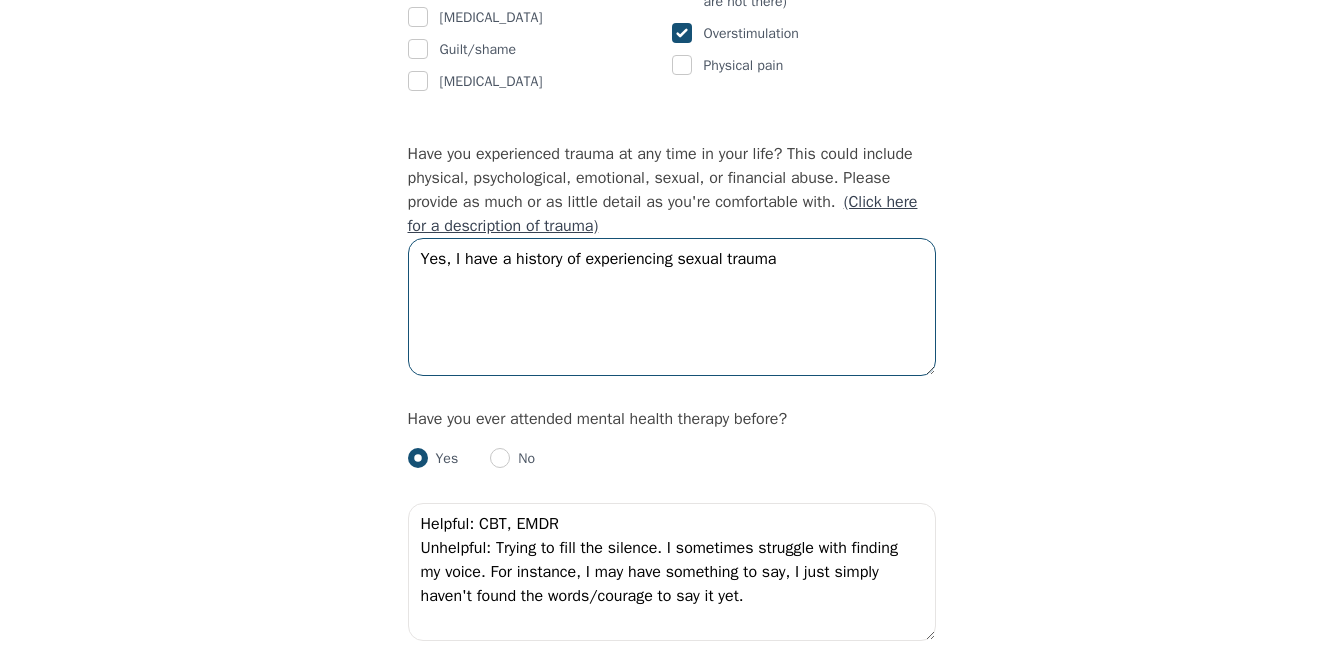 click on "Yes, I have a history of experiencing sexual trauma" at bounding box center (672, 307) 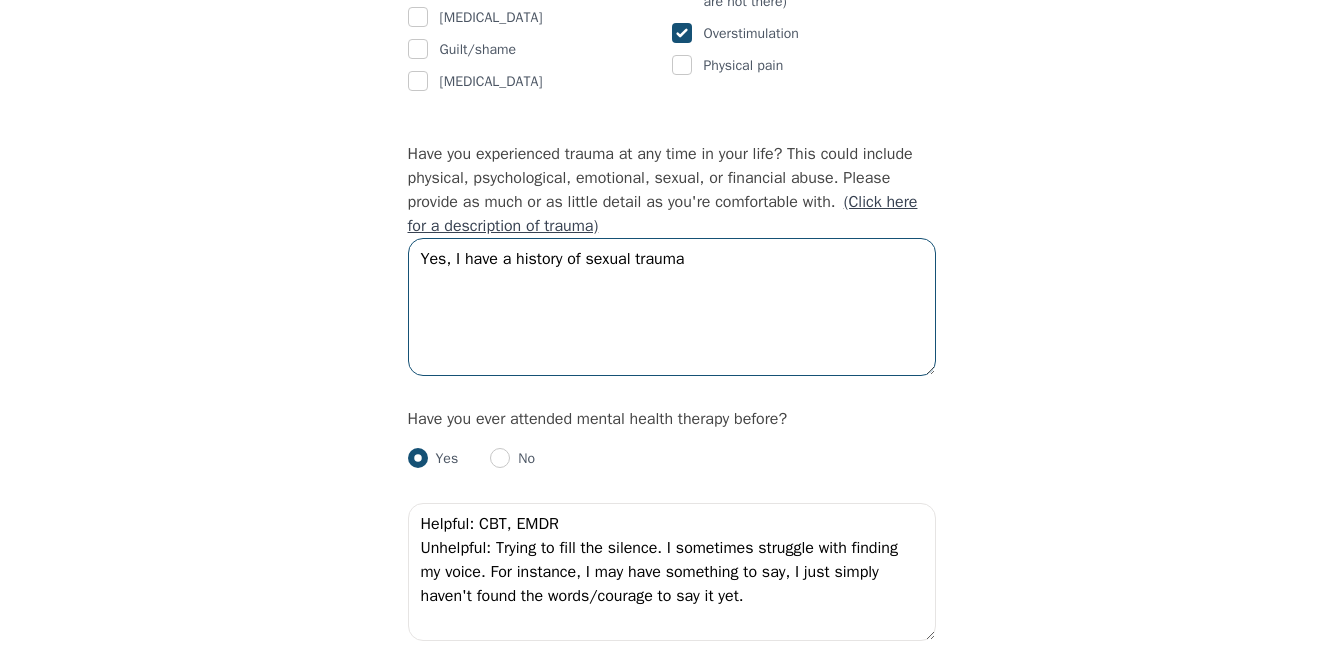 click on "Yes, I have a history of sexual trauma" at bounding box center [672, 307] 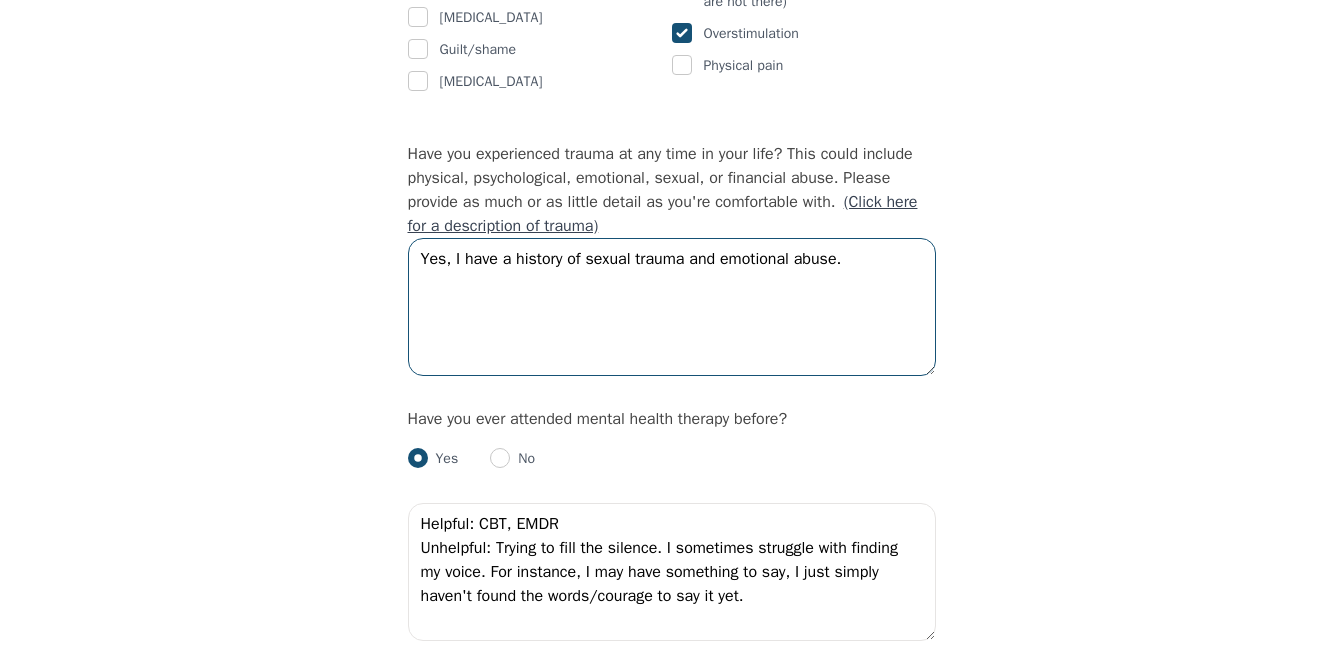 type on "Yes, I have a history of sexual trauma and emotional abuse." 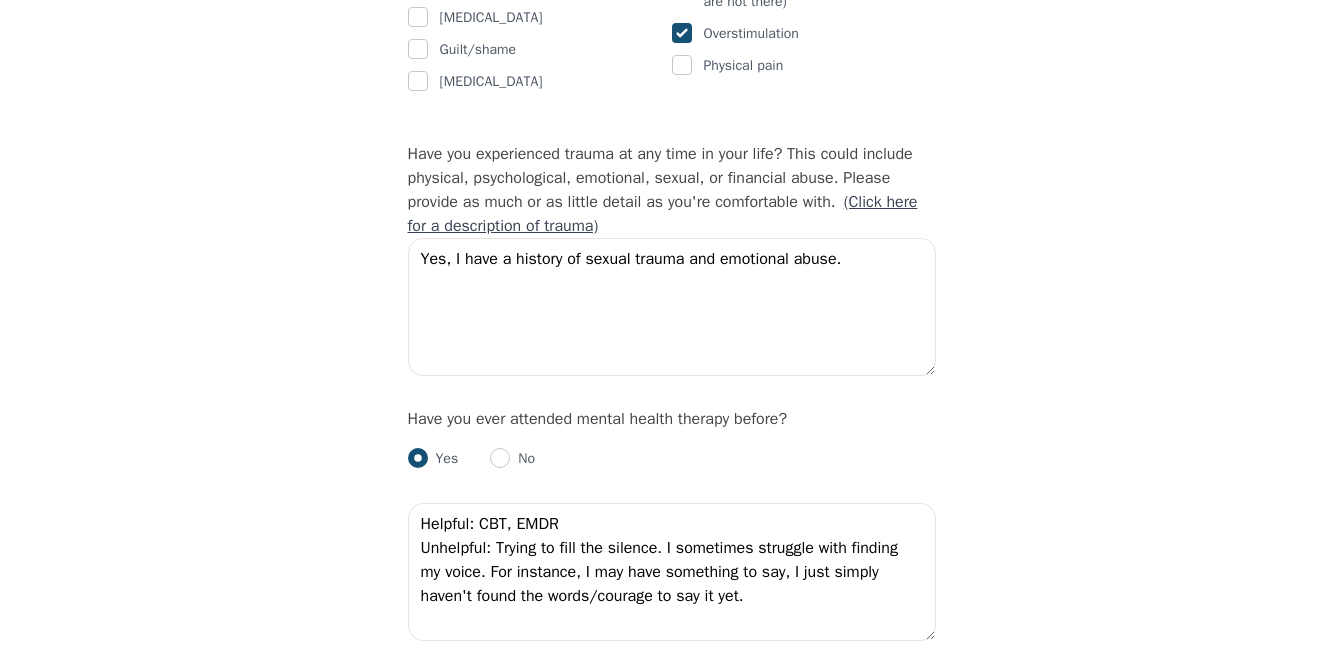click on "Intake Assessment for [PERSON_NAME] Part 2 of 2: Clinical Self-Report Please complete the following information before your initial session. This step is crucial to kickstart your therapeutic journey with your therapist: Please describe what has brought you to seek therapy at this time? I have a history with [MEDICAL_DATA] and I can feel the beginning affects taking place. I would like some help to turn it around.  How are your current issues affecting your daily life, and for how long have you been experiencing them? Duration: two weeks
Affects: low energy/mood and [MEDICAL_DATA] On a daily basis, how do you typically feel? Low to moderate Rate your current emotional intensity on a scale of 1 (Low) to 10 (High): 1 2 3 4 5 6 7 8 9 10 Low Intensity High Intensity What current stressors are affecting your mental health? 1. School (practicum)
2. Family (old triggers of being the invisible child)
3. Relationship (questioning) Lack of motivation Talking too fast Fatigue/no energy Feeling hopeless/helpless [MEDICAL_DATA]" at bounding box center [671, 665] 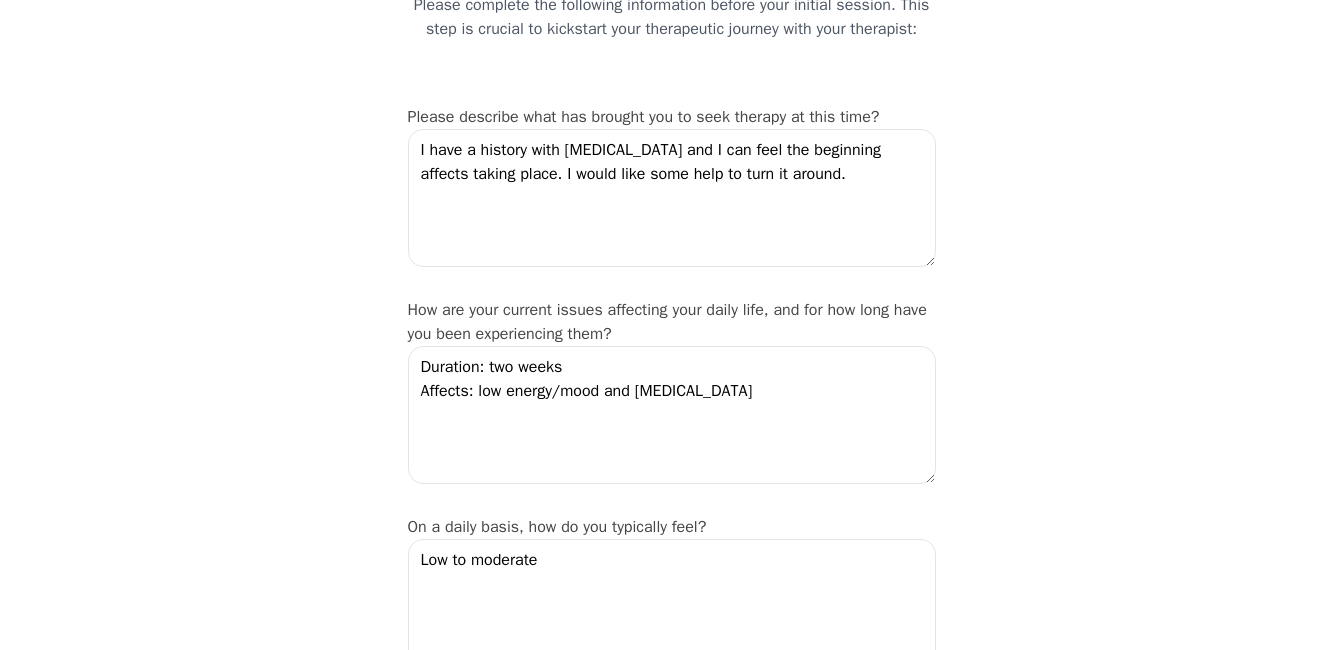 scroll, scrollTop: 195, scrollLeft: 0, axis: vertical 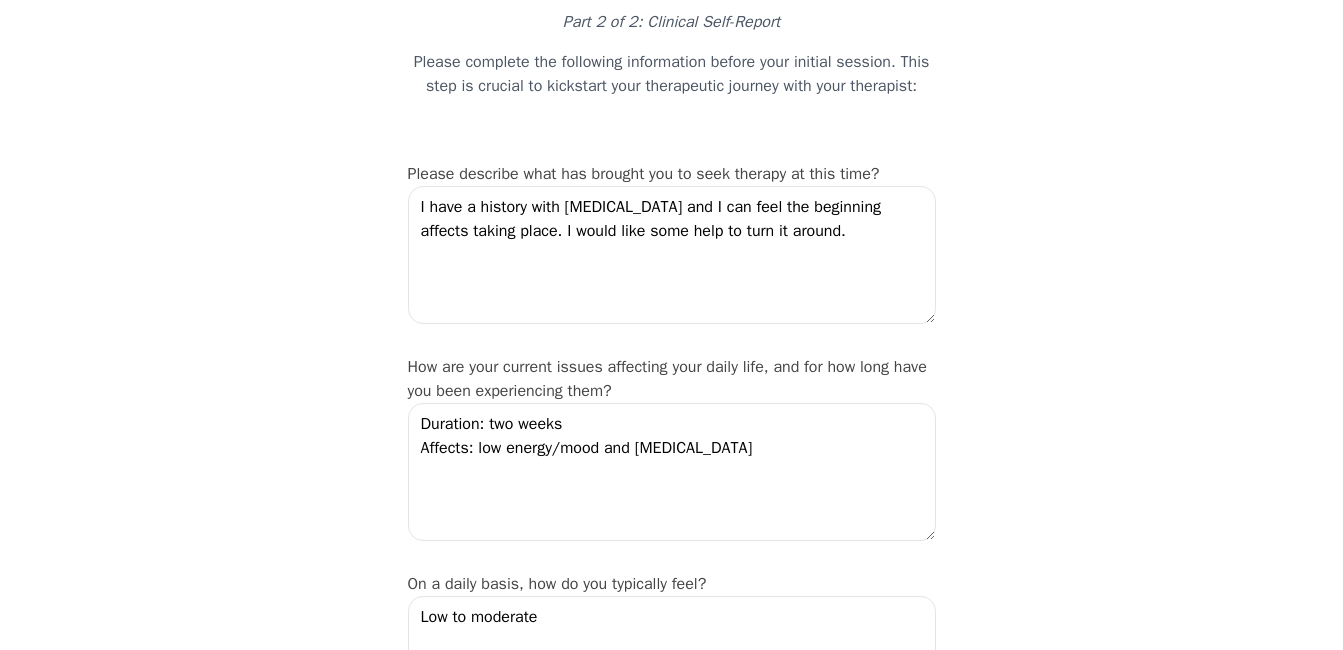 click on "Intake Assessment for [PERSON_NAME] Part 2 of 2: Clinical Self-Report Please complete the following information before your initial session. This step is crucial to kickstart your therapeutic journey with your therapist: Please describe what has brought you to seek therapy at this time? I have a history with [MEDICAL_DATA] and I can feel the beginning affects taking place. I would like some help to turn it around.  How are your current issues affecting your daily life, and for how long have you been experiencing them? Duration: two weeks
Affects: low energy/mood and [MEDICAL_DATA] On a daily basis, how do you typically feel? Low to moderate Rate your current emotional intensity on a scale of 1 (Low) to 10 (High): 1 2 3 4 5 6 7 8 9 10 Low Intensity High Intensity What current stressors are affecting your mental health? 1. School (practicum)
2. Family (old triggers of being the invisible child)
3. Relationship (questioning) Lack of motivation Talking too fast Fatigue/no energy Feeling hopeless/helpless [MEDICAL_DATA]" at bounding box center (671, 2329) 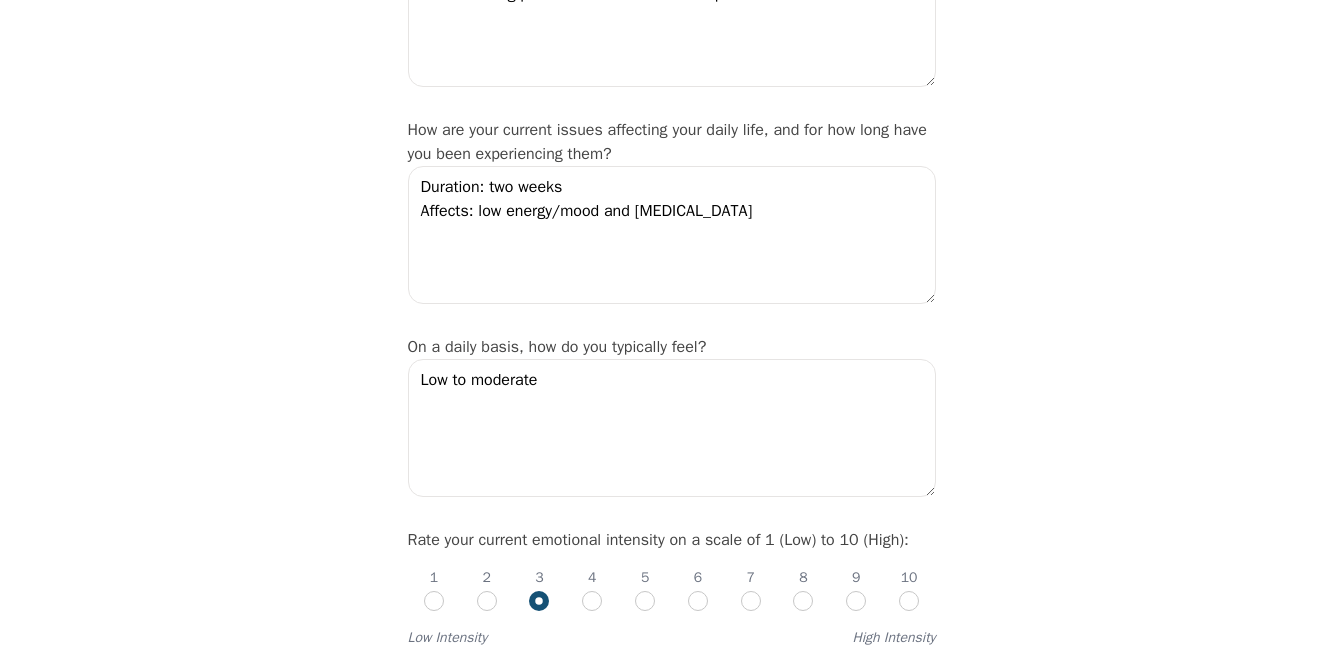 scroll, scrollTop: 370, scrollLeft: 0, axis: vertical 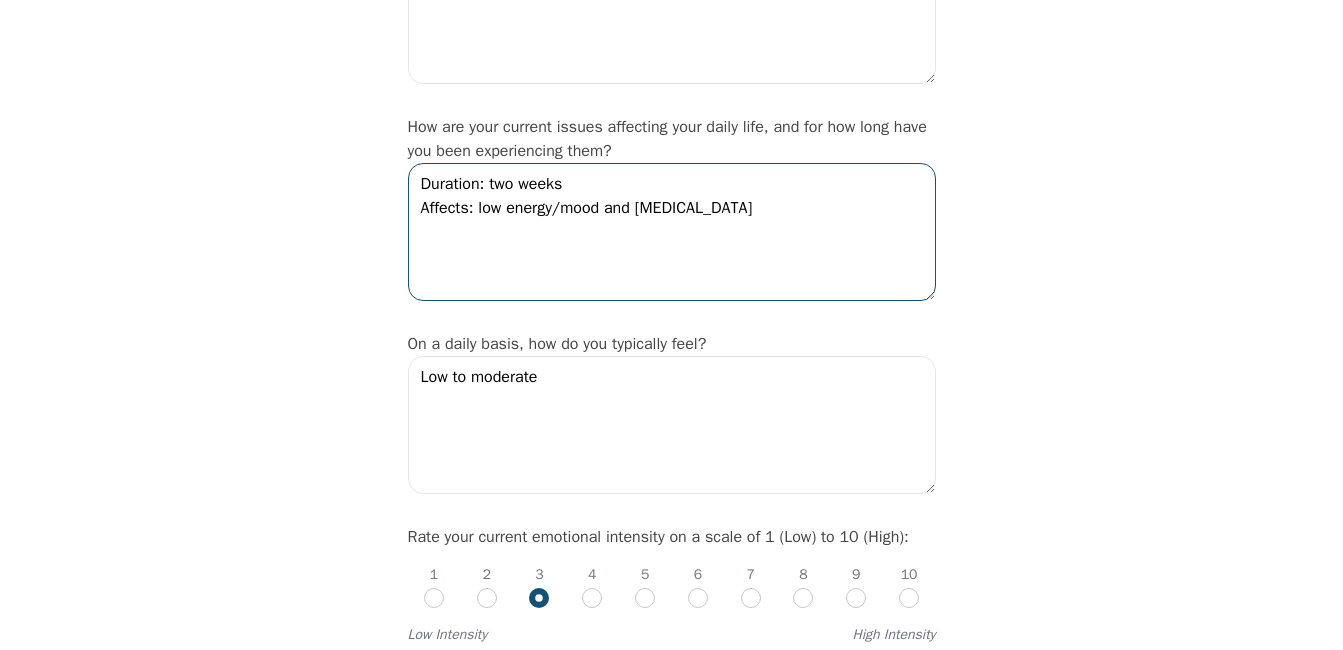 click on "Duration: two weeks
Affects: low energy/mood and [MEDICAL_DATA]" at bounding box center [672, 232] 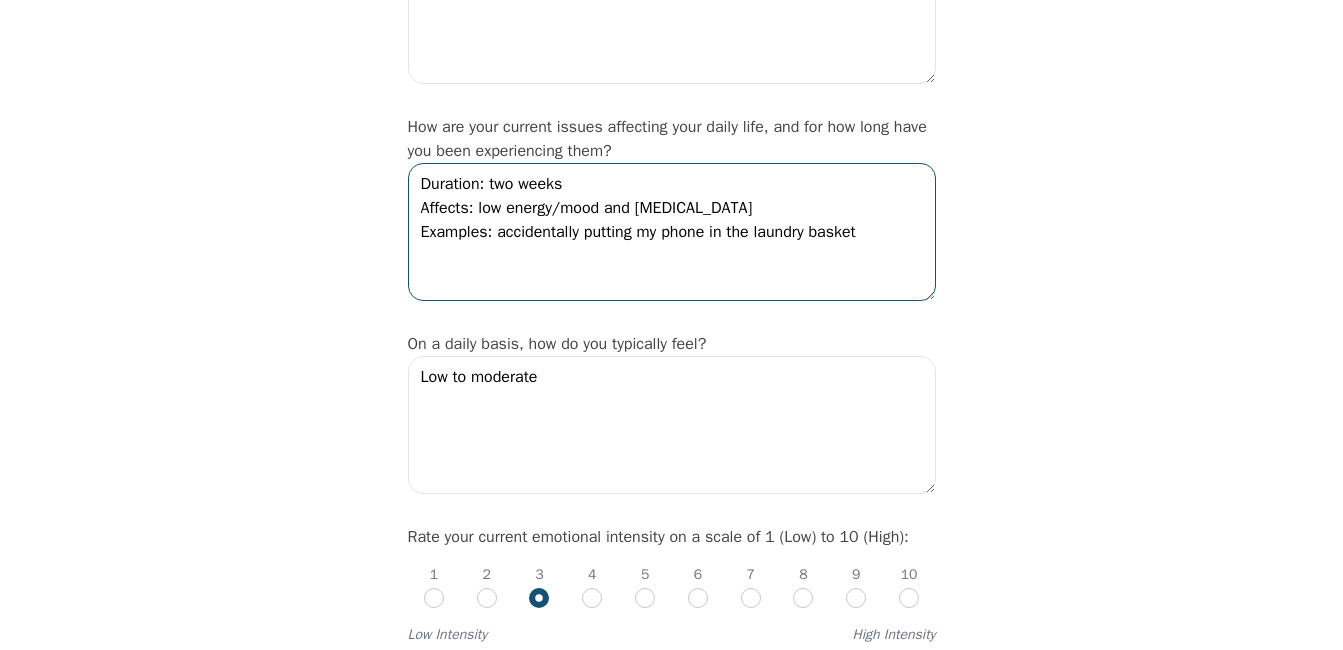 click on "Duration: two weeks
Affects: low energy/mood and [MEDICAL_DATA]
Examples: accidentally putting my phone in the laundry basket" at bounding box center [672, 232] 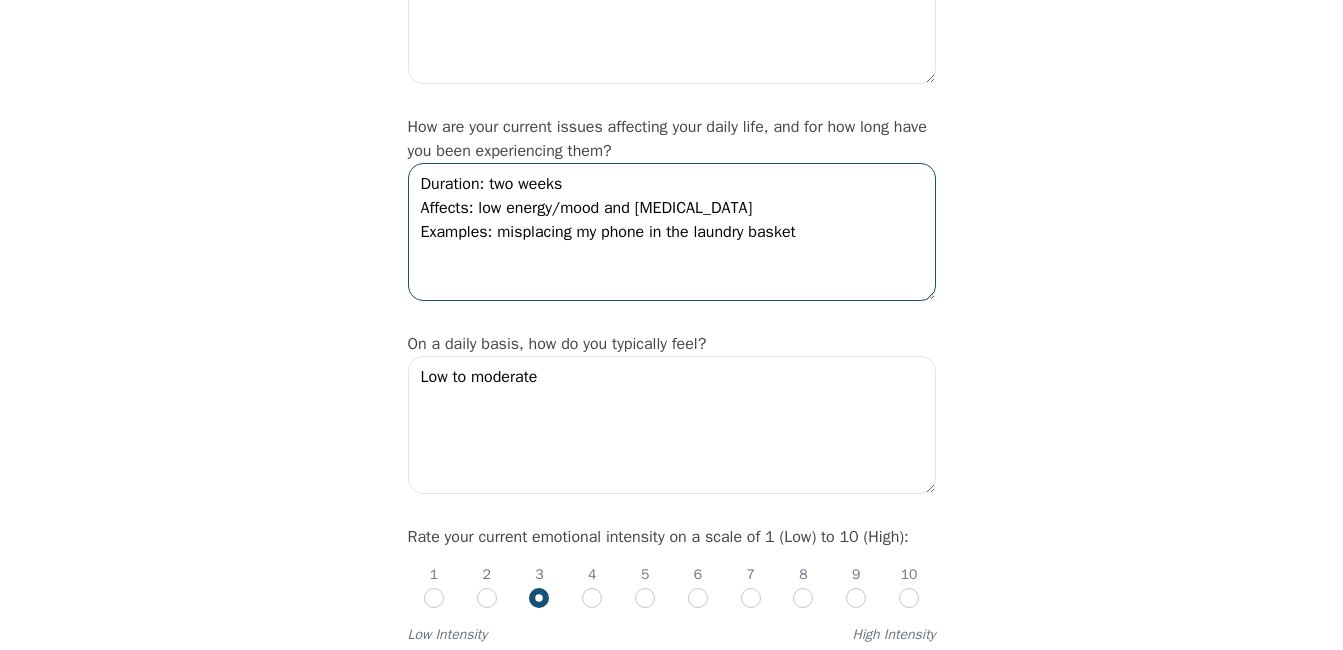 click on "Duration: two weeks
Affects: low energy/mood and [MEDICAL_DATA]
Examples: misplacing my phone in the laundry basket" at bounding box center (672, 232) 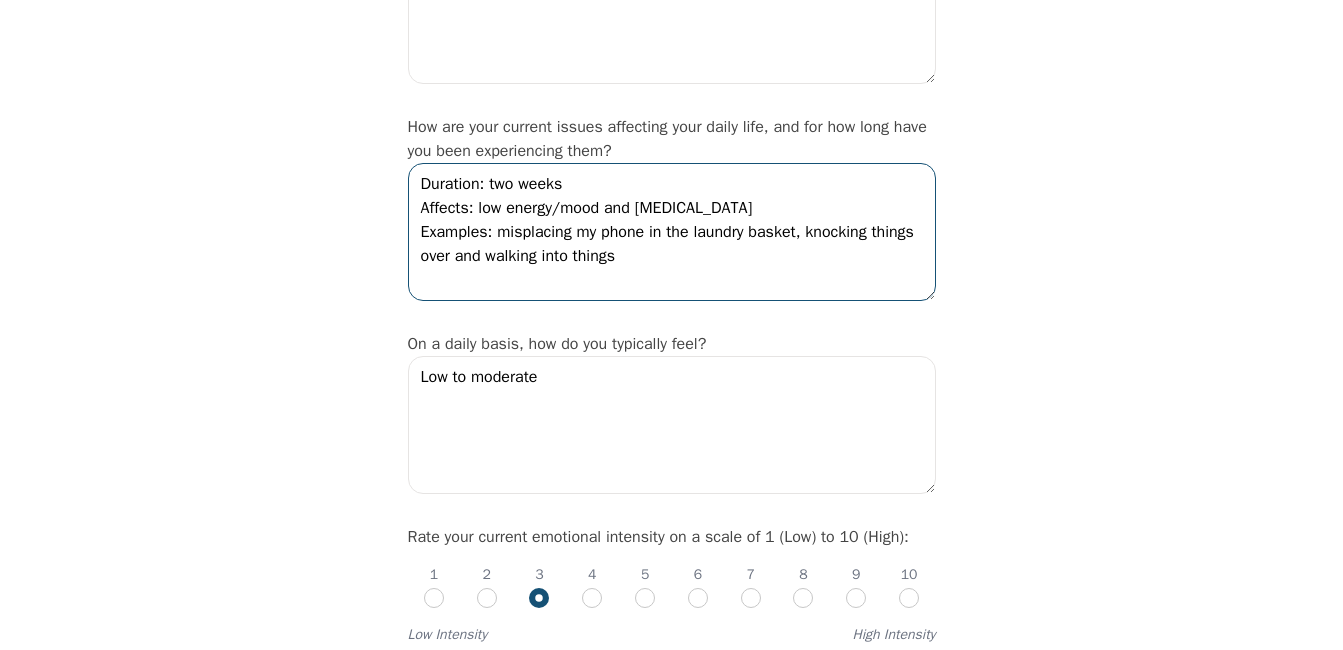 drag, startPoint x: 623, startPoint y: 296, endPoint x: 412, endPoint y: 259, distance: 214.21951 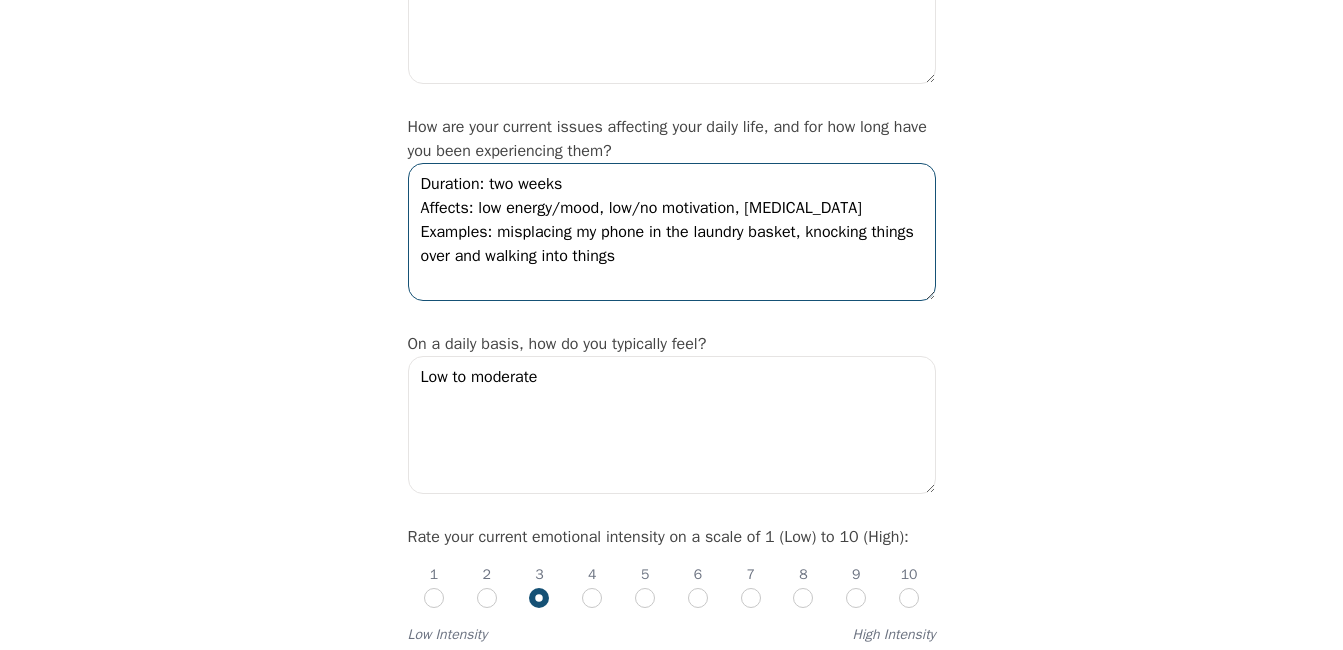 drag, startPoint x: 774, startPoint y: 303, endPoint x: 817, endPoint y: 254, distance: 65.192024 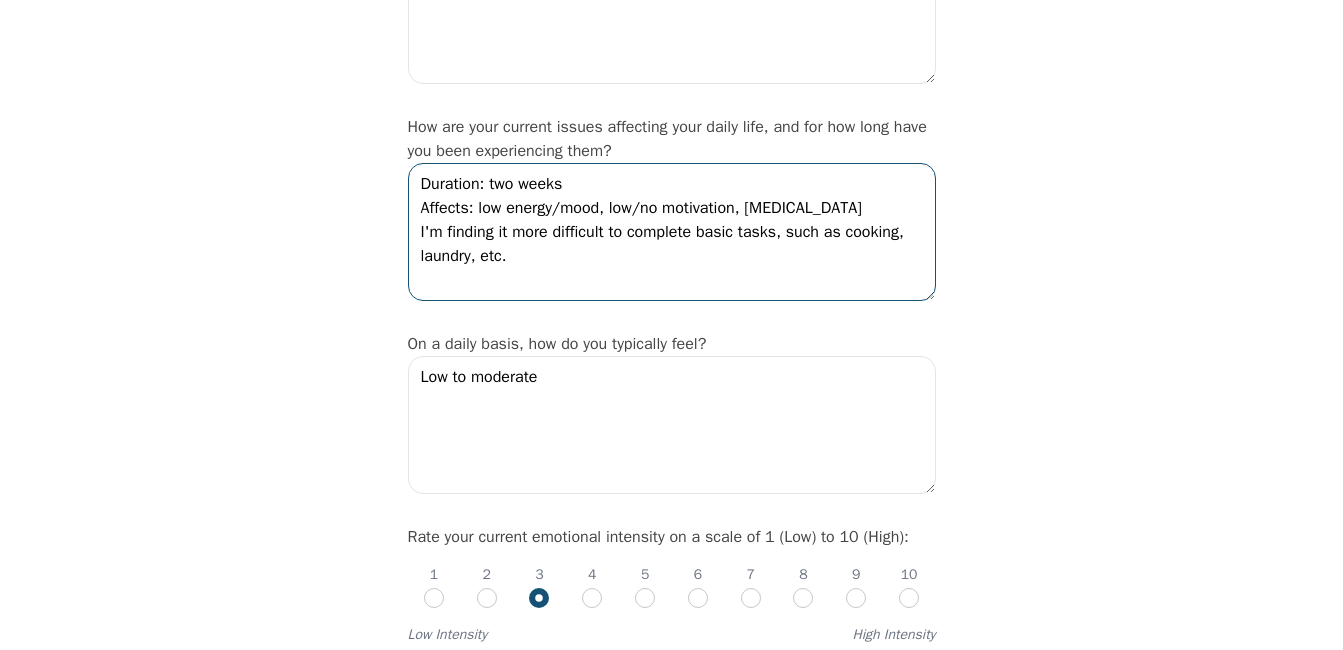 click on "Duration: two weeks
Affects: low energy/mood, low/no motivation, [MEDICAL_DATA]
I'm finding it more difficult to complete basic tasks, such as cooking, laundry, etc." at bounding box center (672, 232) 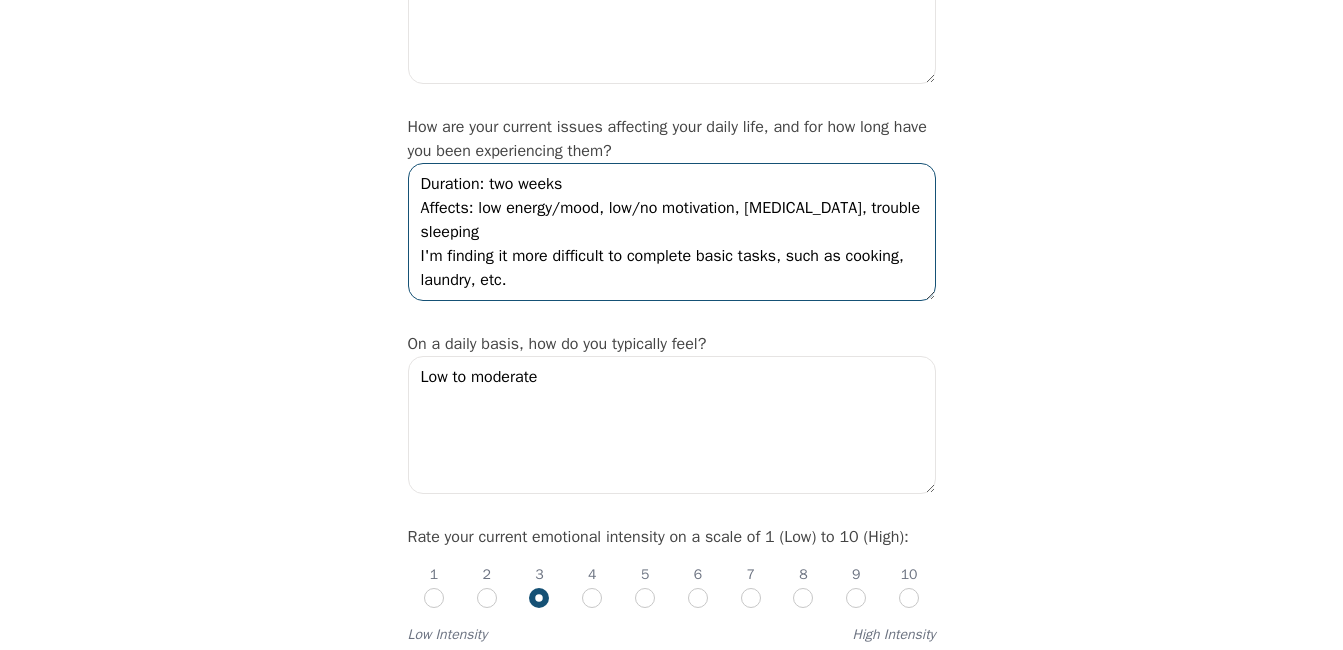 type on "Duration: two weeks
Affects: low energy/mood, low/no motivation, [MEDICAL_DATA], trouble sleeping
I'm finding it more difficult to complete basic tasks, such as cooking, laundry, etc." 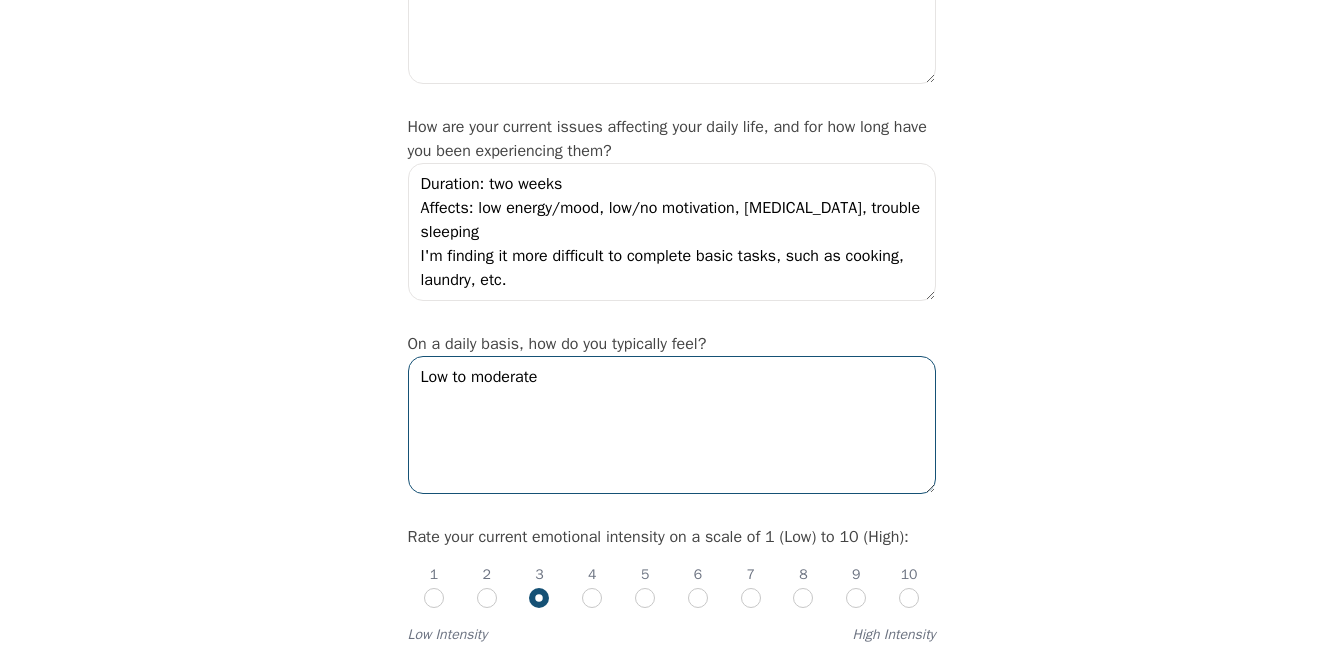 click on "Low to moderate" at bounding box center (672, 425) 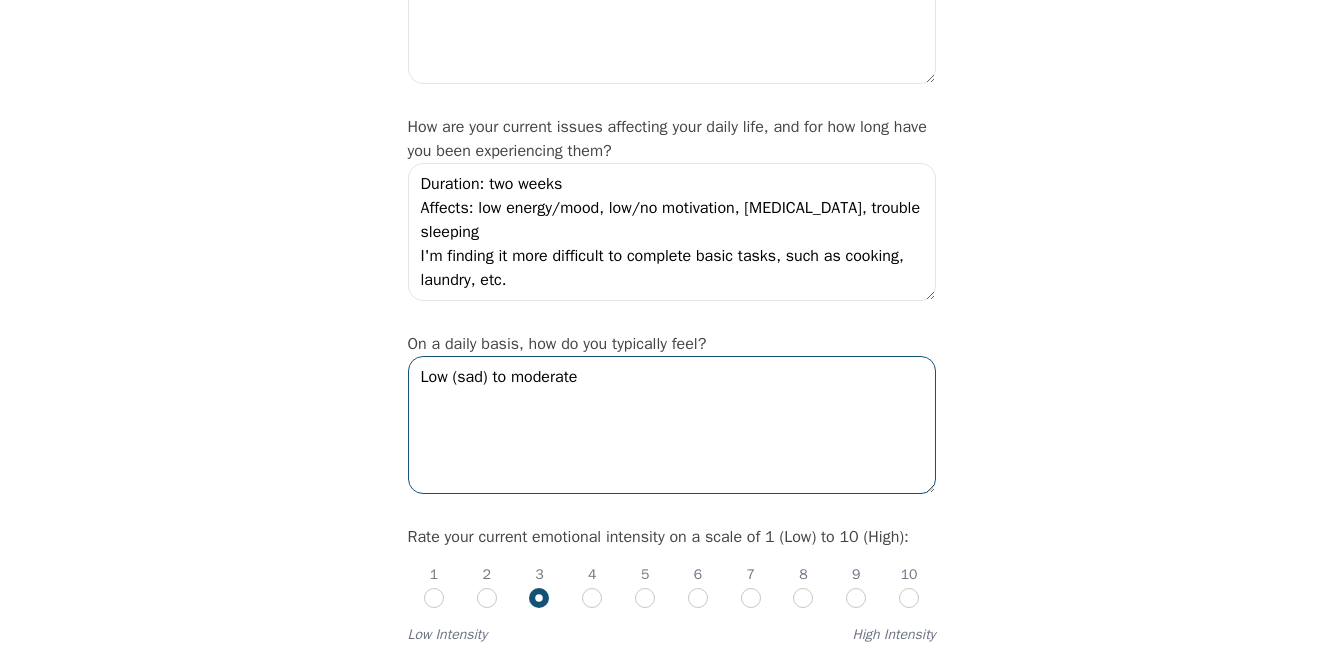 click on "Low (sad) to moderate" at bounding box center [672, 425] 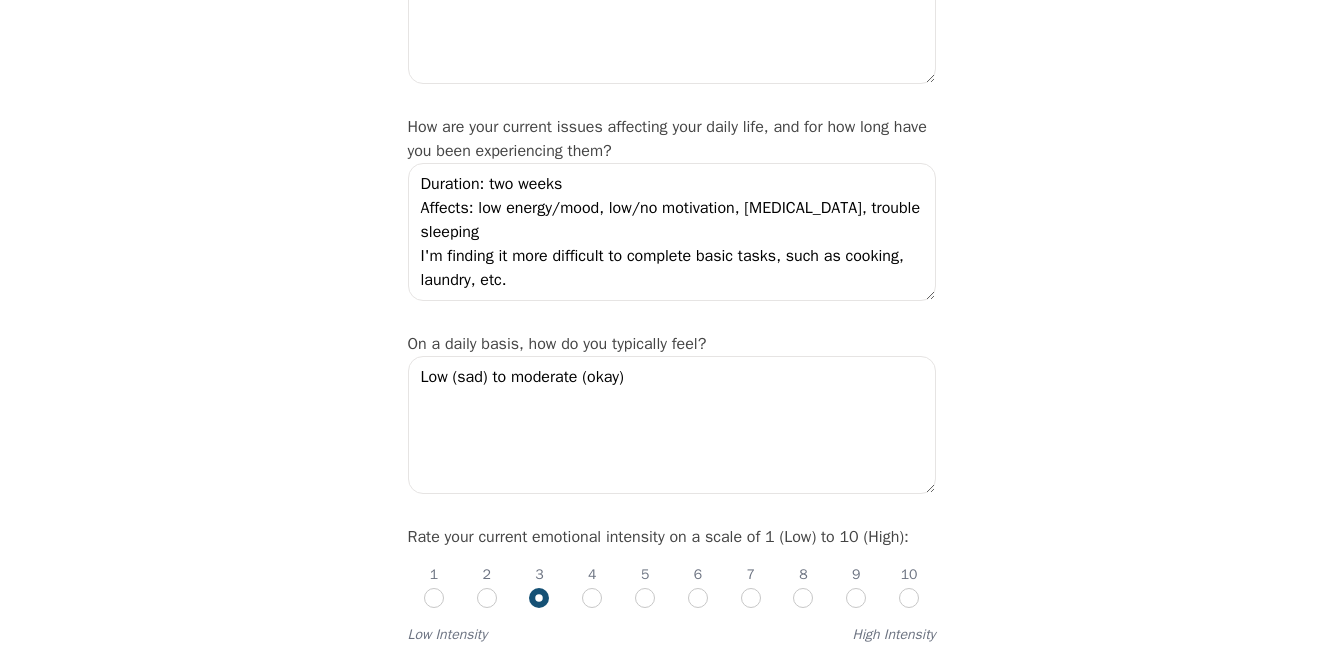 click on "Intake Assessment for [PERSON_NAME] Part 2 of 2: Clinical Self-Report Please complete the following information before your initial session. This step is crucial to kickstart your therapeutic journey with your therapist: Please describe what has brought you to seek therapy at this time? I have a history with [MEDICAL_DATA] and I can feel the beginning affects taking place. I would like some help to turn it around.  How are your current issues affecting your daily life, and for how long have you been experiencing them? Duration: two weeks
Affects: low energy/mood, low/no motivation, [MEDICAL_DATA], trouble sleeping
I'm finding it more difficult to complete basic tasks, such as cooking, laundry, etc.  On a daily basis, how do you typically feel? Low (sad) to moderate (okay) Rate your current emotional intensity on a scale of 1 (Low) to 10 (High): 1 2 3 4 5 6 7 8 9 10 Low Intensity High Intensity What current stressors are affecting your mental health? Lack of motivation Talking too fast Fatigue/no energy [MEDICAL_DATA]" at bounding box center (671, 2089) 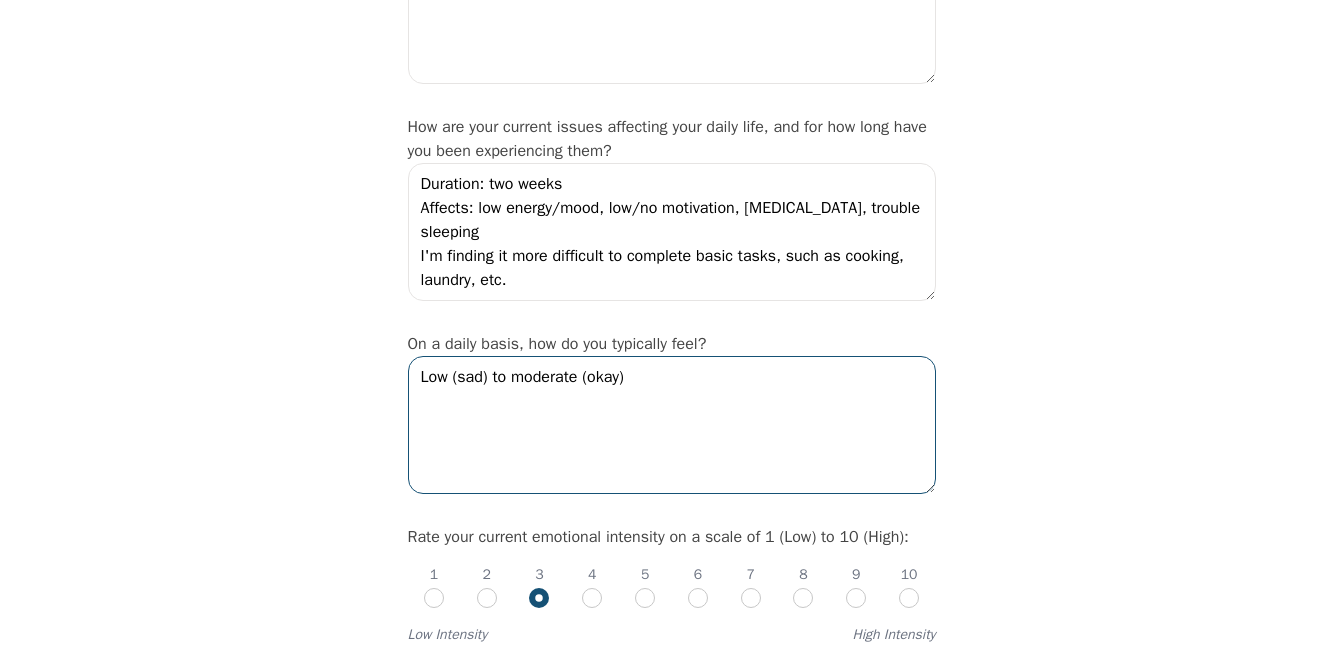 click on "Low (sad) to moderate (okay)" at bounding box center (672, 425) 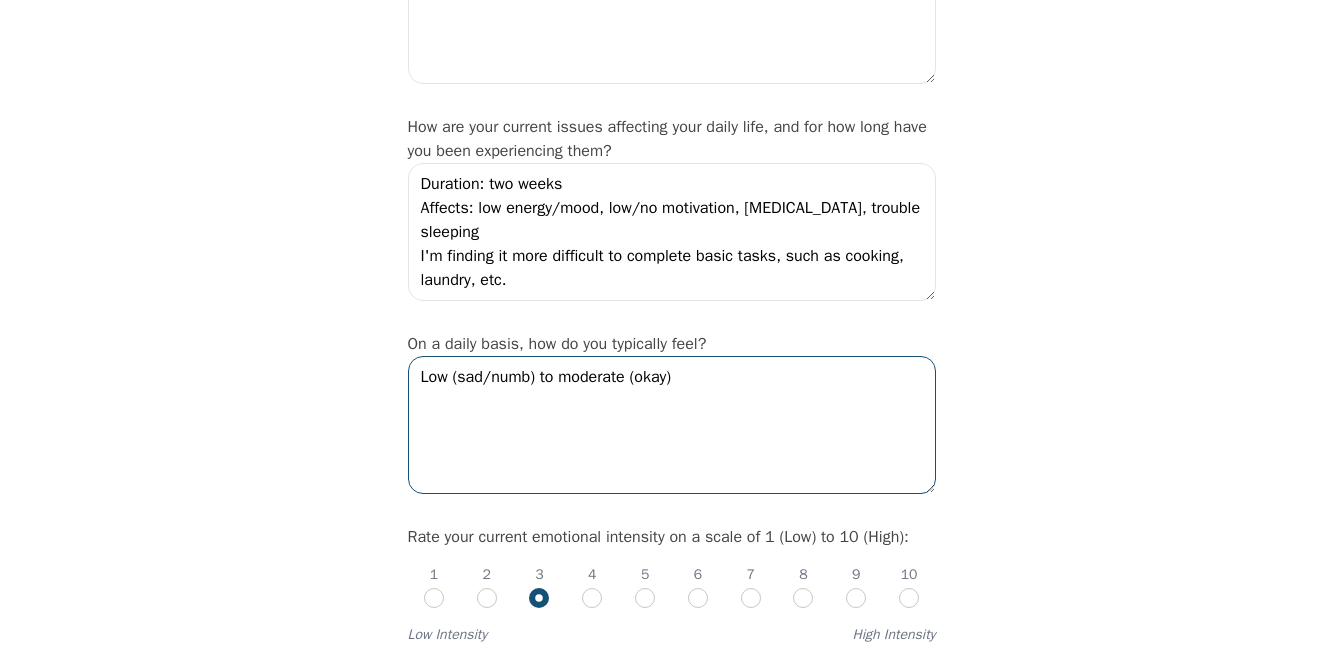 click on "Low (sad/numb) to moderate (okay)" at bounding box center (672, 425) 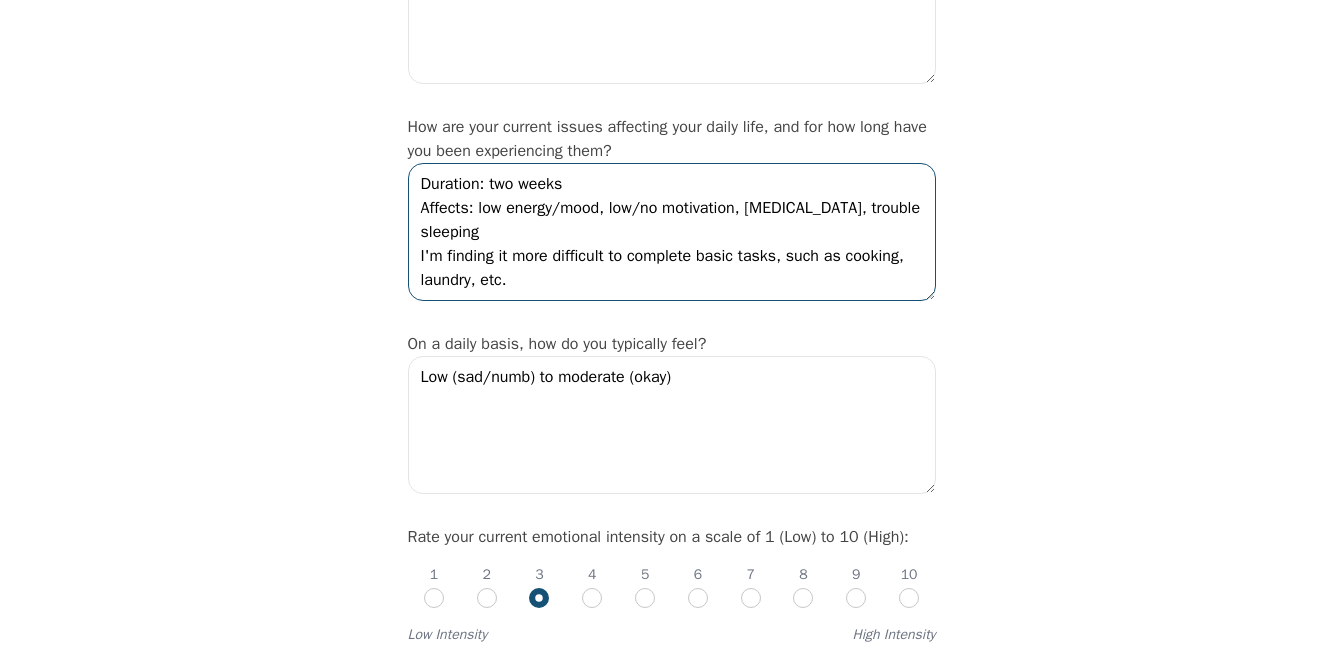 click on "Duration: two weeks
Affects: low energy/mood, low/no motivation, [MEDICAL_DATA], trouble sleeping
I'm finding it more difficult to complete basic tasks, such as cooking, laundry, etc." at bounding box center [672, 232] 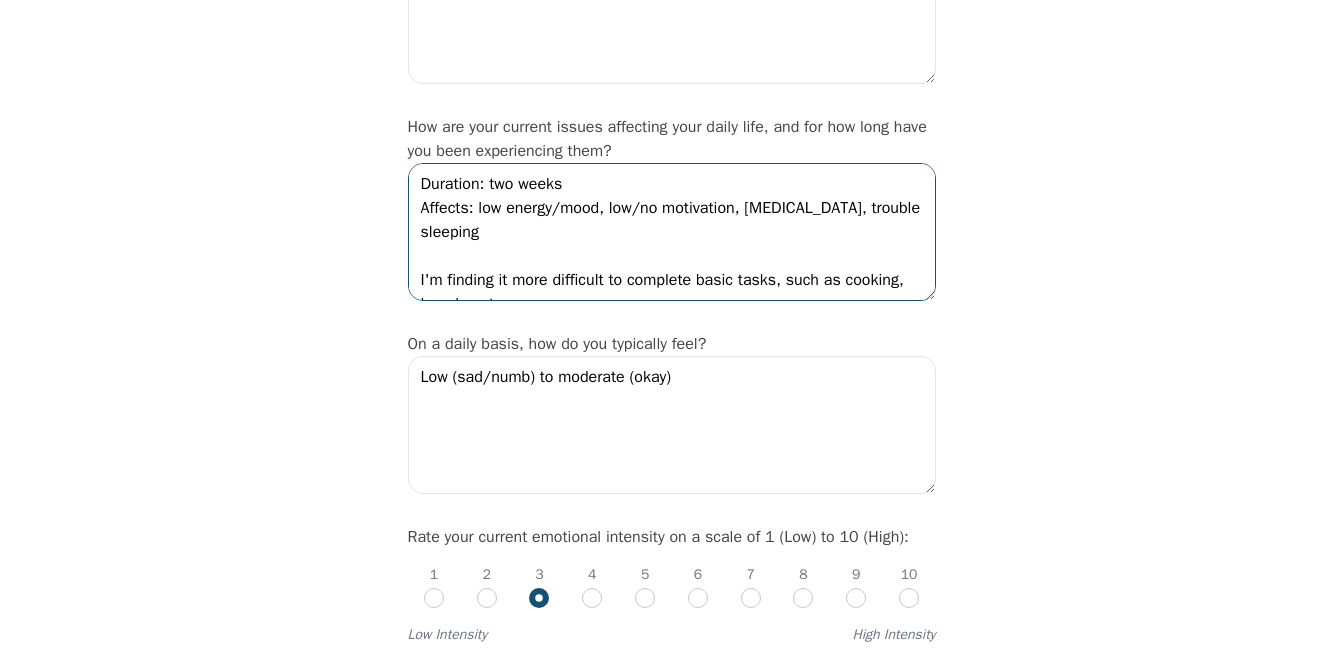 scroll, scrollTop: 24, scrollLeft: 0, axis: vertical 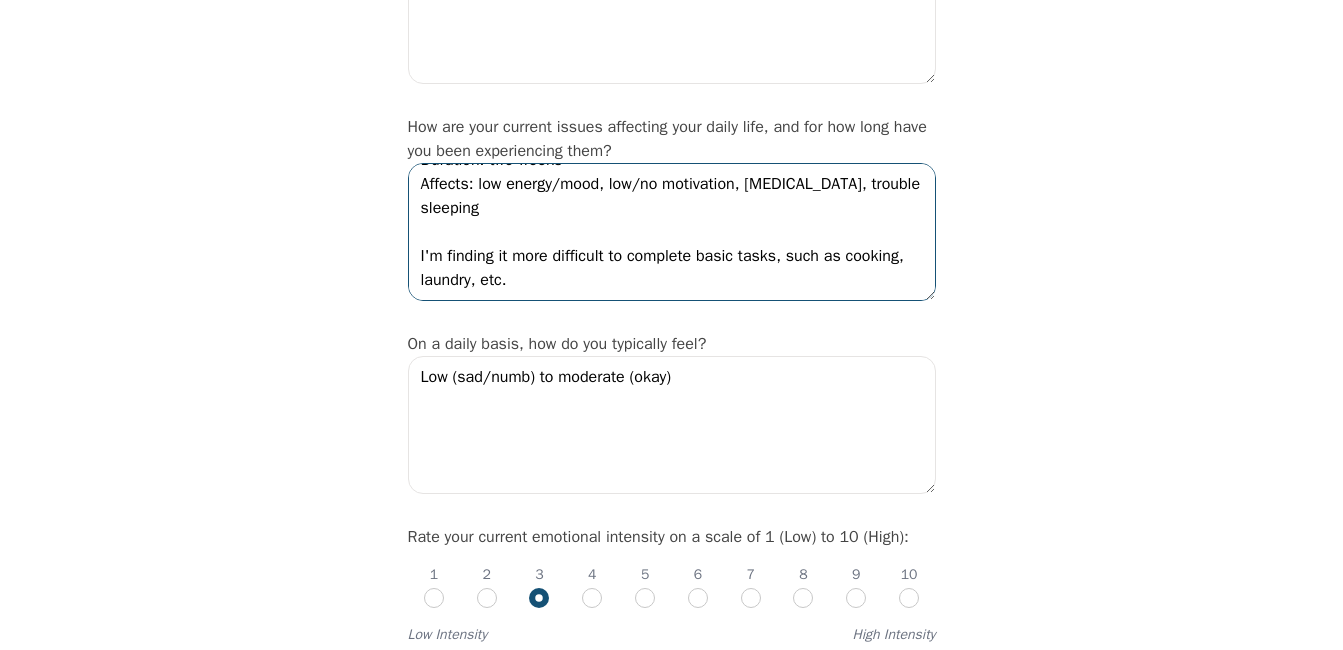 drag, startPoint x: 523, startPoint y: 319, endPoint x: 420, endPoint y: 273, distance: 112.805145 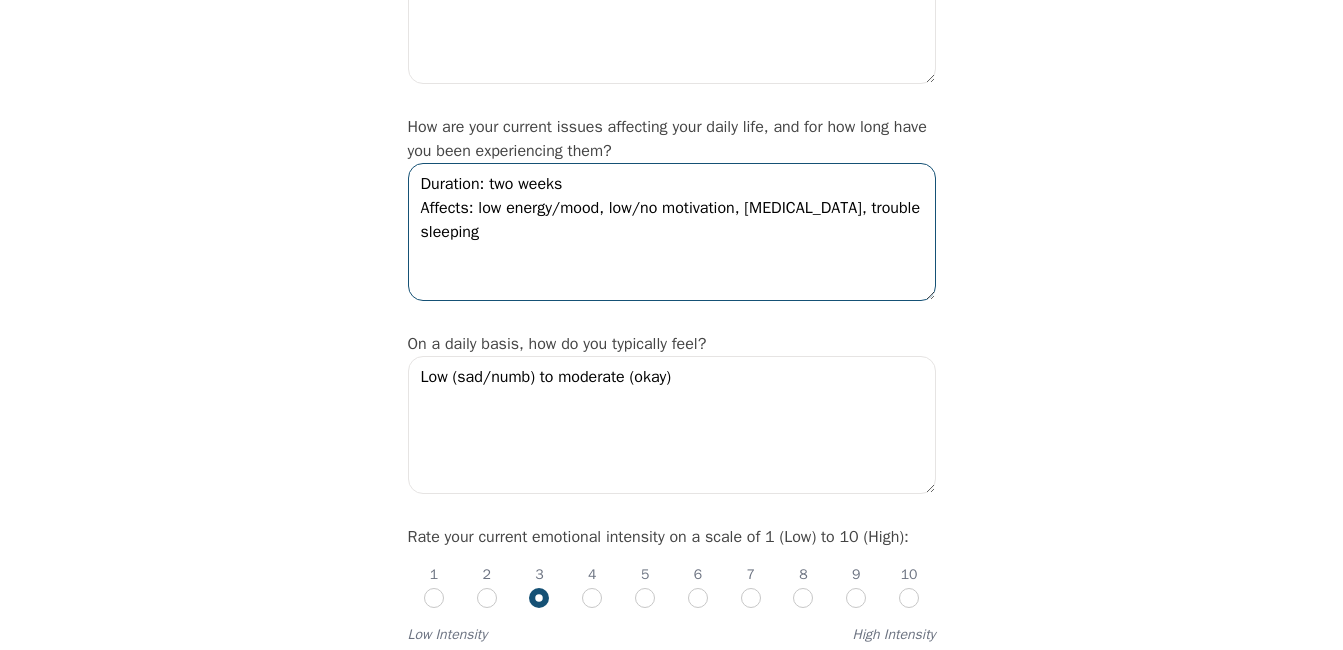 scroll, scrollTop: 0, scrollLeft: 0, axis: both 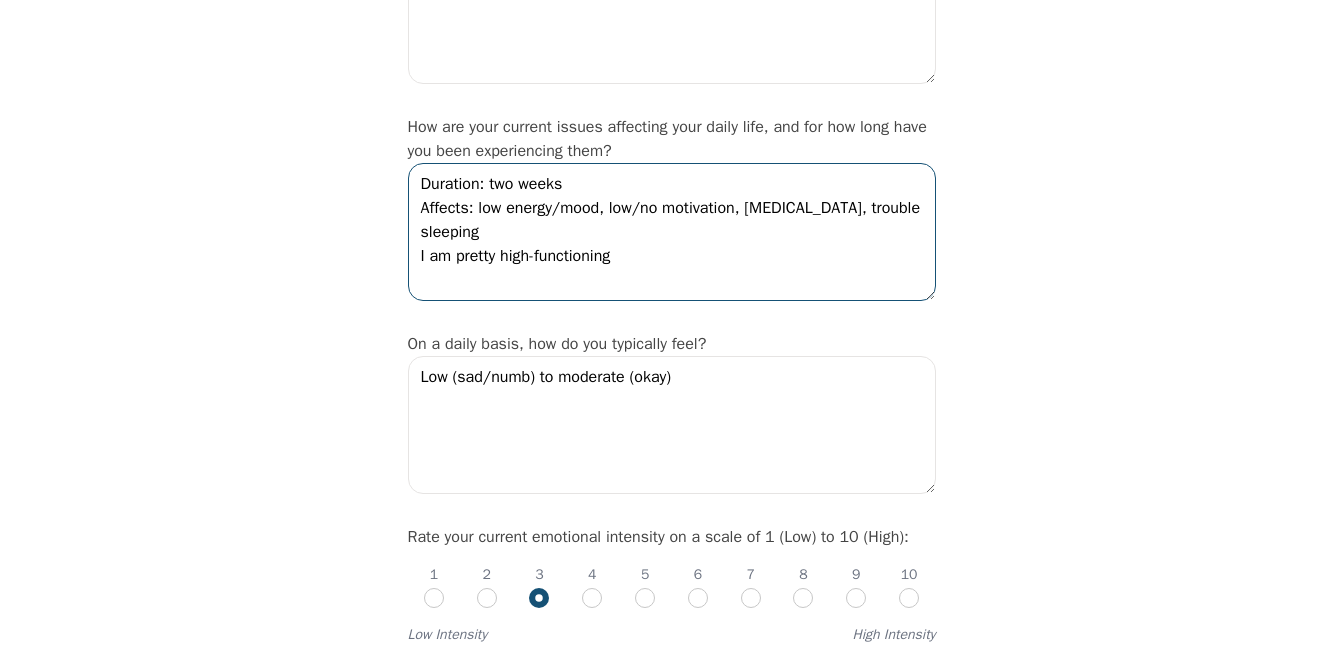click on "Duration: two weeks
Affects: low energy/mood, low/no motivation, [MEDICAL_DATA], trouble sleeping
I am pretty high-functioning" at bounding box center (672, 232) 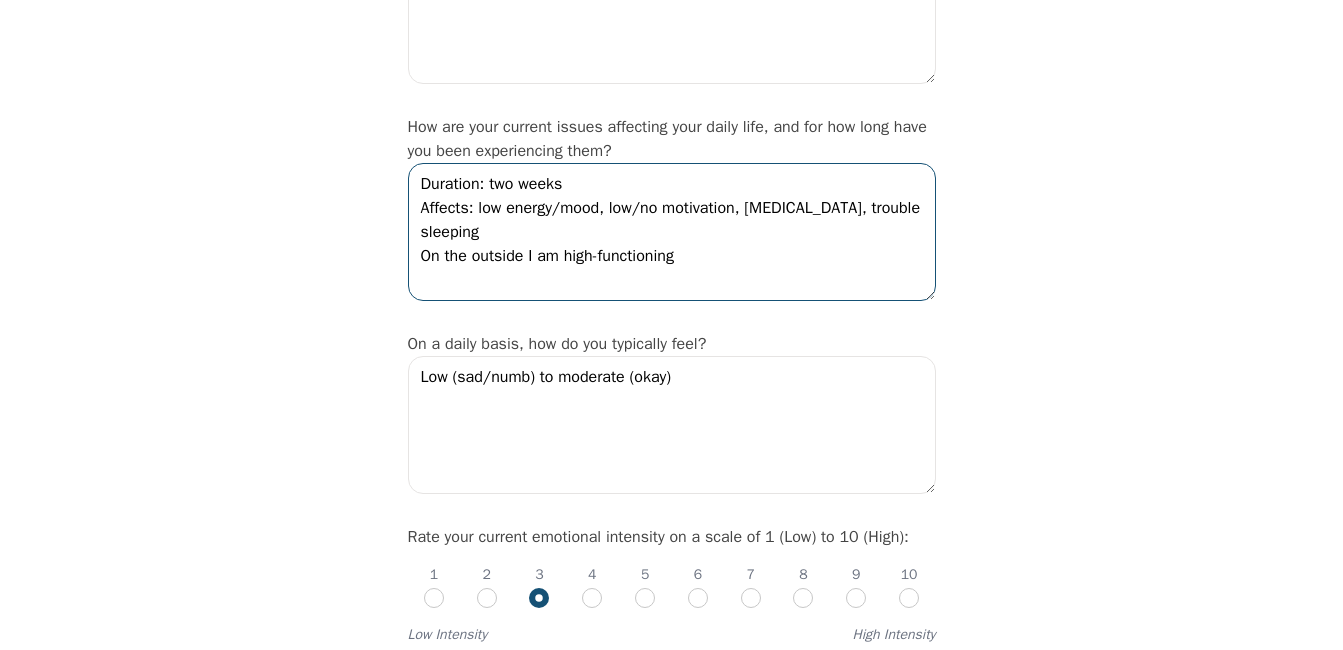 click on "Duration: two weeks
Affects: low energy/mood, low/no motivation, [MEDICAL_DATA], trouble sleeping
On the outside I am high-functioning" at bounding box center [672, 232] 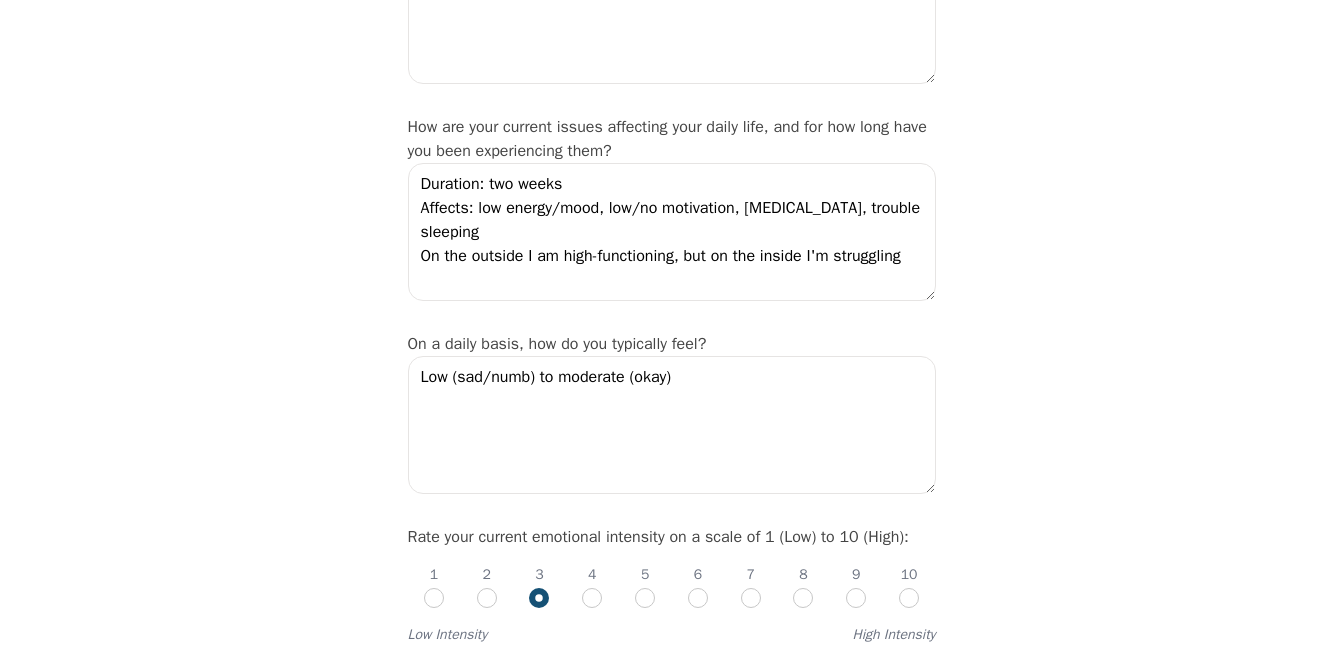 click on "Intake Assessment for [PERSON_NAME] Part 2 of 2: Clinical Self-Report Please complete the following information before your initial session. This step is crucial to kickstart your therapeutic journey with your therapist: Please describe what has brought you to seek therapy at this time? I have a history with [MEDICAL_DATA] and I can feel the beginning affects taking place. I would like some help to turn it around.  How are your current issues affecting your daily life, and for how long have you been experiencing them? Duration: two weeks
Affects: low energy/mood, low/no motivation, [MEDICAL_DATA], trouble sleeping
On the outside I am high-functioning, but on the inside I'm struggling On a daily basis, how do you typically feel? Low (sad/numb) to moderate (okay) Rate your current emotional intensity on a scale of 1 (Low) to 10 (High): 1 2 3 4 5 6 7 8 9 10 Low Intensity High Intensity What current stressors are affecting your mental health? Lack of motivation Talking too fast Fatigue/no energy Sleeping too much Yes" at bounding box center (671, 2089) 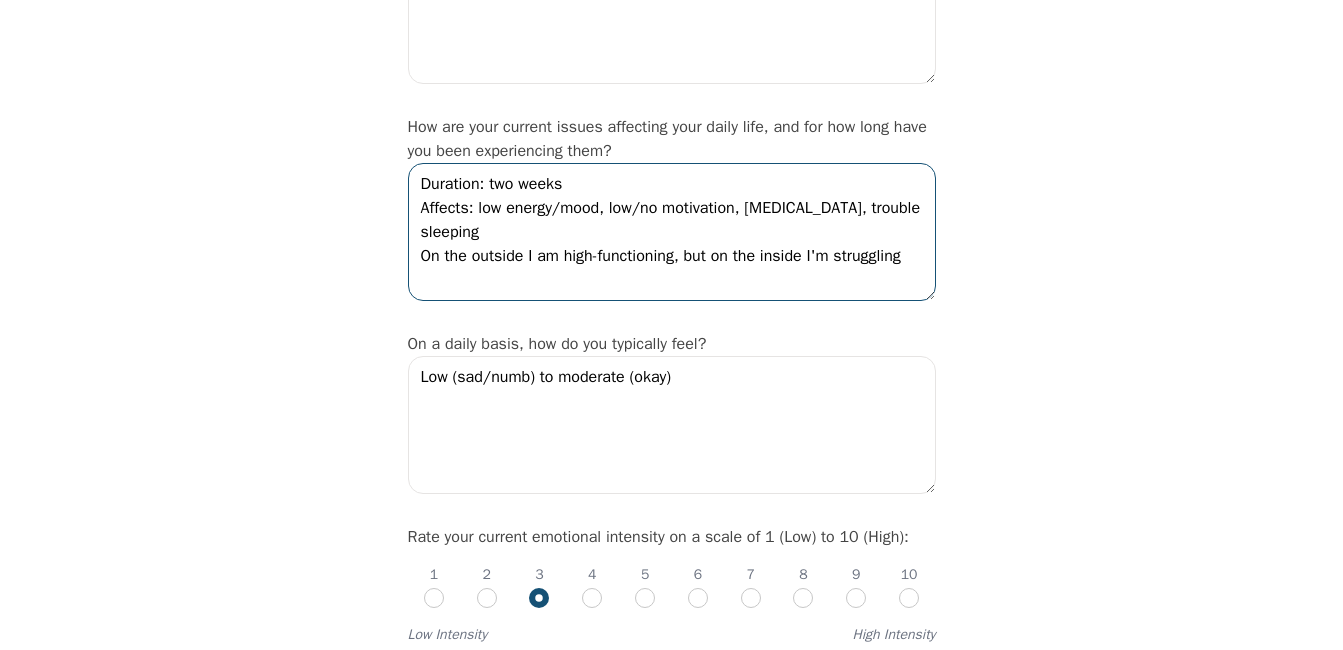 click on "Duration: two weeks
Affects: low energy/mood, low/no motivation, [MEDICAL_DATA], trouble sleeping
On the outside I am high-functioning, but on the inside I'm struggling" at bounding box center (672, 232) 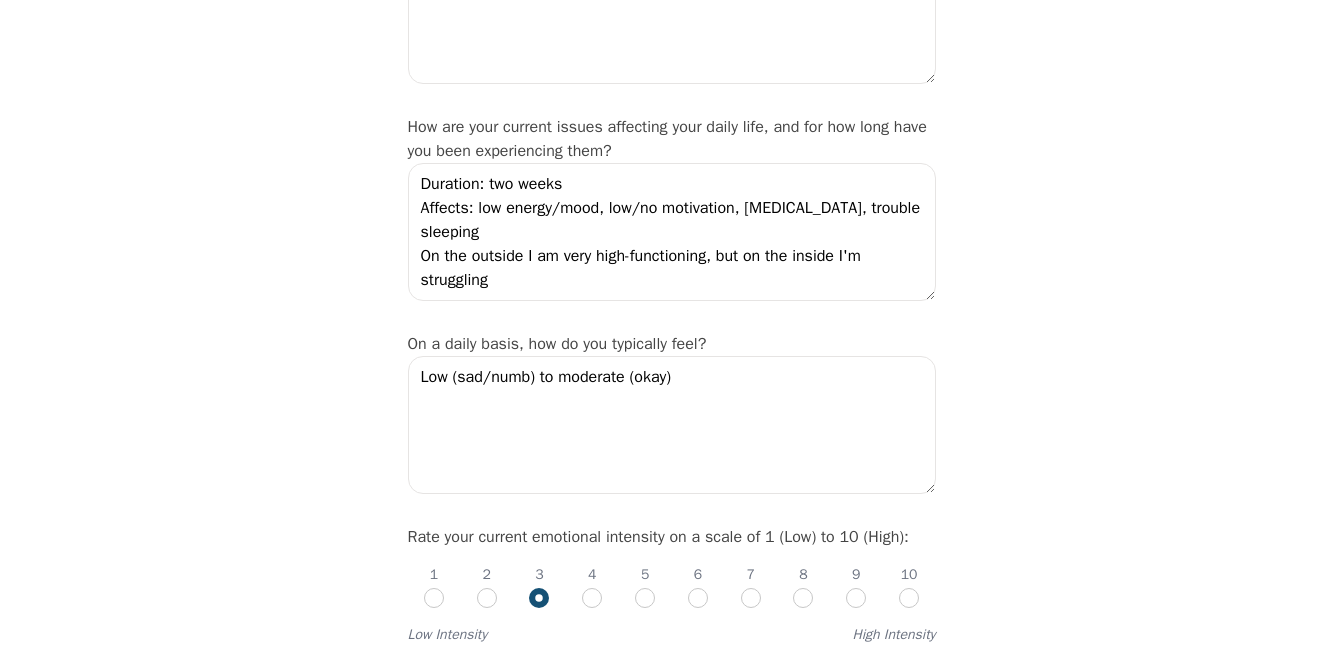 click on "Intake Assessment for [PERSON_NAME] Part 2 of 2: Clinical Self-Report Please complete the following information before your initial session. This step is crucial to kickstart your therapeutic journey with your therapist: Please describe what has brought you to seek therapy at this time? I have a history with [MEDICAL_DATA] and I can feel the beginning affects taking place. I would like some help to turn it around.  How are your current issues affecting your daily life, and for how long have you been experiencing them? Duration: two weeks
Affects: low energy/mood, low/no motivation, [MEDICAL_DATA], trouble sleeping
On the outside I am very high-functioning, but on the inside I'm struggling On a daily basis, how do you typically feel? Low (sad/numb) to moderate (okay) Rate your current emotional intensity on a scale of 1 (Low) to 10 (High): 1 2 3 4 5 6 7 8 9 10 Low Intensity High Intensity What current stressors are affecting your mental health? Lack of motivation Talking too fast Fatigue/no energy Lack of interest" at bounding box center [671, 2089] 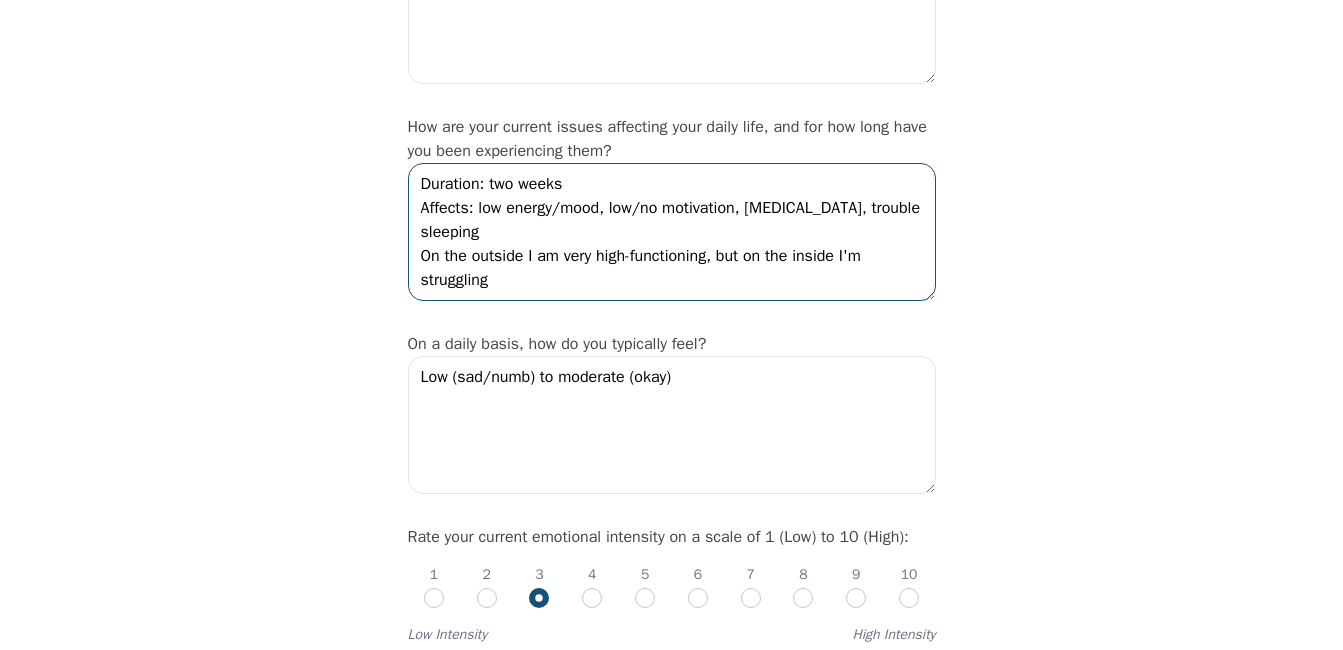 click on "Duration: two weeks
Affects: low energy/mood, low/no motivation, [MEDICAL_DATA], trouble sleeping
On the outside I am very high-functioning, but on the inside I'm struggling" at bounding box center [672, 232] 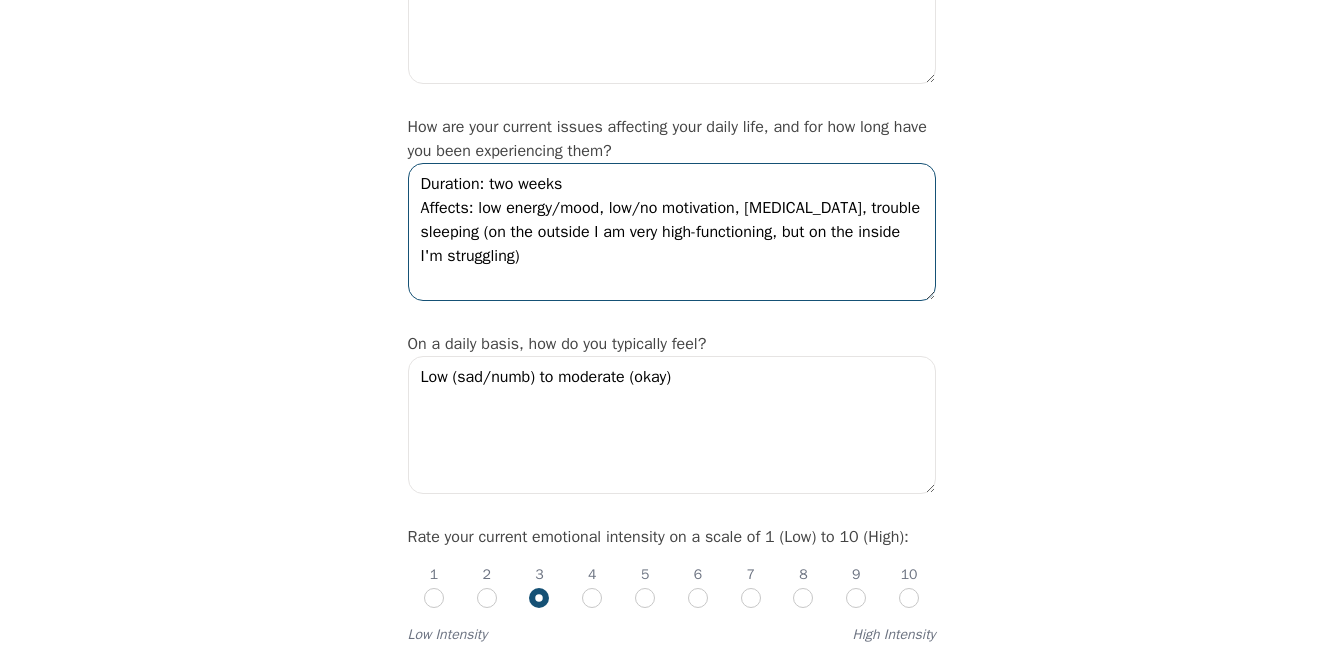 type on "Duration: two weeks
Affects: low energy/mood, low/no motivation, [MEDICAL_DATA], trouble sleeping (on the outside I am very high-functioning, but on the inside I'm struggling)" 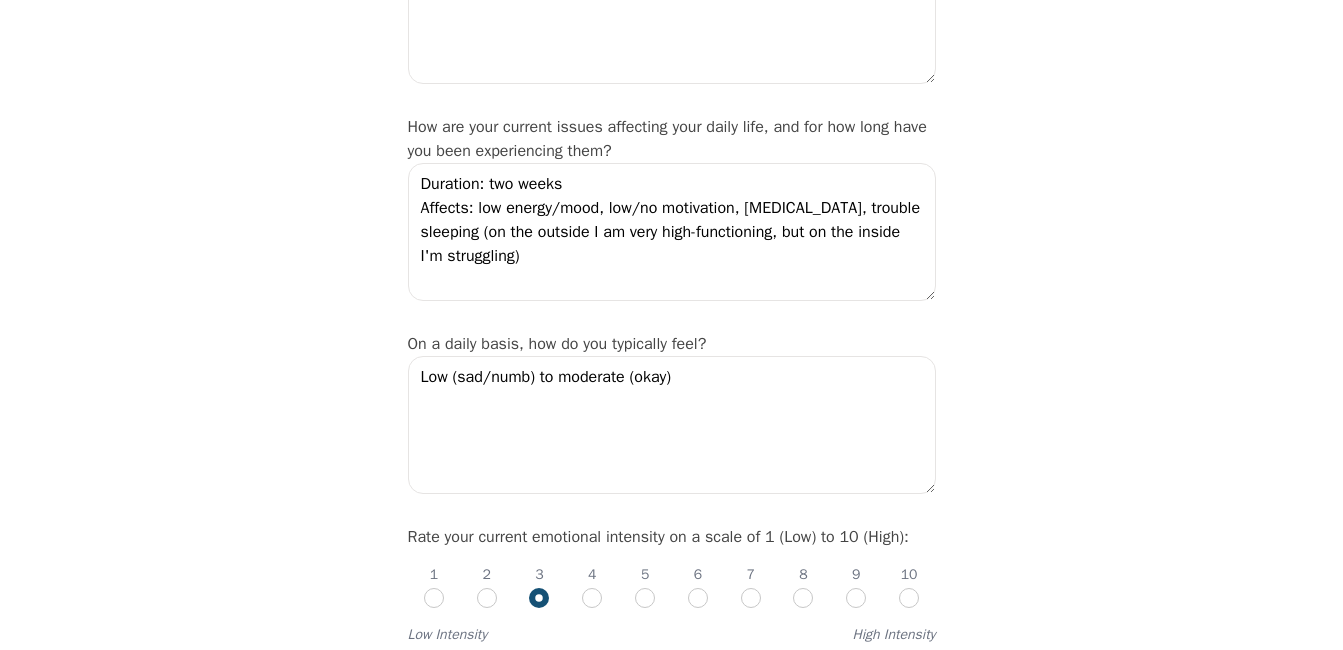 click on "Intake Assessment for [PERSON_NAME] Part 2 of 2: Clinical Self-Report Please complete the following information before your initial session. This step is crucial to kickstart your therapeutic journey with your therapist: Please describe what has brought you to seek therapy at this time? I have a history with [MEDICAL_DATA] and I can feel the beginning affects taking place. I would like some help to turn it around.  How are your current issues affecting your daily life, and for how long have you been experiencing them? Duration: two weeks
Affects: low energy/mood, low/no motivation, [MEDICAL_DATA], trouble sleeping (on the outside I am very high-functioning, but on the inside I'm struggling) On a daily basis, how do you typically feel? Low (sad/numb) to moderate (okay) Rate your current emotional intensity on a scale of 1 (Low) to 10 (High): 1 2 3 4 5 6 7 8 9 10 Low Intensity High Intensity What current stressors are affecting your mental health? Lack of motivation Talking too fast Fatigue/no energy [MEDICAL_DATA] Yes" at bounding box center (671, 2089) 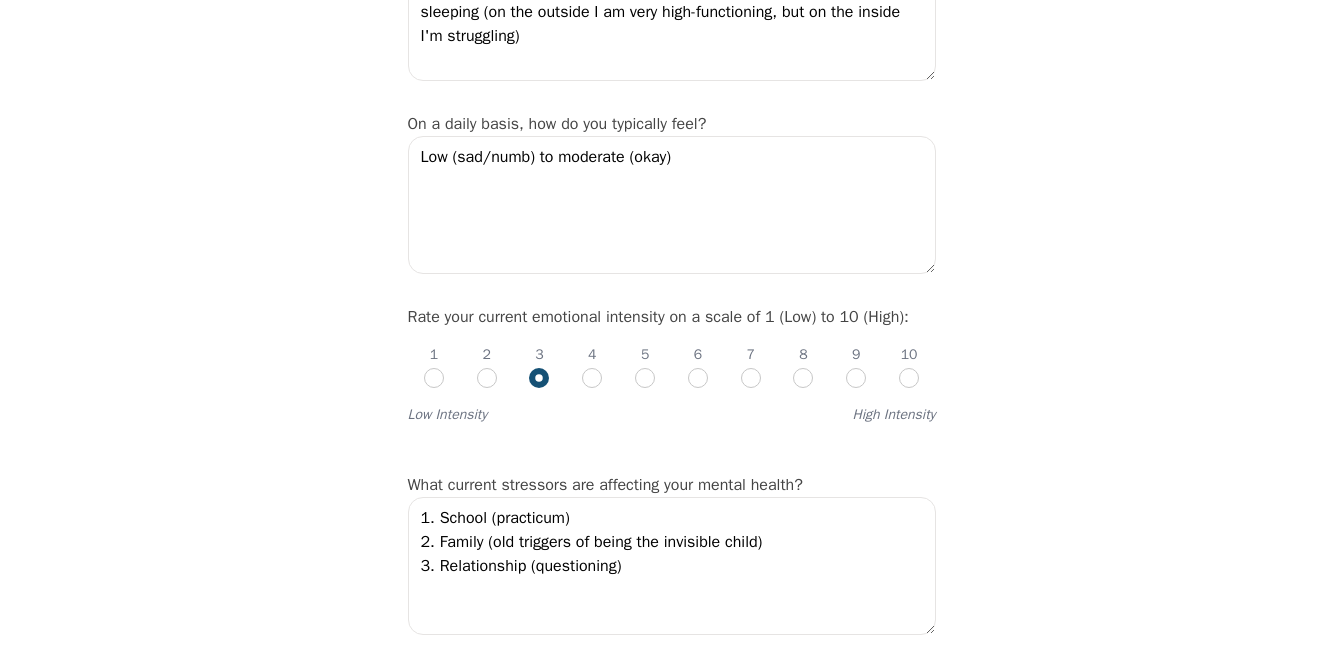 scroll, scrollTop: 655, scrollLeft: 0, axis: vertical 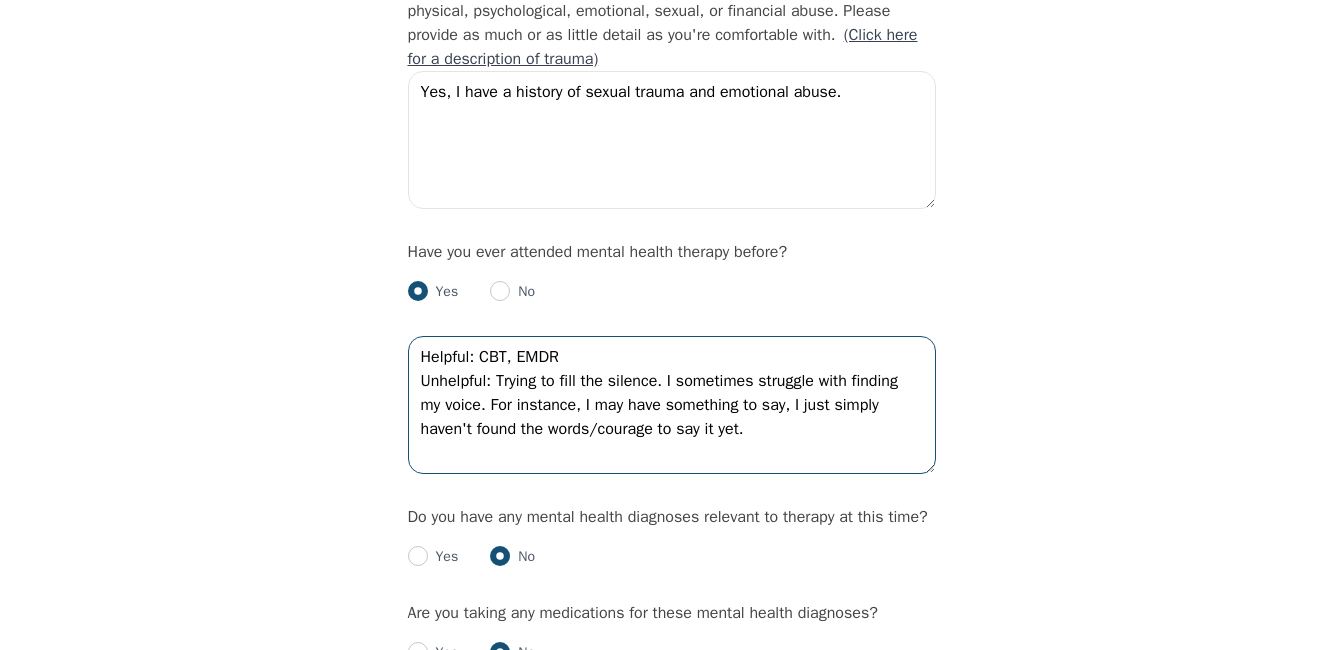 click on "Helpful: CBT, EMDR
Unhelpful: Trying to fill the silence. I sometimes struggle with finding my voice. For instance, I may have something to say, I just simply haven't found the words/courage to say it yet." at bounding box center [672, 405] 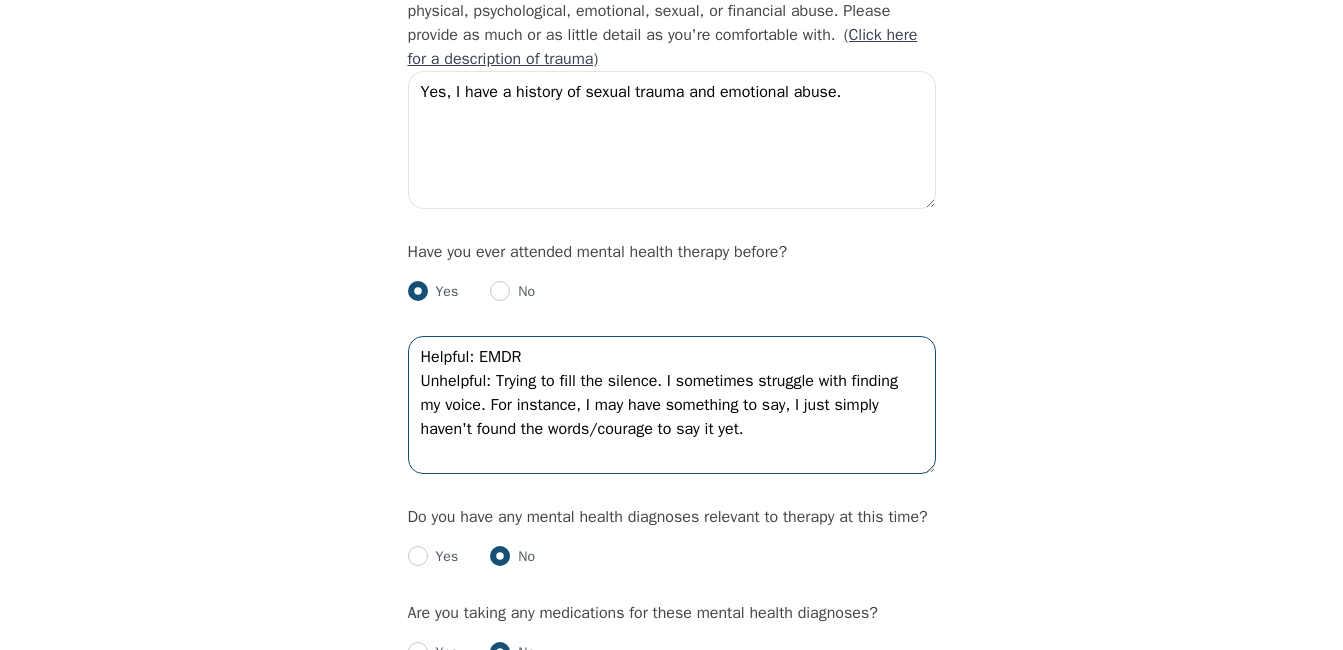 click on "Helpful: EMDR
Unhelpful: Trying to fill the silence. I sometimes struggle with finding my voice. For instance, I may have something to say, I just simply haven't found the words/courage to say it yet." at bounding box center [672, 405] 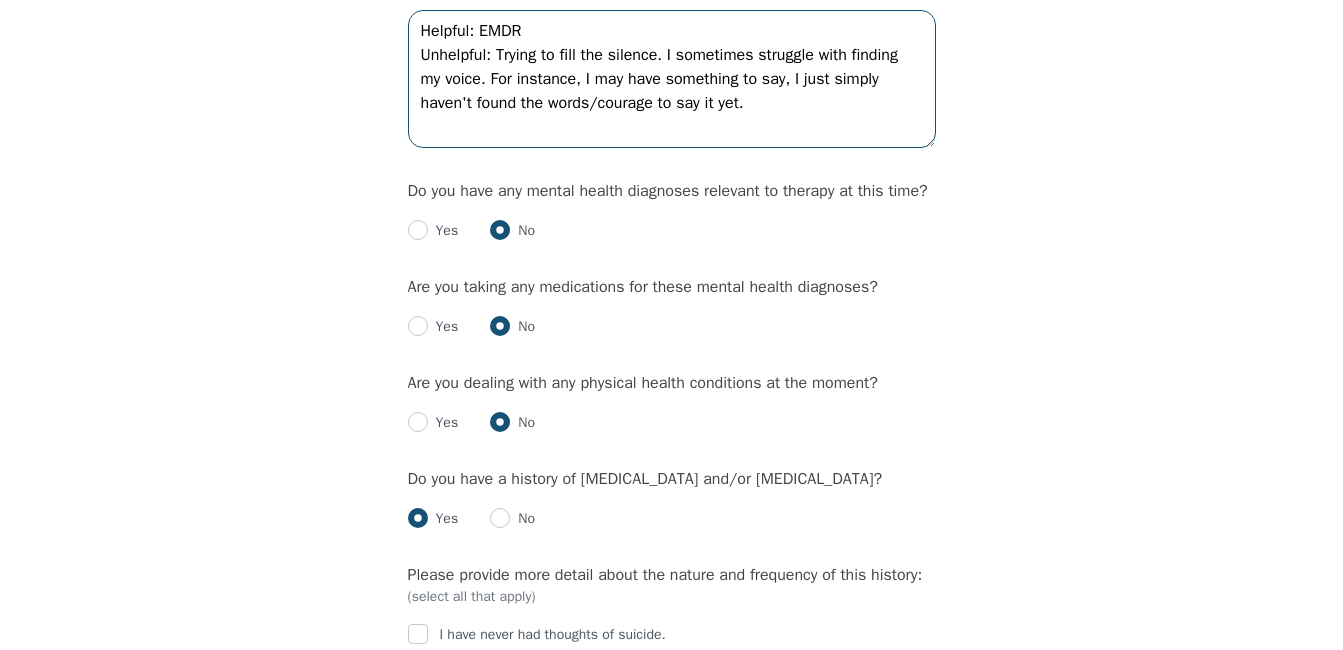 scroll, scrollTop: 2295, scrollLeft: 0, axis: vertical 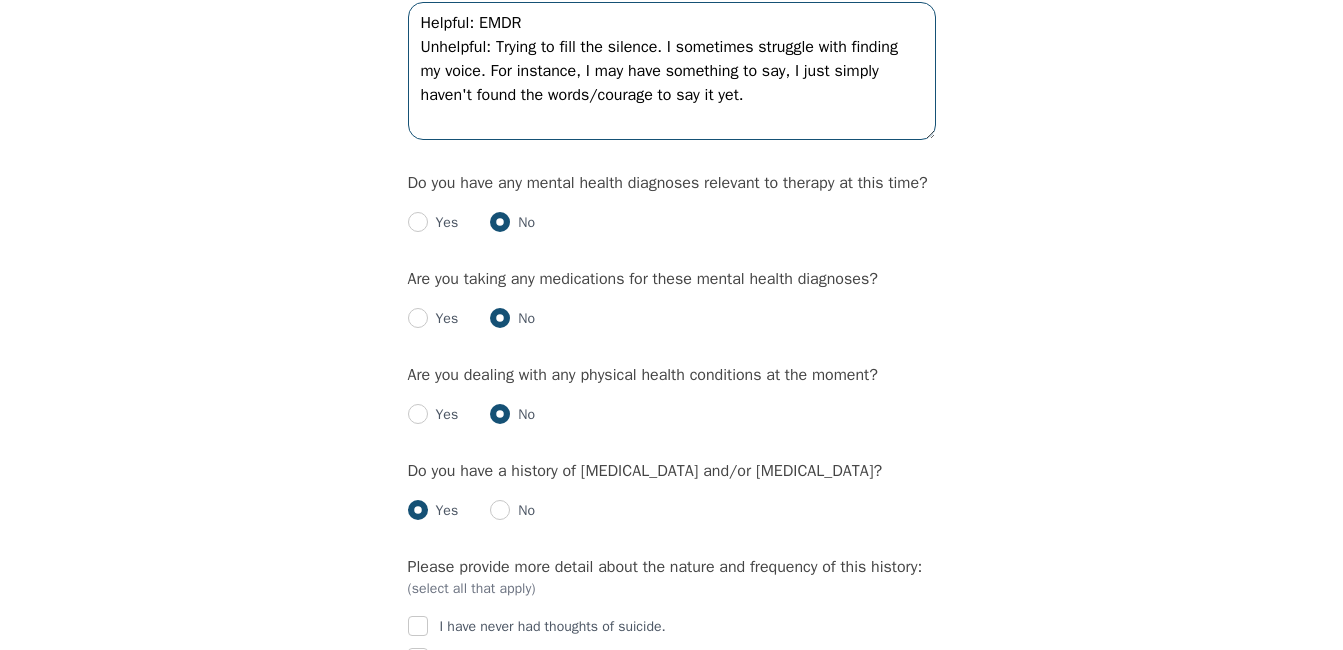 type on "Helpful: EMDR
Unhelpful: Trying to fill the silence. I sometimes struggle with finding my voice. For instance, I may have something to say, I just simply haven't found the words/courage to say it yet." 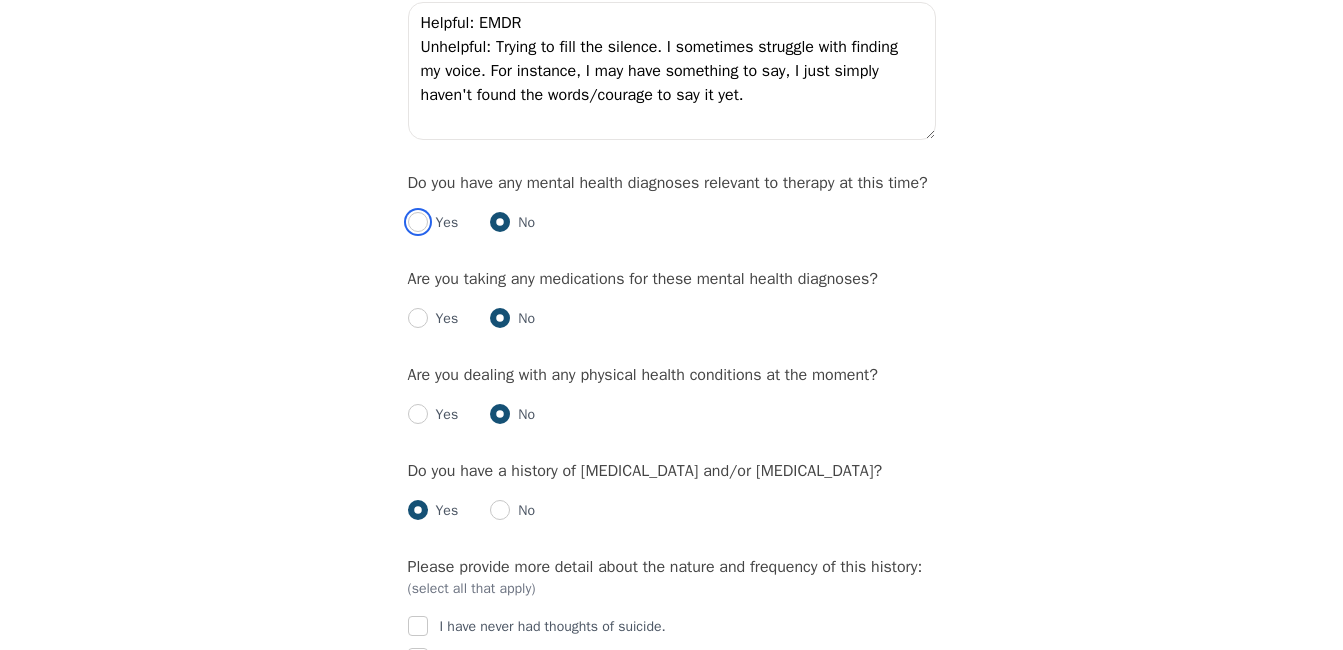 click at bounding box center [418, 222] 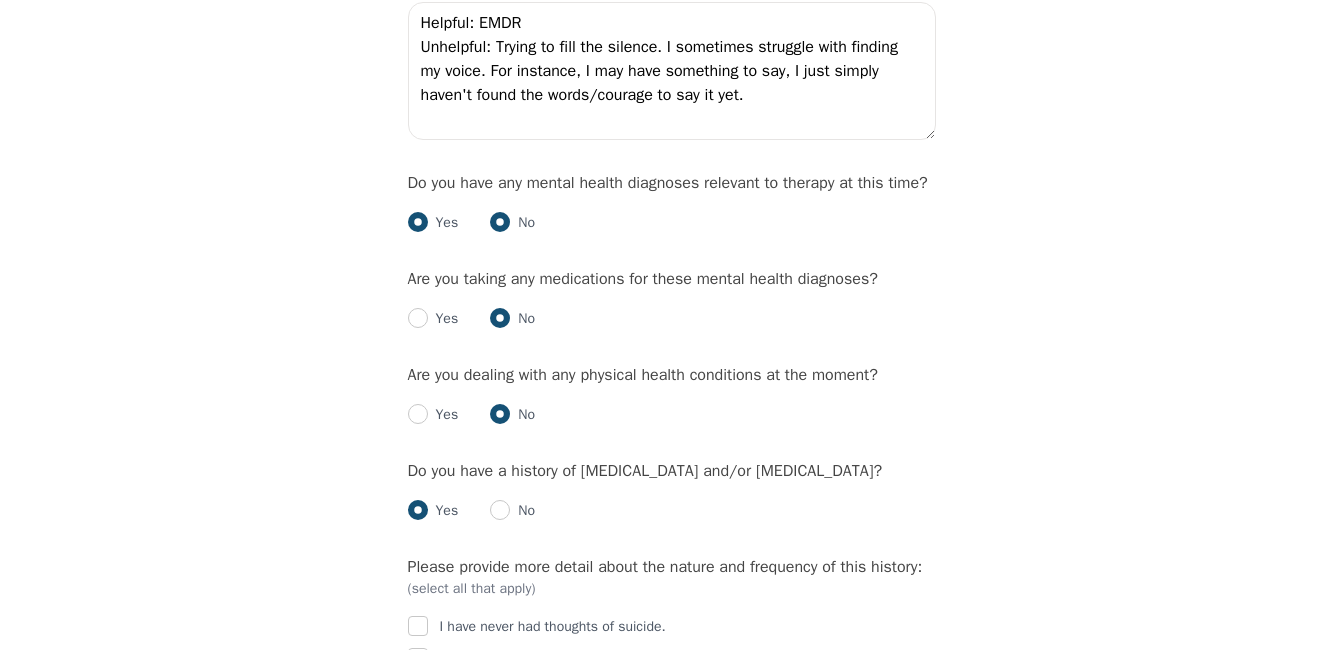radio on "false" 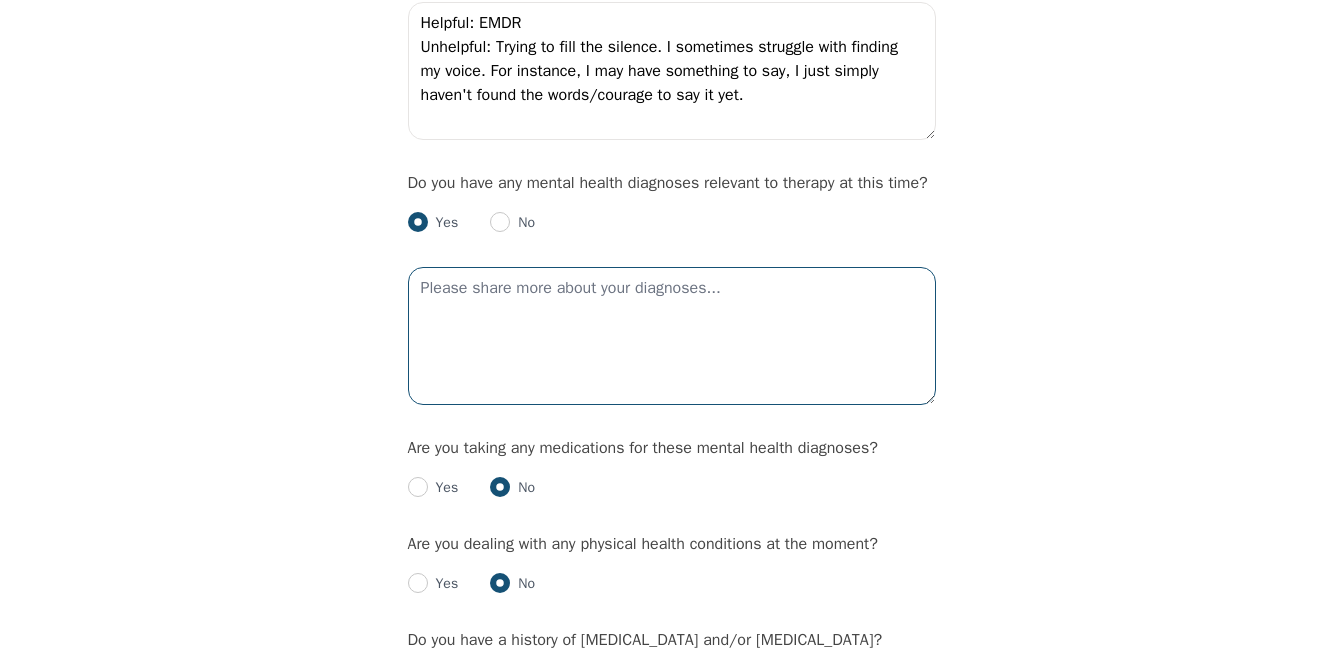 click at bounding box center [672, 336] 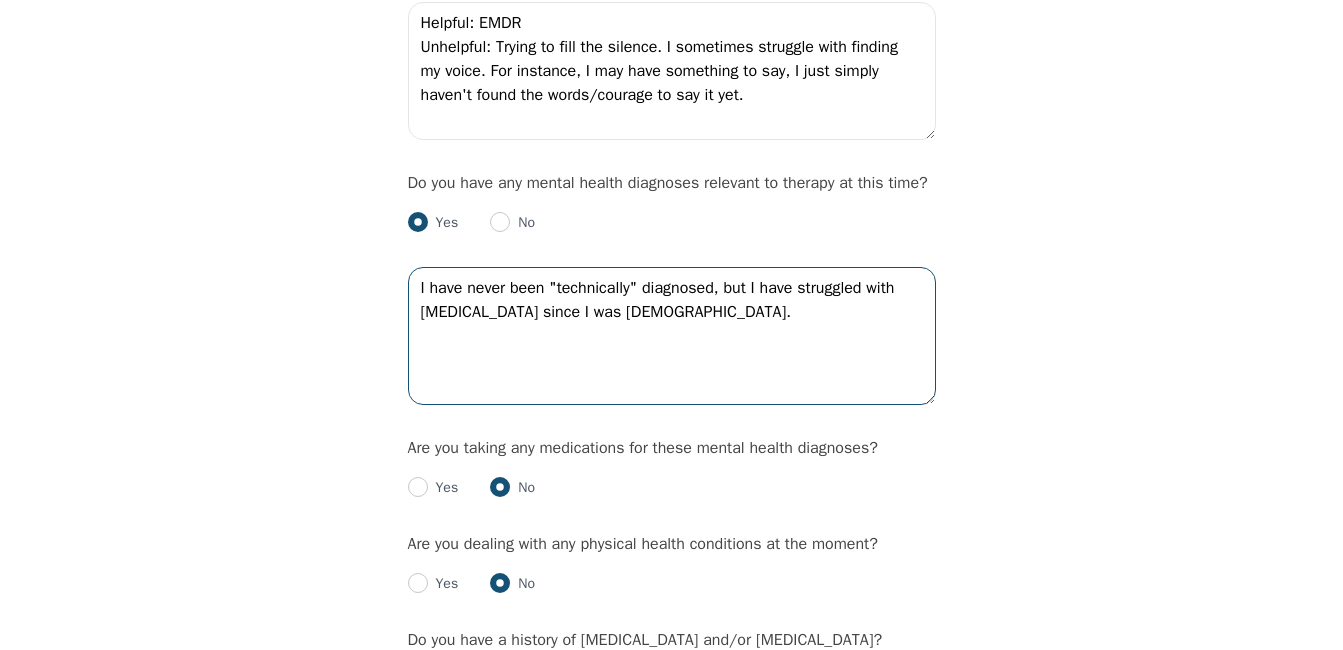 type on "I have never been "technically" diagnosed, but I have struggled with [MEDICAL_DATA] since I was [DEMOGRAPHIC_DATA]." 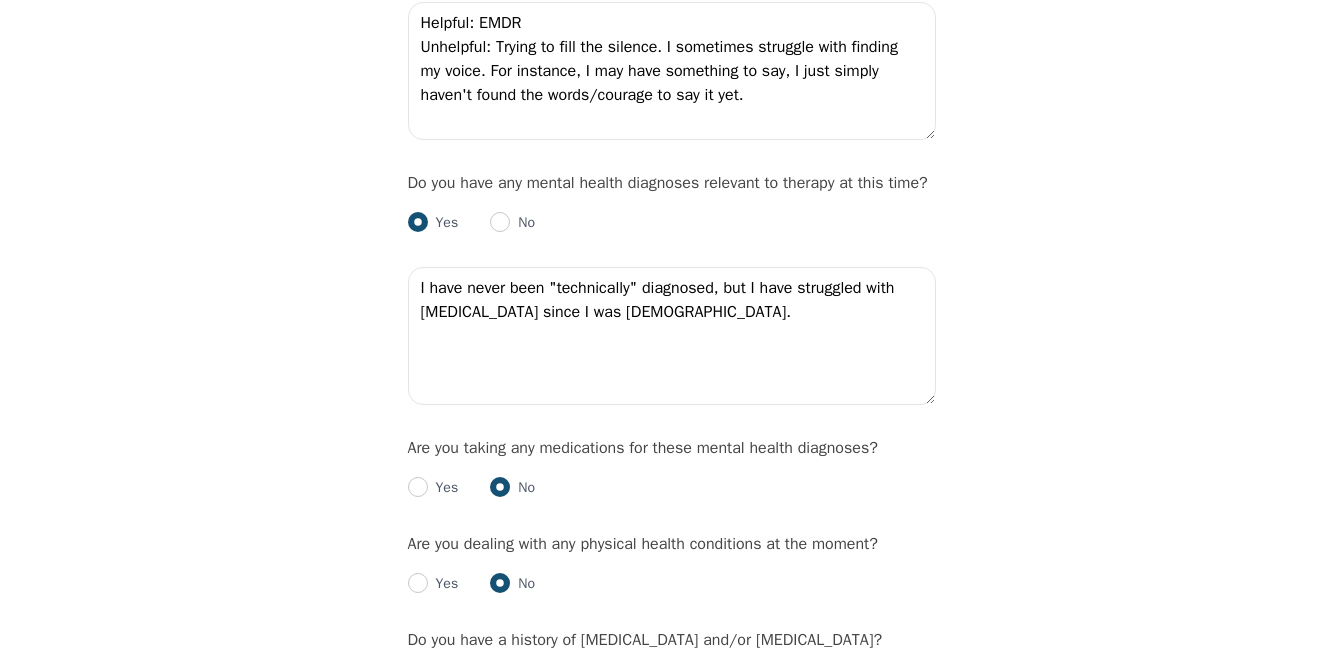 click on "Intake Assessment for [PERSON_NAME] Part 2 of 2: Clinical Self-Report Please complete the following information before your initial session. This step is crucial to kickstart your therapeutic journey with your therapist: Please describe what has brought you to seek therapy at this time? I have a history with [MEDICAL_DATA] and I can feel the beginning affects taking place. I would like some help to turn it around.  How are your current issues affecting your daily life, and for how long have you been experiencing them? Duration: two weeks
Affects: low energy/mood, low/no motivation, [MEDICAL_DATA], trouble sleeping (on the outside I am very high-functioning, but on the inside I'm struggling) On a daily basis, how do you typically feel? Low (sad/numb) to moderate (okay) Rate your current emotional intensity on a scale of 1 (Low) to 10 (High): 1 2 3 4 5 6 7 8 9 10 Low Intensity High Intensity What current stressors are affecting your mental health? Lack of motivation Talking too fast Fatigue/no energy [MEDICAL_DATA] Yes" at bounding box center [671, 249] 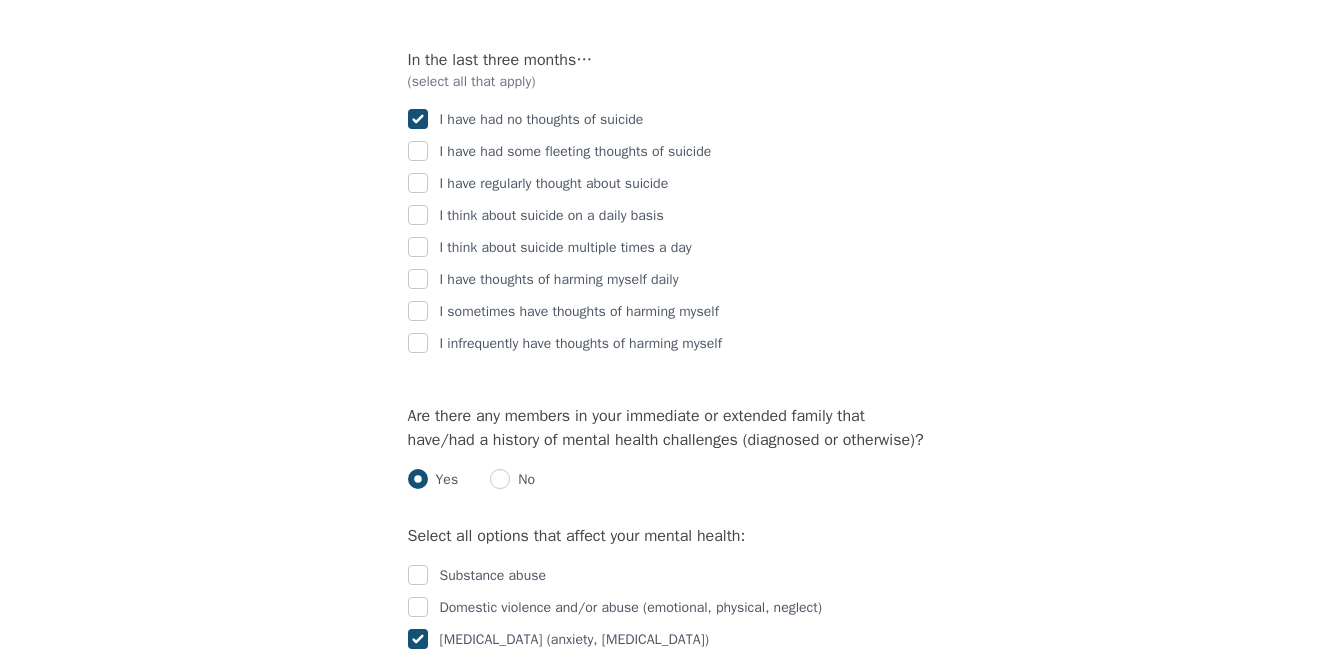 scroll, scrollTop: 3416, scrollLeft: 0, axis: vertical 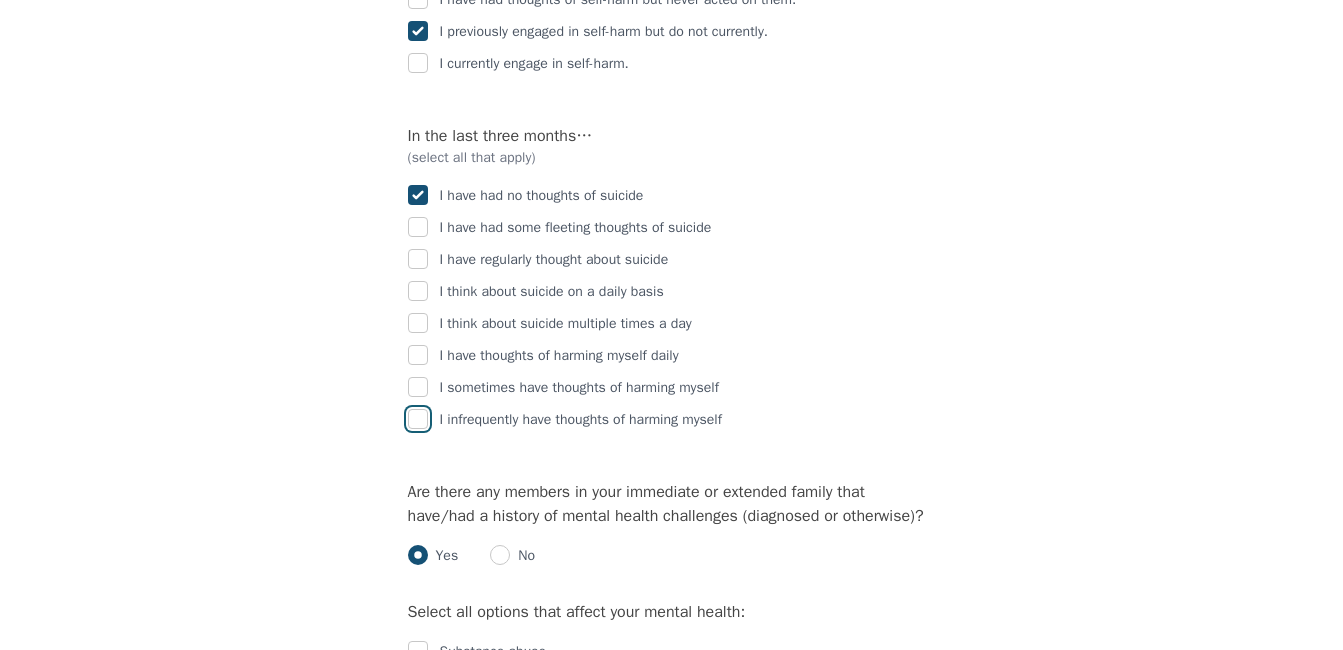 click at bounding box center [418, 419] 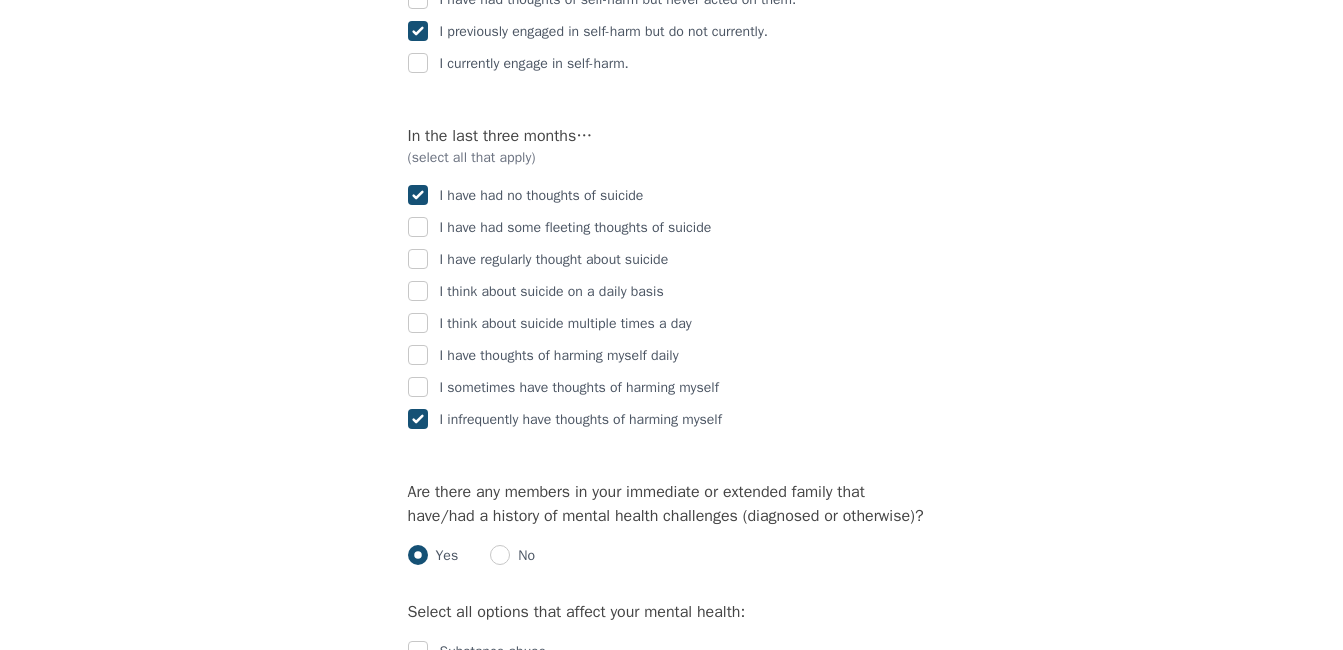 checkbox on "true" 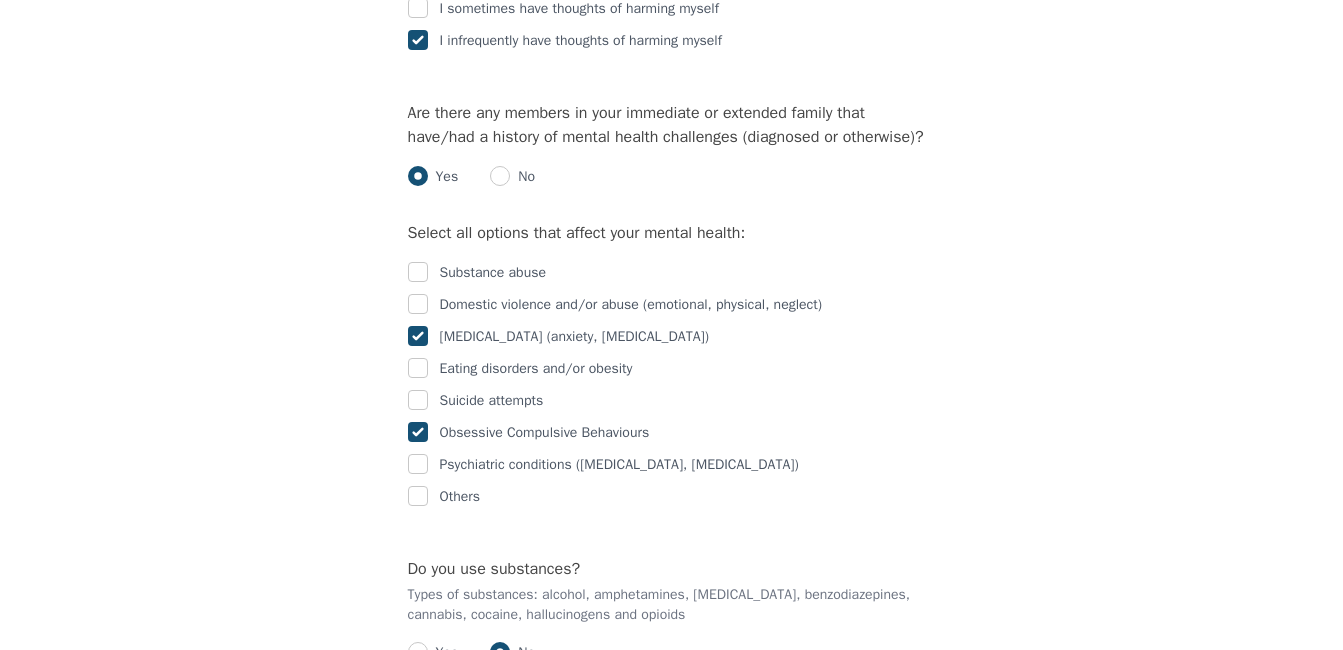 scroll, scrollTop: 3703, scrollLeft: 0, axis: vertical 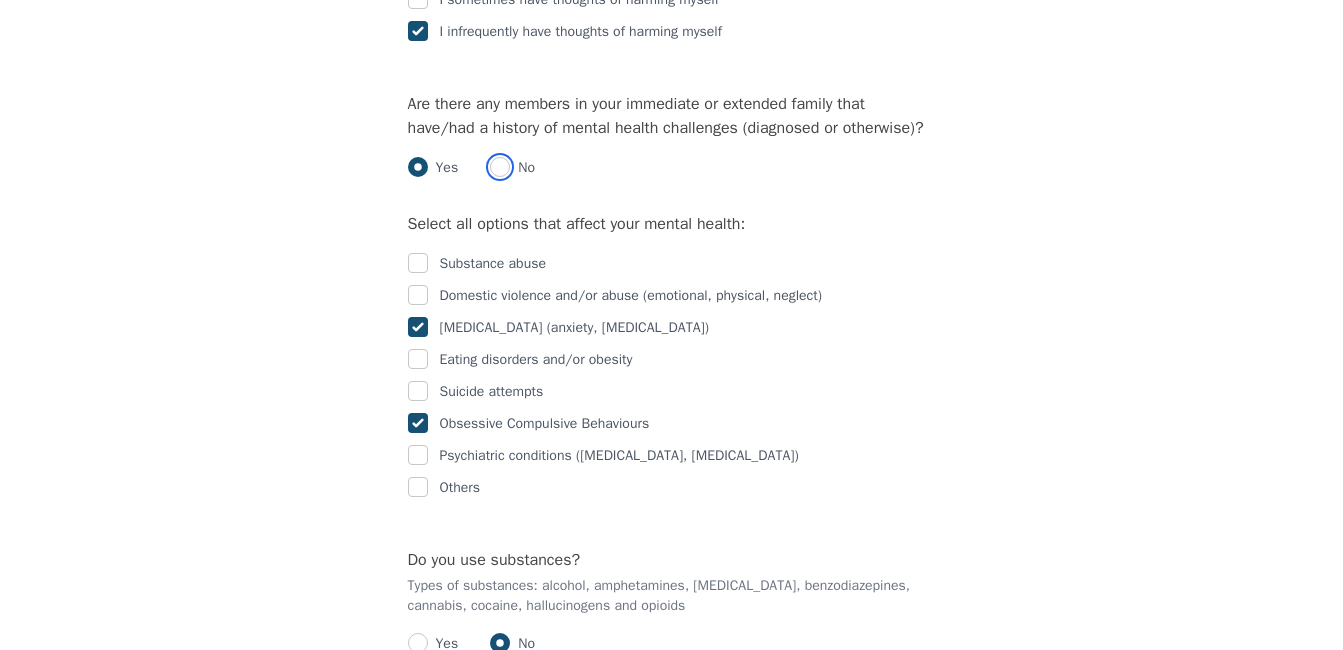 click at bounding box center [500, 167] 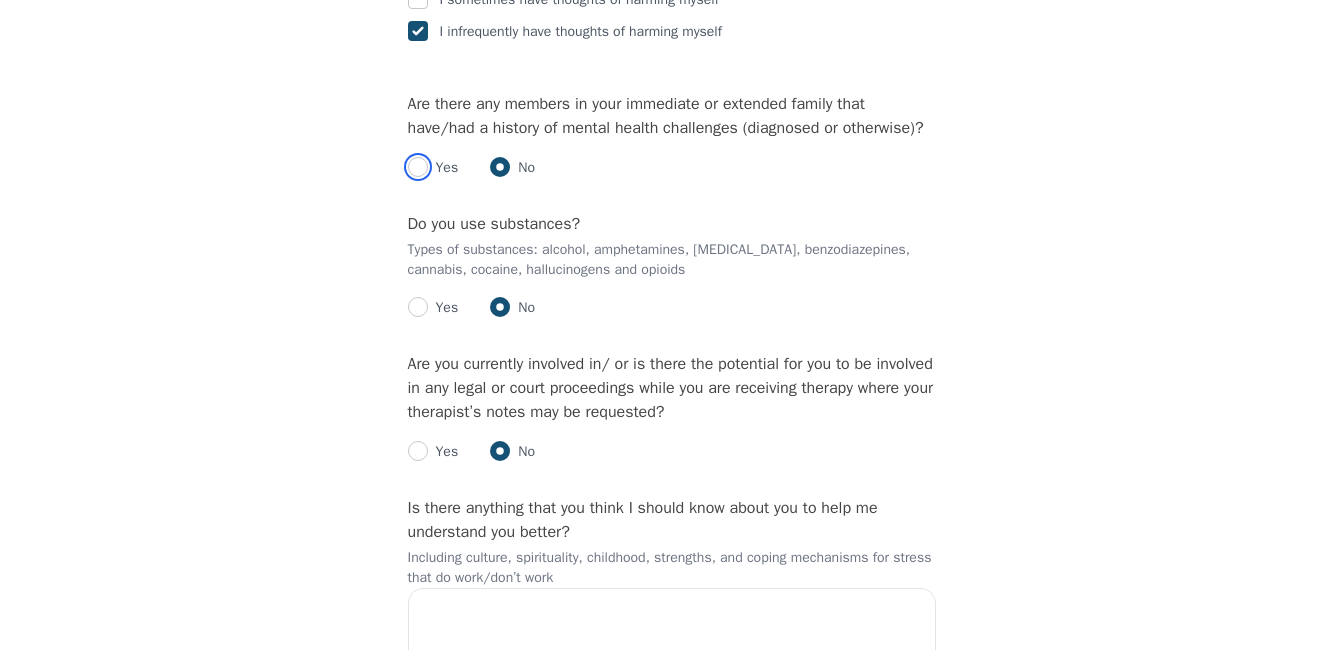 click at bounding box center [418, 167] 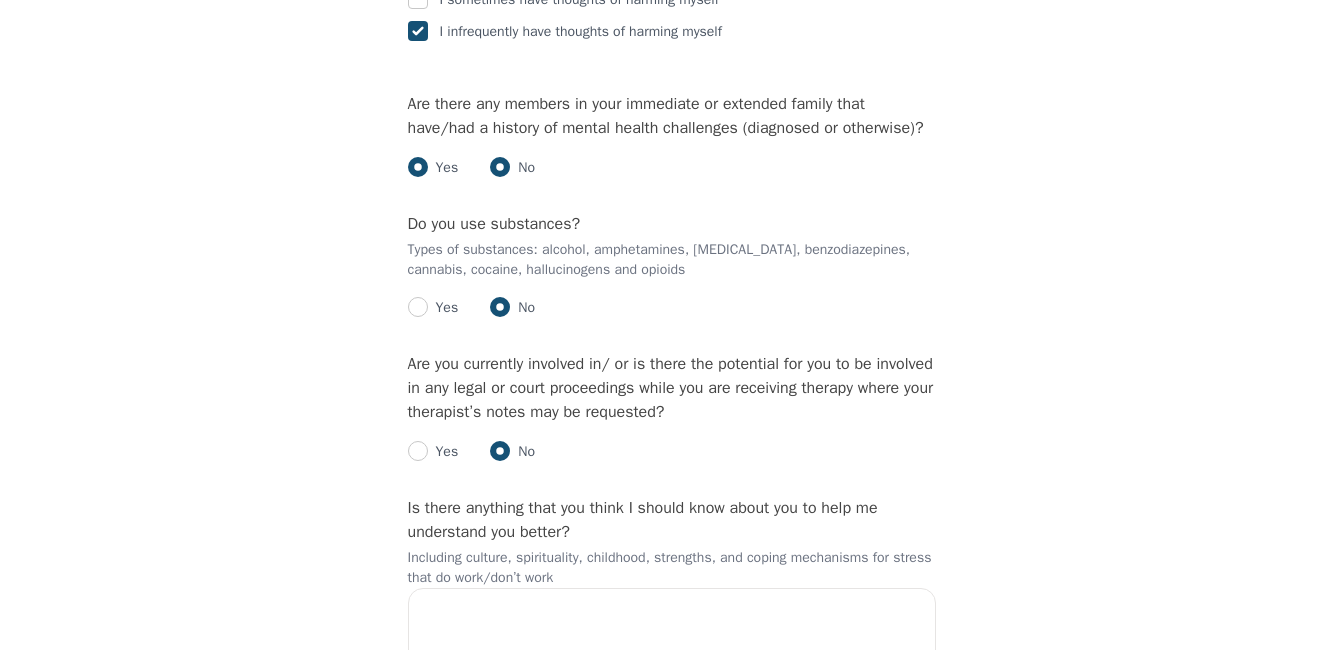 radio on "false" 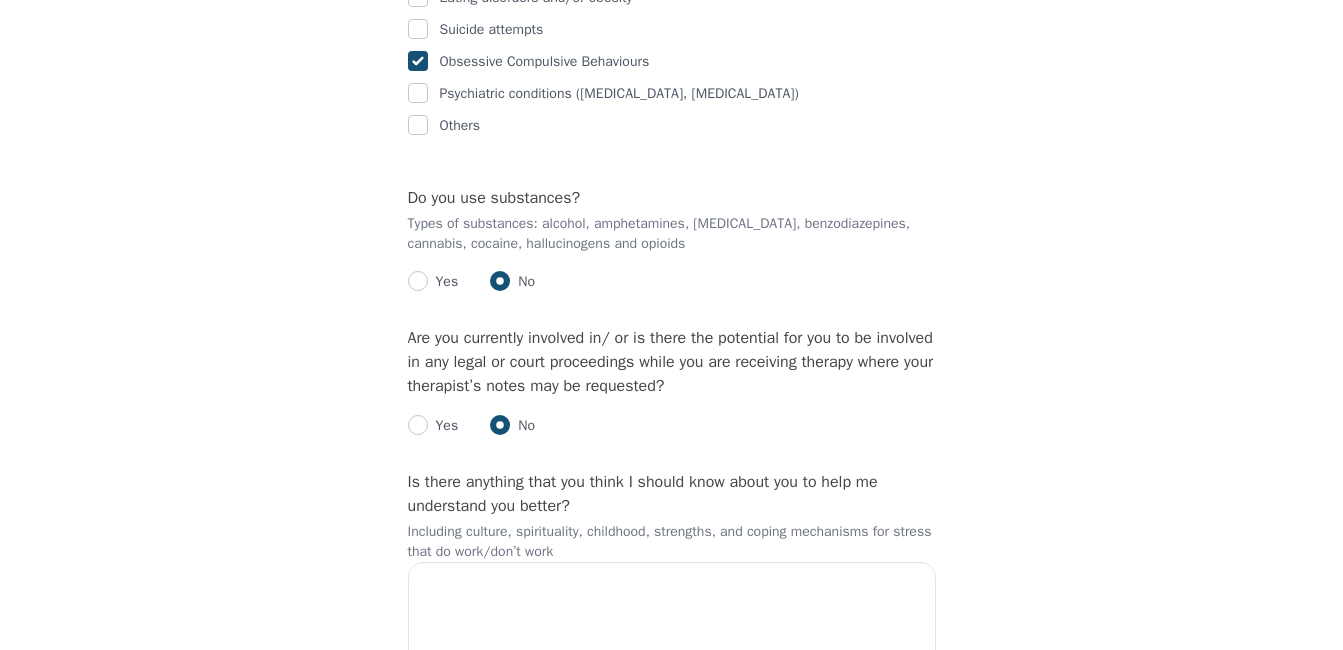 scroll, scrollTop: 4107, scrollLeft: 0, axis: vertical 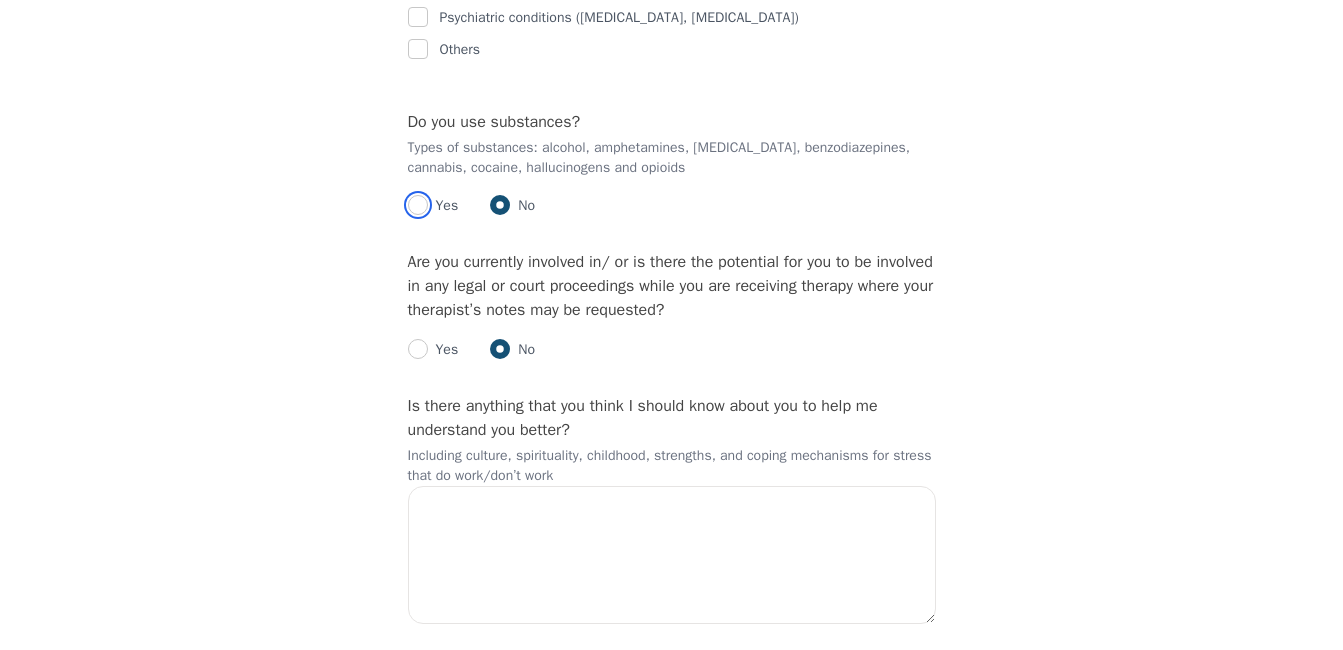 click at bounding box center [418, 205] 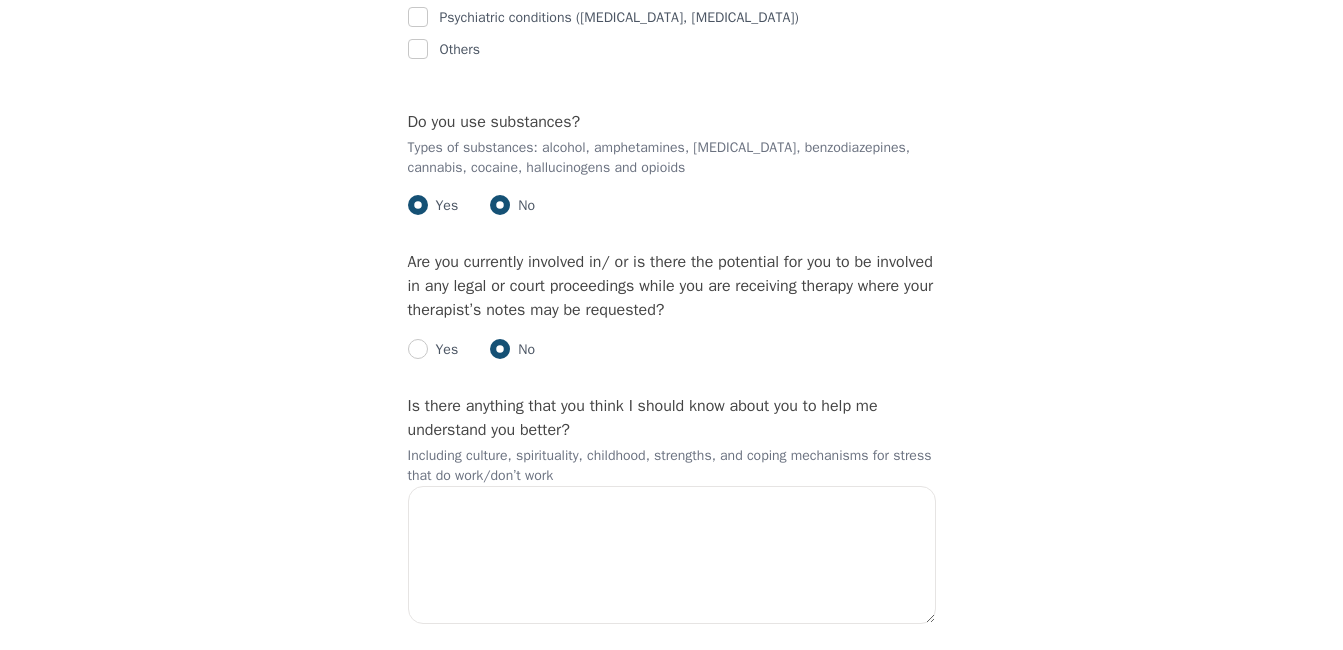 radio on "true" 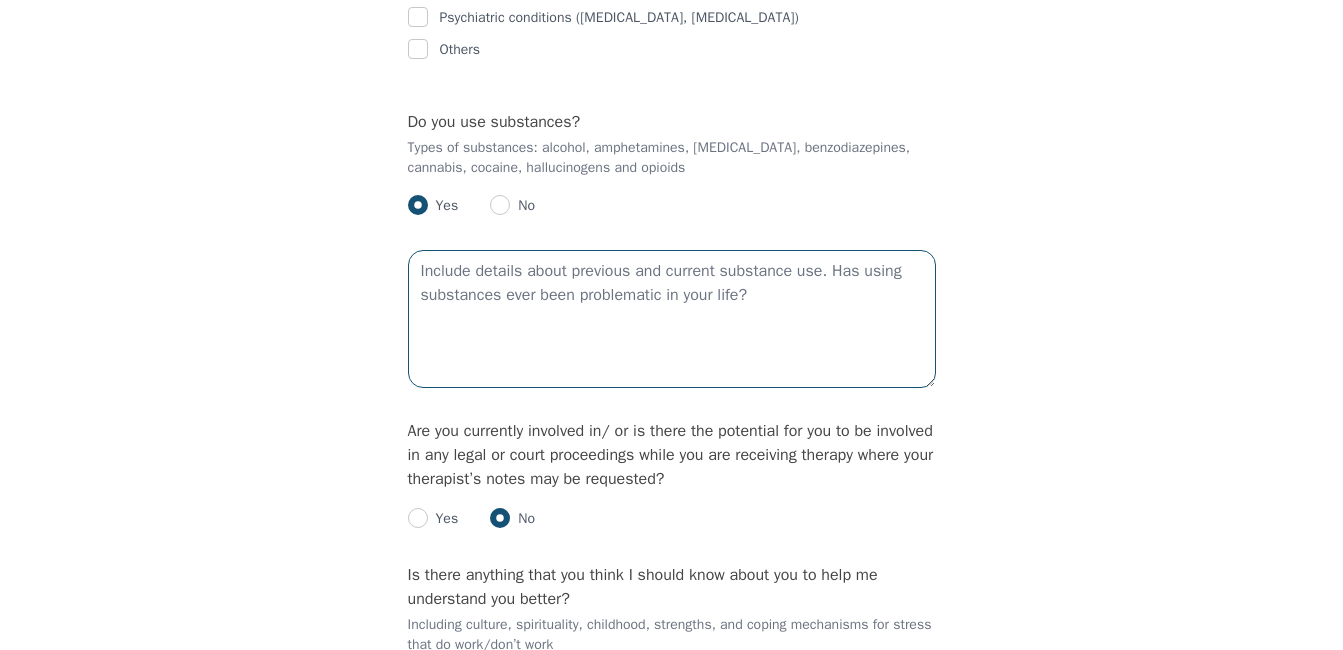 click at bounding box center [672, 319] 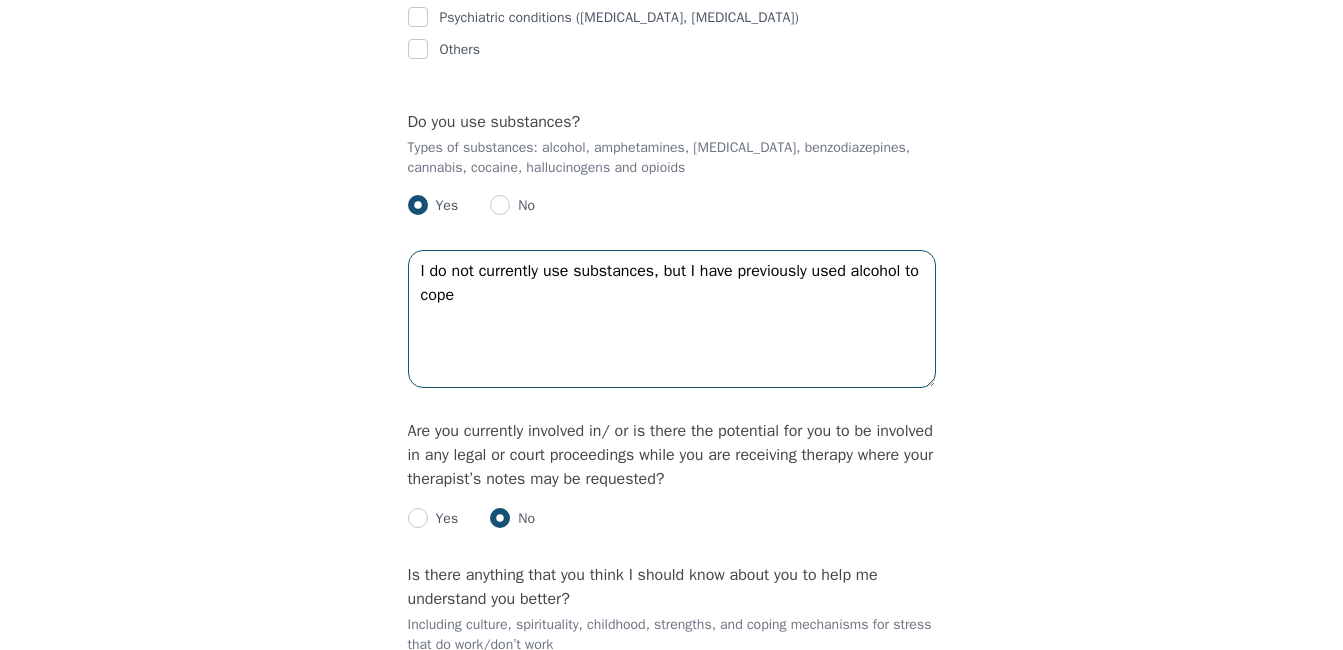 click on "I do not currently use substances, but I have previously used alcohol to cope" at bounding box center (672, 319) 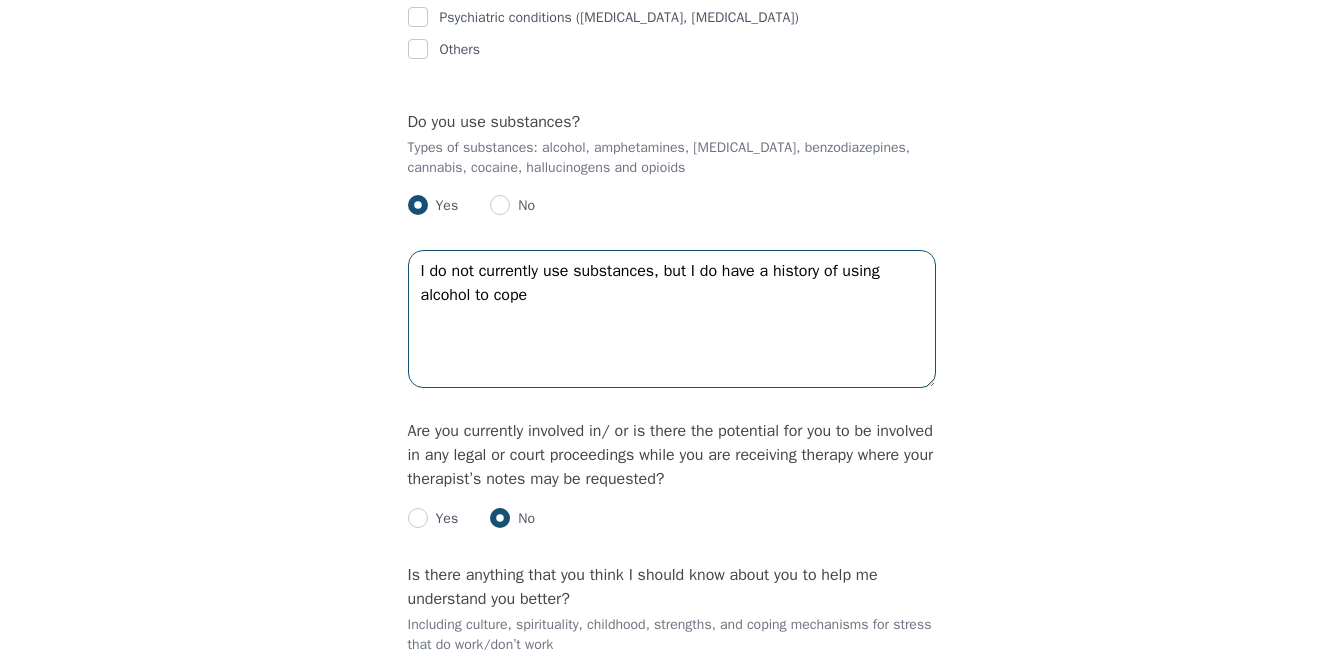 click on "I do not currently use substances, but I do have a history of using alcohol to cope" at bounding box center (672, 319) 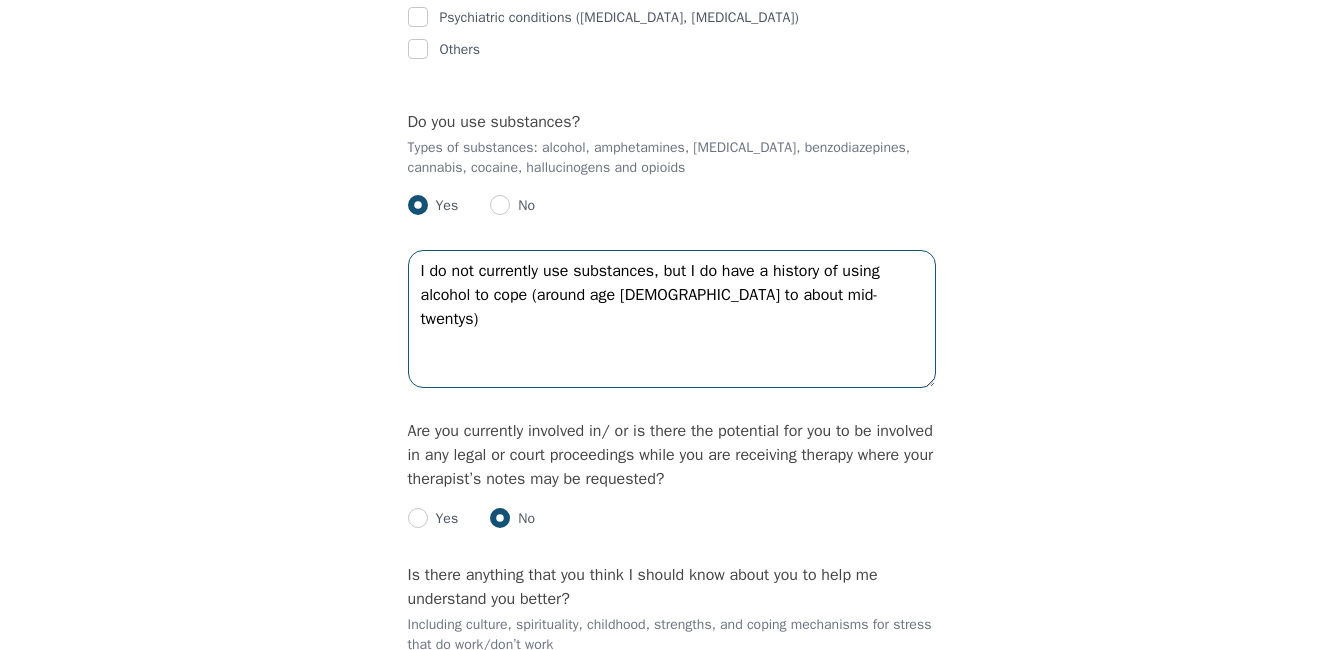 click on "I do not currently use substances, but I do have a history of using alcohol to cope (around age [DEMOGRAPHIC_DATA] to about mid-twentys)" at bounding box center [672, 319] 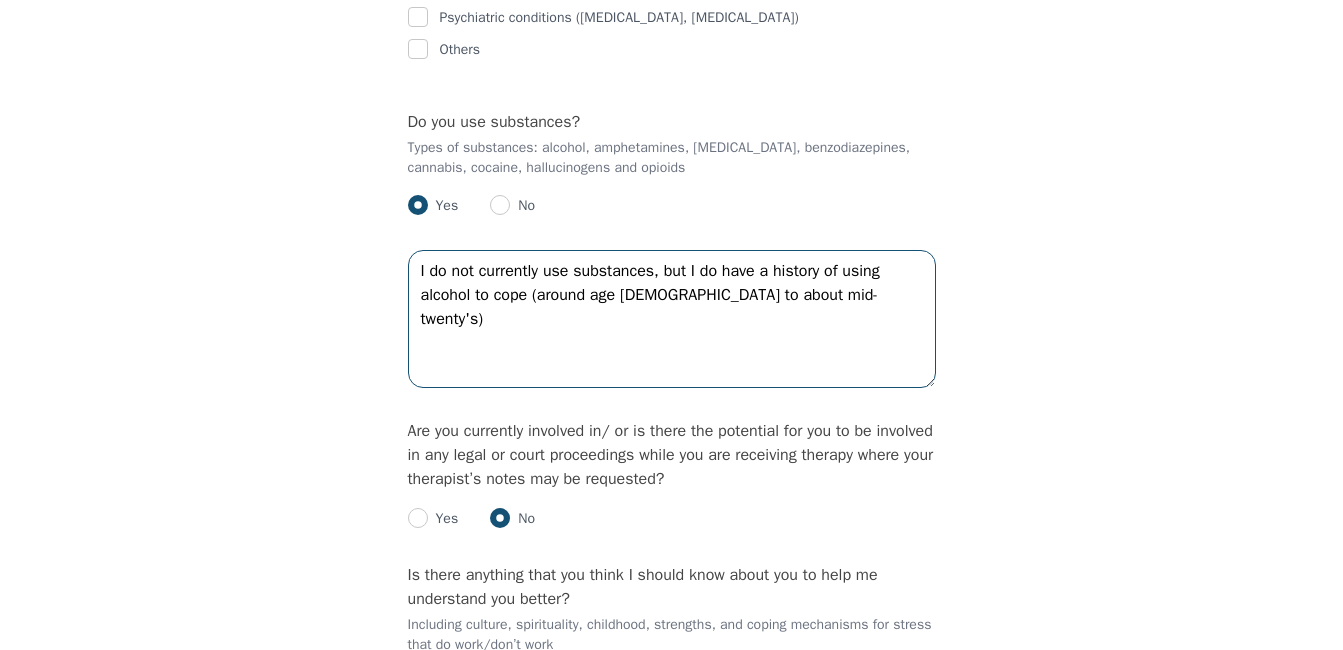 click on "I do not currently use substances, but I do have a history of using alcohol to cope (around age [DEMOGRAPHIC_DATA] to about mid-twenty's)" at bounding box center [672, 319] 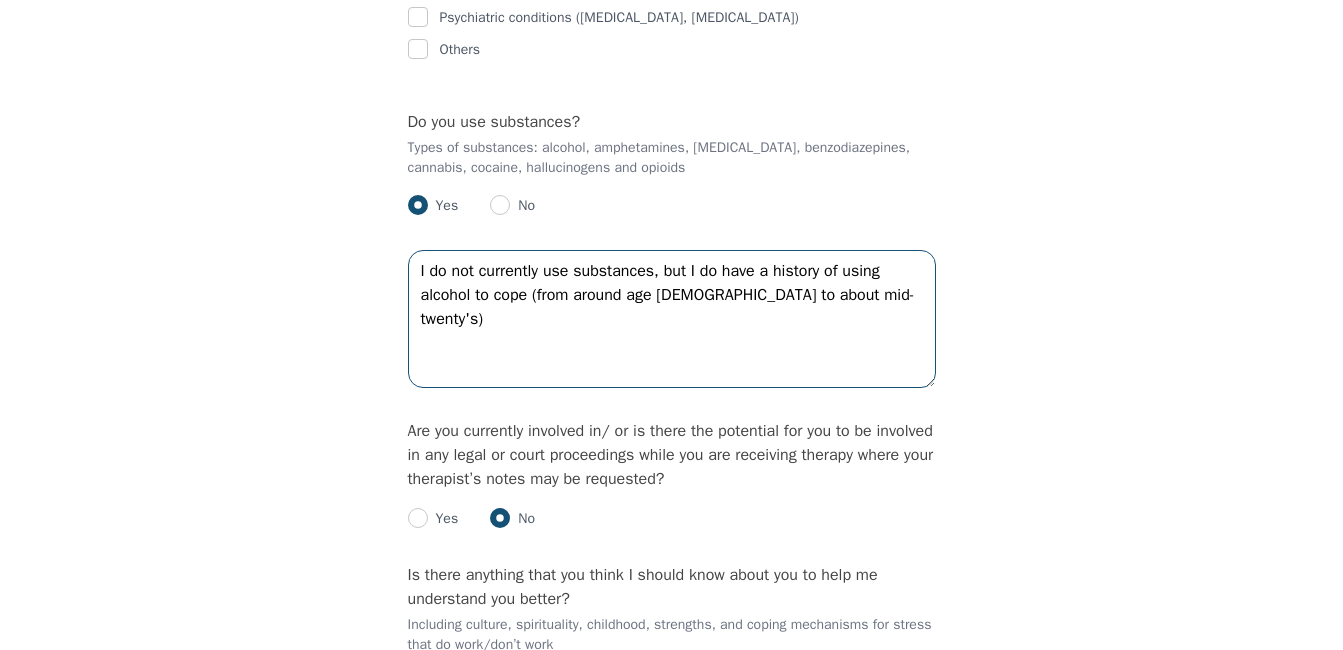 click on "I do not currently use substances, but I do have a history of using alcohol to cope (from around age [DEMOGRAPHIC_DATA] to about mid-twenty's)" at bounding box center [672, 319] 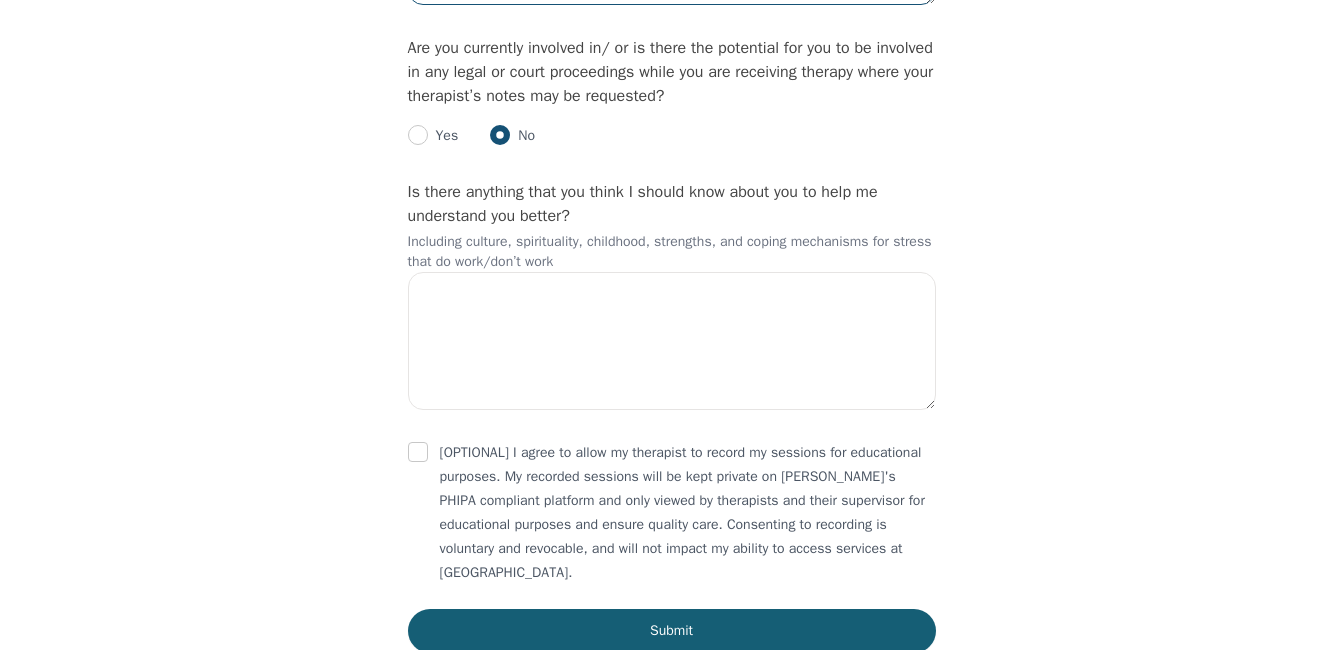 scroll, scrollTop: 4568, scrollLeft: 0, axis: vertical 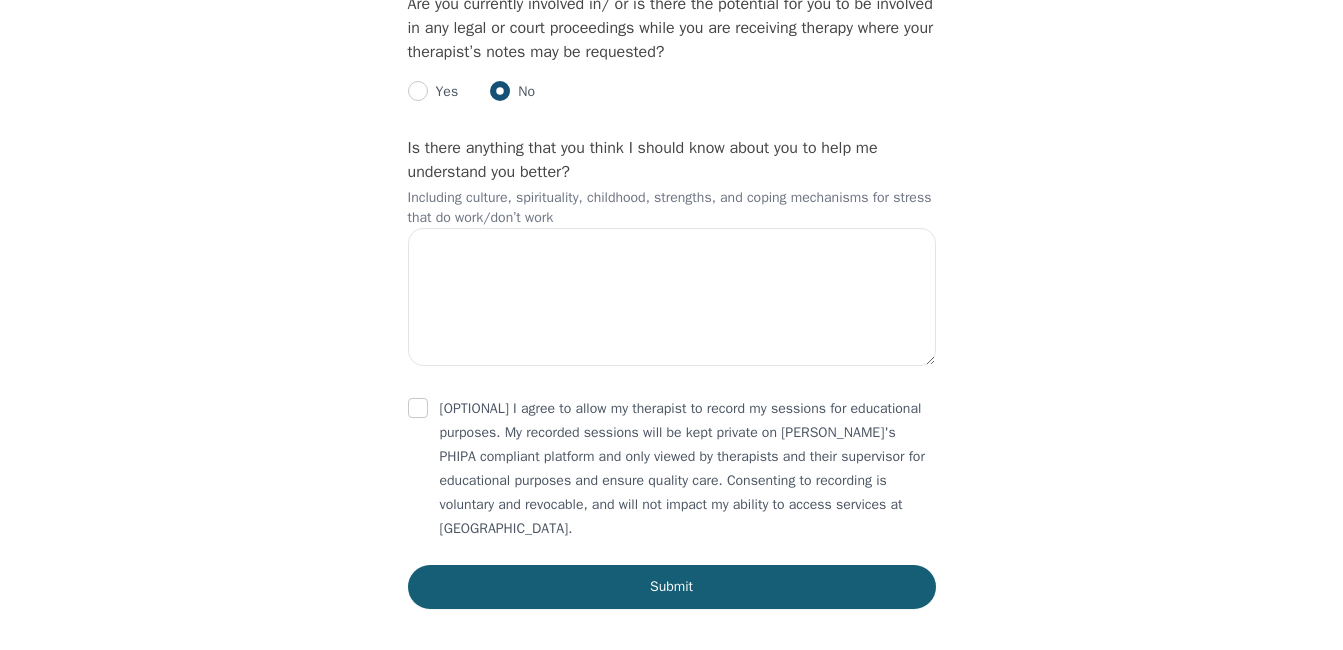 type on "I do not currently use substances, but I do have a history of using alcohol to cope (from around age [DEMOGRAPHIC_DATA] to about mid-twenty's)" 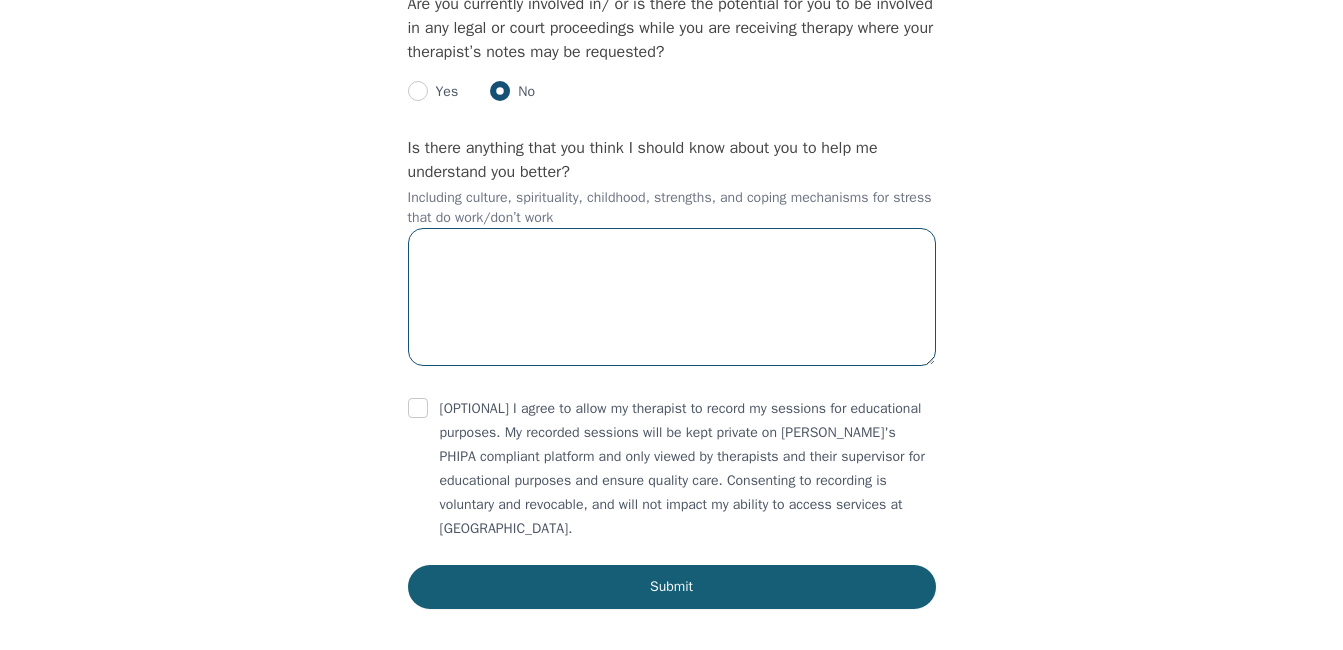 click at bounding box center [672, 297] 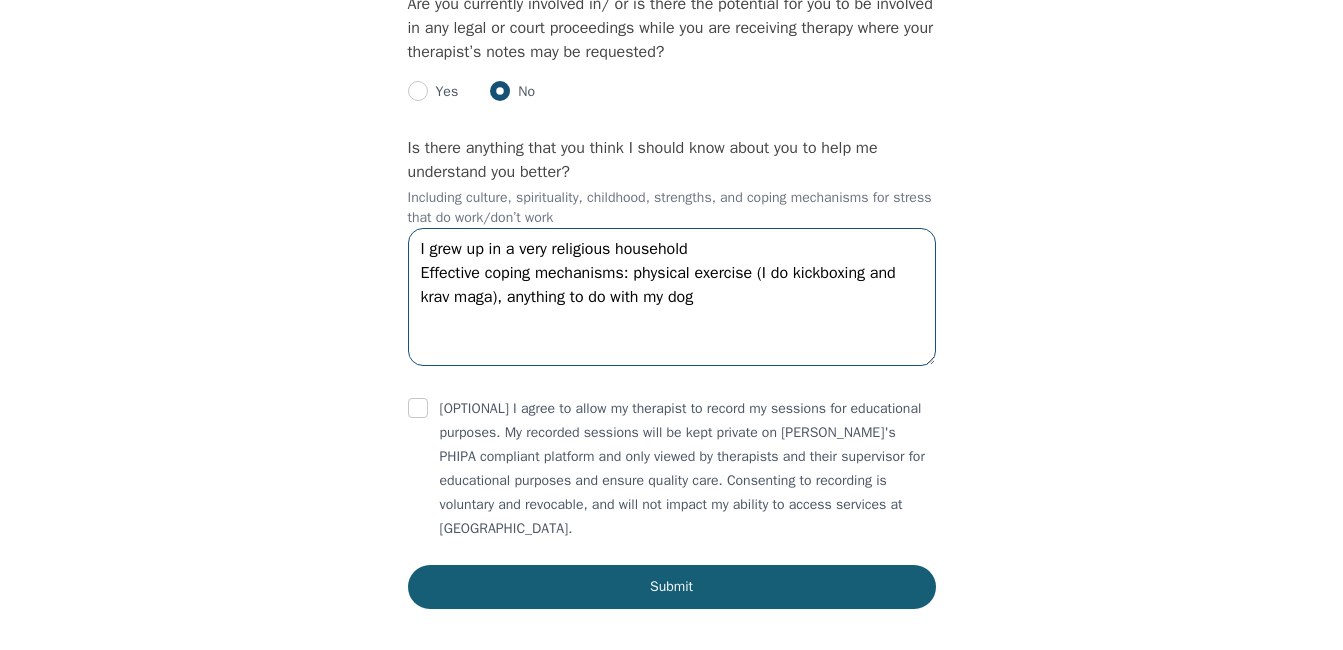 click on "I grew up in a very religious household
Effective coping mechanisms: physical exercise (I do kickboxing and krav maga), anything to do with my dog" at bounding box center (672, 297) 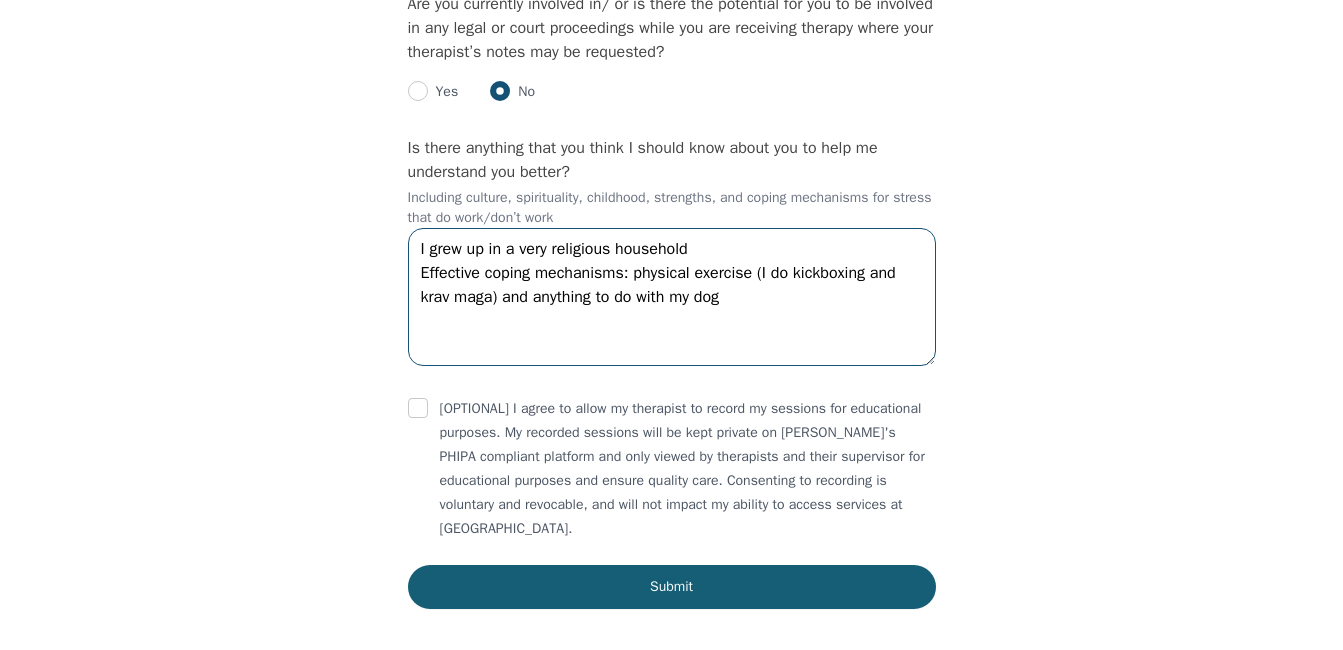 click on "I grew up in a very religious household
Effective coping mechanisms: physical exercise (I do kickboxing and krav maga) and anything to do with my dog" at bounding box center (672, 297) 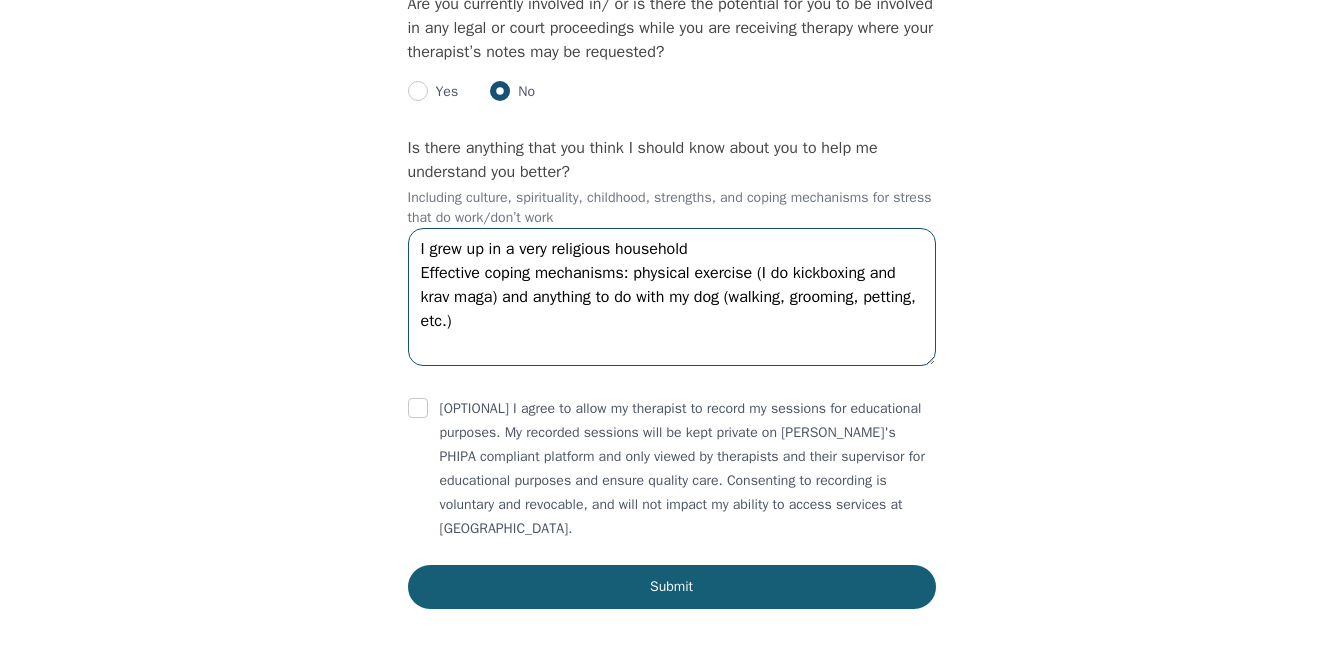 click on "I grew up in a very religious household
Effective coping mechanisms: physical exercise (I do kickboxing and krav maga) and anything to do with my dog (walking, grooming, petting, etc.)" at bounding box center (672, 297) 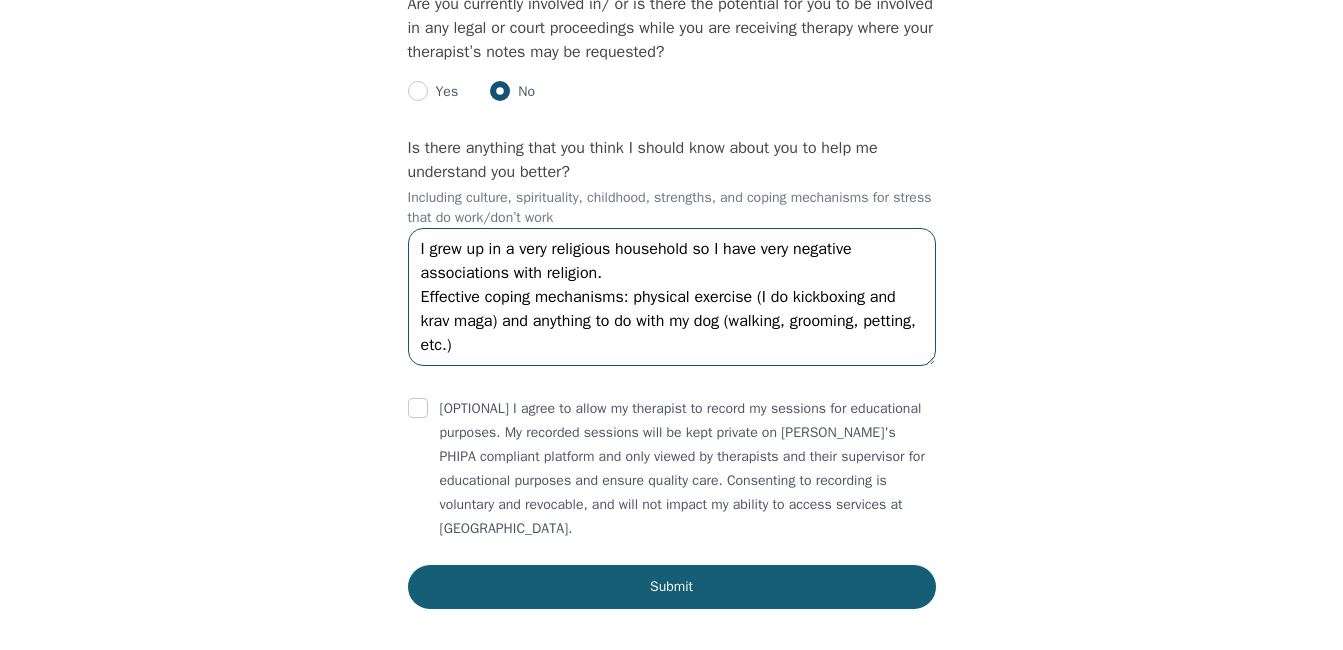 click on "I grew up in a very religious household so I have very negative associations with religion.
Effective coping mechanisms: physical exercise (I do kickboxing and krav maga) and anything to do with my dog (walking, grooming, petting, etc.)" at bounding box center (672, 297) 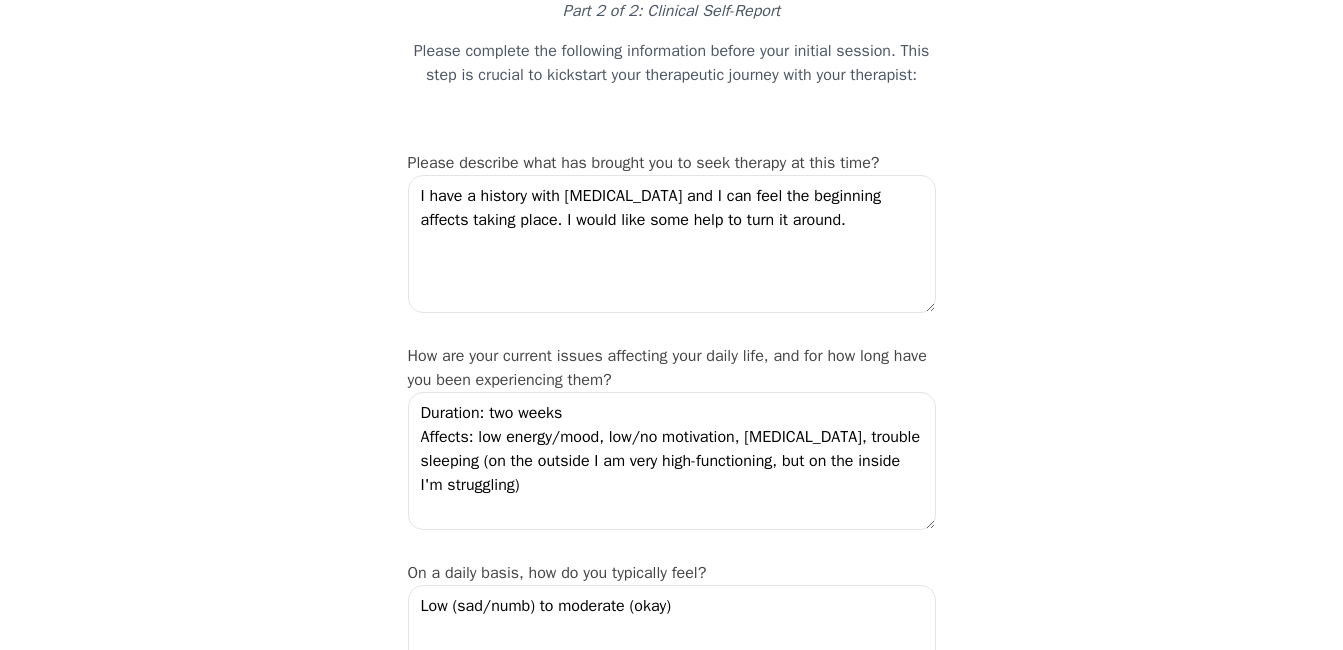 scroll, scrollTop: 0, scrollLeft: 0, axis: both 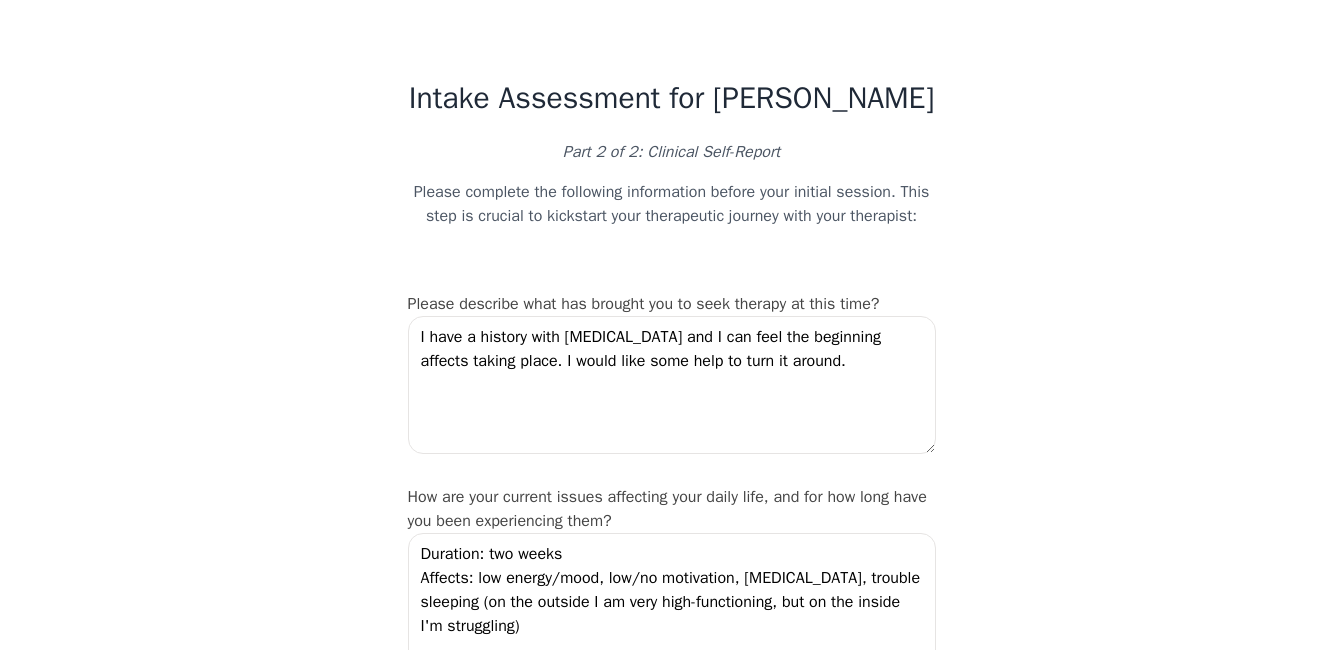 type on "I grew up in a very religious household so I have very negative associations with religion.
Effective coping mechanisms: physical exercise (I do kickboxing and krav maga) and anything to do with my dog (walking, grooming, petting, etc.)" 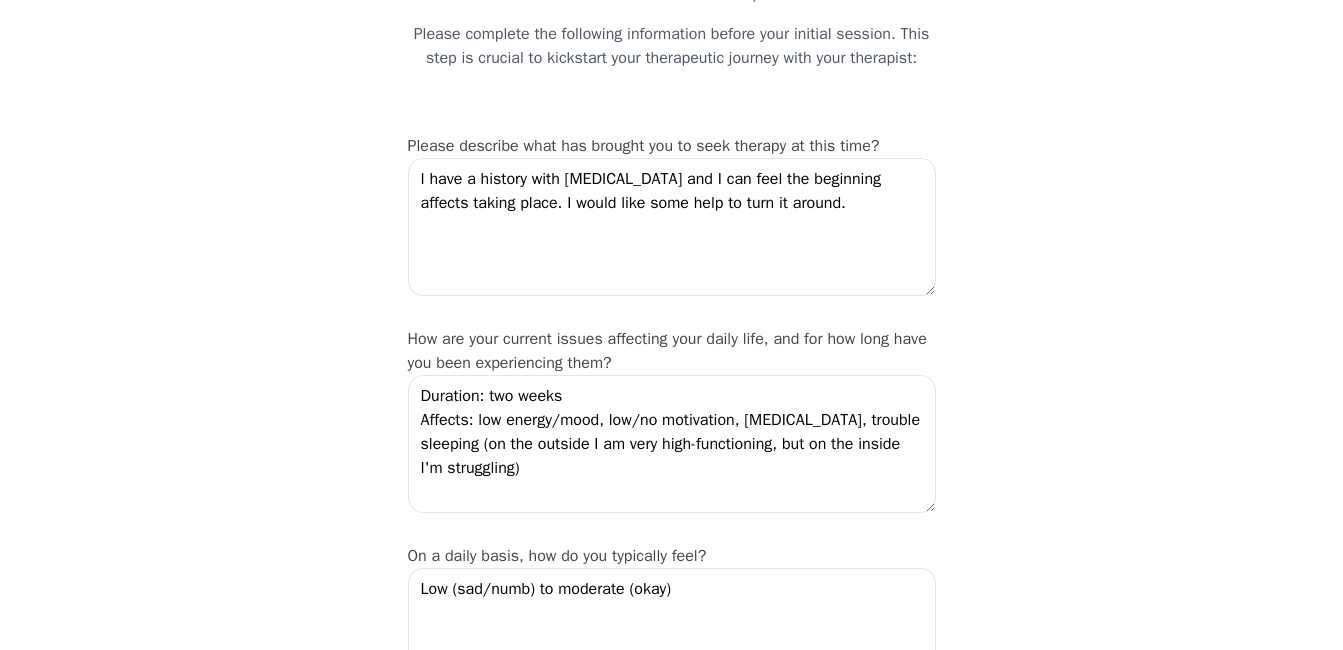 scroll, scrollTop: 160, scrollLeft: 0, axis: vertical 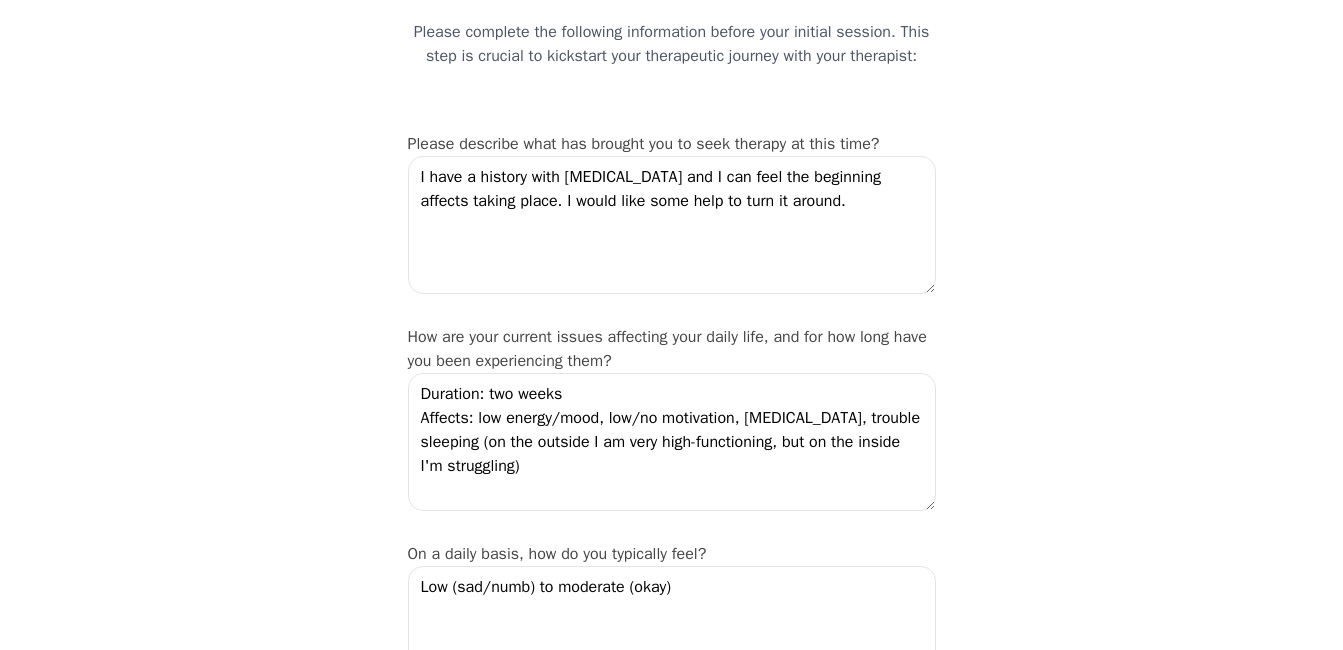 click on "Intake Assessment for [PERSON_NAME] Part 2 of 2: Clinical Self-Report Please complete the following information before your initial session. This step is crucial to kickstart your therapeutic journey with your therapist: Please describe what has brought you to seek therapy at this time? I have a history with [MEDICAL_DATA] and I can feel the beginning affects taking place. I would like some help to turn it around.  How are your current issues affecting your daily life, and for how long have you been experiencing them? Duration: two weeks
Affects: low energy/mood, low/no motivation, [MEDICAL_DATA], trouble sleeping (on the outside I am very high-functioning, but on the inside I'm struggling) On a daily basis, how do you typically feel? Low (sad/numb) to moderate (okay) Rate your current emotional intensity on a scale of 1 (Low) to 10 (High): 1 2 3 4 5 6 7 8 9 10 Low Intensity High Intensity What current stressors are affecting your mental health? Lack of motivation Talking too fast Fatigue/no energy [MEDICAL_DATA] Yes" at bounding box center (671, 2468) 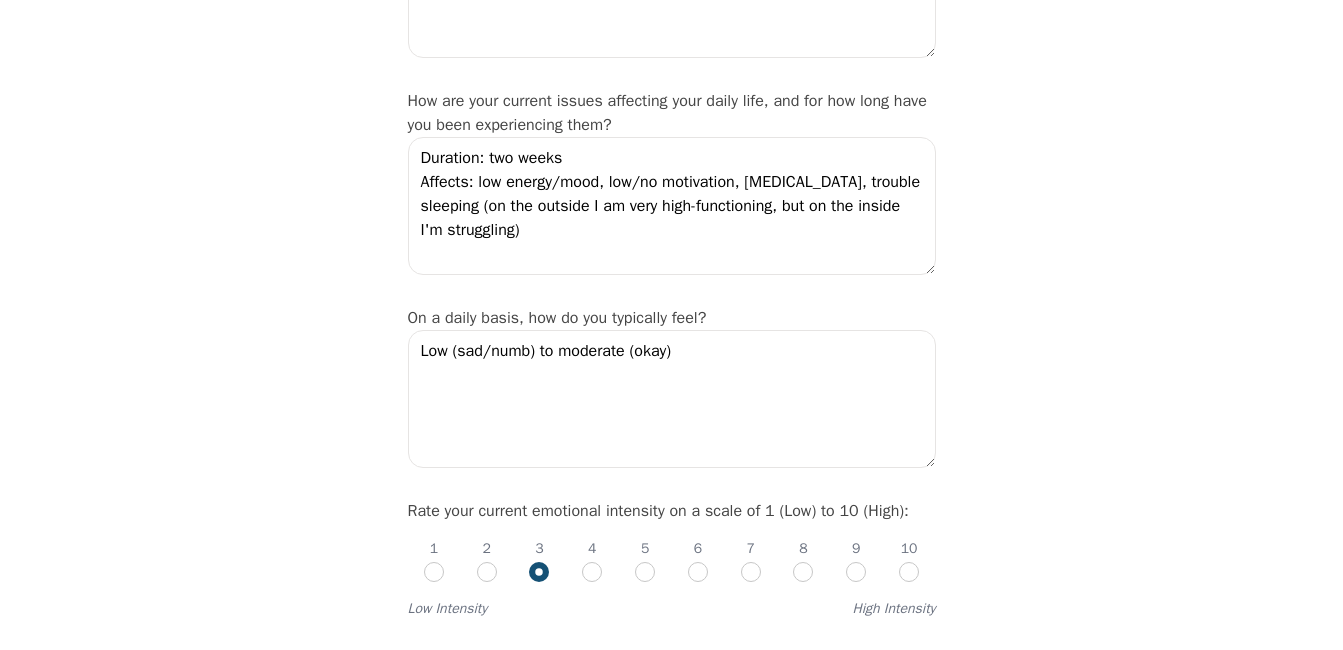 scroll, scrollTop: 400, scrollLeft: 0, axis: vertical 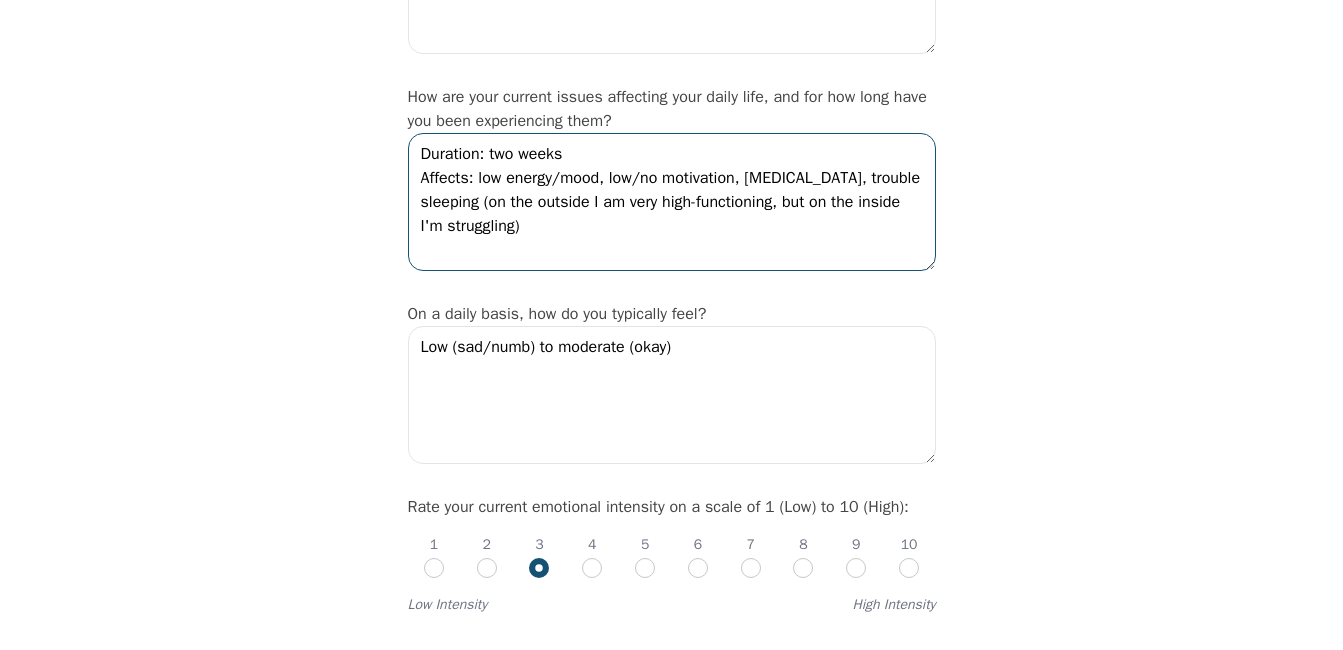 click on "Duration: two weeks
Affects: low energy/mood, low/no motivation, [MEDICAL_DATA], trouble sleeping (on the outside I am very high-functioning, but on the inside I'm struggling)" at bounding box center [672, 202] 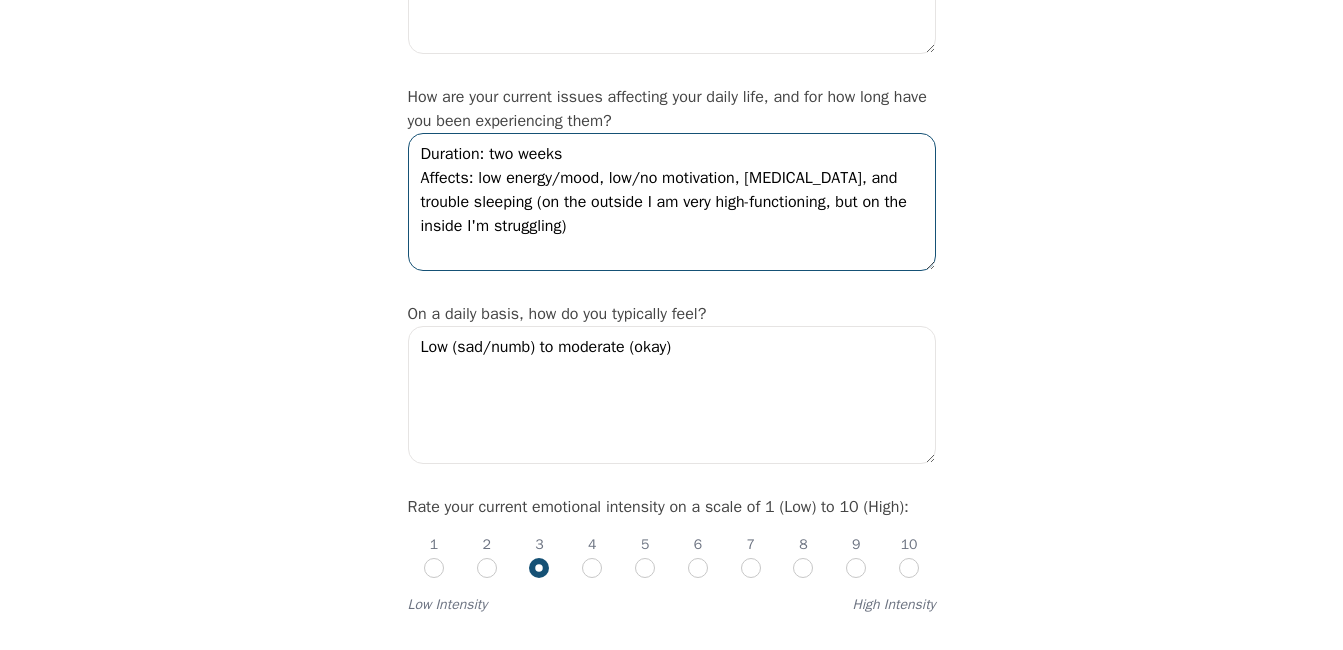 click on "Duration: two weeks
Affects: low energy/mood, low/no motivation, [MEDICAL_DATA], and trouble sleeping (on the outside I am very high-functioning, but on the inside I'm struggling)" at bounding box center (672, 202) 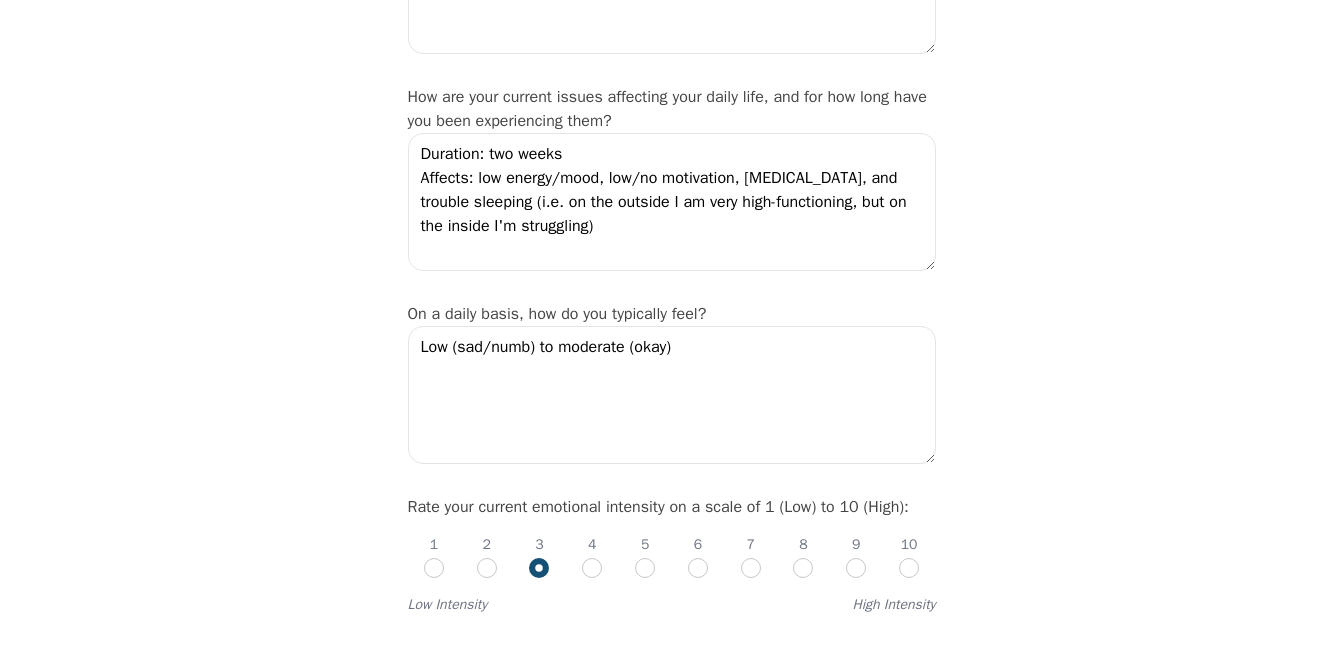click on "Intake Assessment for [PERSON_NAME] Part 2 of 2: Clinical Self-Report Please complete the following information before your initial session. This step is crucial to kickstart your therapeutic journey with your therapist: Please describe what has brought you to seek therapy at this time? I have a history with [MEDICAL_DATA] and I can feel the beginning affects taking place. I would like some help to turn it around.  How are your current issues affecting your daily life, and for how long have you been experiencing them? Duration: two weeks
Affects: low energy/mood, low/no motivation, [MEDICAL_DATA], and trouble sleeping (i.e. on the outside I am very high-functioning, but on the inside I'm struggling) On a daily basis, how do you typically feel? Low (sad/numb) to moderate (okay) Rate your current emotional intensity on a scale of 1 (Low) to 10 (High): 1 2 3 4 5 6 7 8 9 10 Low Intensity High Intensity What current stressors are affecting your mental health? Lack of motivation Talking too fast Fatigue/no energy Yes" at bounding box center [671, 2228] 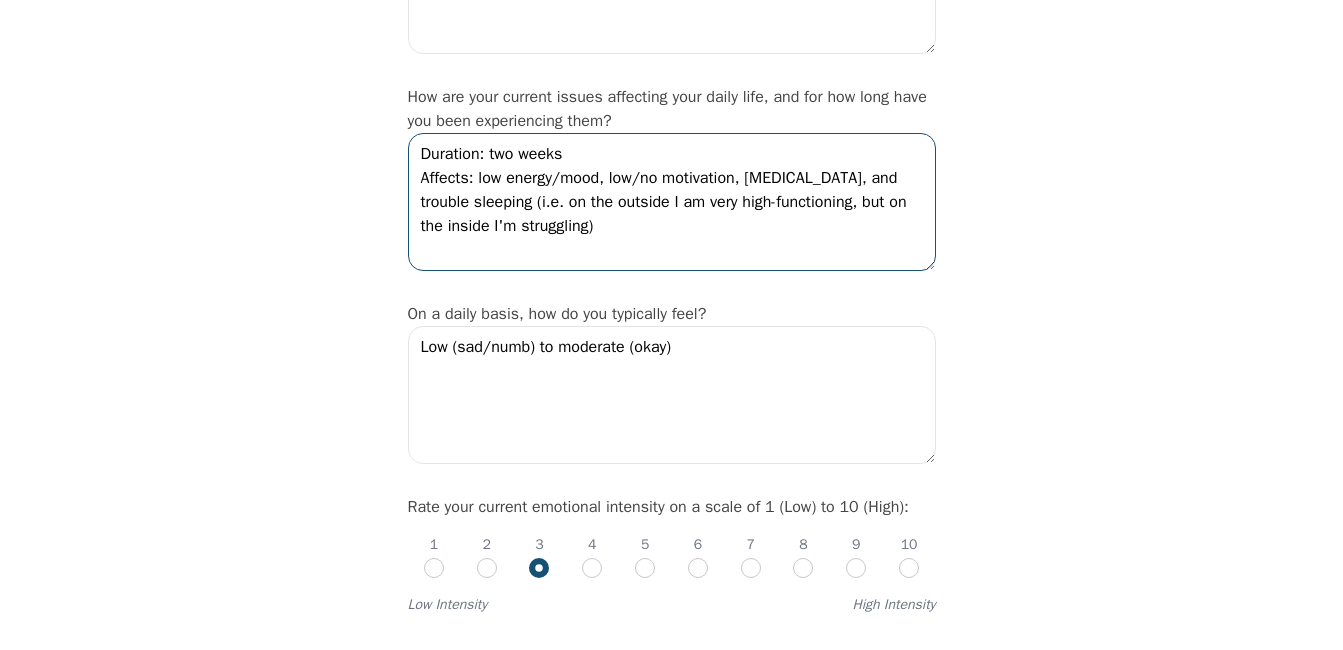 click on "Duration: two weeks
Affects: low energy/mood, low/no motivation, [MEDICAL_DATA], and trouble sleeping (i.e. on the outside I am very high-functioning, but on the inside I'm struggling)" at bounding box center (672, 202) 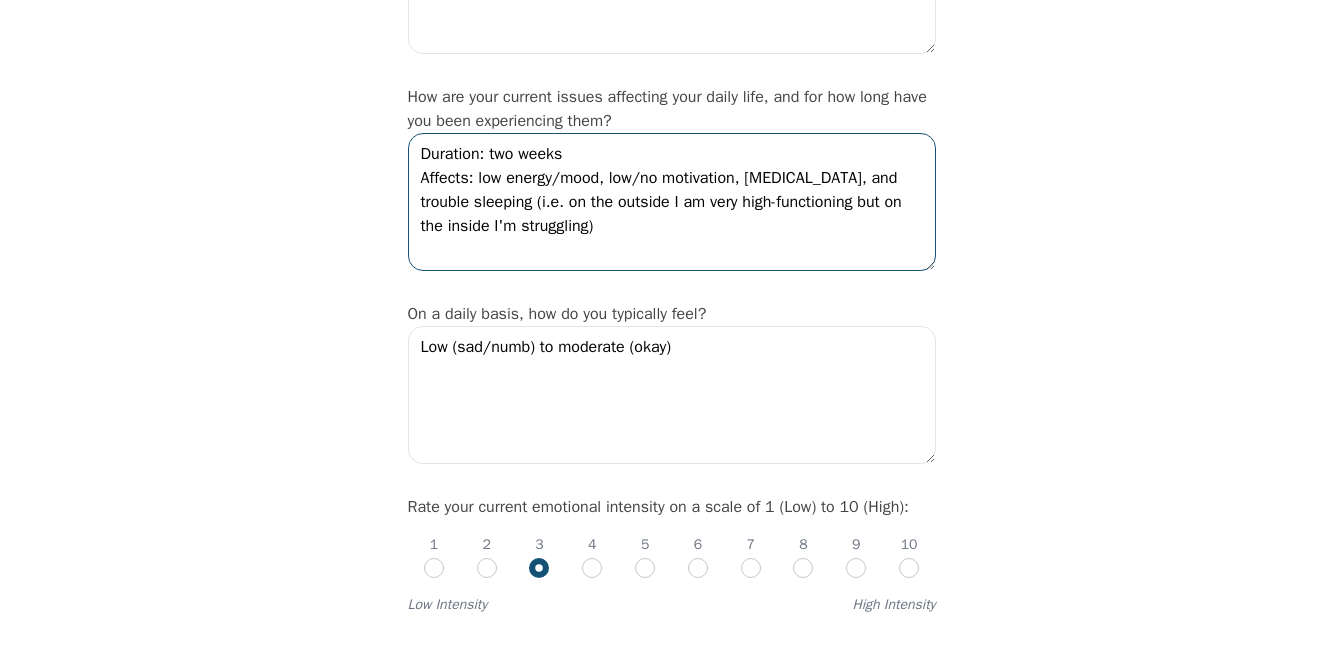 type on "Duration: two weeks
Affects: low energy/mood, low/no motivation, [MEDICAL_DATA], and trouble sleeping (i.e. on the outside I am very high-functioning but on the inside I'm struggling)" 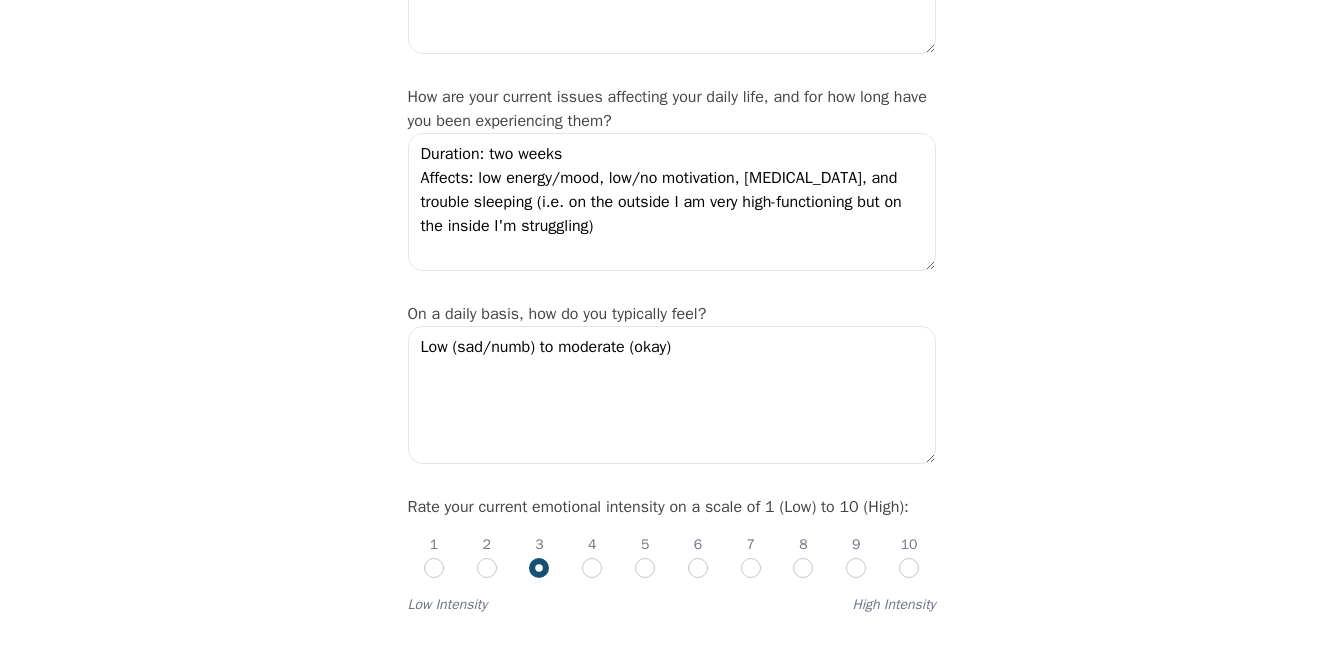 click on "Intake Assessment for [PERSON_NAME] Part 2 of 2: Clinical Self-Report Please complete the following information before your initial session. This step is crucial to kickstart your therapeutic journey with your therapist: Please describe what has brought you to seek therapy at this time? I have a history with [MEDICAL_DATA] and I can feel the beginning affects taking place. I would like some help to turn it around.  How are your current issues affecting your daily life, and for how long have you been experiencing them? Duration: two weeks
Affects: low energy/mood, low/no motivation, [MEDICAL_DATA], and trouble sleeping (i.e. on the outside I am very high-functioning but on the inside I'm struggling) On a daily basis, how do you typically feel? Low (sad/numb) to moderate (okay) Rate your current emotional intensity on a scale of 1 (Low) to 10 (High): 1 2 3 4 5 6 7 8 9 10 Low Intensity High Intensity What current stressors are affecting your mental health? Lack of motivation Talking too fast Fatigue/no energy Yes No" at bounding box center (671, 2228) 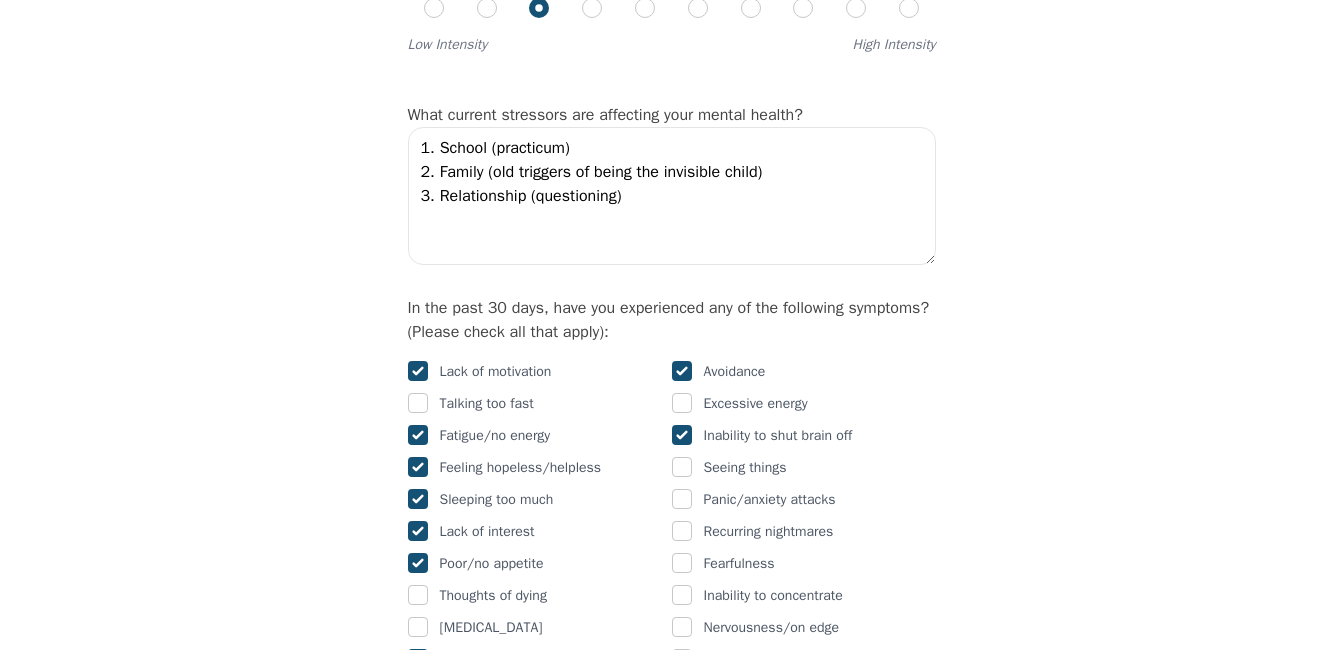scroll, scrollTop: 1000, scrollLeft: 0, axis: vertical 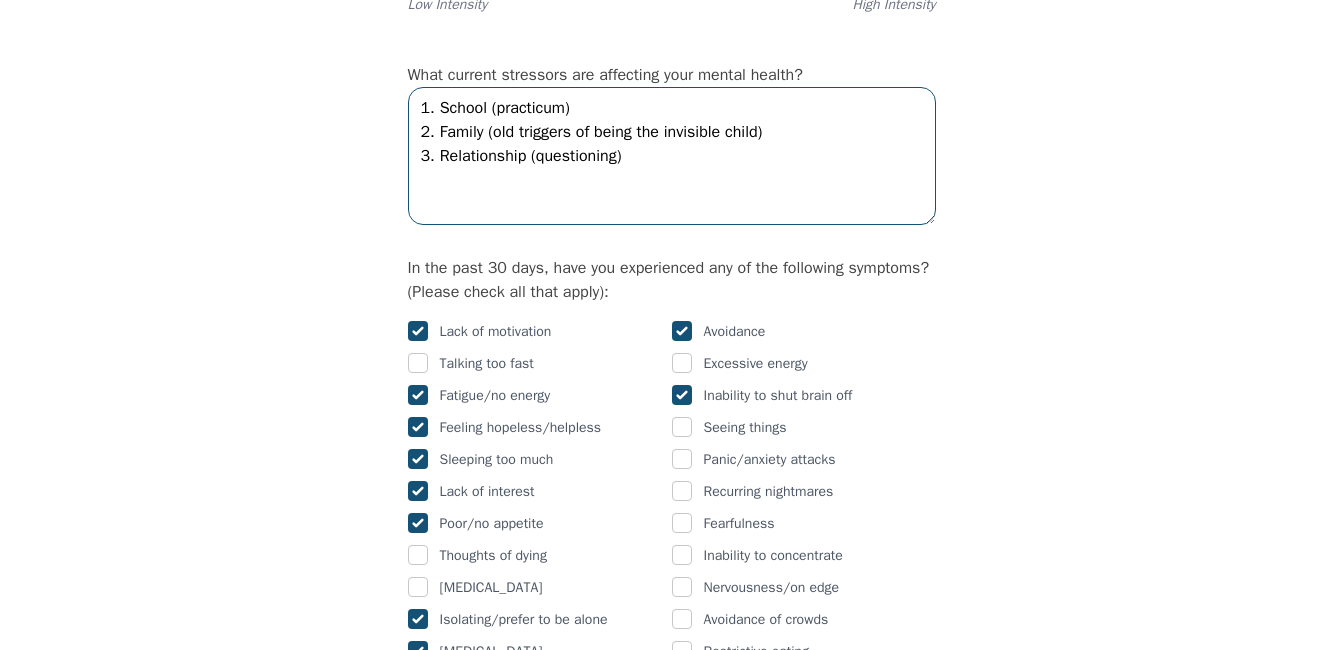 click on "1. School (practicum)
2. Family (old triggers of being the invisible child)
3. Relationship (questioning)" at bounding box center [672, 156] 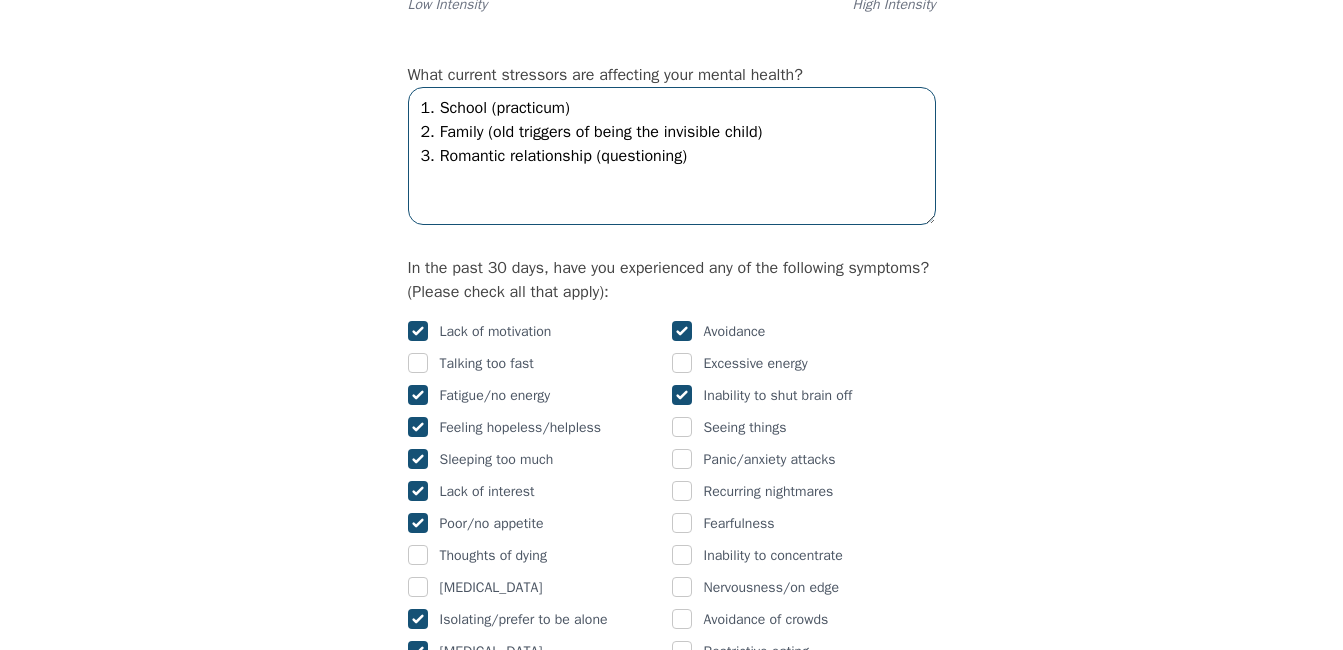 click on "1. School (practicum)
2. Family (old triggers of being the invisible child)
3. Romantic relationship (questioning)" at bounding box center (672, 156) 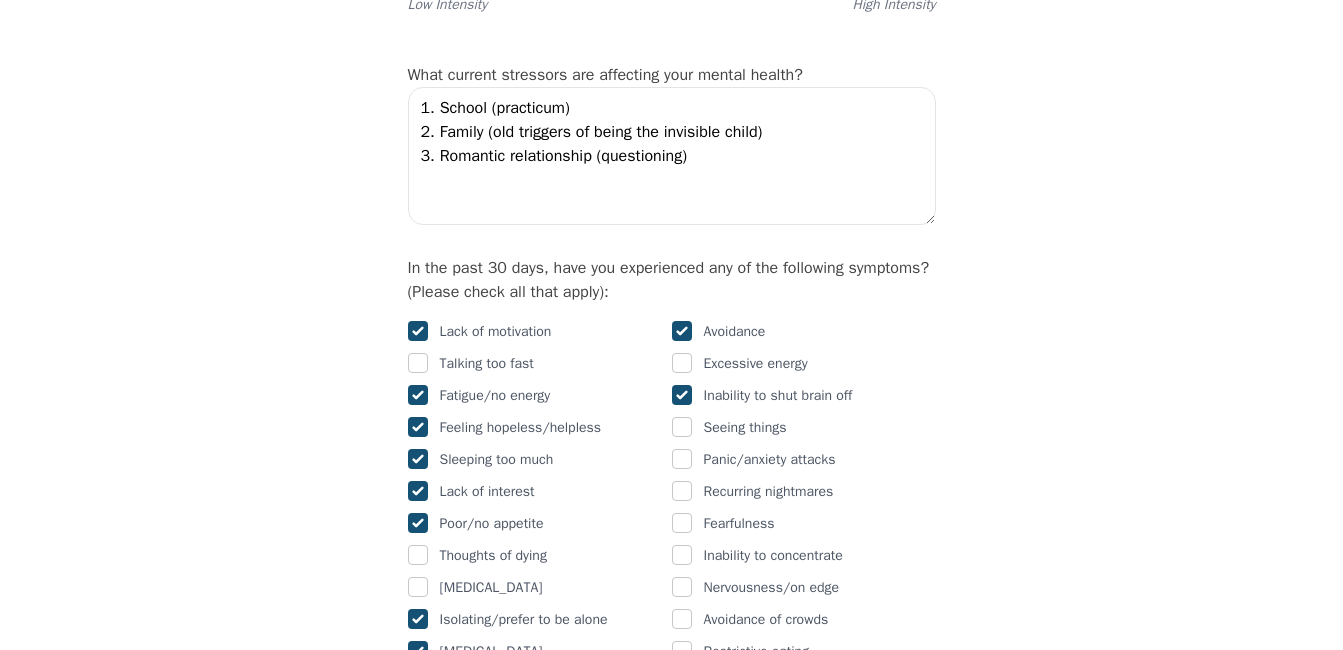 click on "Intake Assessment for [PERSON_NAME] Part 2 of 2: Clinical Self-Report Please complete the following information before your initial session. This step is crucial to kickstart your therapeutic journey with your therapist: Please describe what has brought you to seek therapy at this time? I have a history with [MEDICAL_DATA] and I can feel the beginning affects taking place. I would like some help to turn it around.  How are your current issues affecting your daily life, and for how long have you been experiencing them? Duration: two weeks
Affects: low energy/mood, low/no motivation, [MEDICAL_DATA], and trouble sleeping (i.e. on the outside I am very high-functioning but on the inside I'm struggling) On a daily basis, how do you typically feel? Low (sad/numb) to moderate (okay) Rate your current emotional intensity on a scale of 1 (Low) to 10 (High): 1 2 3 4 5 6 7 8 9 10 Low Intensity High Intensity What current stressors are affecting your mental health? Lack of motivation Talking too fast Fatigue/no energy Yes No" at bounding box center (671, 1628) 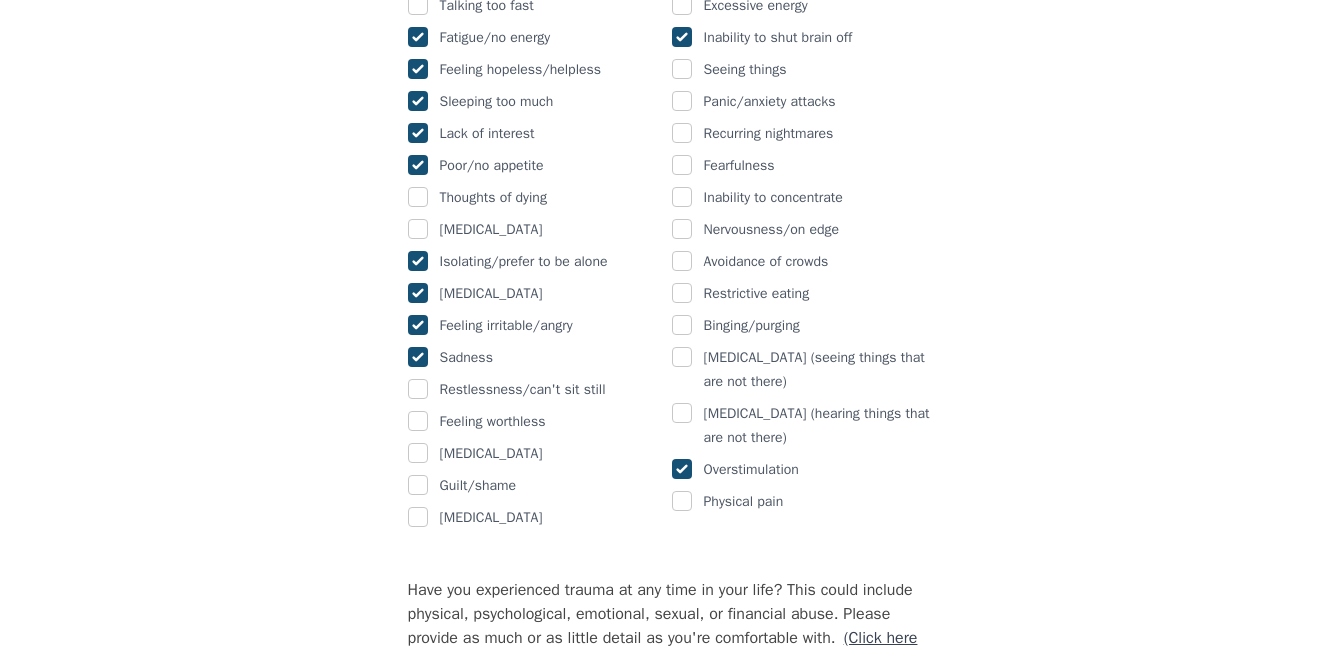 scroll, scrollTop: 1360, scrollLeft: 0, axis: vertical 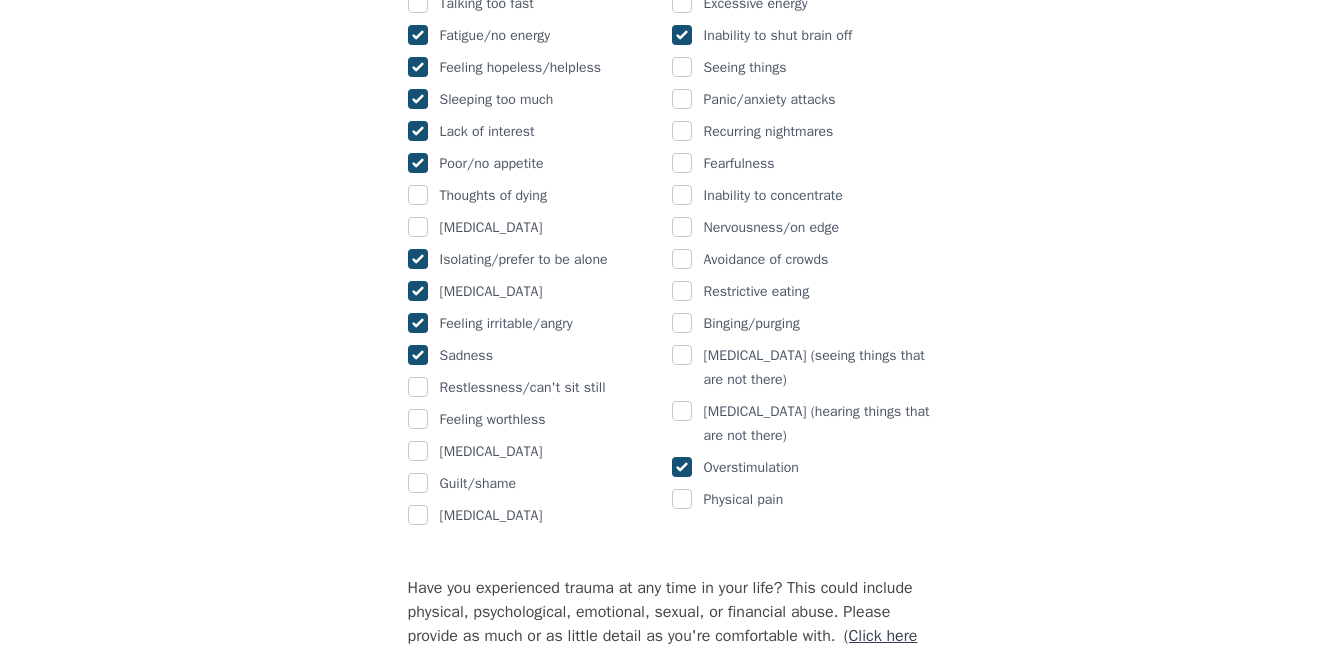 click on "Intake Assessment for [PERSON_NAME] Part 2 of 2: Clinical Self-Report Please complete the following information before your initial session. This step is crucial to kickstart your therapeutic journey with your therapist: Please describe what has brought you to seek therapy at this time? I have a history with [MEDICAL_DATA] and I can feel the beginning affects taking place. I would like some help to turn it around.  How are your current issues affecting your daily life, and for how long have you been experiencing them? Duration: two weeks
Affects: low energy/mood, low/no motivation, [MEDICAL_DATA], and trouble sleeping (i.e. on the outside I am very high-functioning but on the inside I'm struggling) On a daily basis, how do you typically feel? Low (sad/numb) to moderate (okay) Rate your current emotional intensity on a scale of 1 (Low) to 10 (High): 1 2 3 4 5 6 7 8 9 10 Low Intensity High Intensity What current stressors are affecting your mental health? Lack of motivation Talking too fast Fatigue/no energy Yes No" at bounding box center [671, 1268] 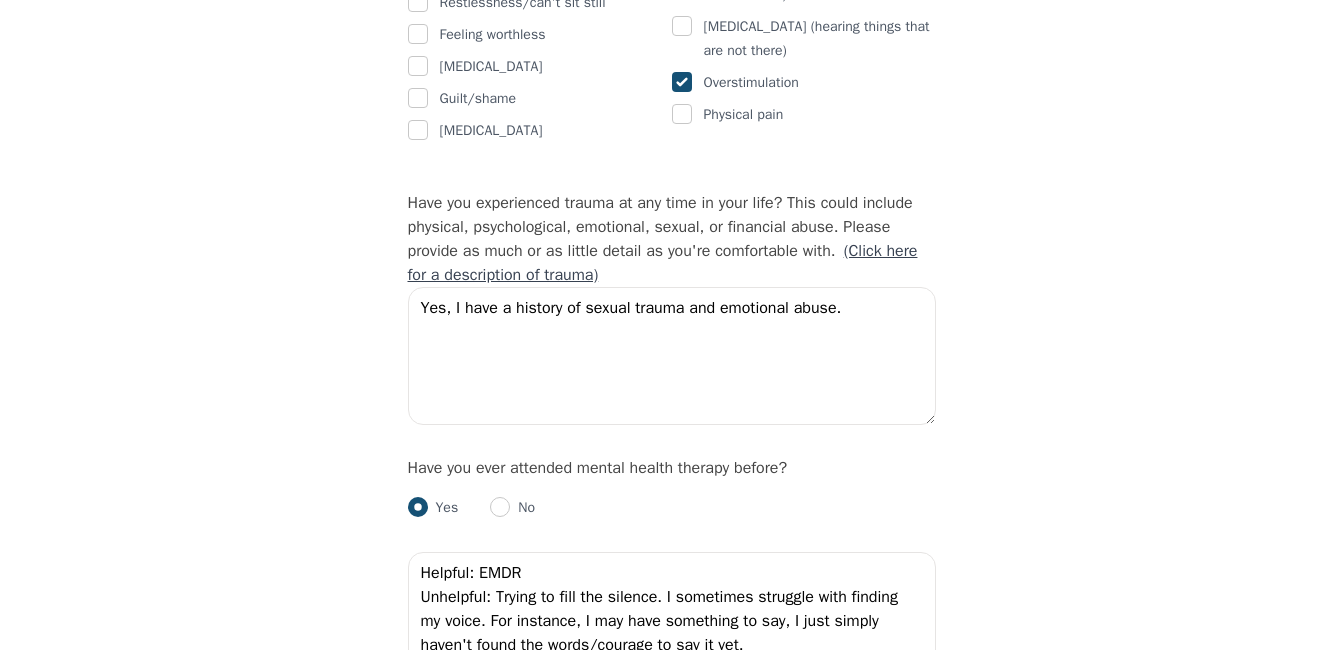 scroll, scrollTop: 1800, scrollLeft: 0, axis: vertical 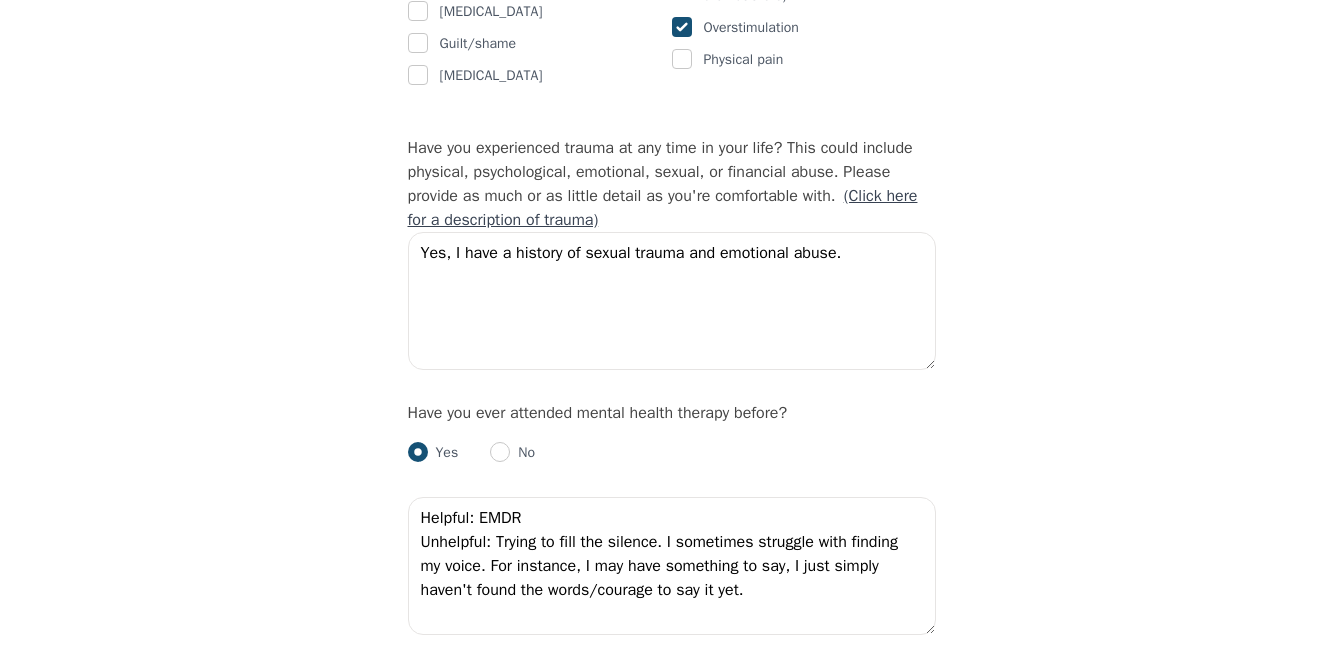 click on "Intake Assessment for [PERSON_NAME] Part 2 of 2: Clinical Self-Report Please complete the following information before your initial session. This step is crucial to kickstart your therapeutic journey with your therapist: Please describe what has brought you to seek therapy at this time? I have a history with [MEDICAL_DATA] and I can feel the beginning affects taking place. I would like some help to turn it around.  How are your current issues affecting your daily life, and for how long have you been experiencing them? Duration: two weeks
Affects: low energy/mood, low/no motivation, [MEDICAL_DATA], and trouble sleeping (i.e. on the outside I am very high-functioning but on the inside I'm struggling) On a daily basis, how do you typically feel? Low (sad/numb) to moderate (okay) Rate your current emotional intensity on a scale of 1 (Low) to 10 (High): 1 2 3 4 5 6 7 8 9 10 Low Intensity High Intensity What current stressors are affecting your mental health? Lack of motivation Talking too fast Fatigue/no energy Yes No" at bounding box center [671, 828] 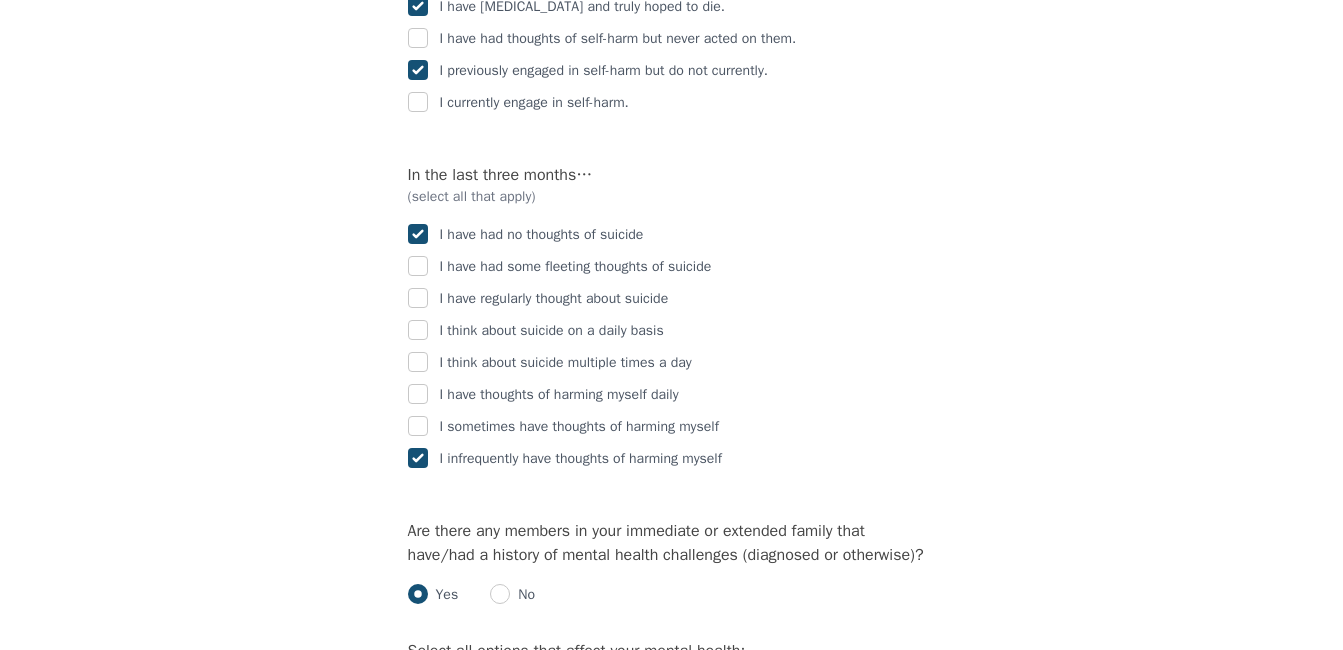 scroll, scrollTop: 3280, scrollLeft: 0, axis: vertical 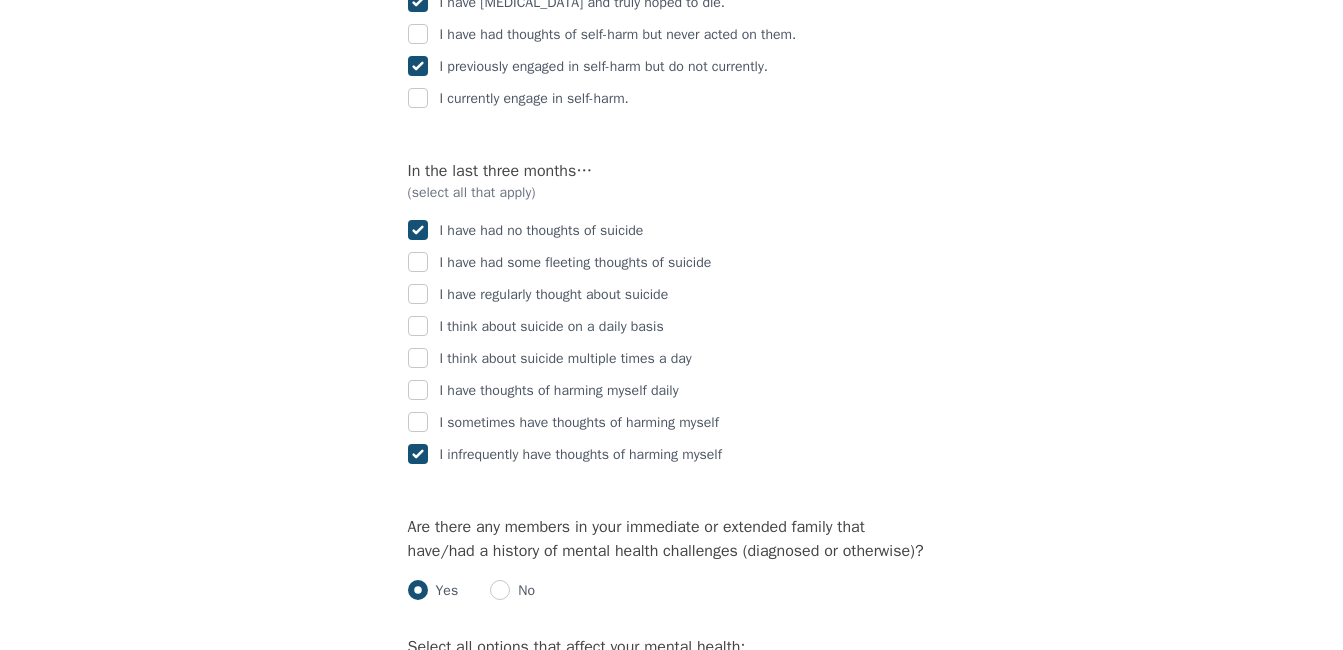 click at bounding box center [418, 454] 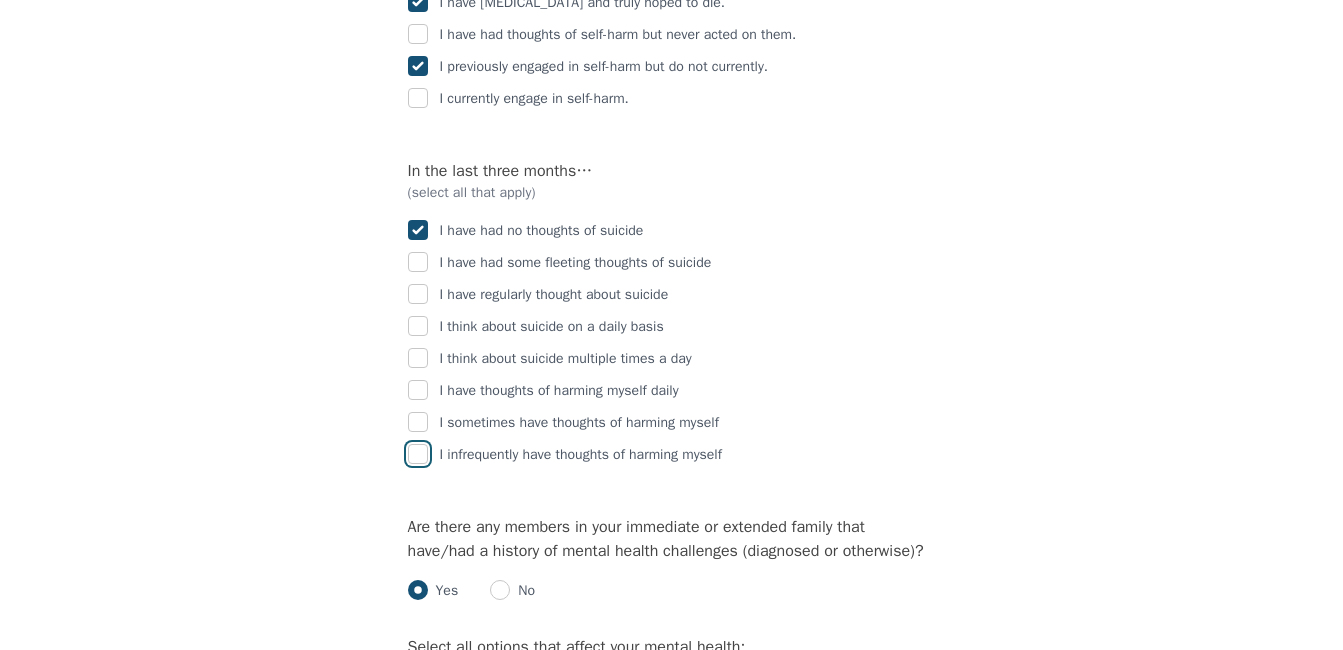 checkbox on "false" 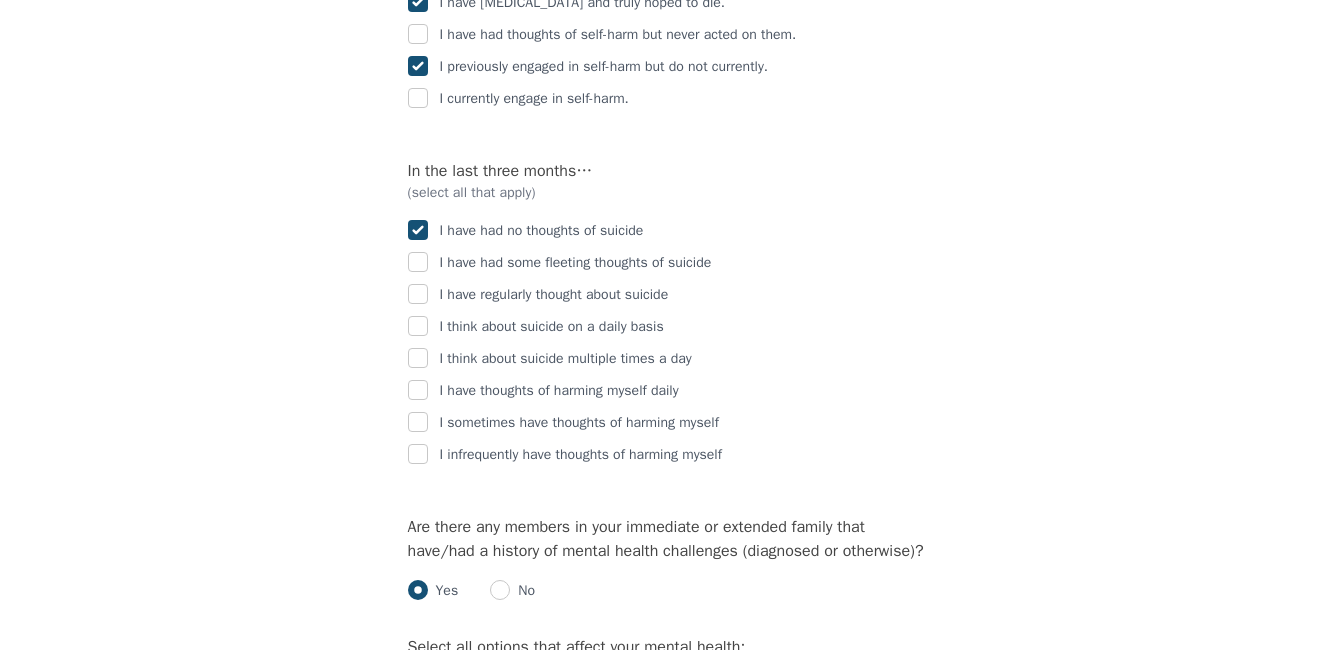 click on "Intake Assessment for [PERSON_NAME] Part 2 of 2: Clinical Self-Report Please complete the following information before your initial session. This step is crucial to kickstart your therapeutic journey with your therapist: Please describe what has brought you to seek therapy at this time? I have a history with [MEDICAL_DATA] and I can feel the beginning affects taking place. I would like some help to turn it around.  How are your current issues affecting your daily life, and for how long have you been experiencing them? Duration: two weeks
Affects: low energy/mood, low/no motivation, [MEDICAL_DATA], and trouble sleeping (i.e. on the outside I am very high-functioning but on the inside I'm struggling) On a daily basis, how do you typically feel? Low (sad/numb) to moderate (okay) Rate your current emotional intensity on a scale of 1 (Low) to 10 (High): 1 2 3 4 5 6 7 8 9 10 Low Intensity High Intensity What current stressors are affecting your mental health? Lack of motivation Talking too fast Fatigue/no energy Yes No" at bounding box center (671, -652) 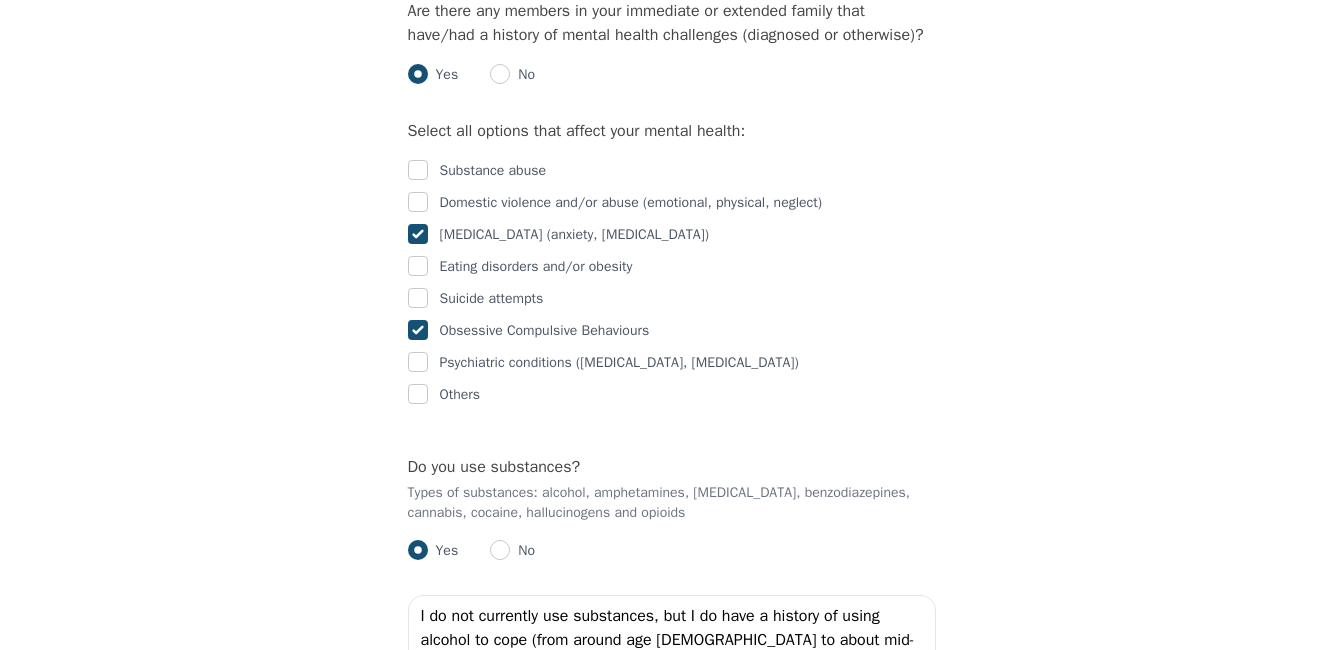 scroll, scrollTop: 3800, scrollLeft: 0, axis: vertical 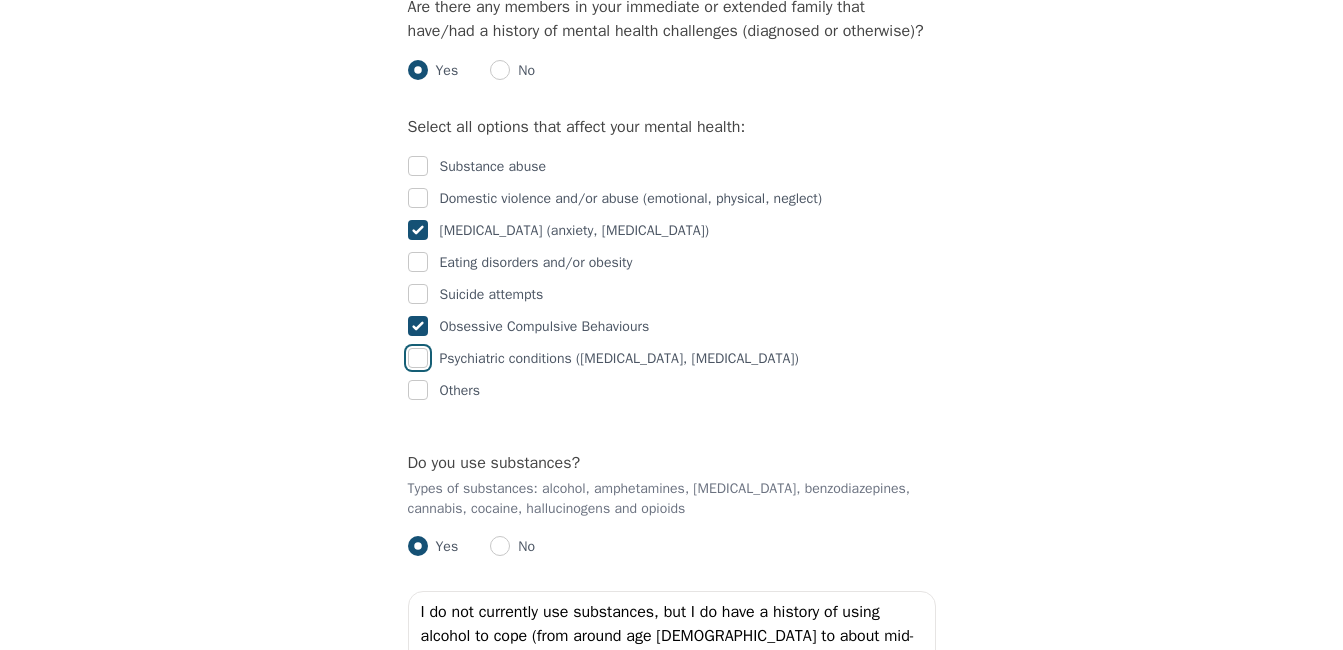 click at bounding box center [418, 358] 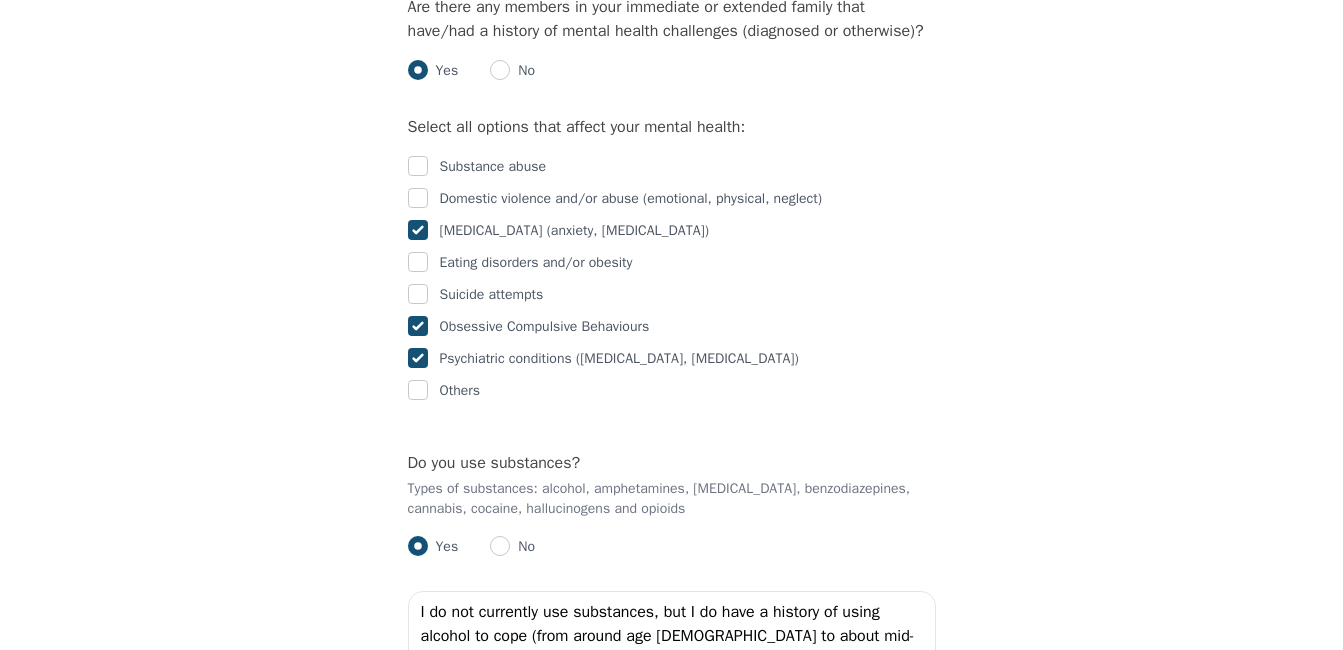 checkbox on "true" 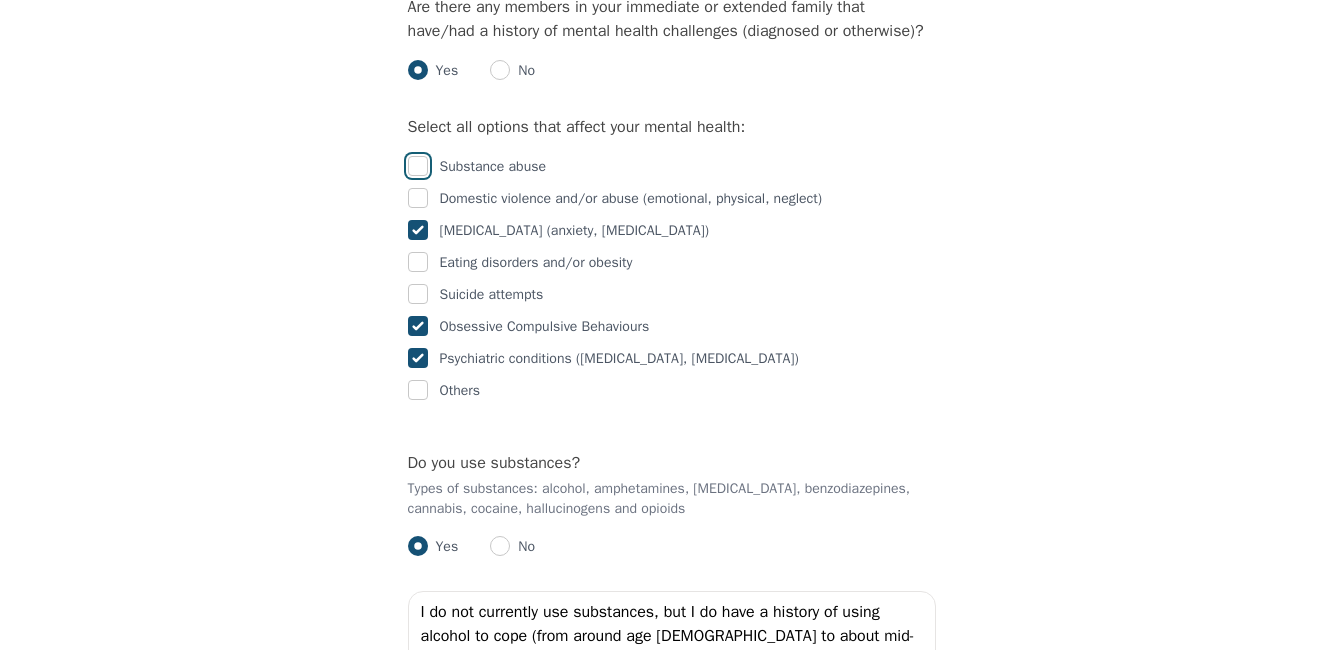 click at bounding box center (418, 166) 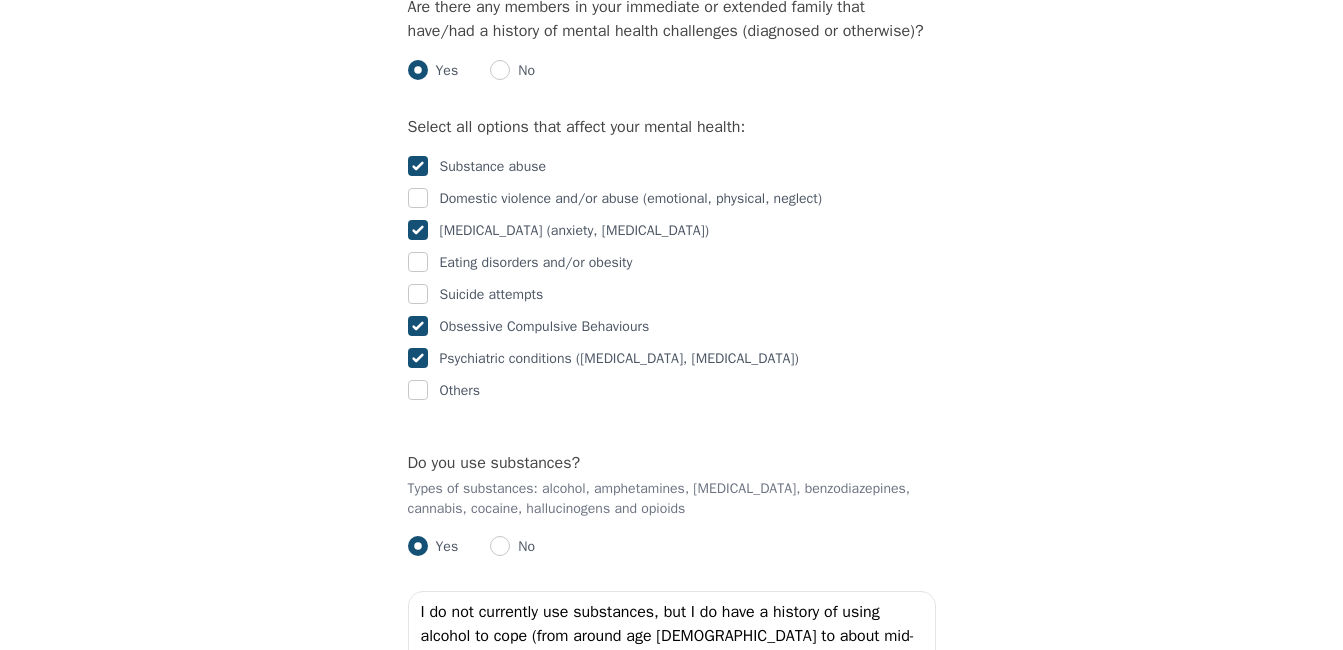 click on "Intake Assessment for [PERSON_NAME] Part 2 of 2: Clinical Self-Report Please complete the following information before your initial session. This step is crucial to kickstart your therapeutic journey with your therapist: Please describe what has brought you to seek therapy at this time? I have a history with [MEDICAL_DATA] and I can feel the beginning affects taking place. I would like some help to turn it around.  How are your current issues affecting your daily life, and for how long have you been experiencing them? Duration: two weeks
Affects: low energy/mood, low/no motivation, [MEDICAL_DATA], and trouble sleeping (i.e. on the outside I am very high-functioning but on the inside I'm struggling) On a daily basis, how do you typically feel? Low (sad/numb) to moderate (okay) Rate your current emotional intensity on a scale of 1 (Low) to 10 (High): 1 2 3 4 5 6 7 8 9 10 Low Intensity High Intensity What current stressors are affecting your mental health? Lack of motivation Talking too fast Fatigue/no energy Yes No" at bounding box center [671, -1172] 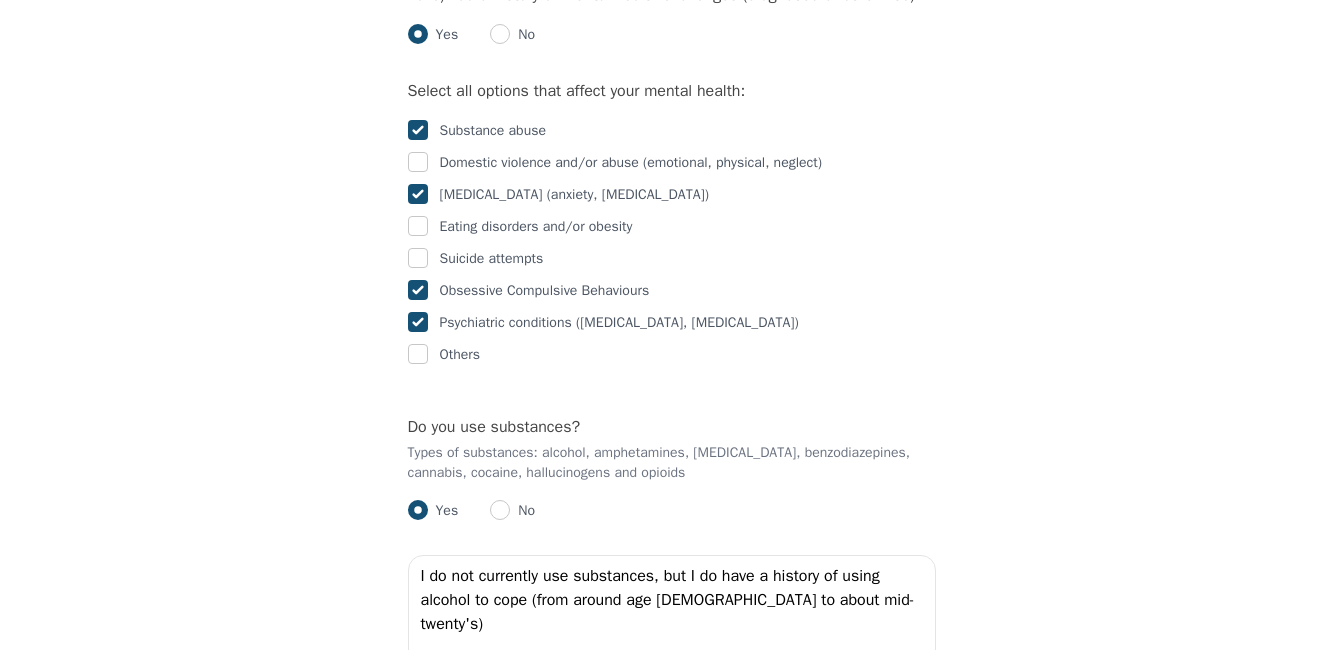 scroll, scrollTop: 3840, scrollLeft: 0, axis: vertical 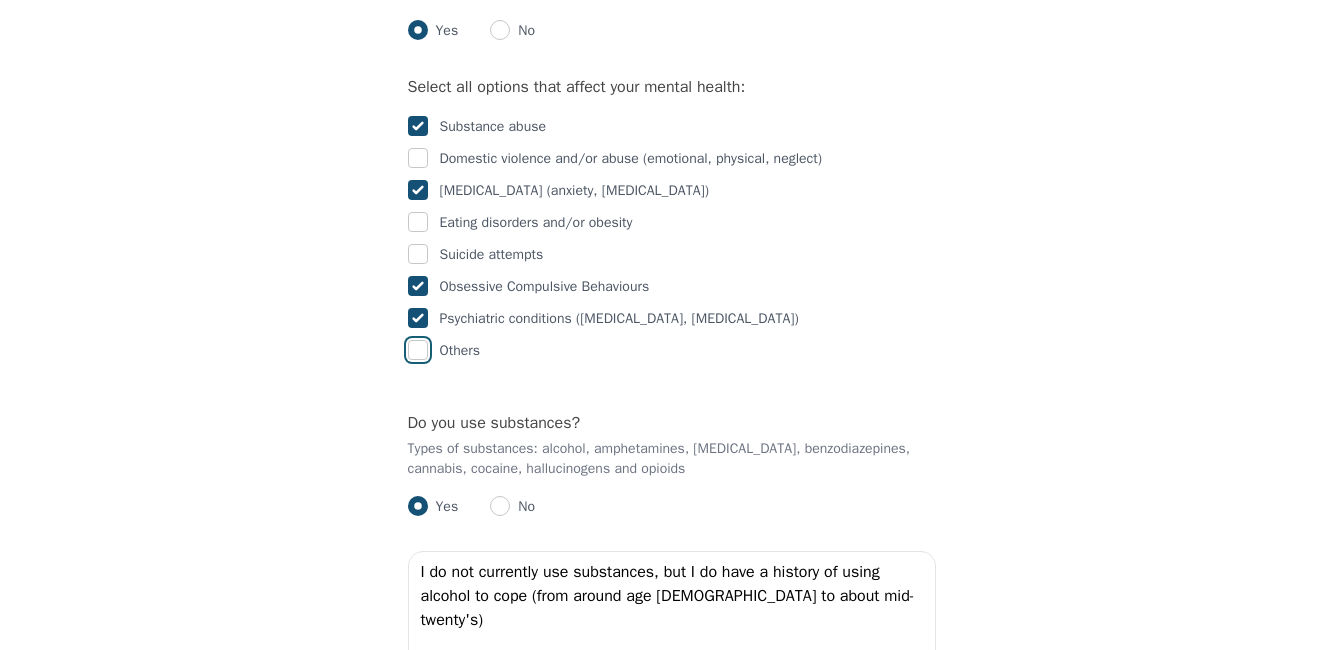 click at bounding box center [418, 350] 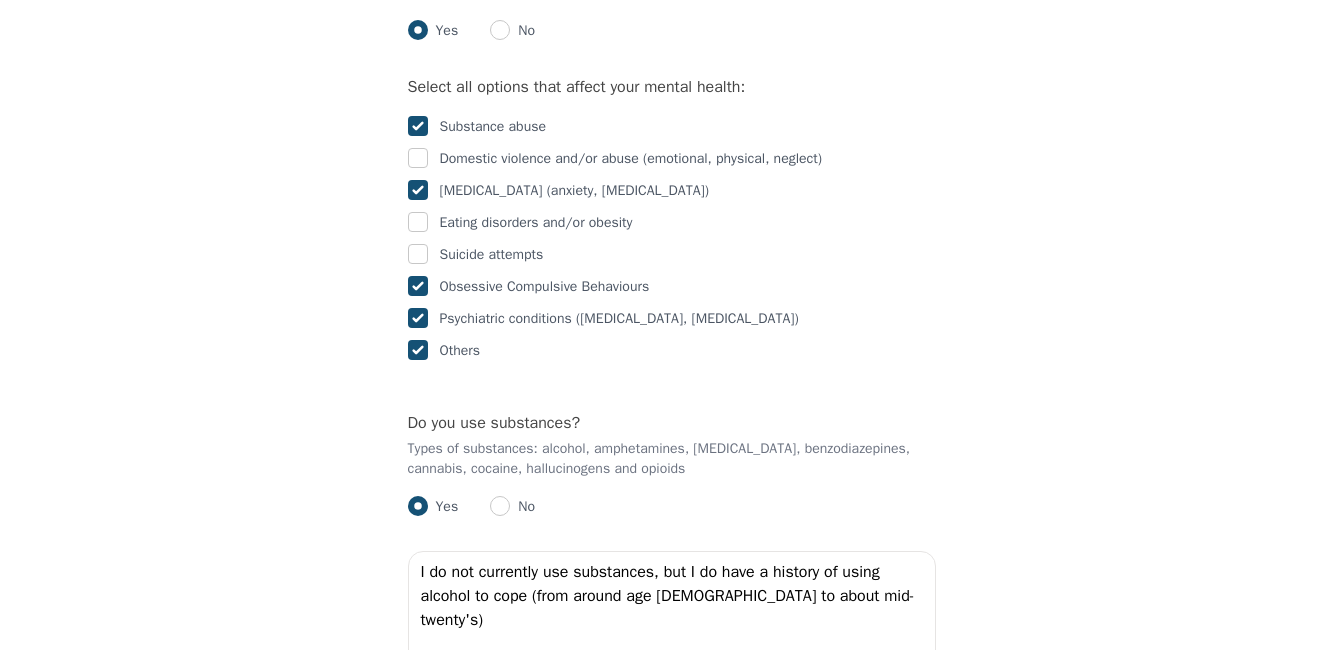 click at bounding box center (418, 350) 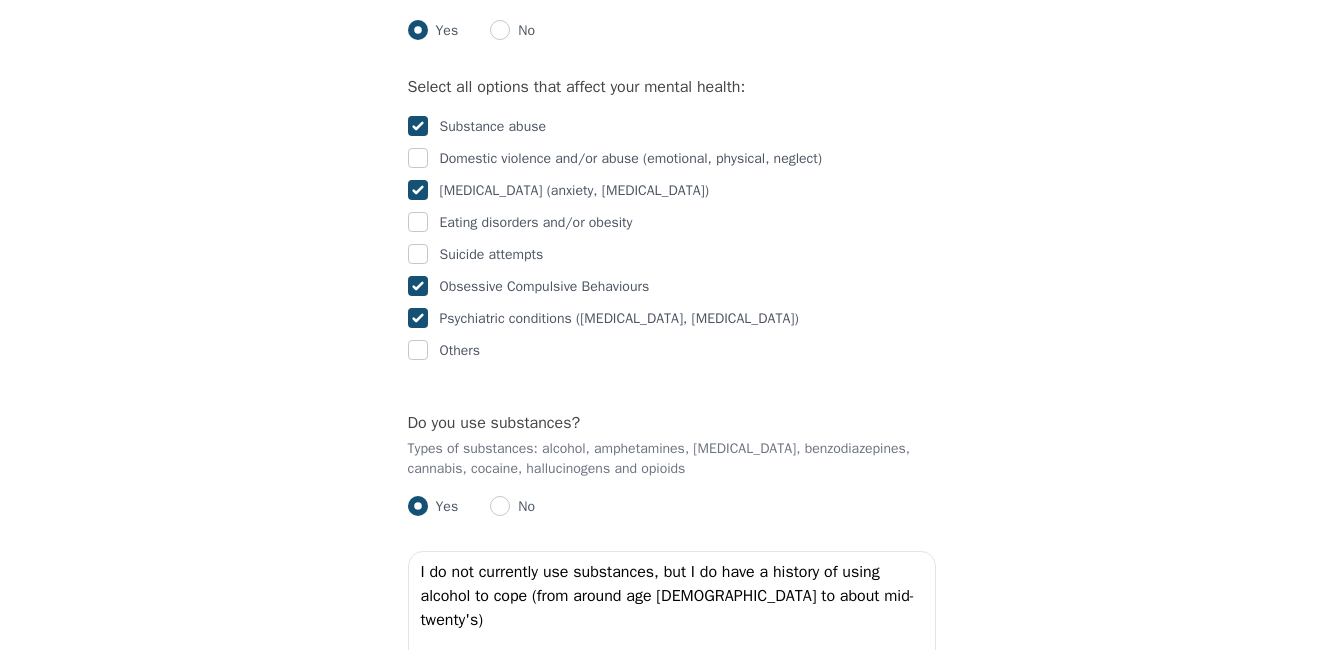 click on "Intake Assessment for [PERSON_NAME] Part 2 of 2: Clinical Self-Report Please complete the following information before your initial session. This step is crucial to kickstart your therapeutic journey with your therapist: Please describe what has brought you to seek therapy at this time? I have a history with [MEDICAL_DATA] and I can feel the beginning affects taking place. I would like some help to turn it around.  How are your current issues affecting your daily life, and for how long have you been experiencing them? Duration: two weeks
Affects: low energy/mood, low/no motivation, [MEDICAL_DATA], and trouble sleeping (i.e. on the outside I am very high-functioning but on the inside I'm struggling) On a daily basis, how do you typically feel? Low (sad/numb) to moderate (okay) Rate your current emotional intensity on a scale of 1 (Low) to 10 (High): 1 2 3 4 5 6 7 8 9 10 Low Intensity High Intensity What current stressors are affecting your mental health? Lack of motivation Talking too fast Fatigue/no energy Yes No" at bounding box center (671, -1212) 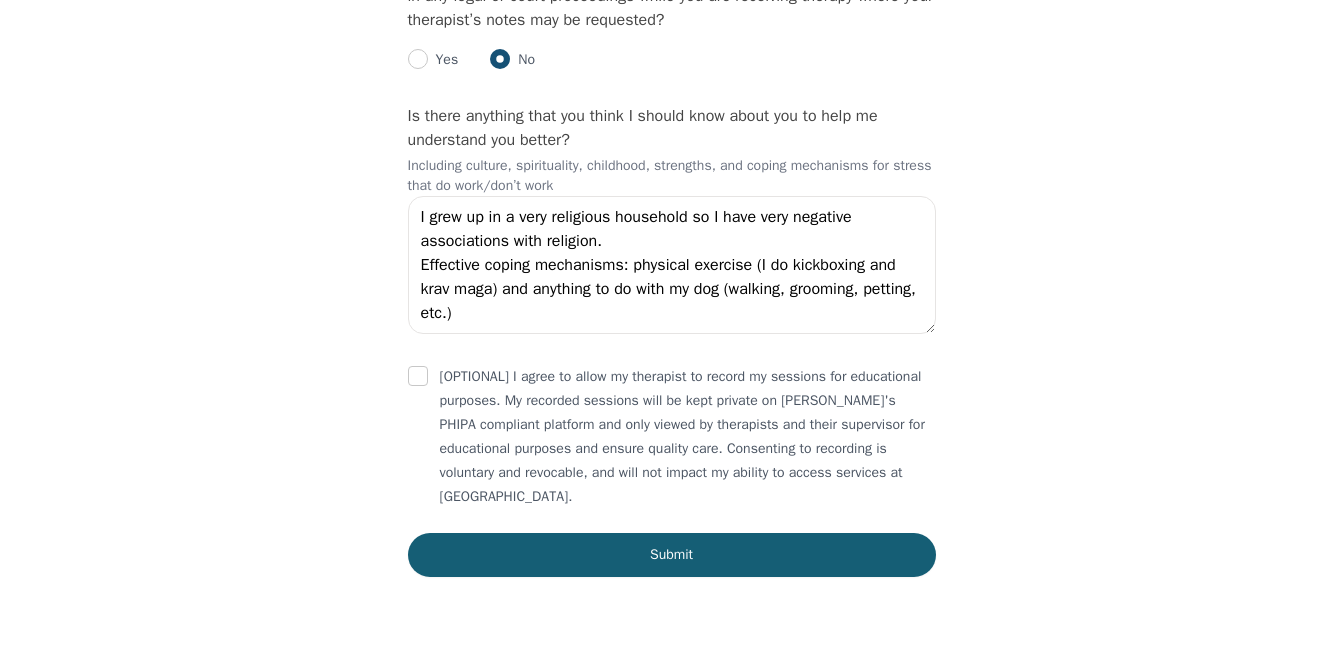 scroll, scrollTop: 4610, scrollLeft: 0, axis: vertical 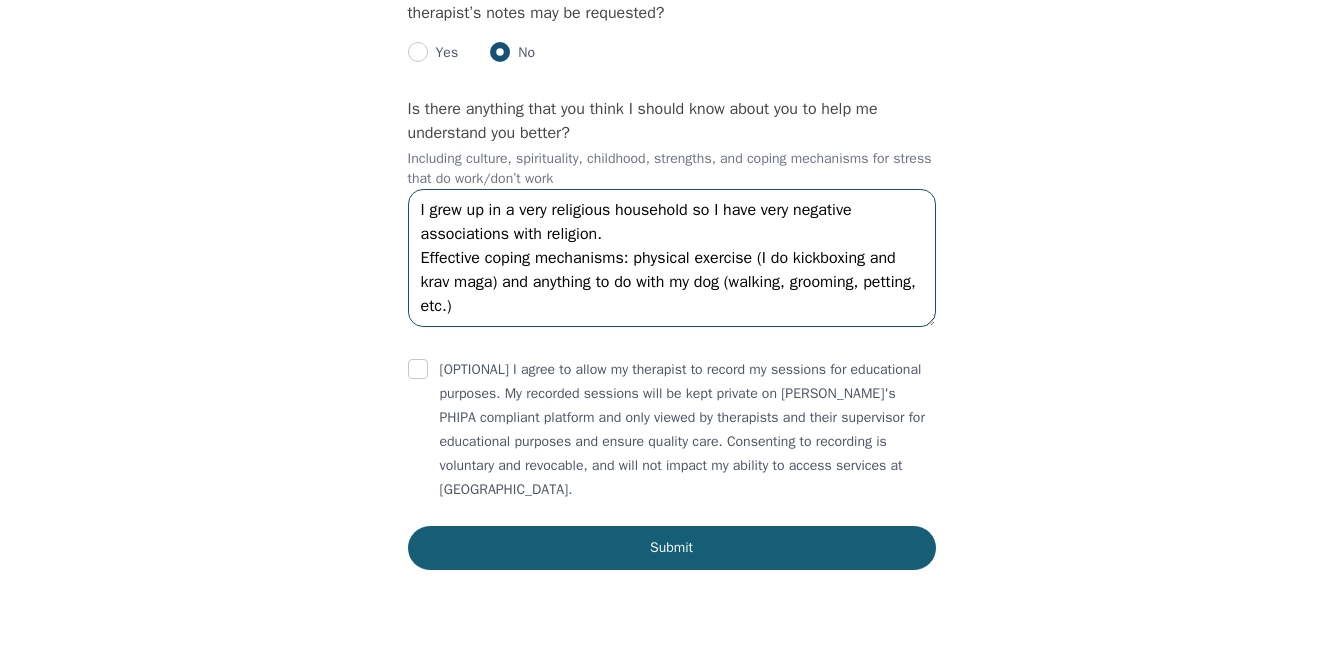 click on "I grew up in a very religious household so I have very negative associations with religion.
Effective coping mechanisms: physical exercise (I do kickboxing and krav maga) and anything to do with my dog (walking, grooming, petting, etc.)" at bounding box center (672, 258) 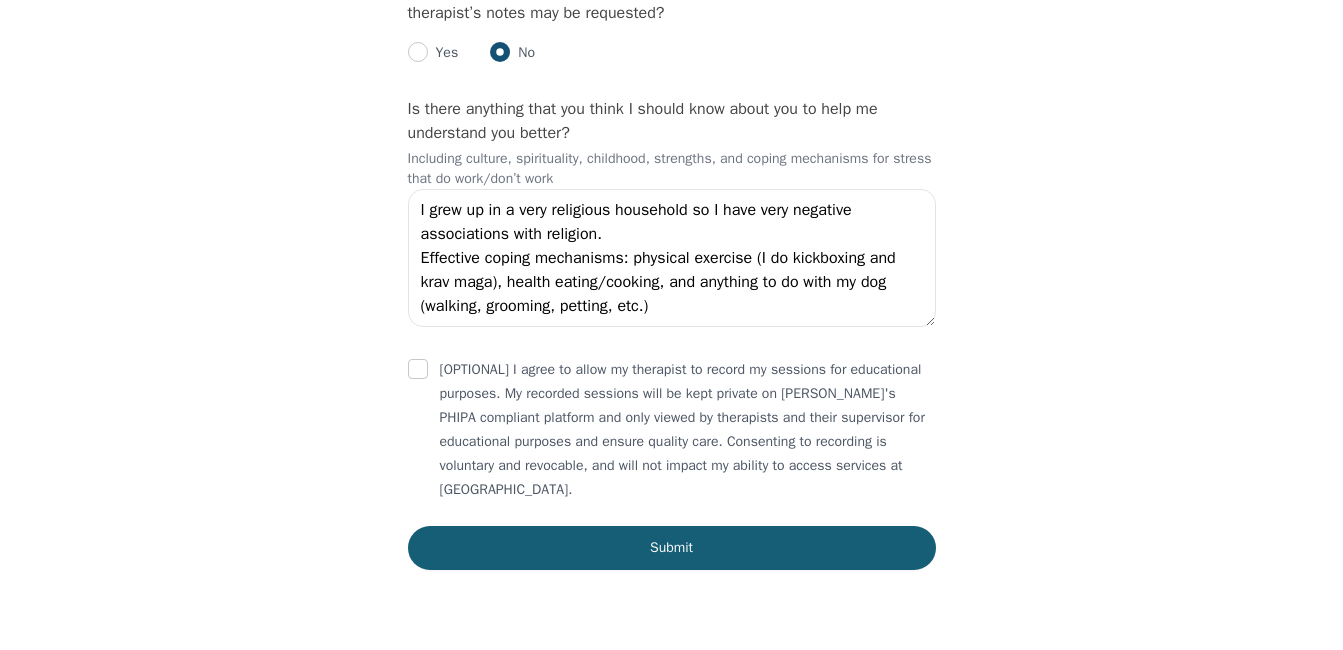 click on "Intake Assessment for [PERSON_NAME] Part 2 of 2: Clinical Self-Report Please complete the following information before your initial session. This step is crucial to kickstart your therapeutic journey with your therapist: Please describe what has brought you to seek therapy at this time? I have a history with [MEDICAL_DATA] and I can feel the beginning affects taking place. I would like some help to turn it around.  How are your current issues affecting your daily life, and for how long have you been experiencing them? Duration: two weeks
Affects: low energy/mood, low/no motivation, [MEDICAL_DATA], and trouble sleeping (i.e. on the outside I am very high-functioning but on the inside I'm struggling) On a daily basis, how do you typically feel? Low (sad/numb) to moderate (okay) Rate your current emotional intensity on a scale of 1 (Low) to 10 (High): 1 2 3 4 5 6 7 8 9 10 Low Intensity High Intensity What current stressors are affecting your mental health? Lack of motivation Talking too fast Fatigue/no energy Yes No" at bounding box center [671, -1979] 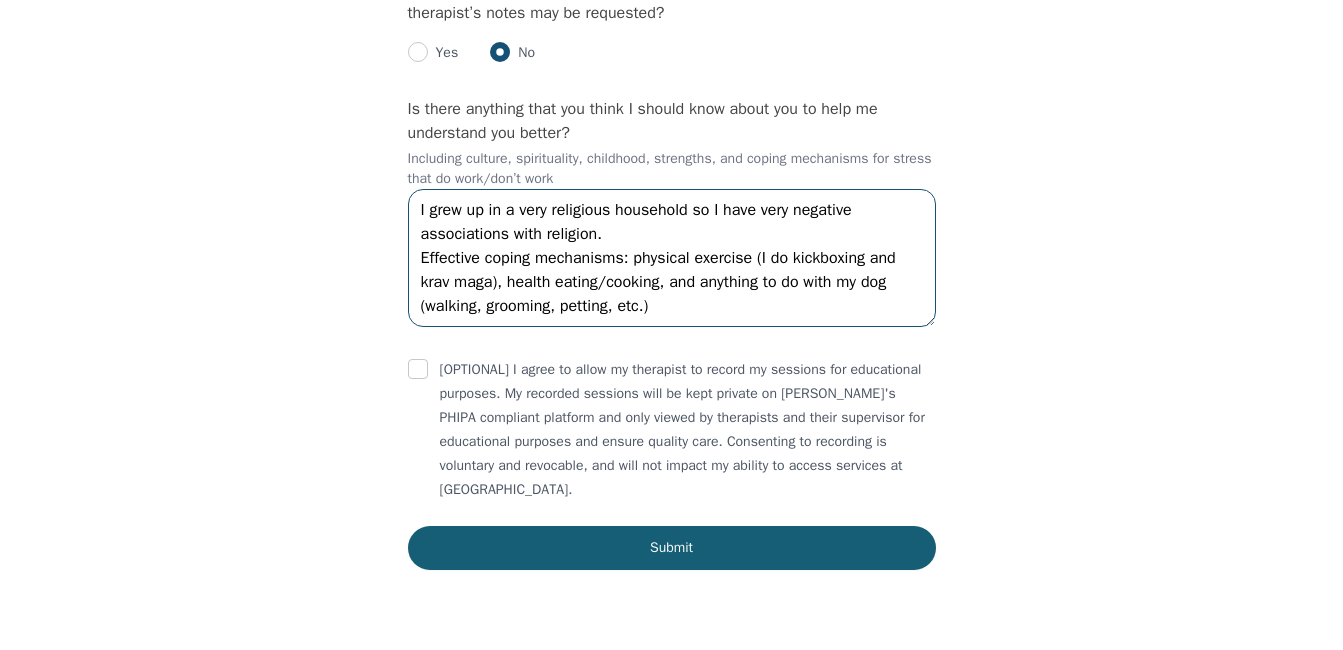 click on "I grew up in a very religious household so I have very negative associations with religion.
Effective coping mechanisms: physical exercise (I do kickboxing and krav maga), health eating/cooking, and anything to do with my dog (walking, grooming, petting, etc.)" at bounding box center (672, 258) 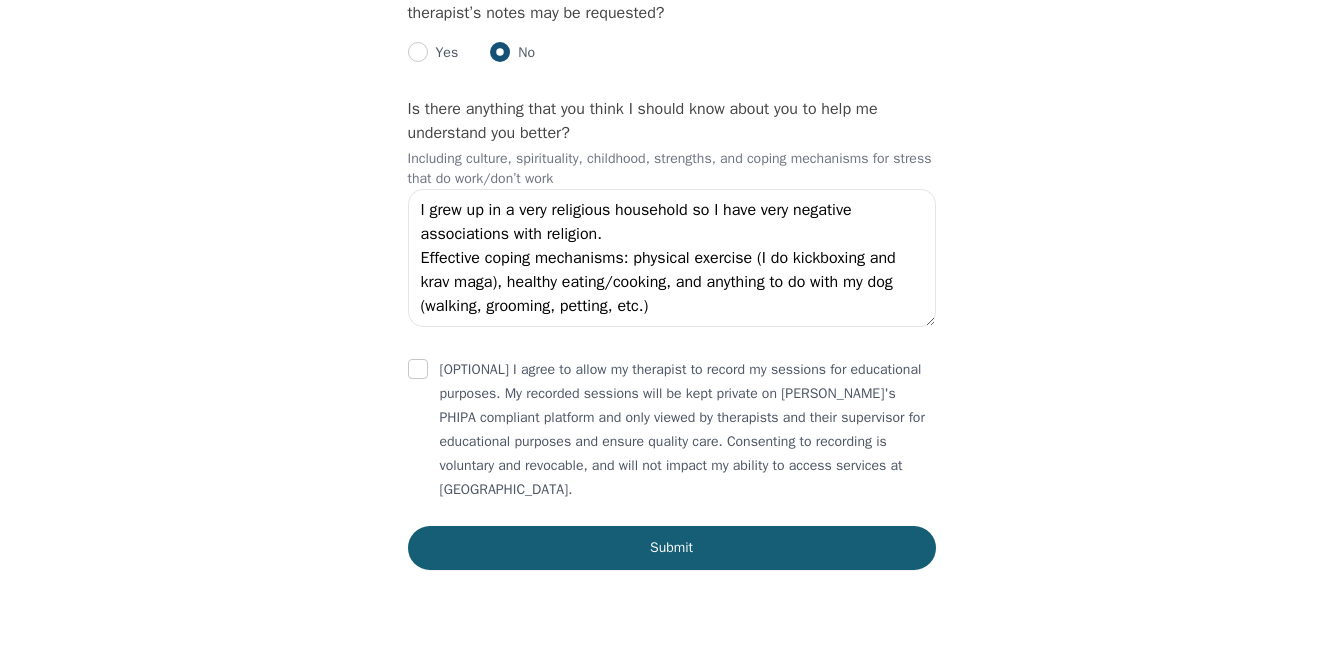 click on "Intake Assessment for [PERSON_NAME] Part 2 of 2: Clinical Self-Report Please complete the following information before your initial session. This step is crucial to kickstart your therapeutic journey with your therapist: Please describe what has brought you to seek therapy at this time? I have a history with [MEDICAL_DATA] and I can feel the beginning affects taking place. I would like some help to turn it around.  How are your current issues affecting your daily life, and for how long have you been experiencing them? Duration: two weeks
Affects: low energy/mood, low/no motivation, [MEDICAL_DATA], and trouble sleeping (i.e. on the outside I am very high-functioning but on the inside I'm struggling) On a daily basis, how do you typically feel? Low (sad/numb) to moderate (okay) Rate your current emotional intensity on a scale of 1 (Low) to 10 (High): 1 2 3 4 5 6 7 8 9 10 Low Intensity High Intensity What current stressors are affecting your mental health? Lack of motivation Talking too fast Fatigue/no energy Yes No" at bounding box center (671, -1979) 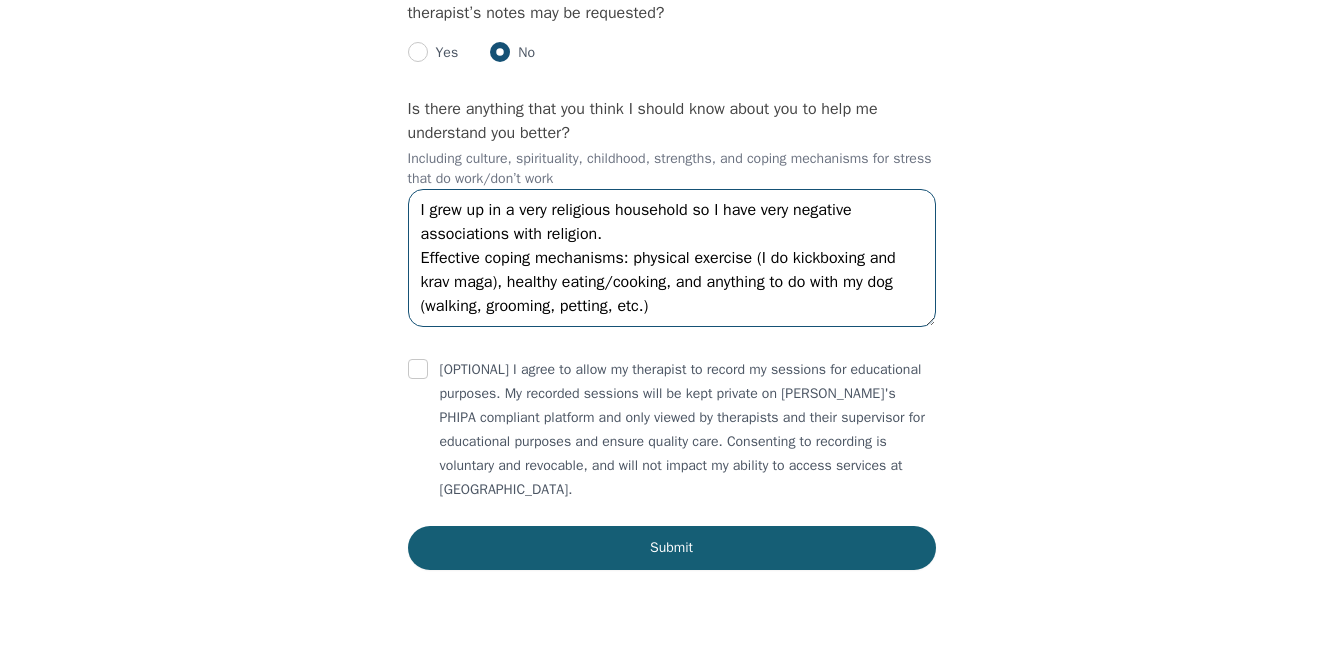 click on "I grew up in a very religious household so I have very negative associations with religion.
Effective coping mechanisms: physical exercise (I do kickboxing and krav maga), healthy eating/cooking, and anything to do with my dog (walking, grooming, petting, etc.)" at bounding box center (672, 258) 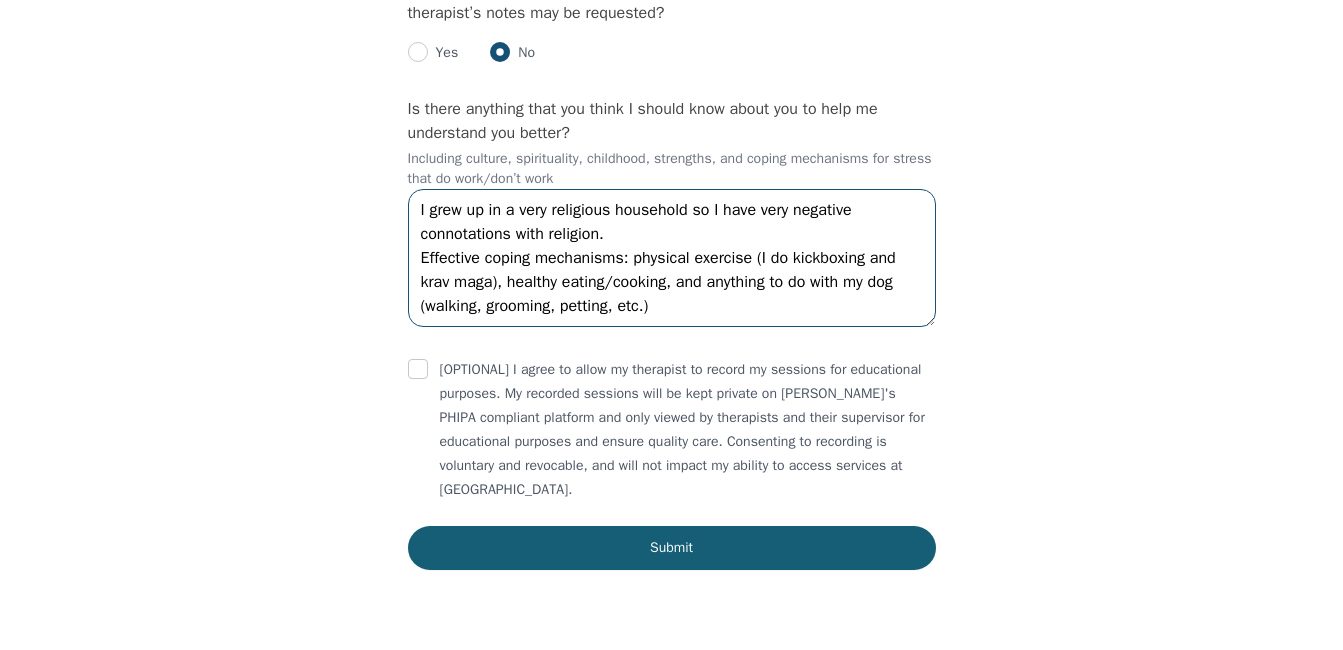 type on "I grew up in a very religious household so I have very negative connotations with religion.
Effective coping mechanisms: physical exercise (I do kickboxing and krav maga), healthy eating/cooking, and anything to do with my dog (walking, grooming, petting, etc.)" 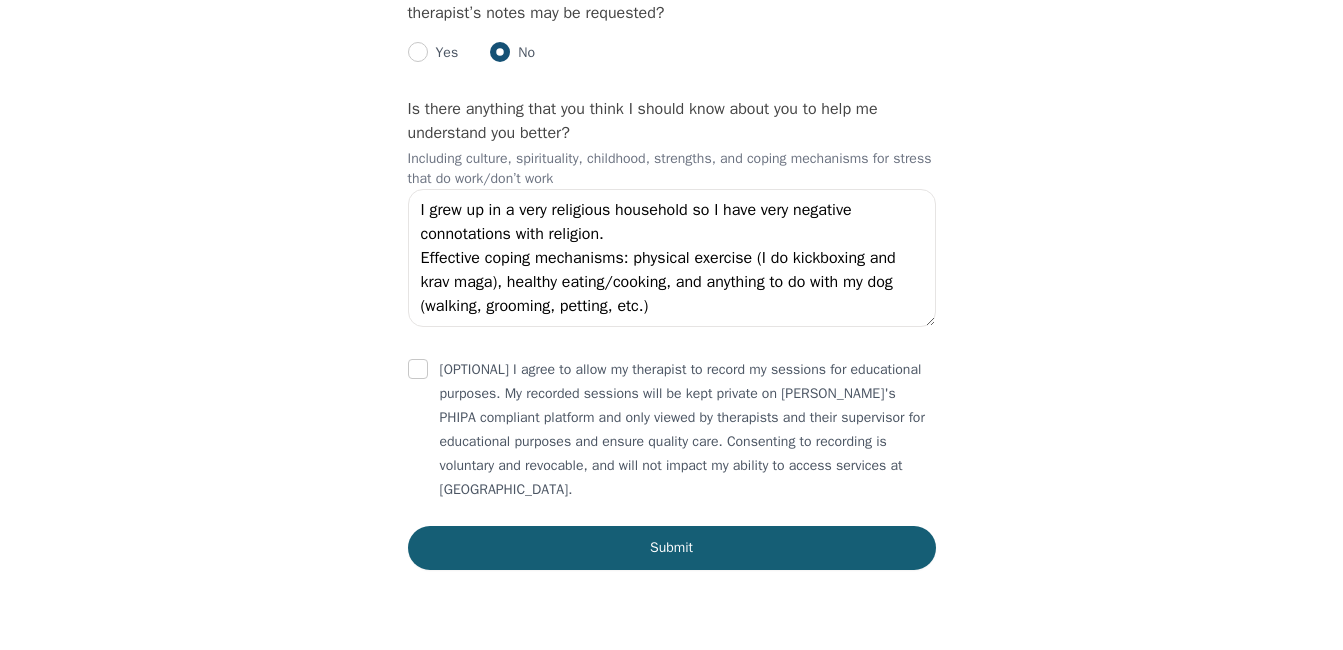 click on "Intake Assessment for [PERSON_NAME] Part 2 of 2: Clinical Self-Report Please complete the following information before your initial session. This step is crucial to kickstart your therapeutic journey with your therapist: Please describe what has brought you to seek therapy at this time? I have a history with [MEDICAL_DATA] and I can feel the beginning affects taking place. I would like some help to turn it around.  How are your current issues affecting your daily life, and for how long have you been experiencing them? Duration: two weeks
Affects: low energy/mood, low/no motivation, [MEDICAL_DATA], and trouble sleeping (i.e. on the outside I am very high-functioning but on the inside I'm struggling) On a daily basis, how do you typically feel? Low (sad/numb) to moderate (okay) Rate your current emotional intensity on a scale of 1 (Low) to 10 (High): 1 2 3 4 5 6 7 8 9 10 Low Intensity High Intensity What current stressors are affecting your mental health? Lack of motivation Talking too fast Fatigue/no energy Yes No" at bounding box center (671, -1979) 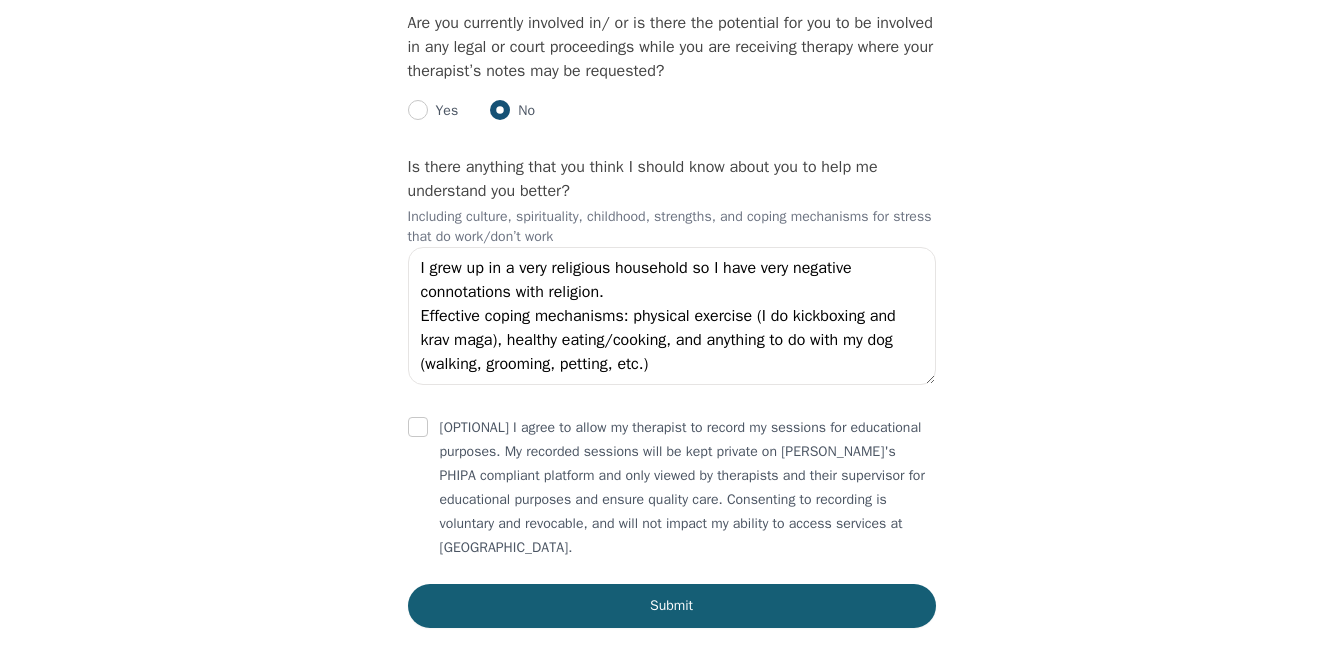 scroll, scrollTop: 4497, scrollLeft: 0, axis: vertical 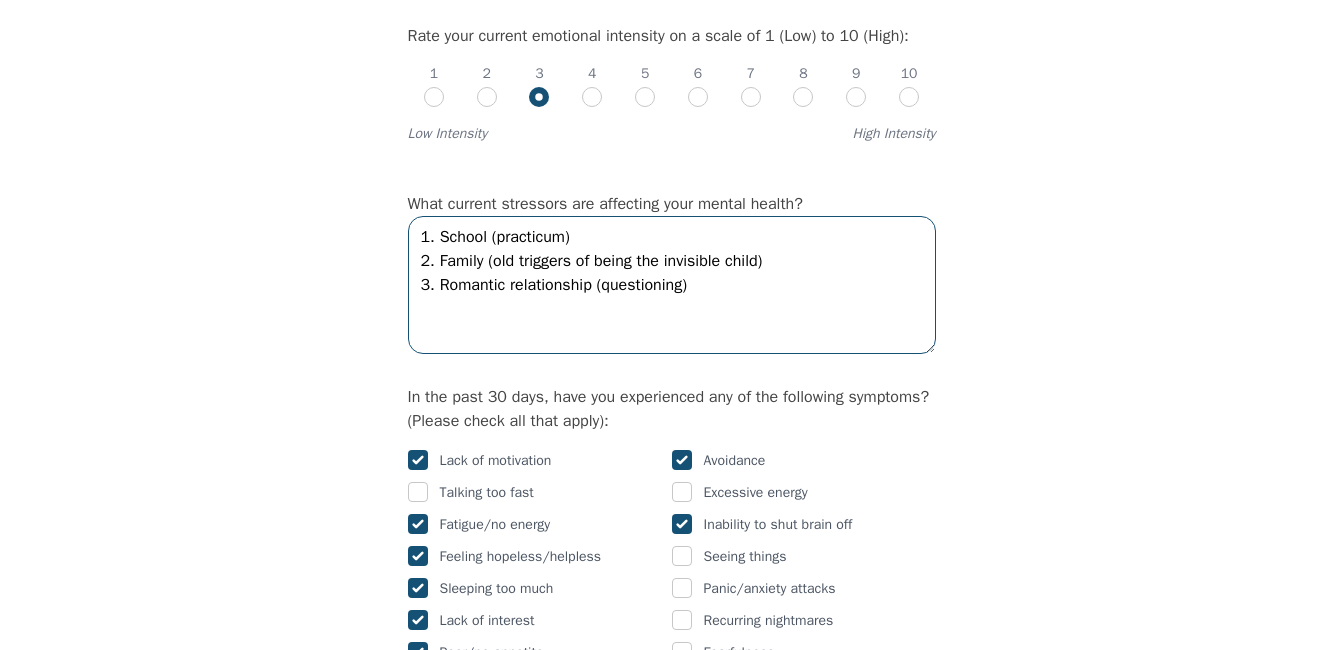 click on "1. School (practicum)
2. Family (old triggers of being the invisible child)
3. Romantic relationship (questioning)" at bounding box center (672, 285) 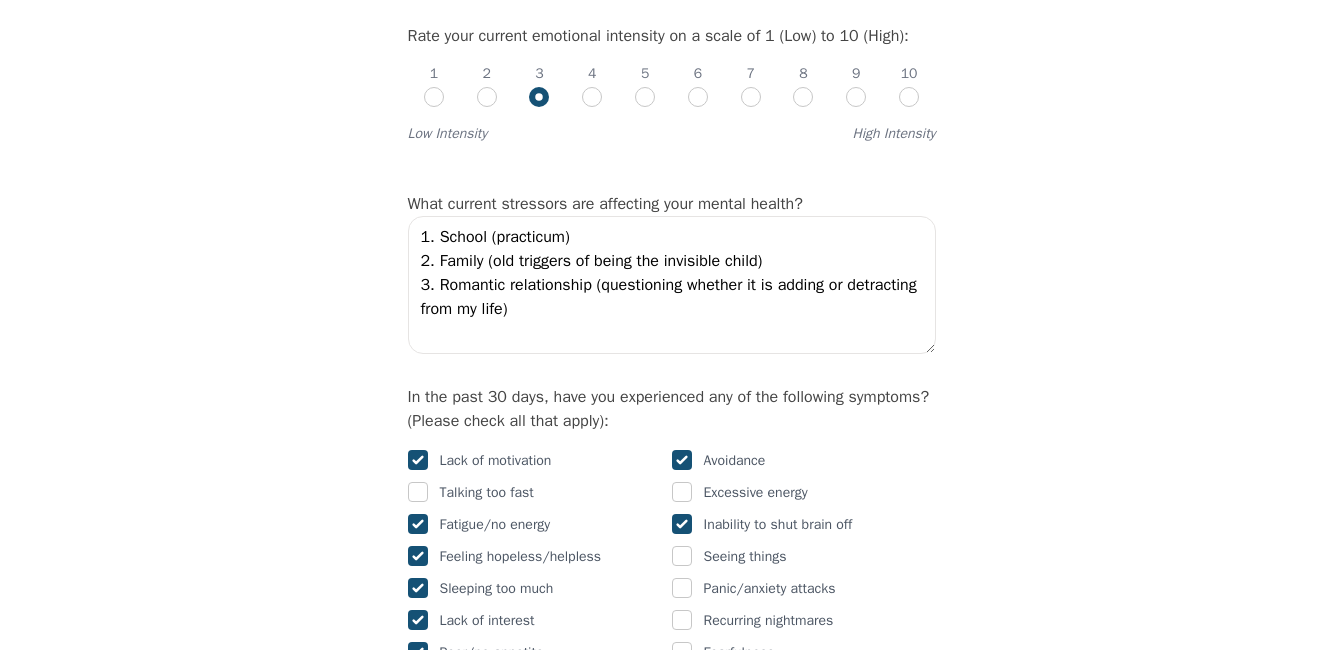 click on "Intake Assessment for [PERSON_NAME] Part 2 of 2: Clinical Self-Report Please complete the following information before your initial session. This step is crucial to kickstart your therapeutic journey with your therapist: Please describe what has brought you to seek therapy at this time? I have a history with [MEDICAL_DATA] and I can feel the beginning affects taking place. I would like some help to turn it around.  How are your current issues affecting your daily life, and for how long have you been experiencing them? Duration: two weeks
Affects: low energy/mood, low/no motivation, [MEDICAL_DATA], and trouble sleeping (i.e. on the outside I am very high-functioning but on the inside I'm struggling) On a daily basis, how do you typically feel? Low (sad/numb) to moderate (okay) Rate your current emotional intensity on a scale of 1 (Low) to 10 (High): 1 2 3 4 5 6 7 8 9 10 Low Intensity High Intensity What current stressors are affecting your mental health? Lack of motivation Talking too fast Fatigue/no energy Yes No" at bounding box center (671, 1757) 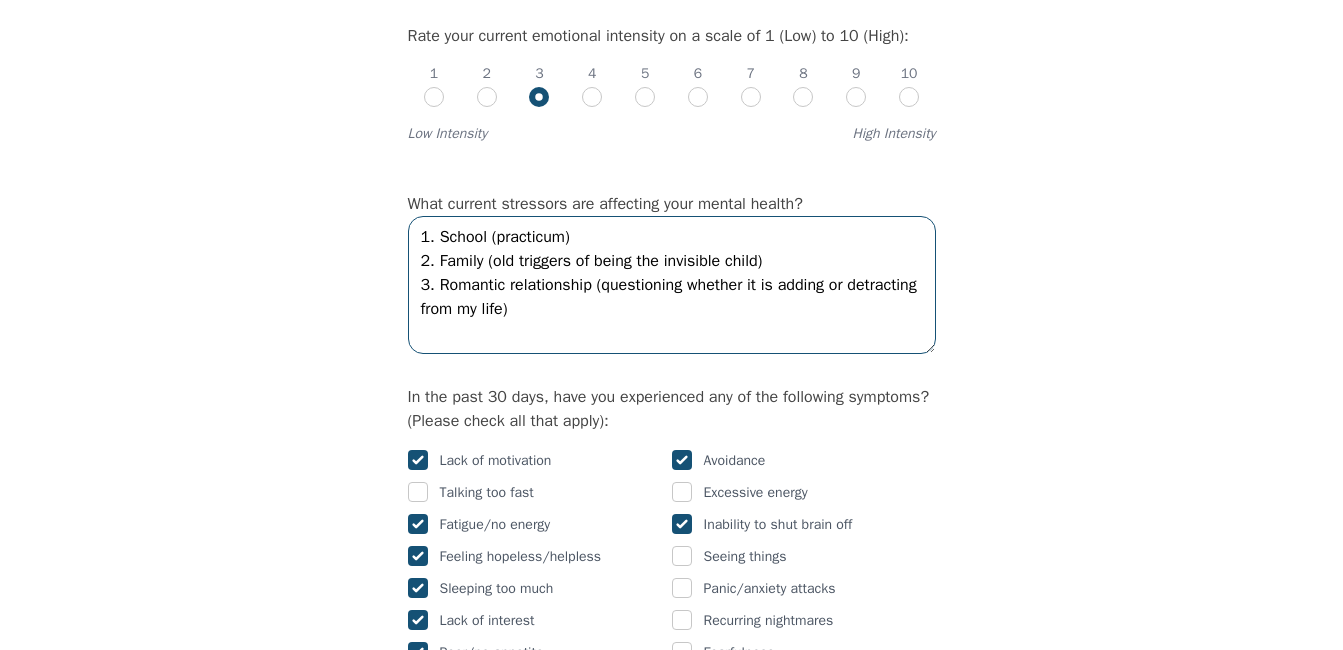 click on "1. School (practicum)
2. Family (old triggers of being the invisible child)
3. Romantic relationship (questioning whether it is adding or detracting from my life)" at bounding box center (672, 285) 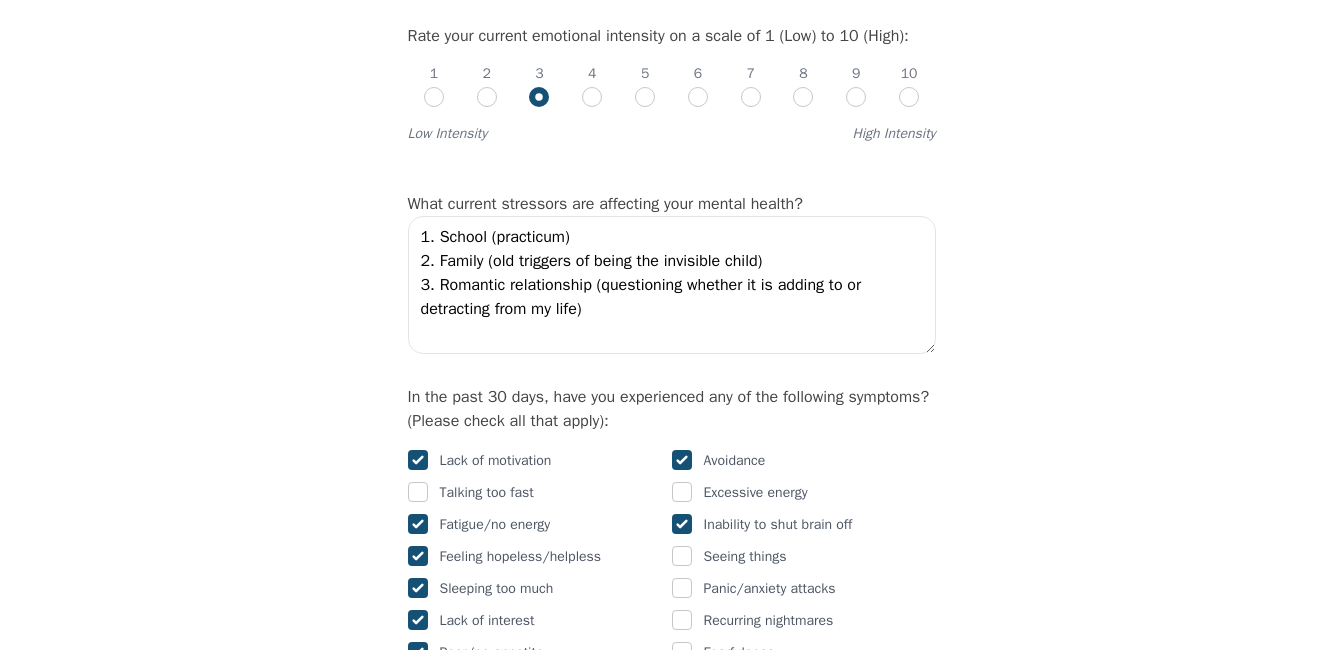 click on "Intake Assessment for [PERSON_NAME] Part 2 of 2: Clinical Self-Report Please complete the following information before your initial session. This step is crucial to kickstart your therapeutic journey with your therapist: Please describe what has brought you to seek therapy at this time? I have a history with [MEDICAL_DATA] and I can feel the beginning affects taking place. I would like some help to turn it around.  How are your current issues affecting your daily life, and for how long have you been experiencing them? Duration: two weeks
Affects: low energy/mood, low/no motivation, [MEDICAL_DATA], and trouble sleeping (i.e. on the outside I am very high-functioning but on the inside I'm struggling) On a daily basis, how do you typically feel? Low (sad/numb) to moderate (okay) Rate your current emotional intensity on a scale of 1 (Low) to 10 (High): 1 2 3 4 5 6 7 8 9 10 Low Intensity High Intensity What current stressors are affecting your mental health? Lack of motivation Talking too fast Fatigue/no energy Yes No" at bounding box center [671, 1757] 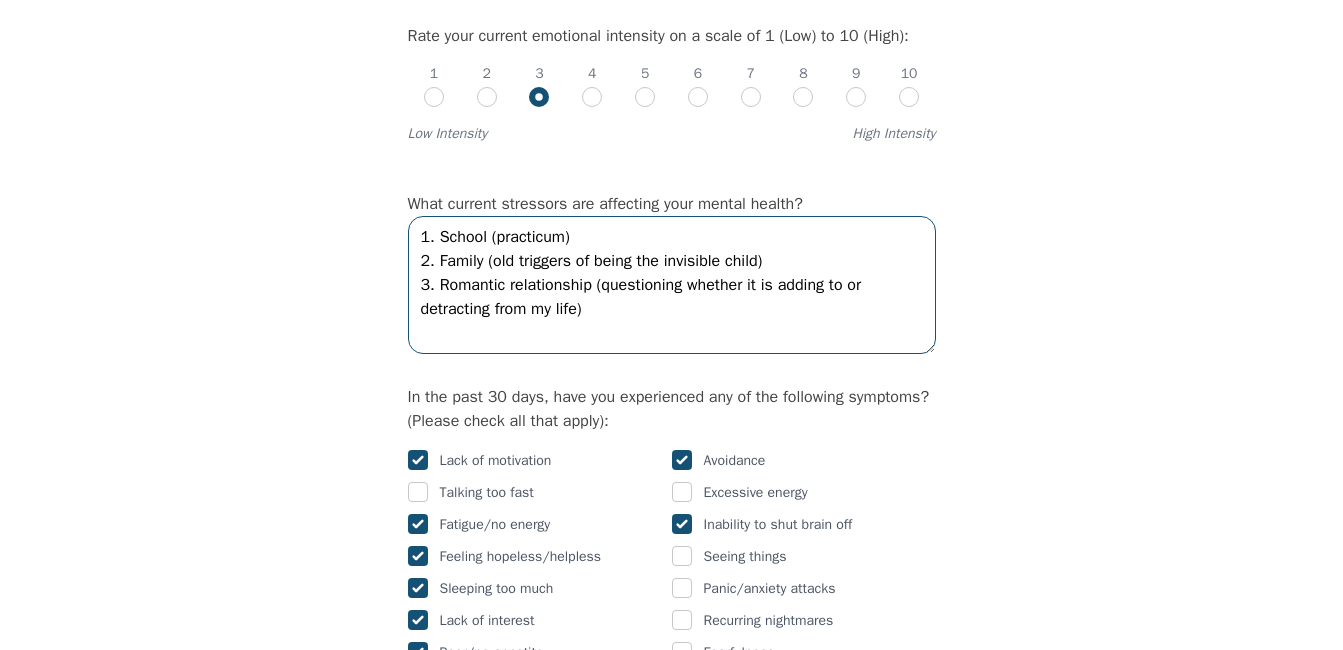 click on "1. School (practicum)
2. Family (old triggers of being the invisible child)
3. Romantic relationship (questioning whether it is adding to or detracting from my life)" at bounding box center (672, 285) 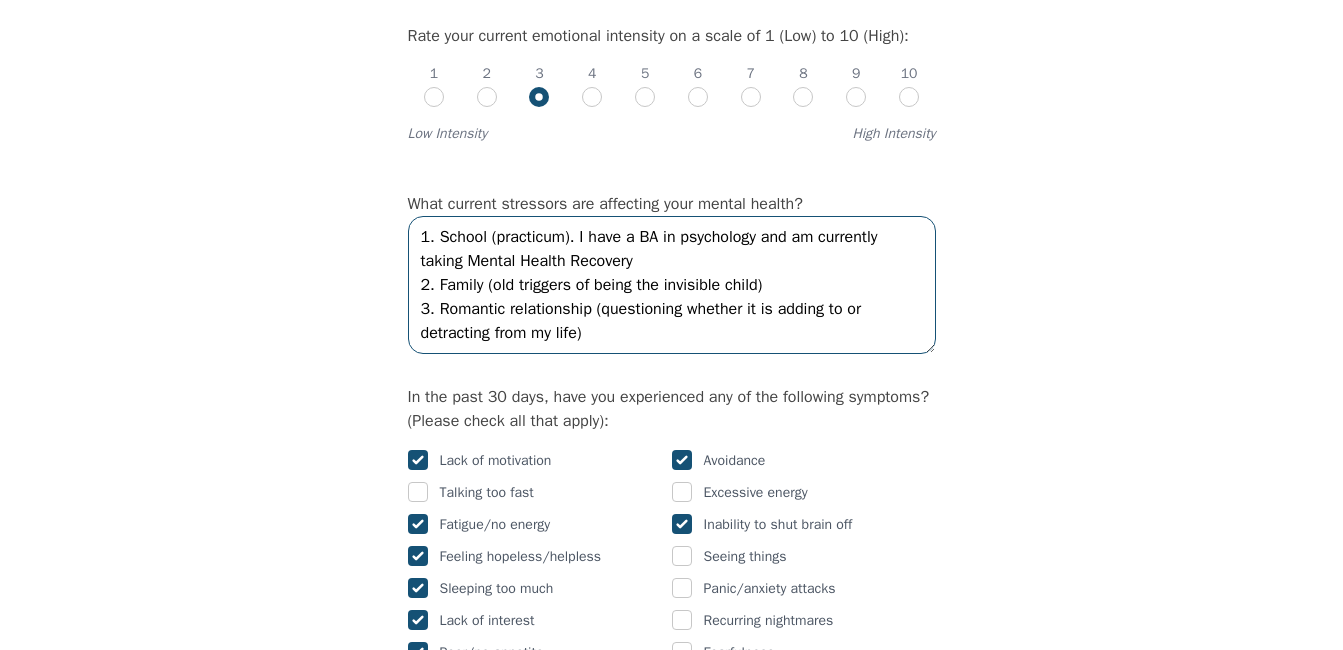 click on "1. School (practicum). I have a BA in psychology and am currently taking Mental Health Recovery
2. Family (old triggers of being the invisible child)
3. Romantic relationship (questioning whether it is adding to or detracting from my life)" at bounding box center [672, 285] 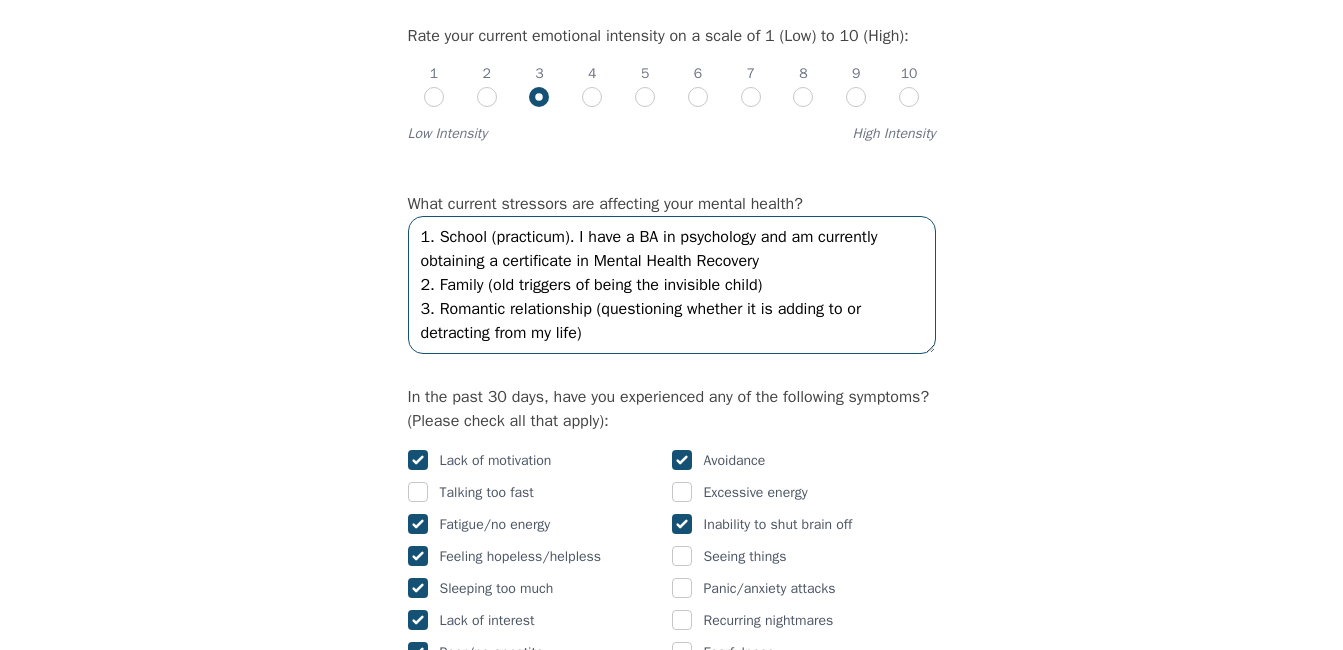 click on "1. School (practicum). I have a BA in psychology and am currently obtaining a certificate in Mental Health Recovery
2. Family (old triggers of being the invisible child)
3. Romantic relationship (questioning whether it is adding to or detracting from my life)" at bounding box center (672, 285) 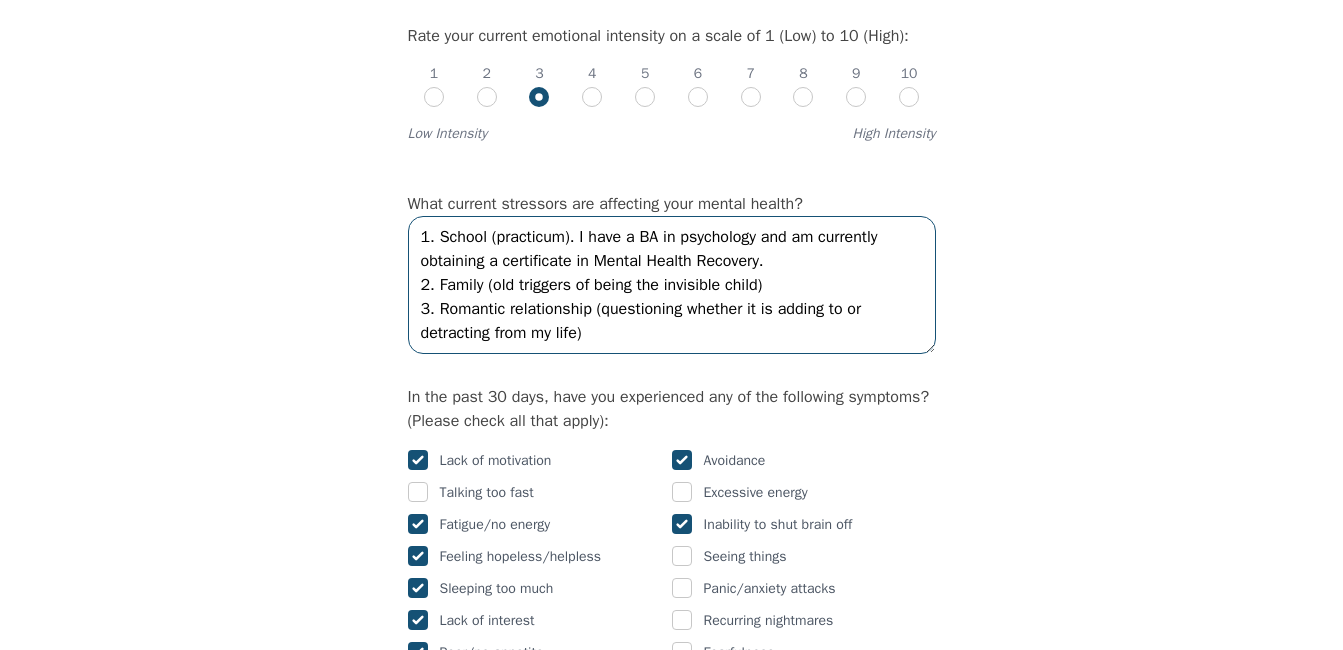 type on "1. School (practicum). I have a BA in psychology and am currently obtaining a certificate in Mental Health Recovery.
2. Family (old triggers of being the invisible child)
3. Romantic relationship (questioning whether it is adding to or detracting from my life)" 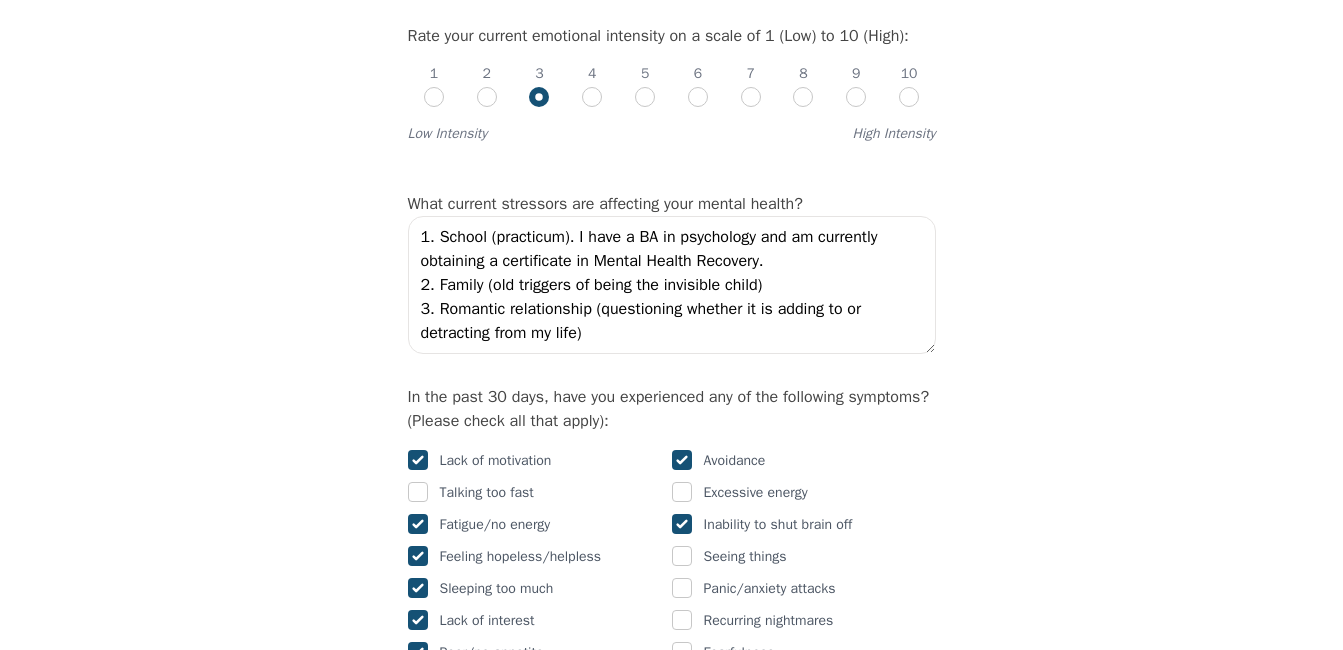 click on "Intake Assessment for [PERSON_NAME] Part 2 of 2: Clinical Self-Report Please complete the following information before your initial session. This step is crucial to kickstart your therapeutic journey with your therapist: Please describe what has brought you to seek therapy at this time? I have a history with [MEDICAL_DATA] and I can feel the beginning affects taking place. I would like some help to turn it around.  How are your current issues affecting your daily life, and for how long have you been experiencing them? Duration: two weeks
Affects: low energy/mood, low/no motivation, [MEDICAL_DATA], and trouble sleeping (i.e. on the outside I am very high-functioning but on the inside I'm struggling) On a daily basis, how do you typically feel? Low (sad/numb) to moderate (okay) Rate your current emotional intensity on a scale of 1 (Low) to 10 (High): 1 2 3 4 5 6 7 8 9 10 Low Intensity High Intensity What current stressors are affecting your mental health? Lack of motivation Talking too fast Fatigue/no energy Yes No" at bounding box center [671, 1757] 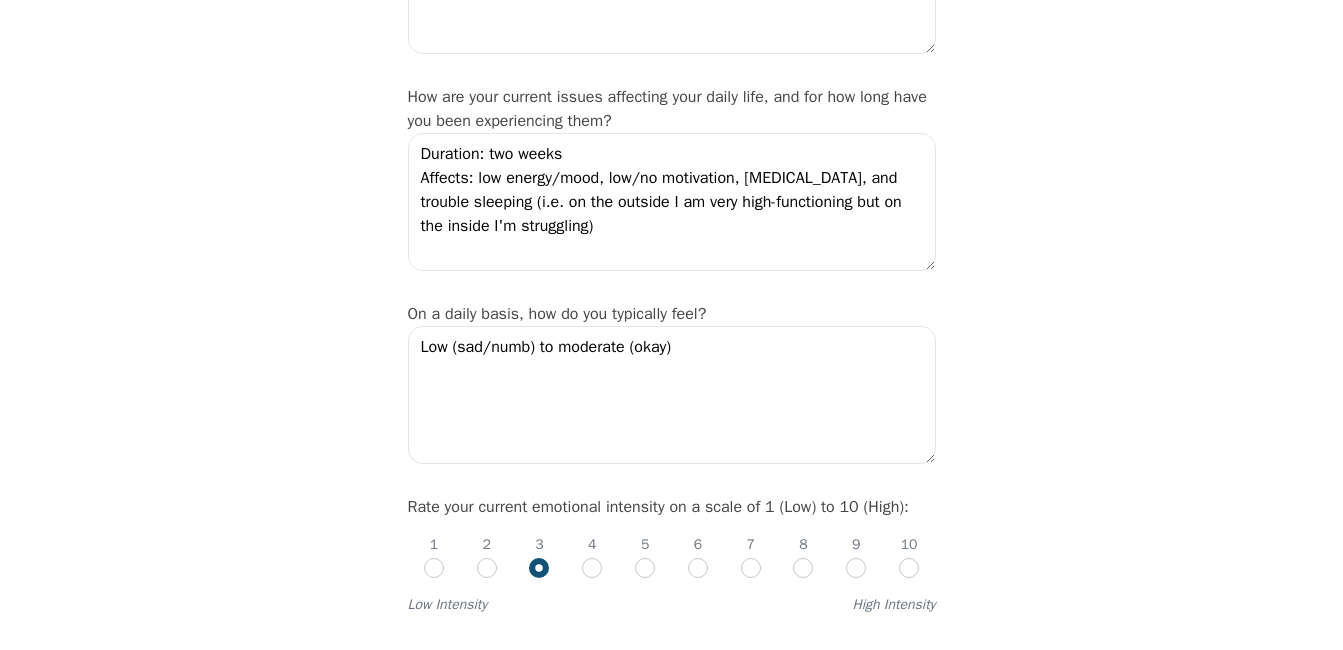 scroll, scrollTop: 440, scrollLeft: 0, axis: vertical 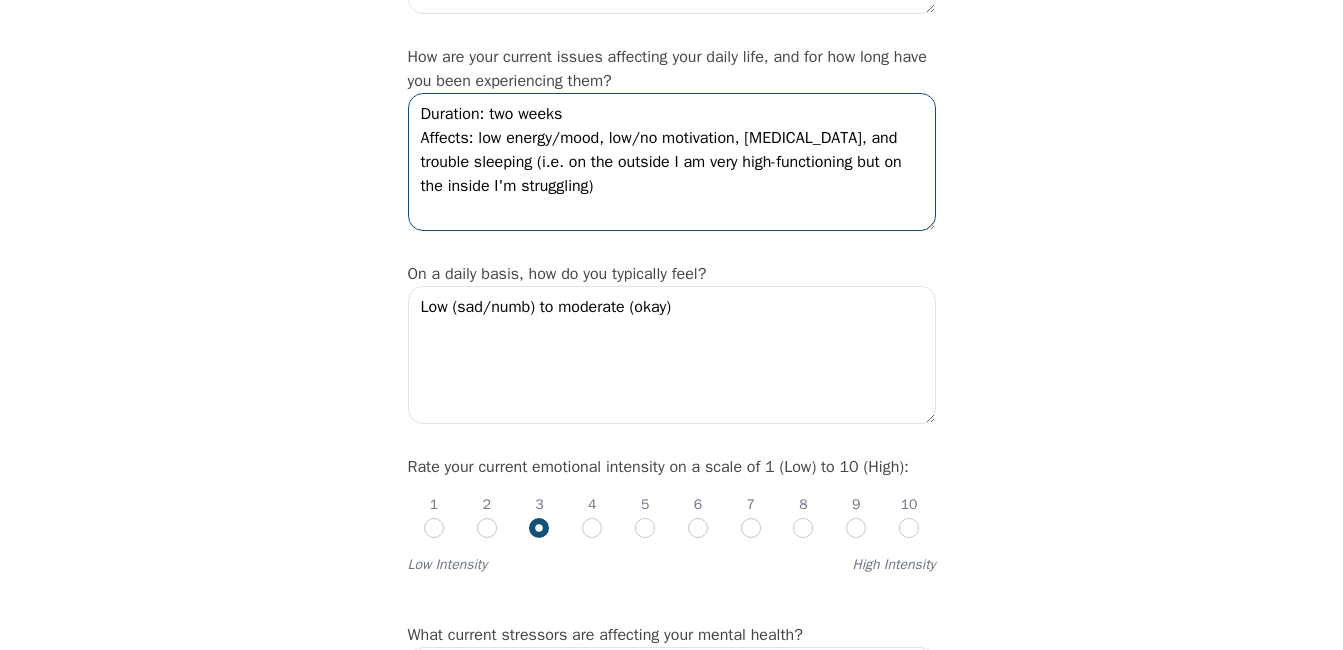click on "Duration: two weeks
Affects: low energy/mood, low/no motivation, [MEDICAL_DATA], and trouble sleeping (i.e. on the outside I am very high-functioning but on the inside I'm struggling)" at bounding box center [672, 162] 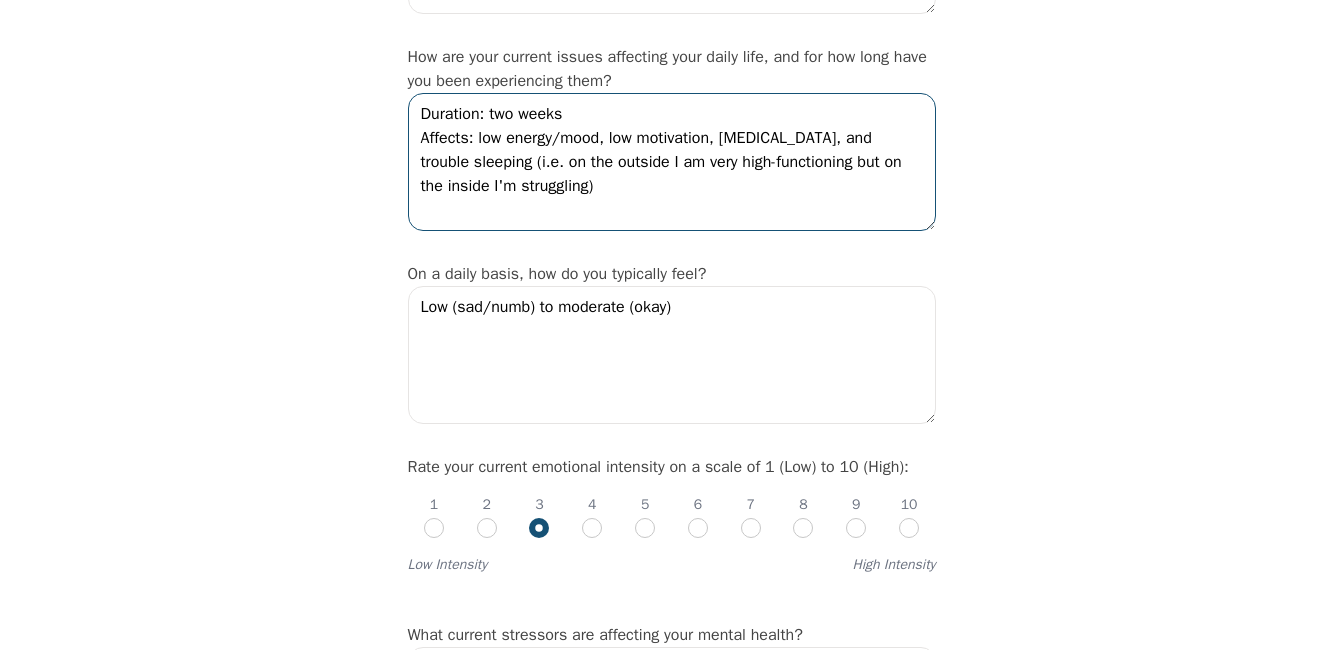 type on "Duration: two weeks
Affects: low energy/mood, low motivation, [MEDICAL_DATA], and trouble sleeping (i.e. on the outside I am very high-functioning but on the inside I'm struggling)" 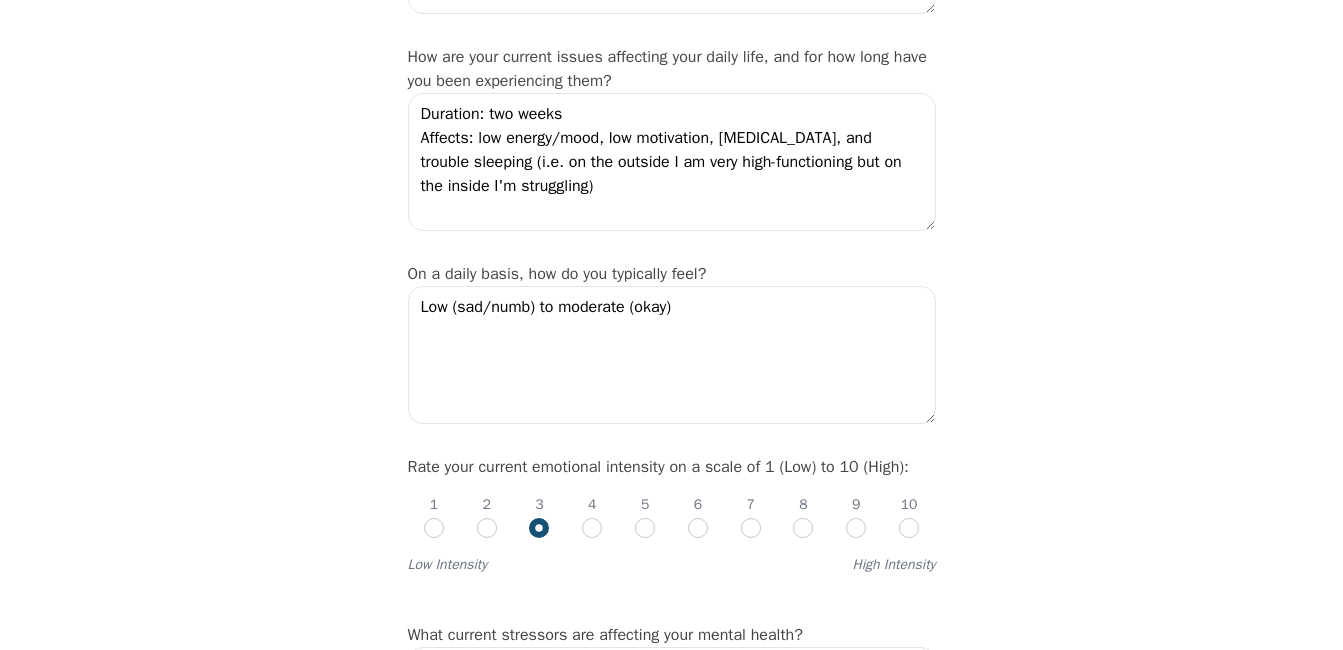 click on "Intake Assessment for [PERSON_NAME] Part 2 of 2: Clinical Self-Report Please complete the following information before your initial session. This step is crucial to kickstart your therapeutic journey with your therapist: Please describe what has brought you to seek therapy at this time? I have a history with [MEDICAL_DATA] and I can feel the beginning affects taking place. I would like some help to turn it around.  How are your current issues affecting your daily life, and for how long have you been experiencing them? Duration: two weeks
Affects: low energy/mood, low motivation, [MEDICAL_DATA], and trouble sleeping (i.e. on the outside I am very high-functioning but on the inside I'm struggling) On a daily basis, how do you typically feel? Low (sad/numb) to moderate (okay) Rate your current emotional intensity on a scale of 1 (Low) to 10 (High): 1 2 3 4 5 6 7 8 9 10 Low Intensity High Intensity What current stressors are affecting your mental health? Lack of motivation Talking too fast Fatigue/no energy Sadness" at bounding box center [671, 2188] 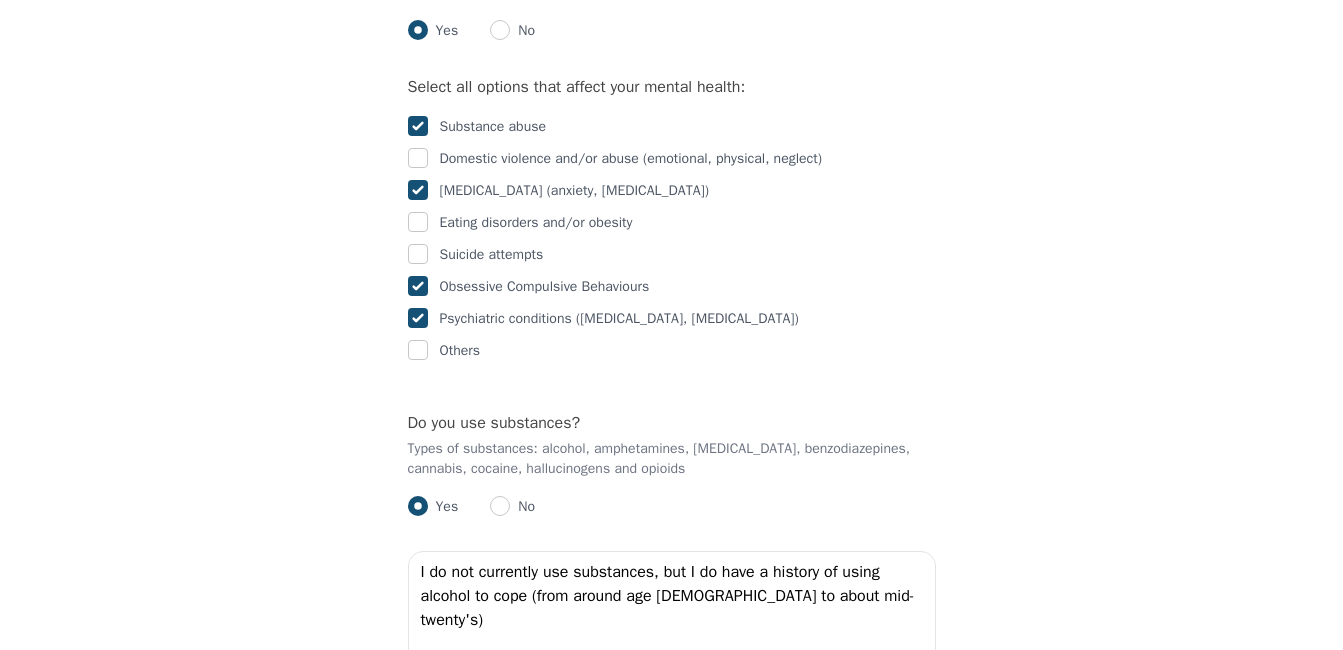 scroll, scrollTop: 3800, scrollLeft: 0, axis: vertical 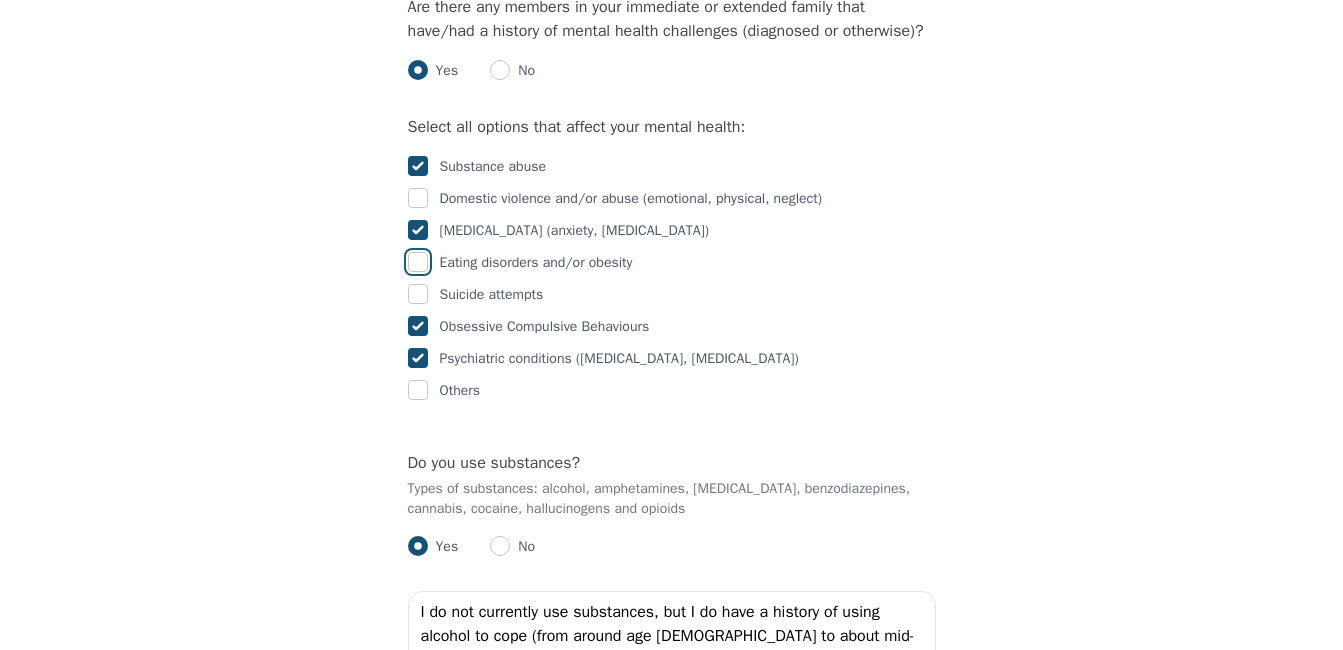 click at bounding box center [418, 262] 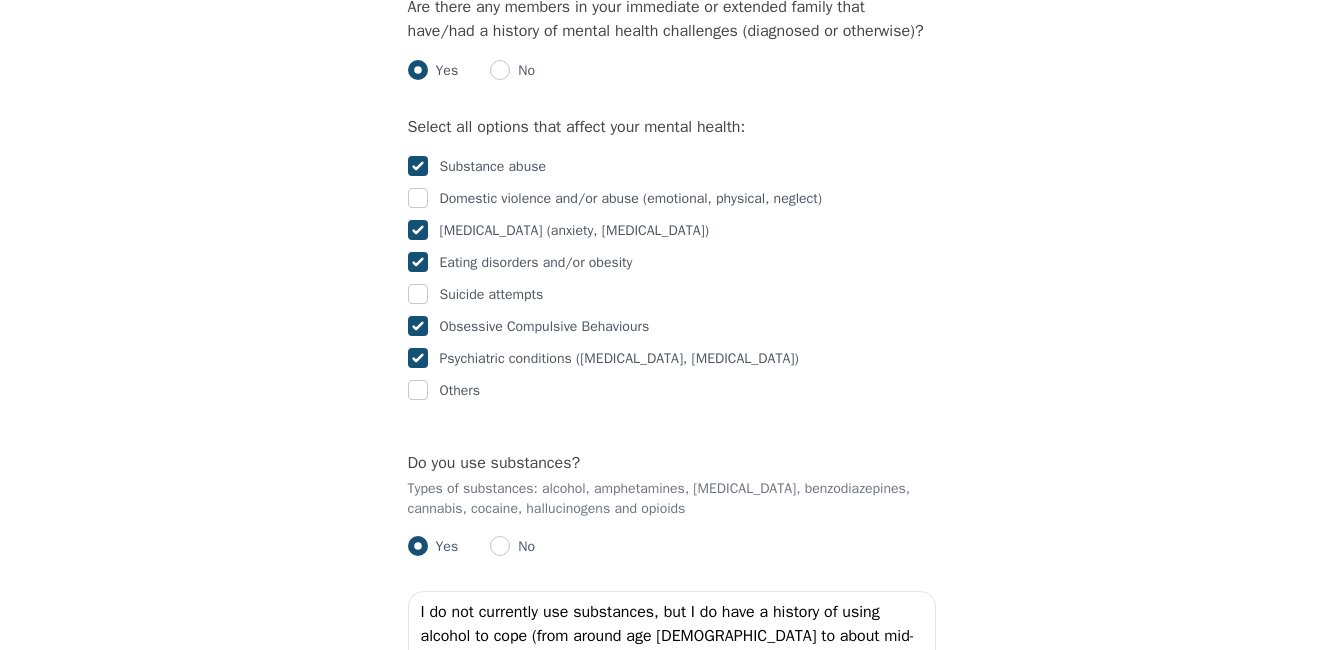 click on "Intake Assessment for [PERSON_NAME] Part 2 of 2: Clinical Self-Report Please complete the following information before your initial session. This step is crucial to kickstart your therapeutic journey with your therapist: Please describe what has brought you to seek therapy at this time? I have a history with [MEDICAL_DATA] and I can feel the beginning affects taking place. I would like some help to turn it around.  How are your current issues affecting your daily life, and for how long have you been experiencing them? Duration: two weeks
Affects: low energy/mood, low motivation, [MEDICAL_DATA], and trouble sleeping (i.e. on the outside I am very high-functioning but on the inside I'm struggling) On a daily basis, how do you typically feel? Low (sad/numb) to moderate (okay) Rate your current emotional intensity on a scale of 1 (Low) to 10 (High): 1 2 3 4 5 6 7 8 9 10 Low Intensity High Intensity What current stressors are affecting your mental health? Lack of motivation Talking too fast Fatigue/no energy Sadness" at bounding box center [671, -1172] 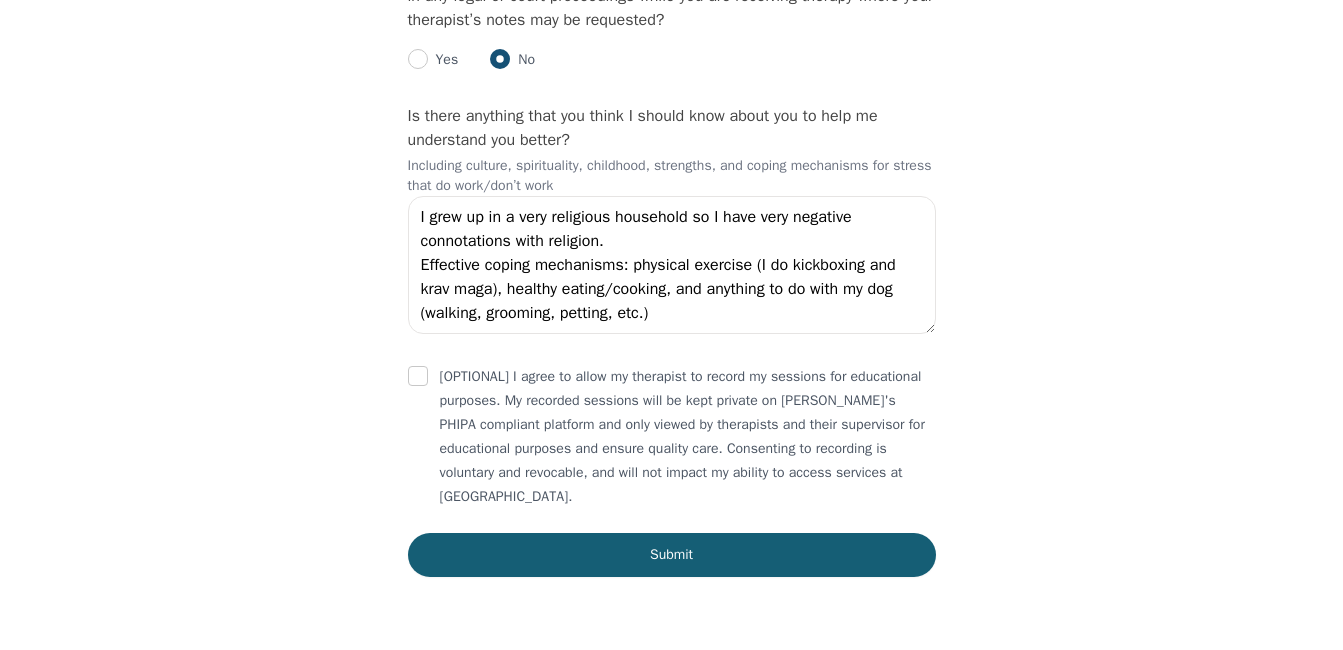 scroll, scrollTop: 4610, scrollLeft: 0, axis: vertical 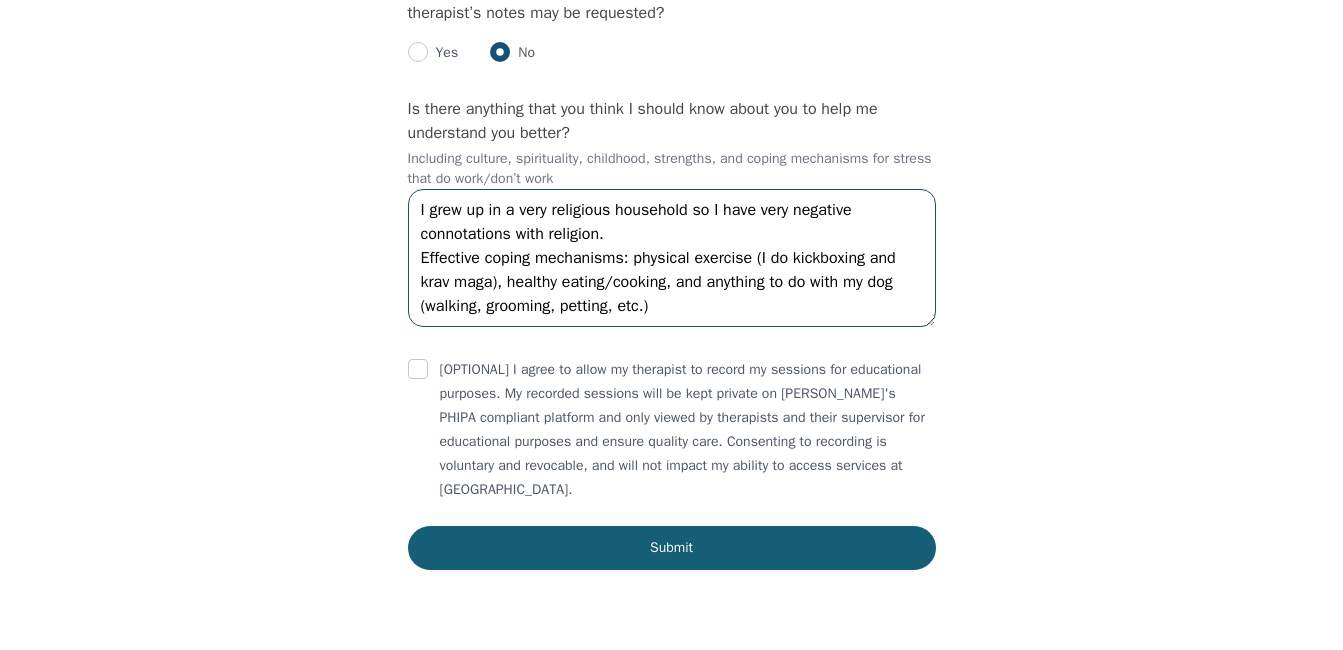 click on "I grew up in a very religious household so I have very negative connotations with religion.
Effective coping mechanisms: physical exercise (I do kickboxing and krav maga), healthy eating/cooking, and anything to do with my dog (walking, grooming, petting, etc.)" at bounding box center [672, 258] 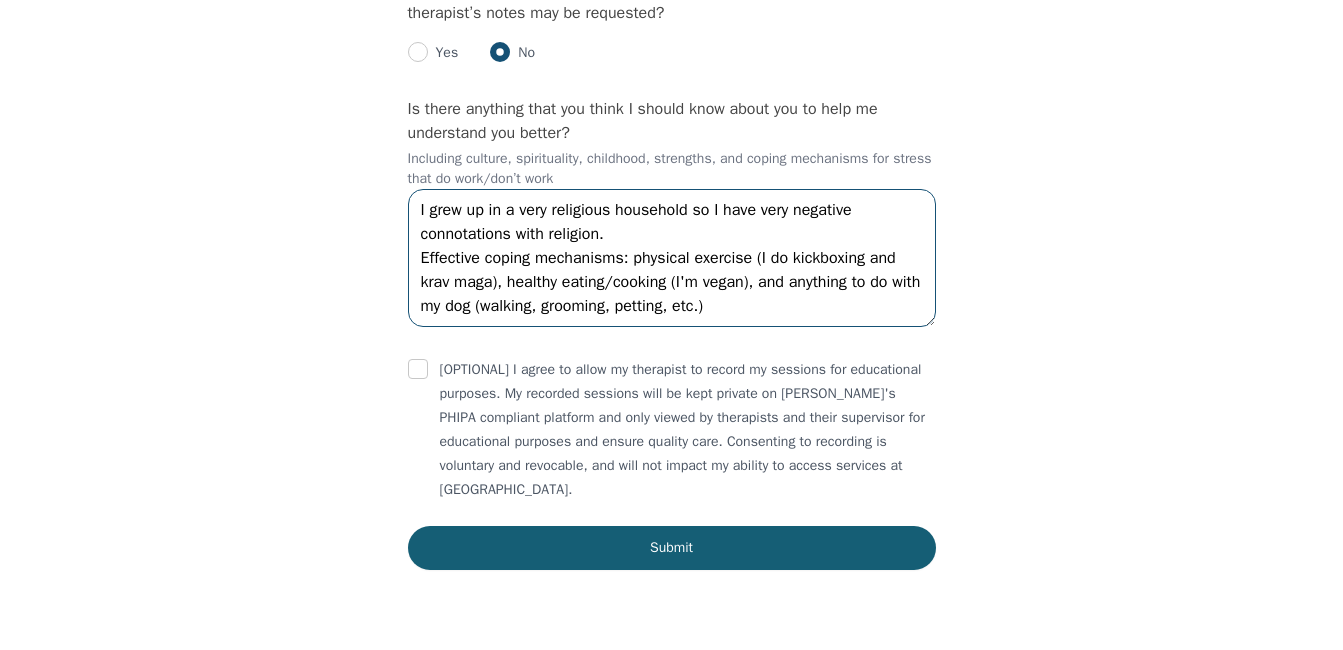 click on "I grew up in a very religious household so I have very negative connotations with religion.
Effective coping mechanisms: physical exercise (I do kickboxing and krav maga), healthy eating/cooking (I'm vegan), and anything to do with my dog (walking, grooming, petting, etc.)" at bounding box center [672, 258] 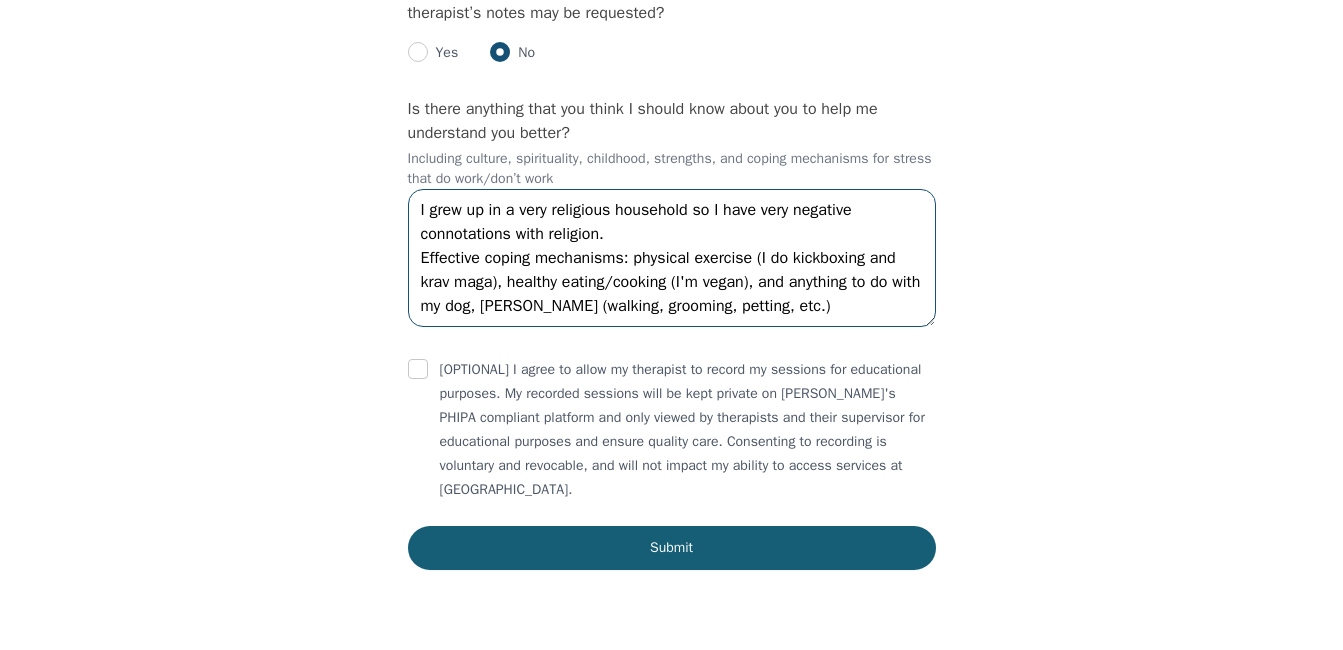 click on "I grew up in a very religious household so I have very negative connotations with religion.
Effective coping mechanisms: physical exercise (I do kickboxing and krav maga), healthy eating/cooking (I'm vegan), and anything to do with my dog, [PERSON_NAME] (walking, grooming, petting, etc.)" at bounding box center (672, 258) 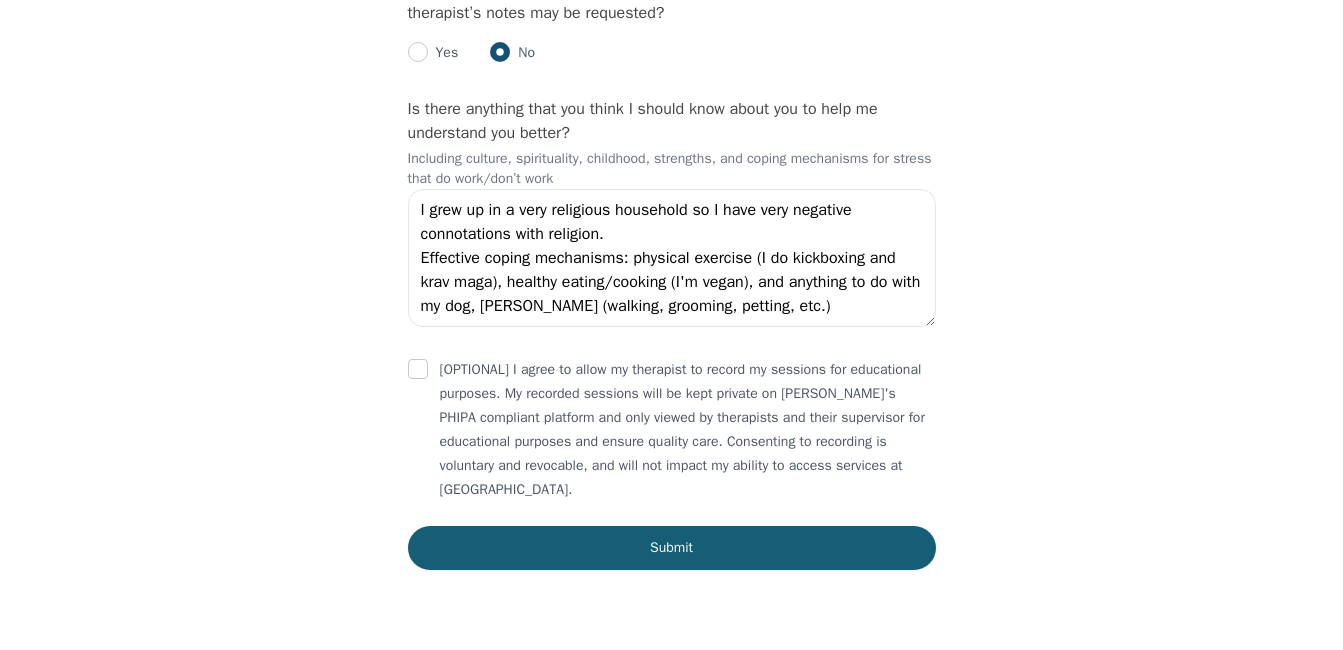 click on "Intake Assessment for [PERSON_NAME] Part 2 of 2: Clinical Self-Report Please complete the following information before your initial session. This step is crucial to kickstart your therapeutic journey with your therapist: Please describe what has brought you to seek therapy at this time? I have a history with [MEDICAL_DATA] and I can feel the beginning affects taking place. I would like some help to turn it around.  How are your current issues affecting your daily life, and for how long have you been experiencing them? Duration: two weeks
Affects: low energy/mood, low motivation, [MEDICAL_DATA], and trouble sleeping (i.e. on the outside I am very high-functioning but on the inside I'm struggling) On a daily basis, how do you typically feel? Low (sad/numb) to moderate (okay) Rate your current emotional intensity on a scale of 1 (Low) to 10 (High): 1 2 3 4 5 6 7 8 9 10 Low Intensity High Intensity What current stressors are affecting your mental health? Lack of motivation Talking too fast Fatigue/no energy Sadness" at bounding box center (671, -1979) 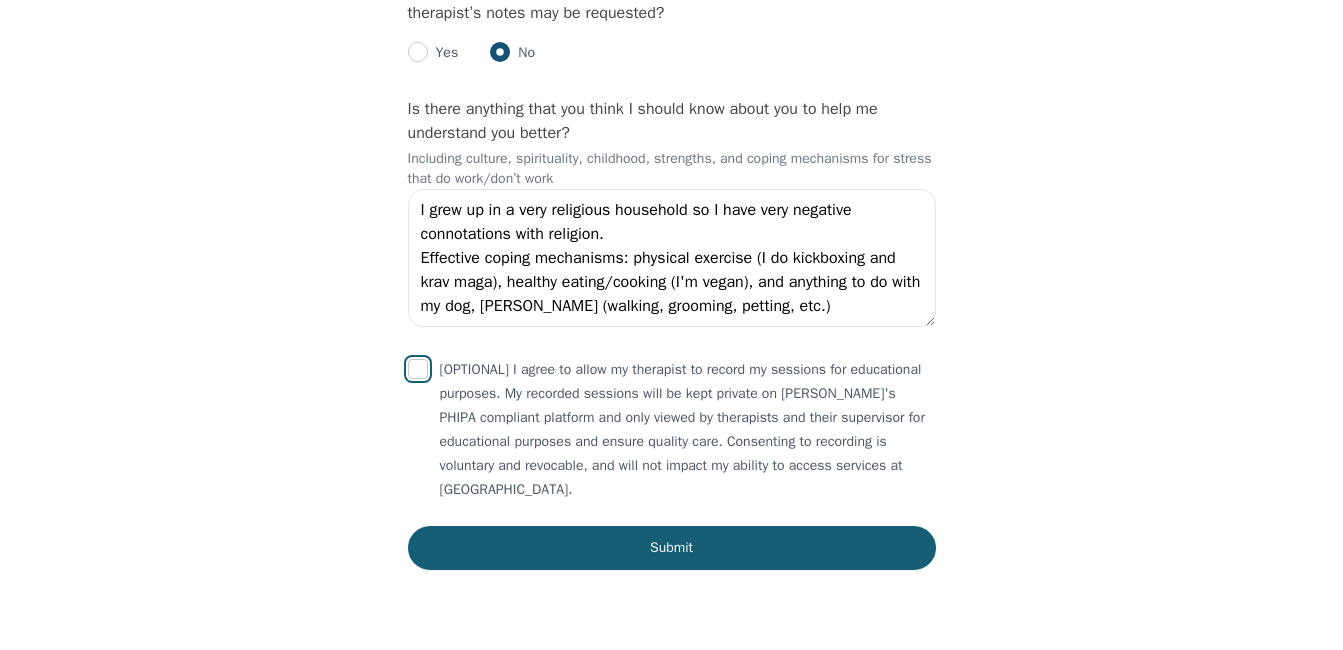 click at bounding box center [418, 369] 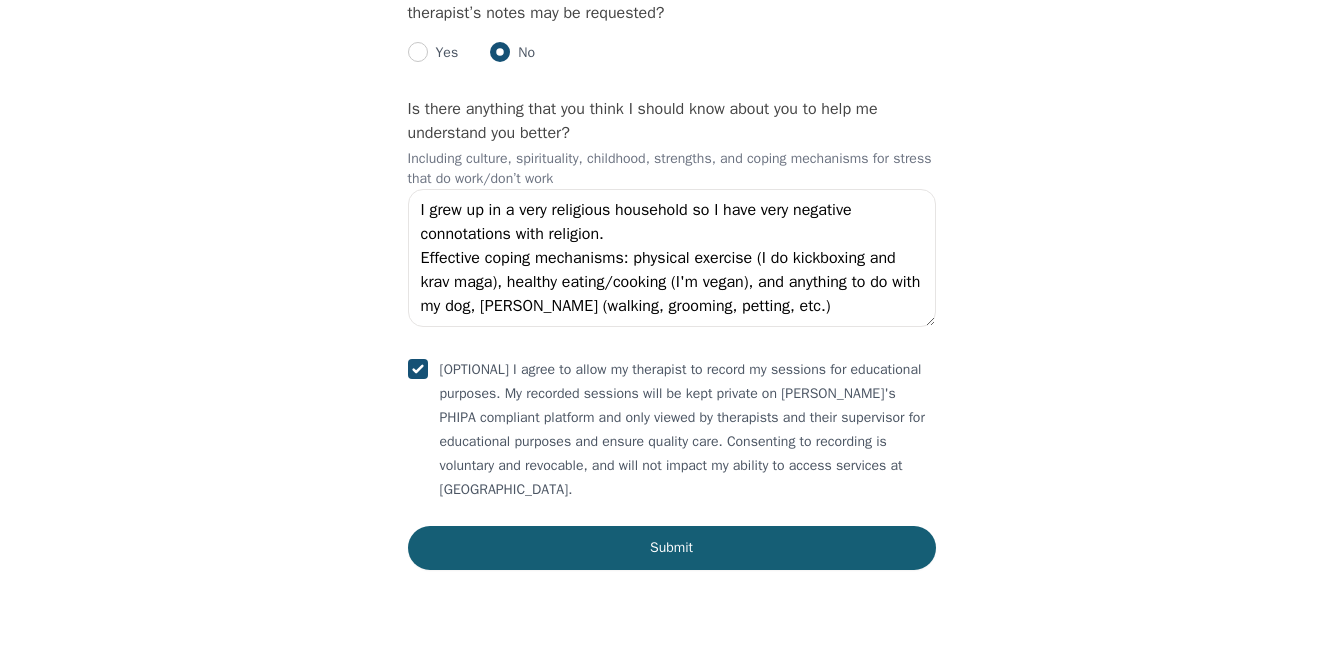 click on "Intake Assessment for [PERSON_NAME] Part 2 of 2: Clinical Self-Report Please complete the following information before your initial session. This step is crucial to kickstart your therapeutic journey with your therapist: Please describe what has brought you to seek therapy at this time? I have a history with [MEDICAL_DATA] and I can feel the beginning affects taking place. I would like some help to turn it around.  How are your current issues affecting your daily life, and for how long have you been experiencing them? Duration: two weeks
Affects: low energy/mood, low motivation, [MEDICAL_DATA], and trouble sleeping (i.e. on the outside I am very high-functioning but on the inside I'm struggling) On a daily basis, how do you typically feel? Low (sad/numb) to moderate (okay) Rate your current emotional intensity on a scale of 1 (Low) to 10 (High): 1 2 3 4 5 6 7 8 9 10 Low Intensity High Intensity What current stressors are affecting your mental health? Lack of motivation Talking too fast Fatigue/no energy Sadness" at bounding box center [671, -1979] 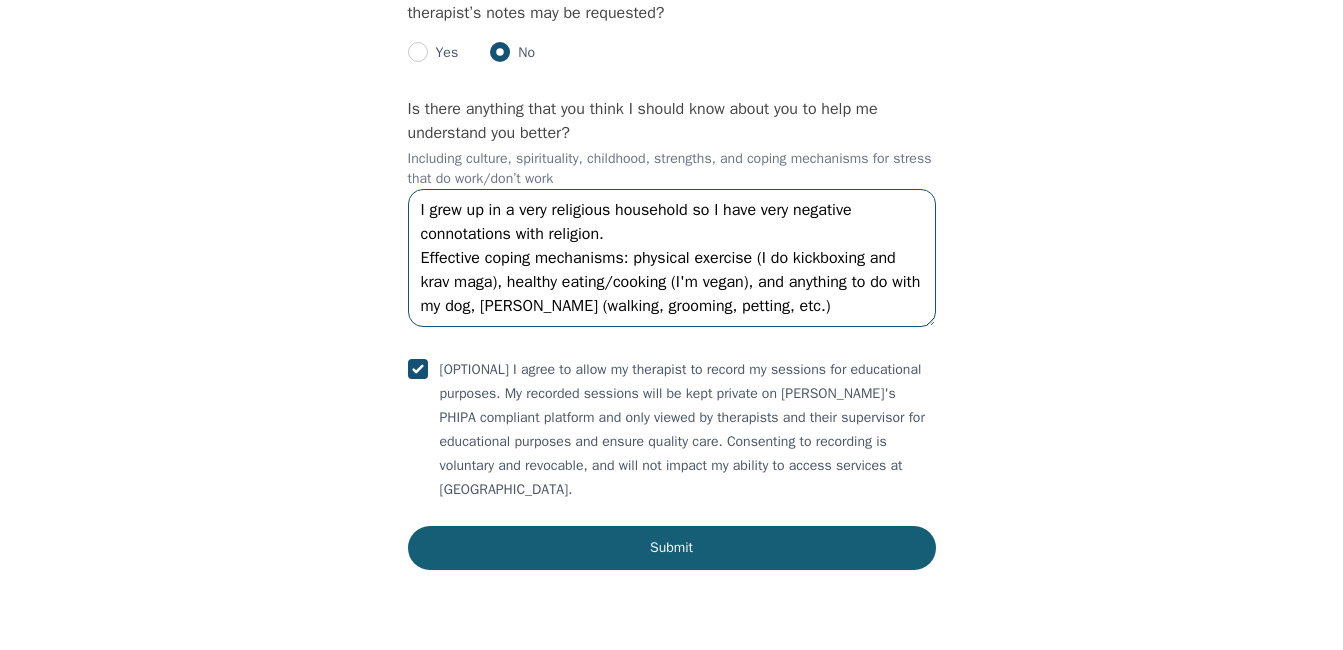 click on "I grew up in a very religious household so I have very negative connotations with religion.
Effective coping mechanisms: physical exercise (I do kickboxing and krav maga), healthy eating/cooking (I'm vegan), and anything to do with my dog, [PERSON_NAME] (walking, grooming, petting, etc.)" at bounding box center [672, 258] 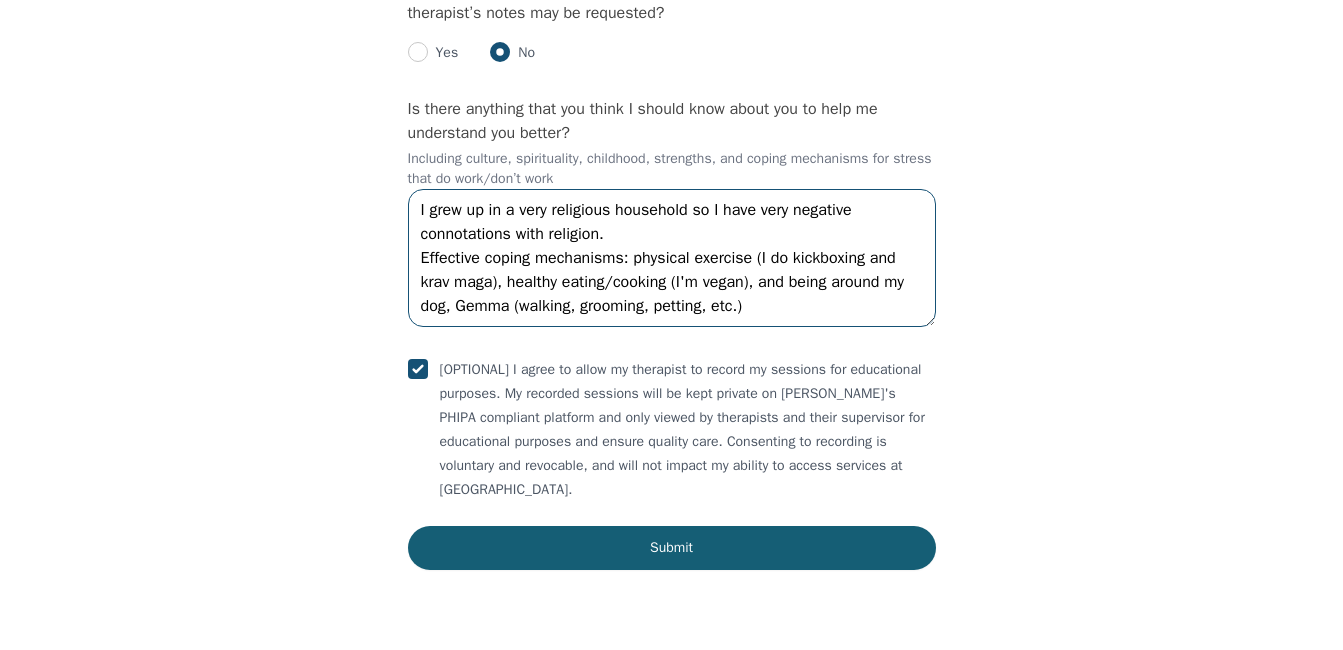click on "I grew up in a very religious household so I have very negative connotations with religion.
Effective coping mechanisms: physical exercise (I do kickboxing and krav maga), healthy eating/cooking (I'm vegan), and being around my dog, Gemma (walking, grooming, petting, etc.)" at bounding box center (672, 258) 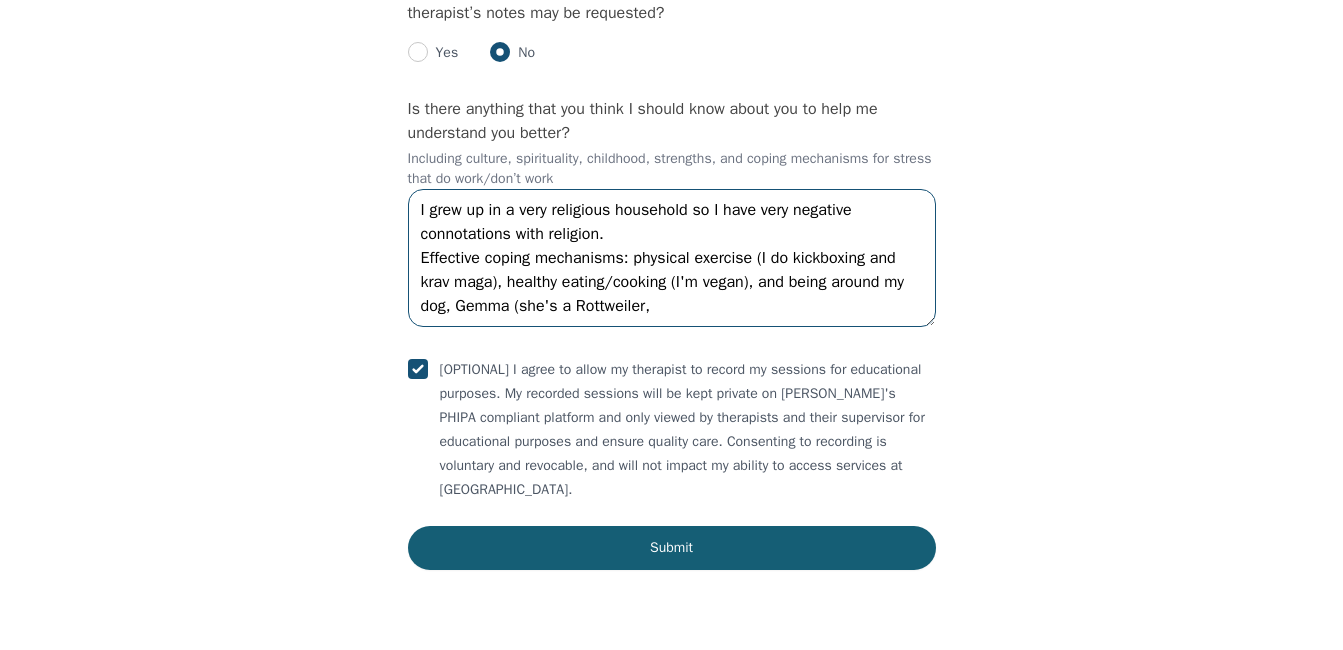 click on "I grew up in a very religious household so I have very negative connotations with religion.
Effective coping mechanisms: physical exercise (I do kickboxing and krav maga), healthy eating/cooking (I'm vegan), and being around my dog, Gemma (she's a Rottweiler," at bounding box center (672, 258) 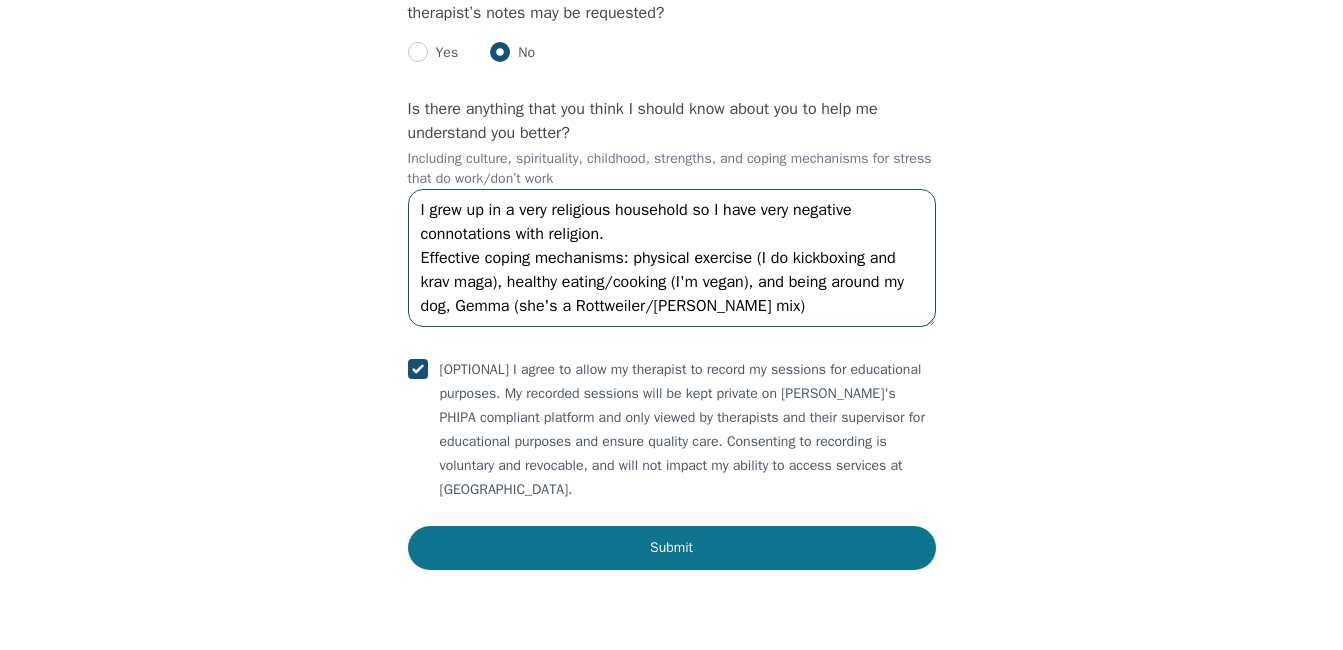 type on "I grew up in a very religious household so I have very negative connotations with religion.
Effective coping mechanisms: physical exercise (I do kickboxing and krav maga), healthy eating/cooking (I'm vegan), and being around my dog, Gemma (she's a Rottweiler/[PERSON_NAME] mix)" 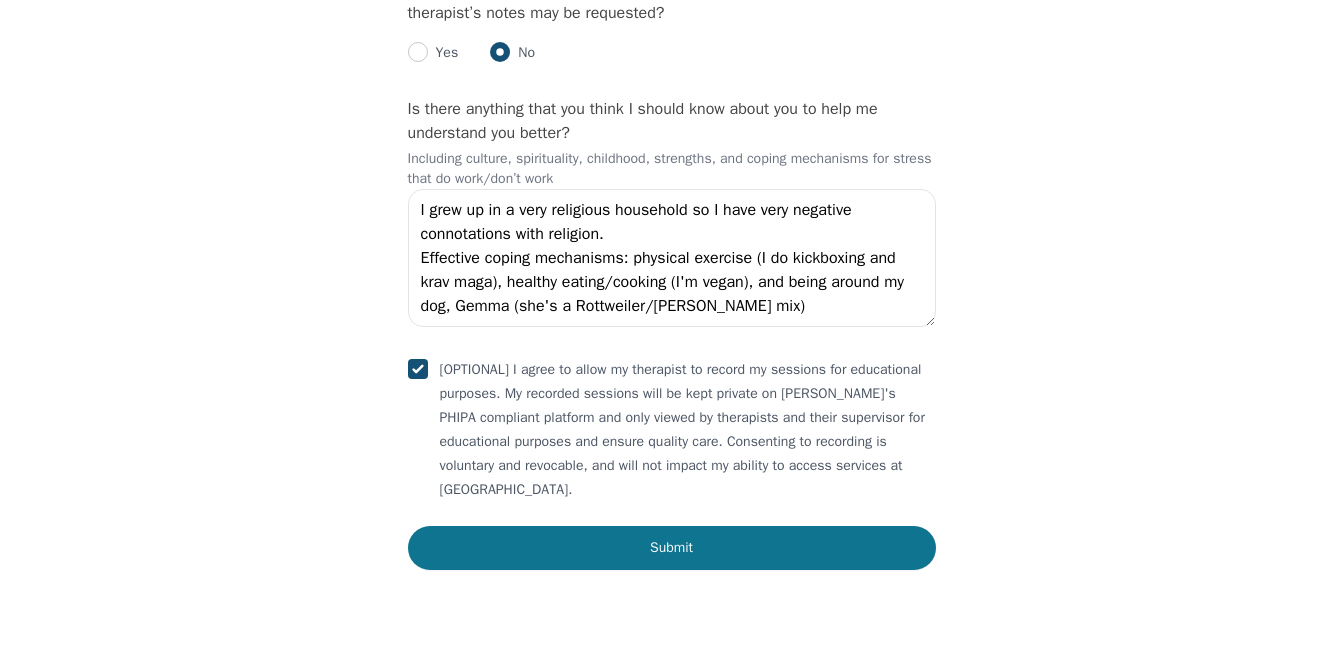 click on "Submit" at bounding box center [672, 548] 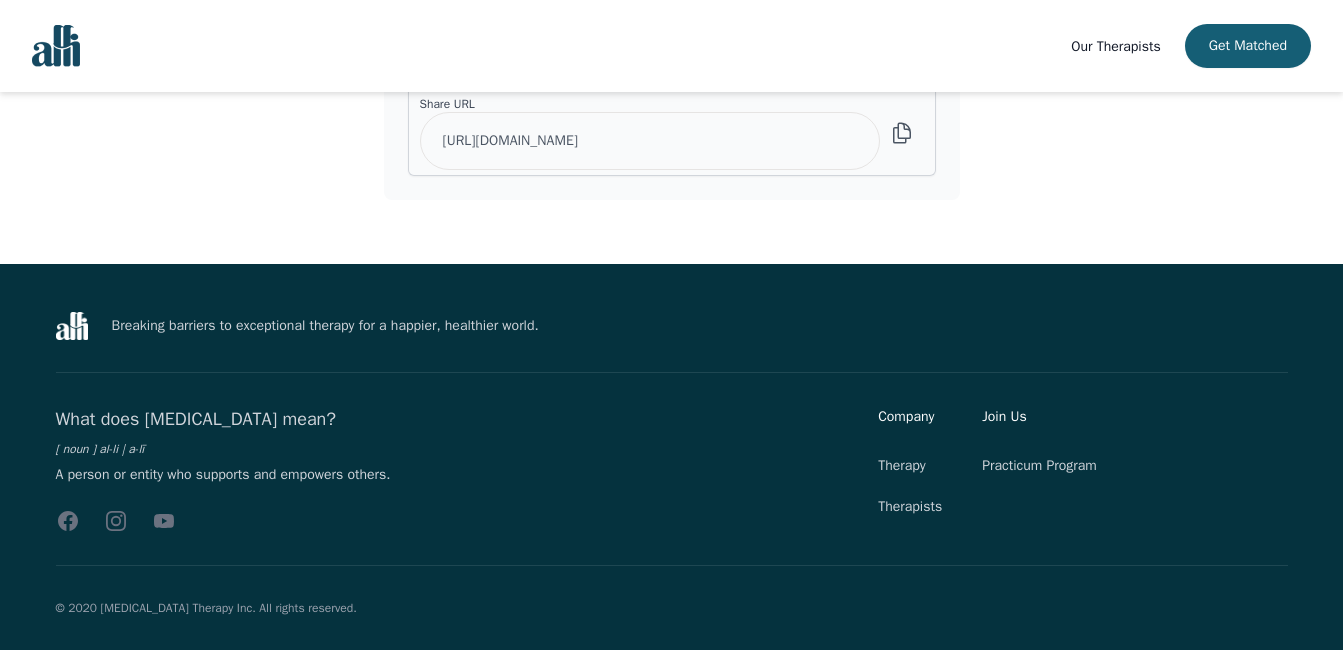 scroll, scrollTop: 0, scrollLeft: 0, axis: both 